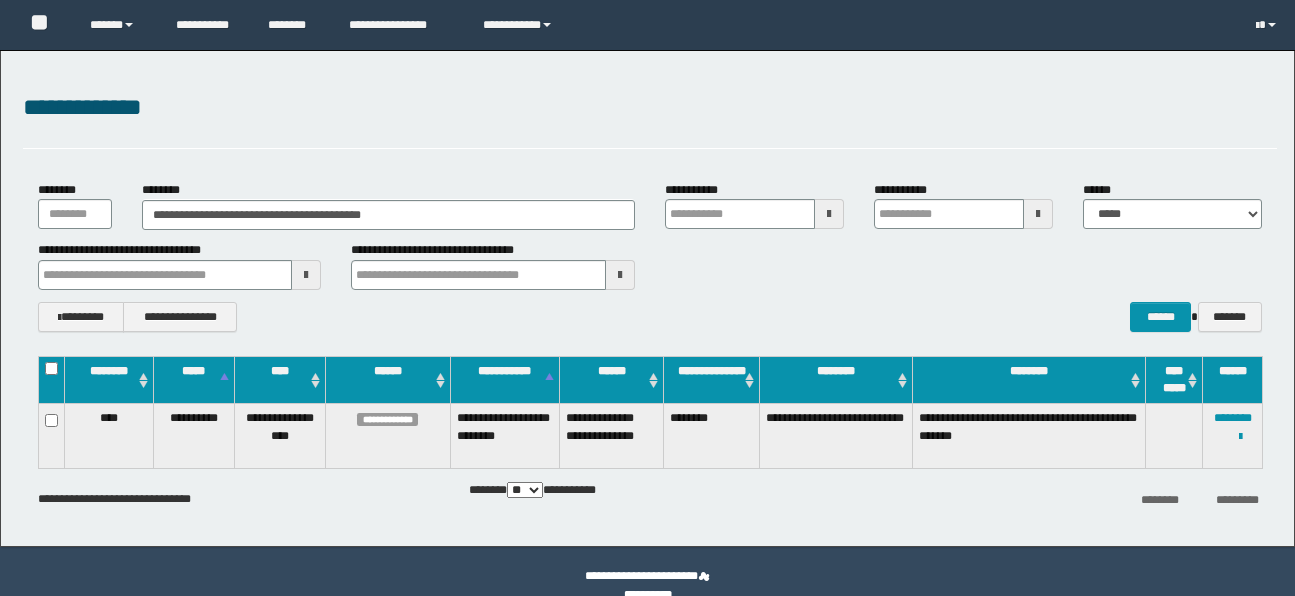 scroll, scrollTop: 0, scrollLeft: 0, axis: both 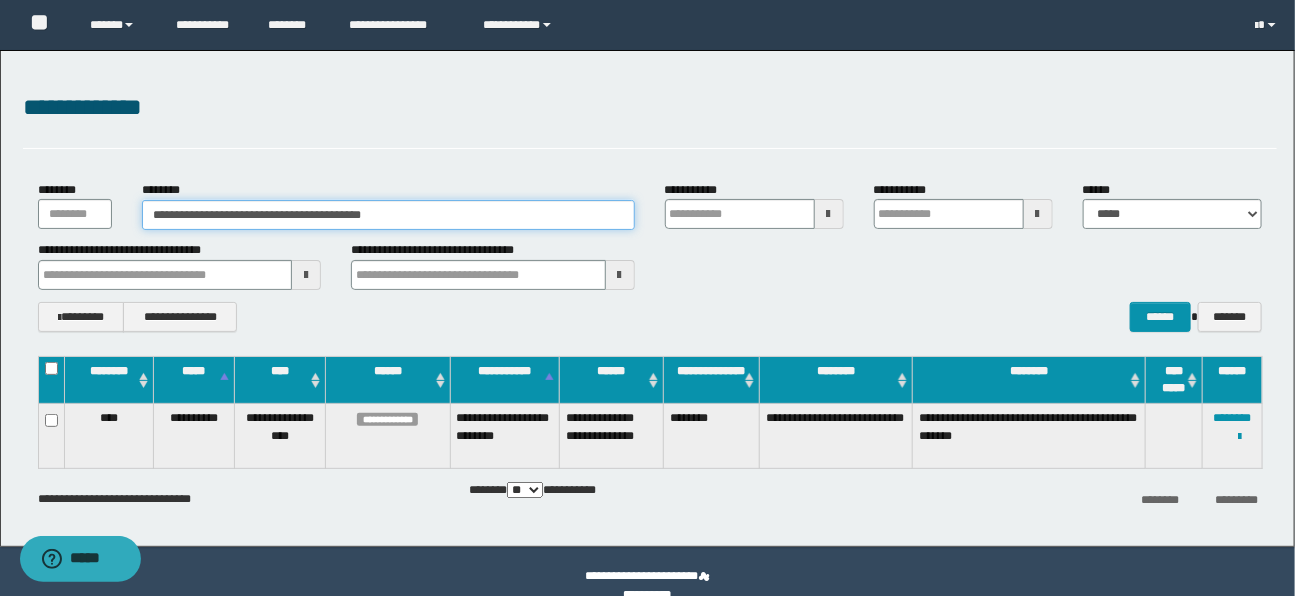 drag, startPoint x: 442, startPoint y: 218, endPoint x: 99, endPoint y: 220, distance: 343.00583 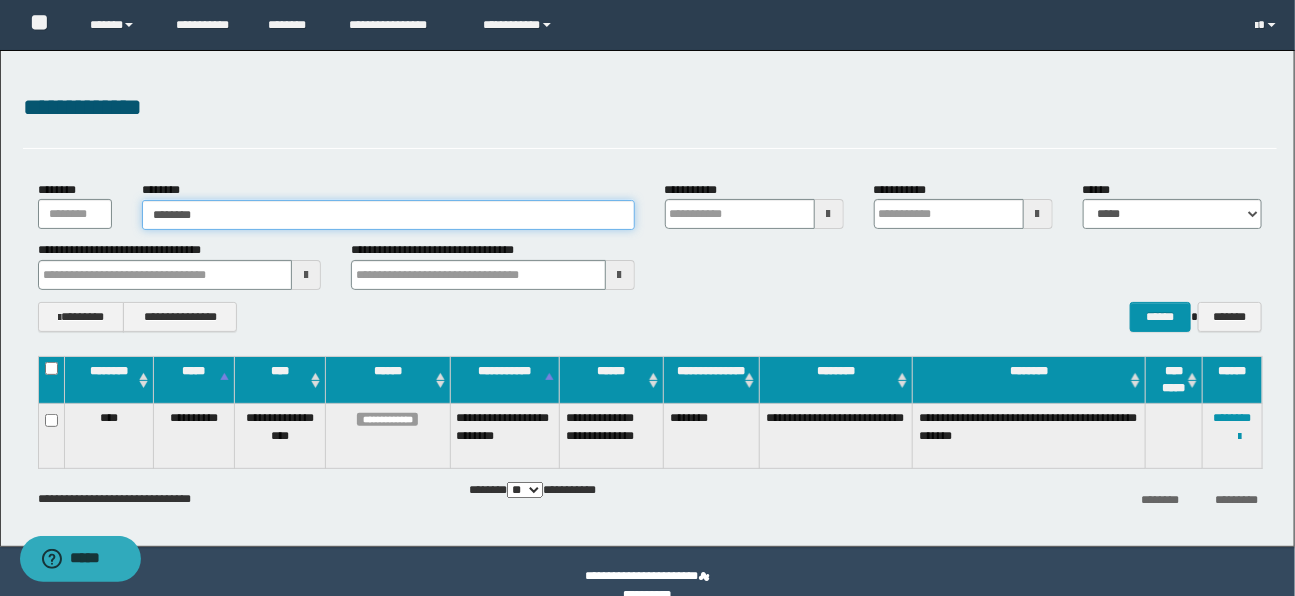 type on "********" 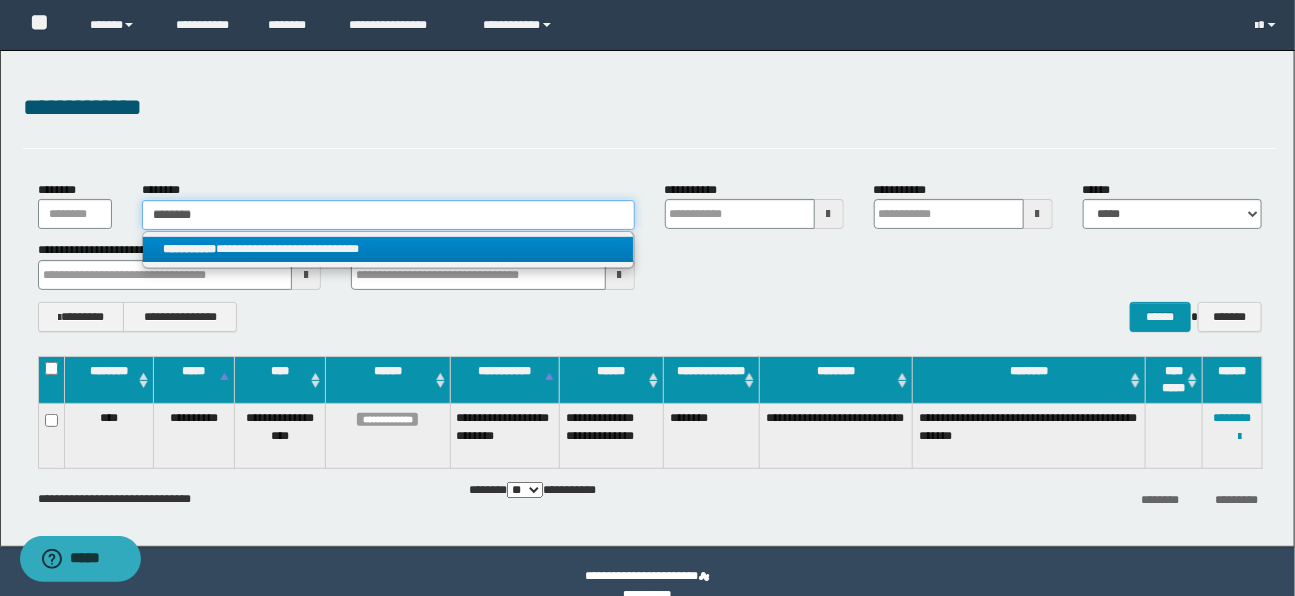 type on "********" 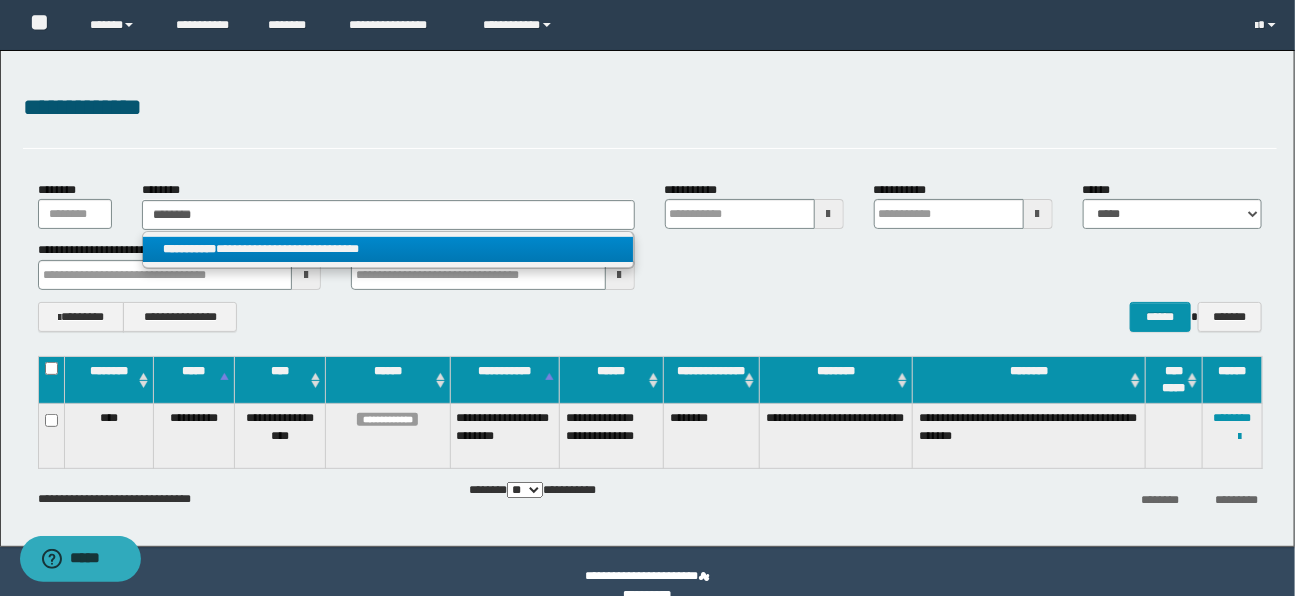 click on "**********" at bounding box center (388, 249) 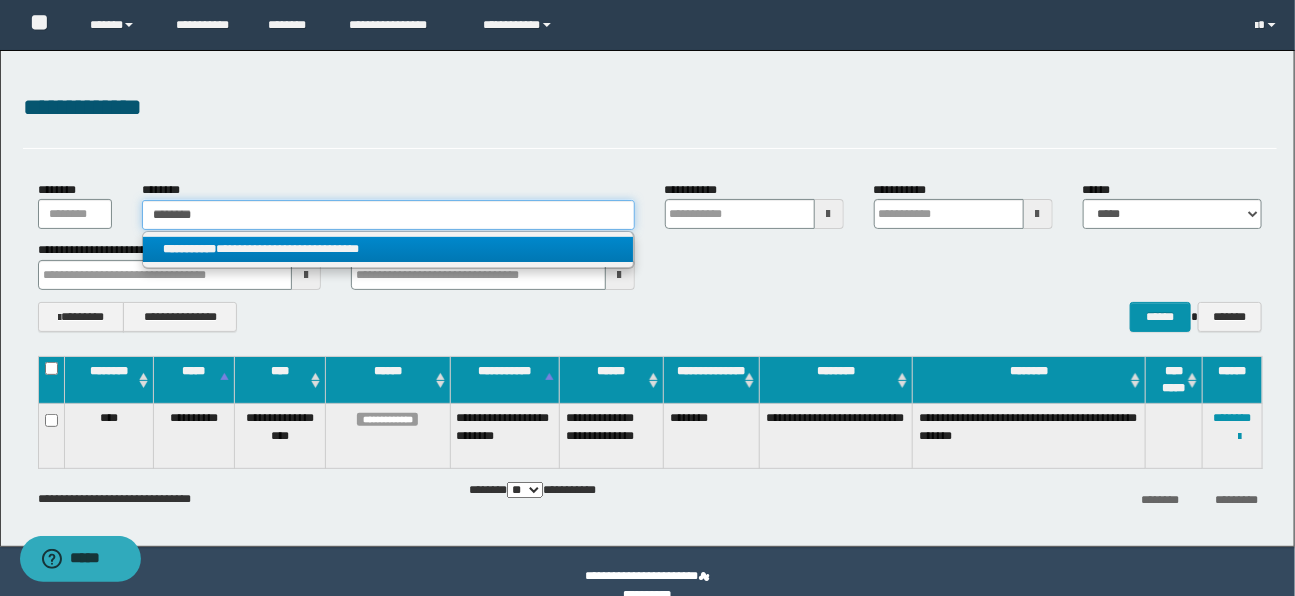 type 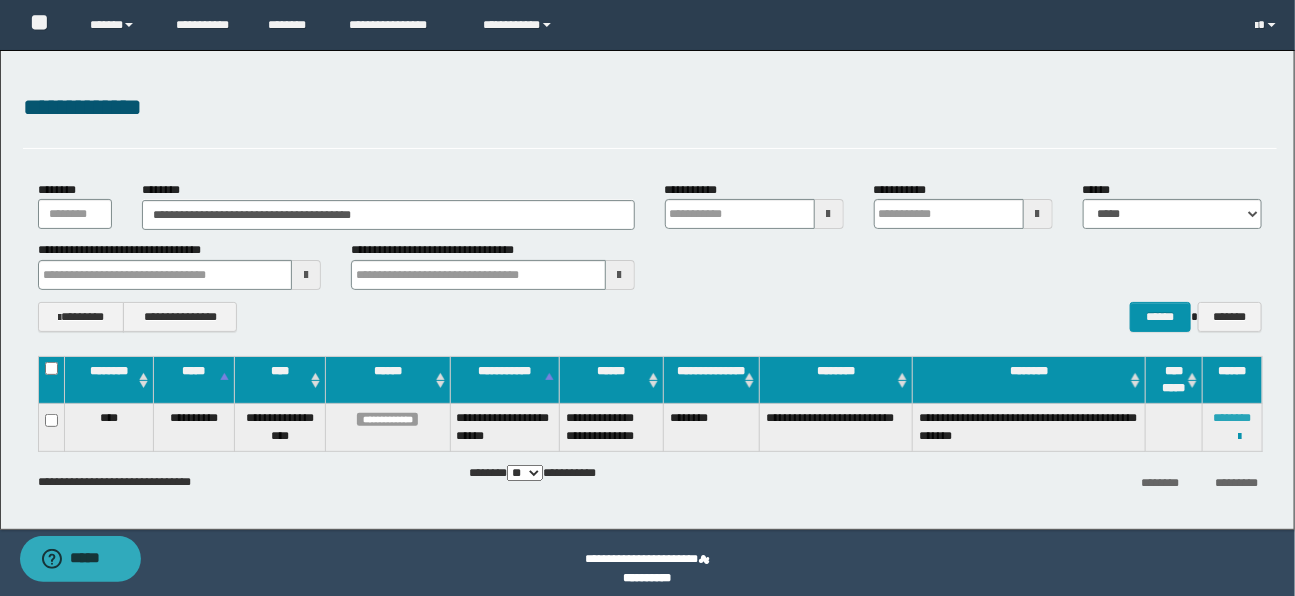 click on "********" at bounding box center (1233, 418) 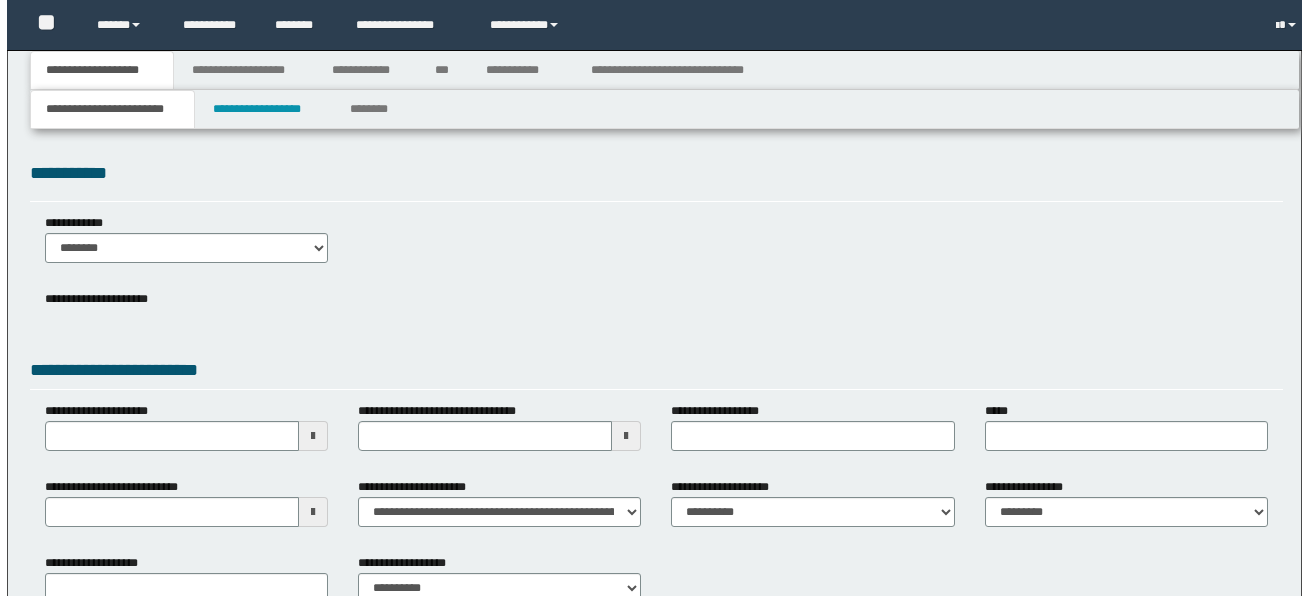 scroll, scrollTop: 0, scrollLeft: 0, axis: both 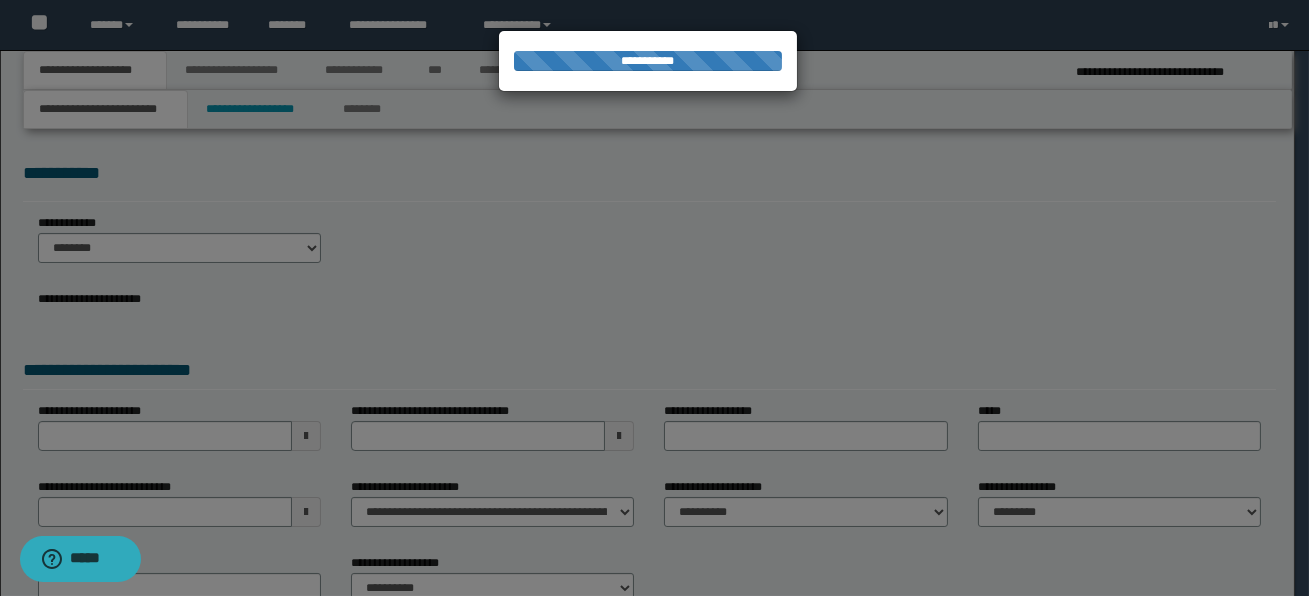 select on "*" 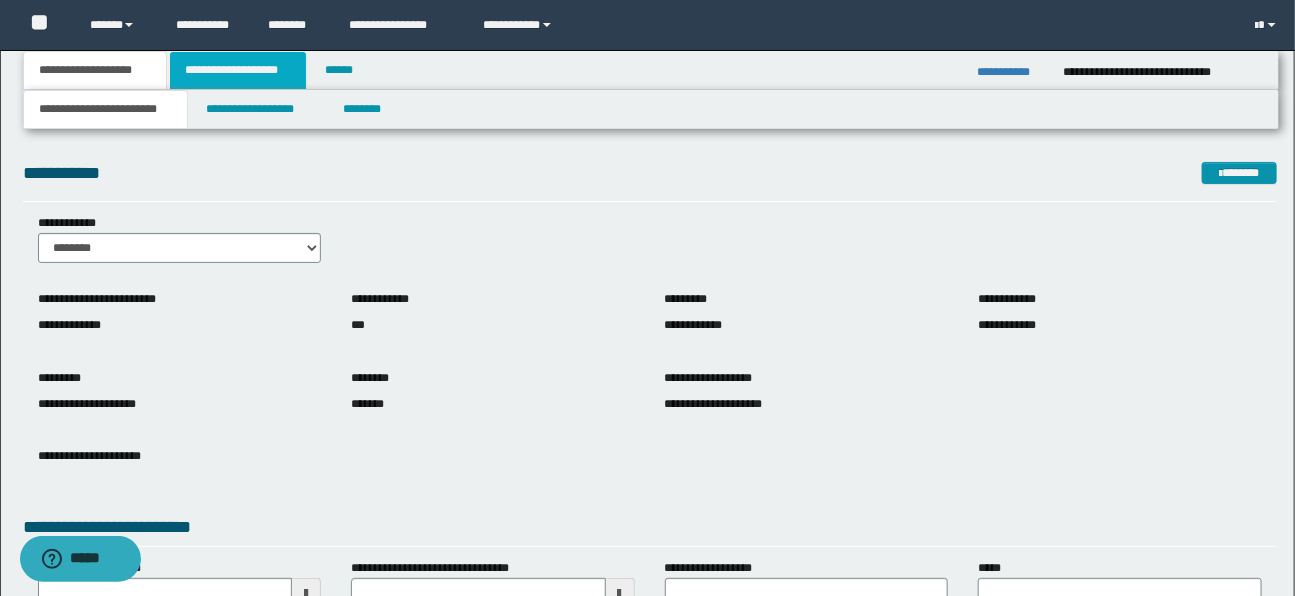click on "**********" at bounding box center (238, 70) 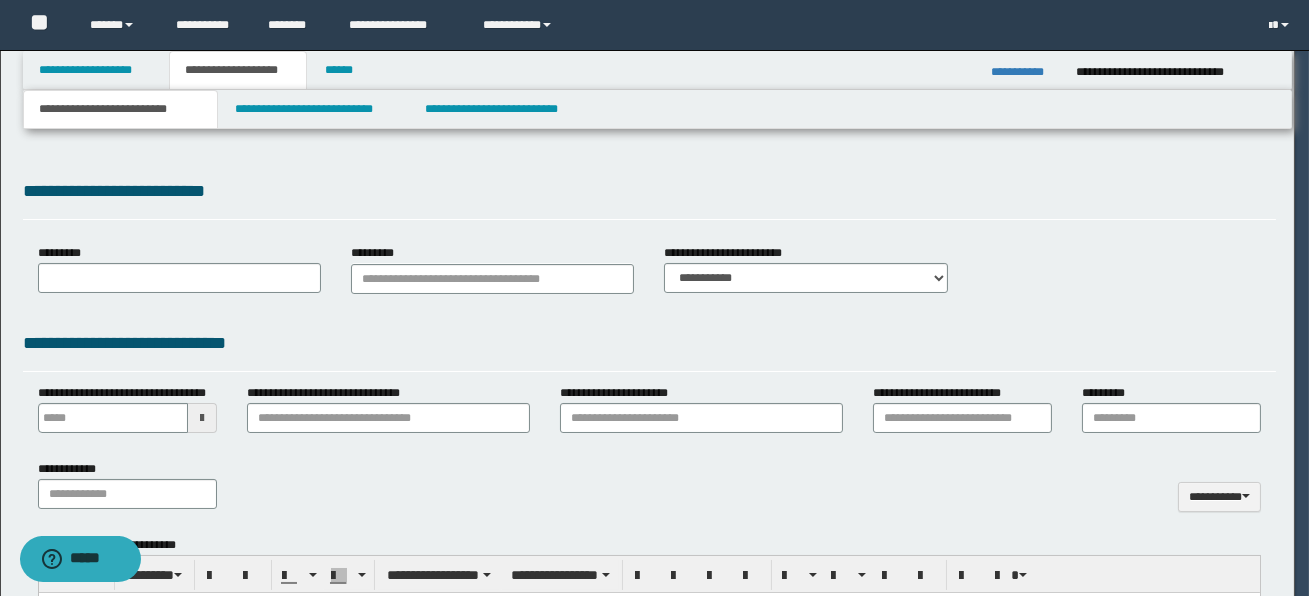 type 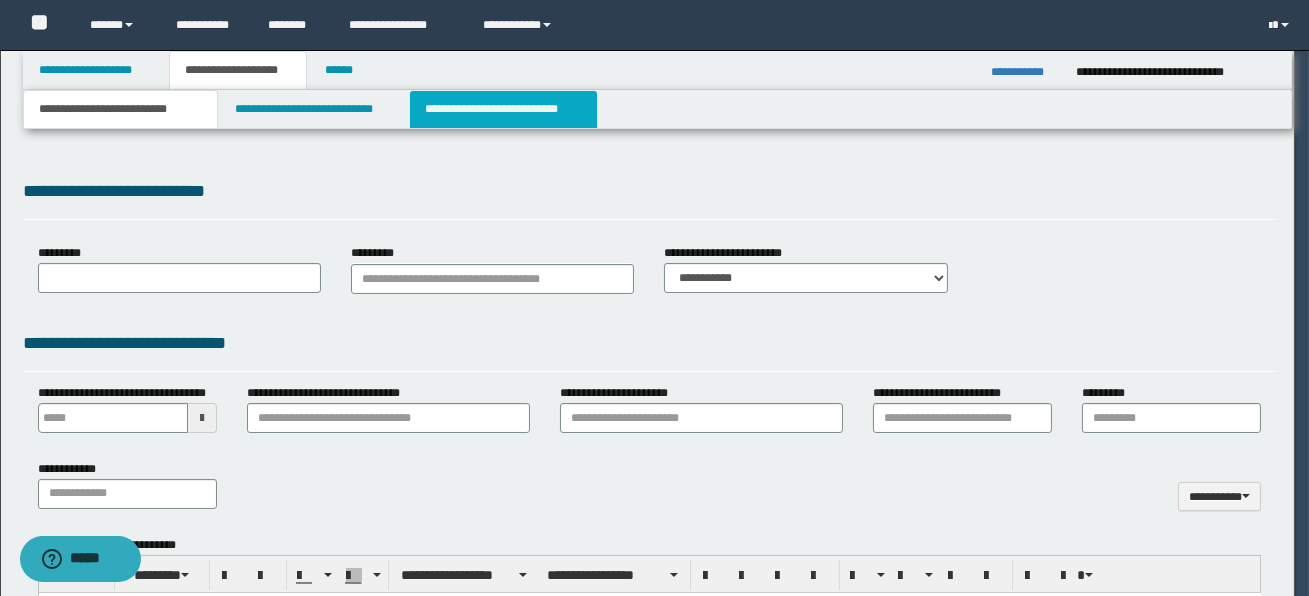 scroll, scrollTop: 0, scrollLeft: 0, axis: both 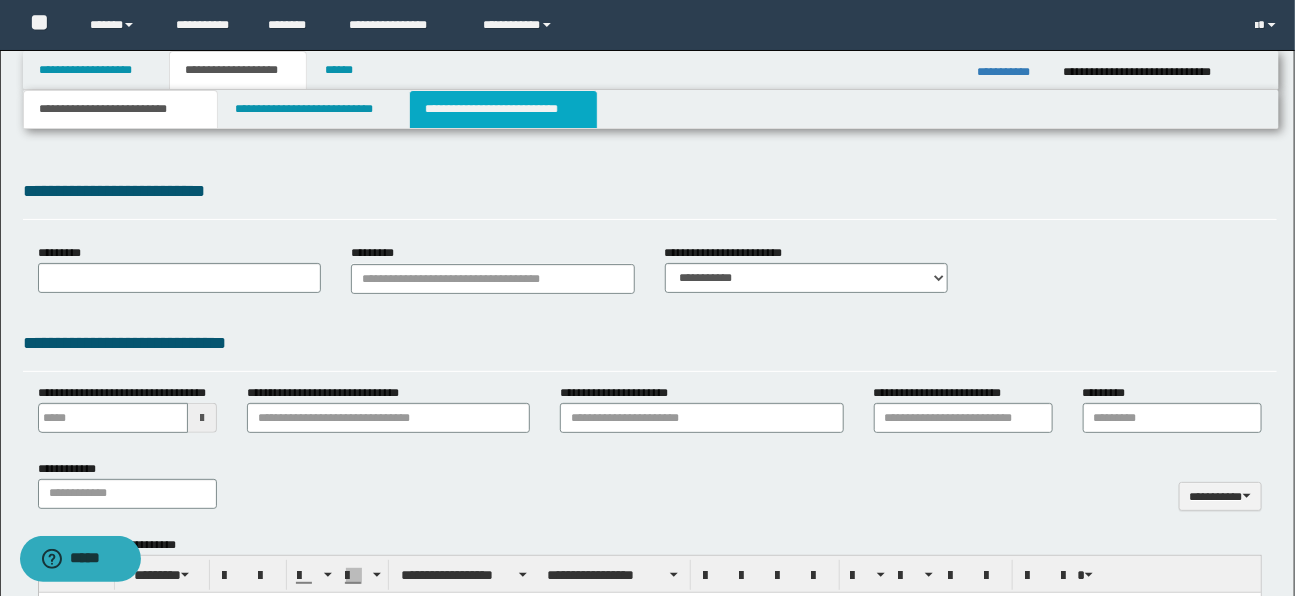 click on "**********" at bounding box center [503, 109] 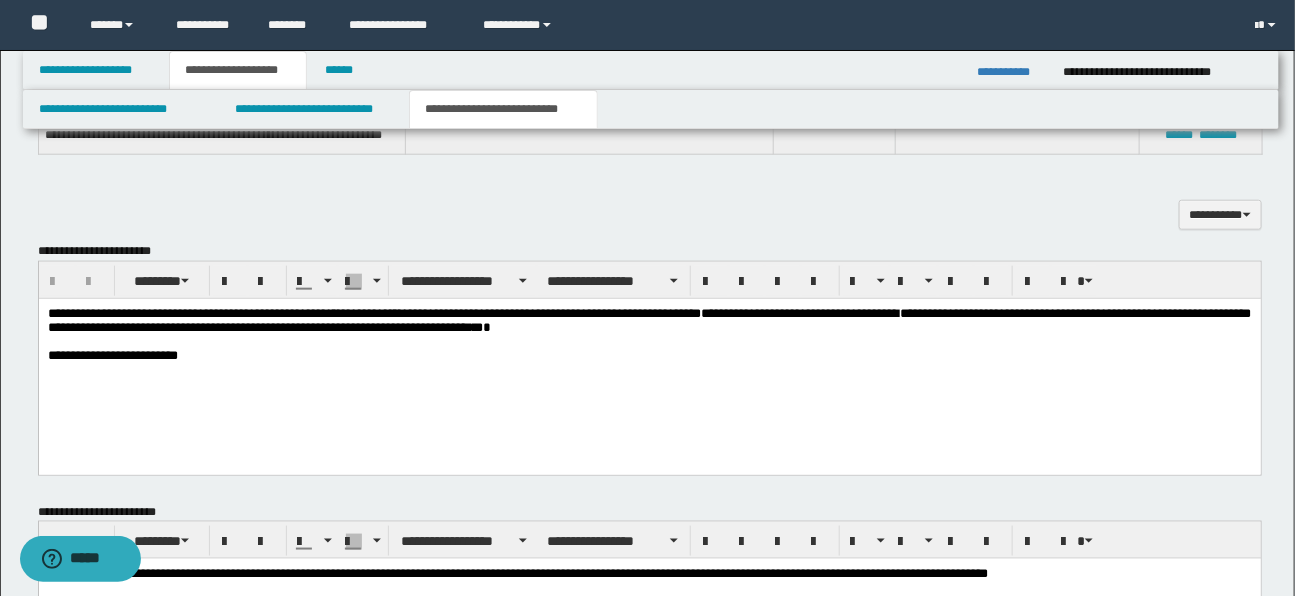 scroll, scrollTop: 740, scrollLeft: 0, axis: vertical 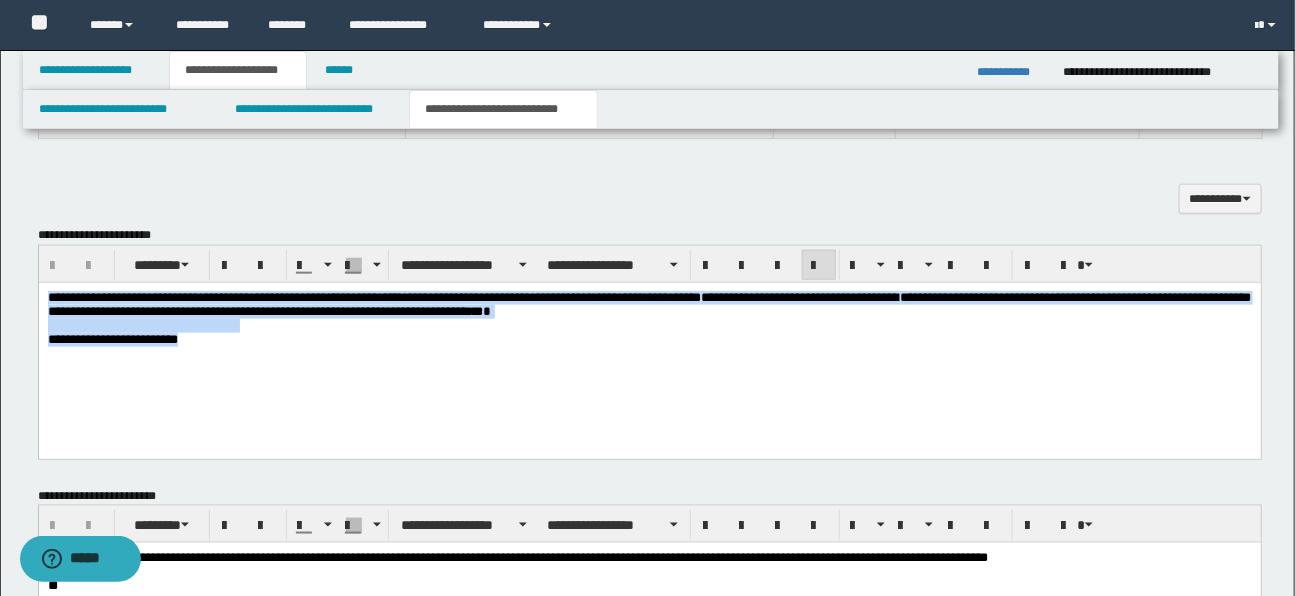 drag, startPoint x: 51, startPoint y: 301, endPoint x: 246, endPoint y: 346, distance: 200.12495 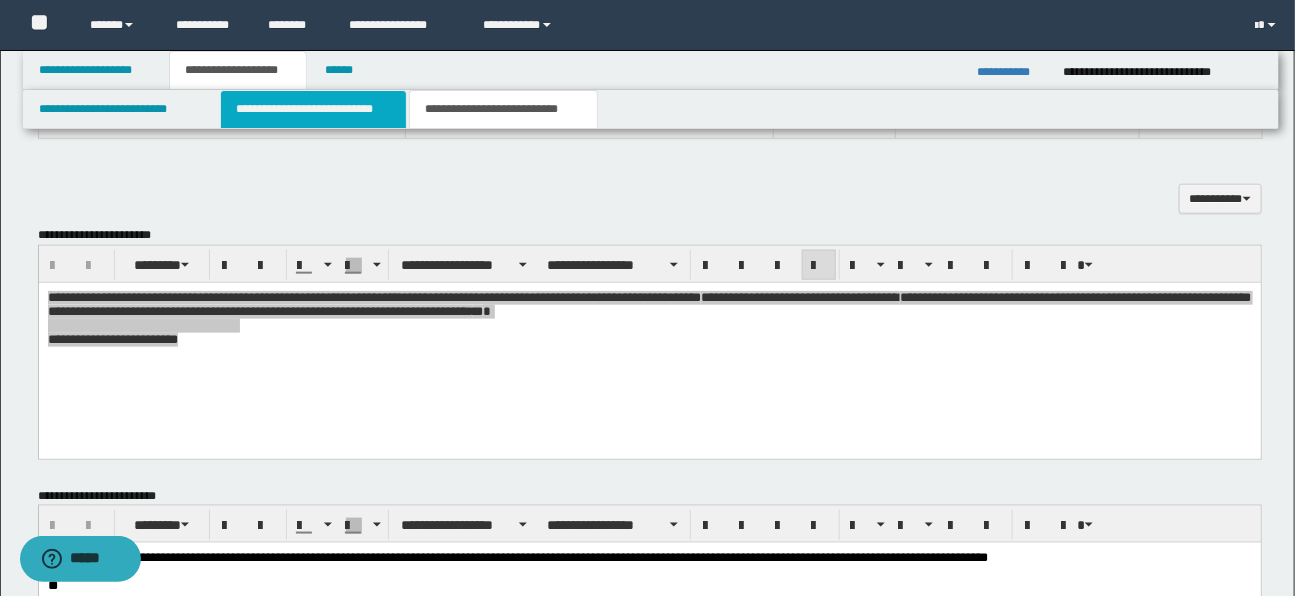 click on "**********" at bounding box center (313, 109) 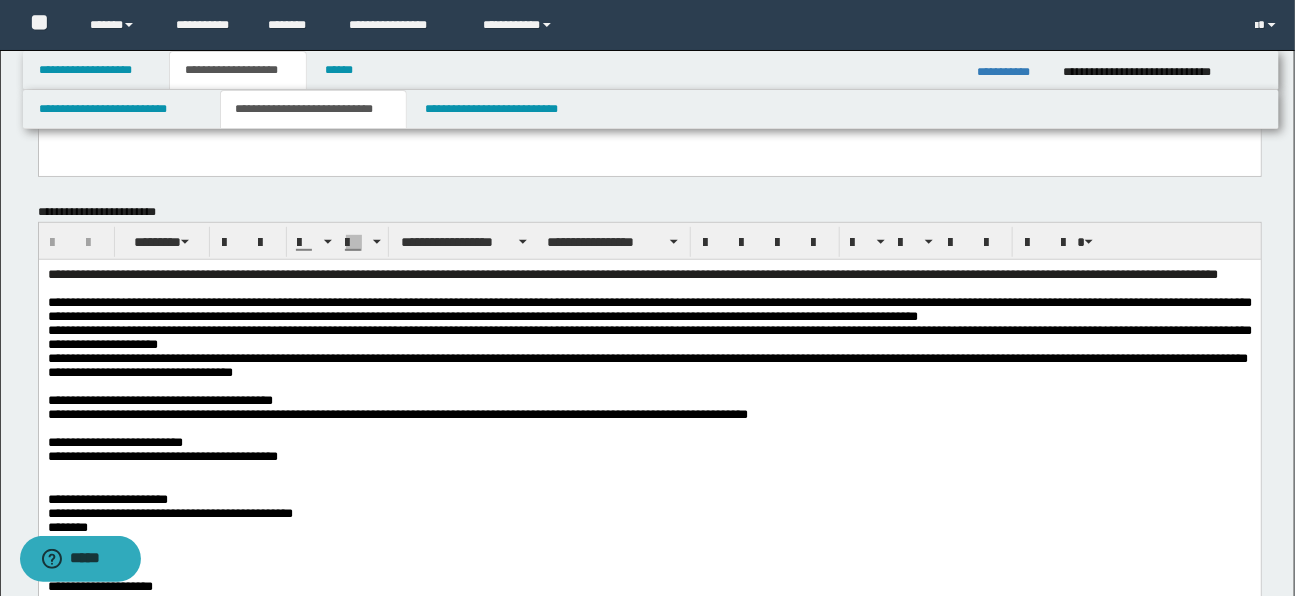 scroll, scrollTop: 321, scrollLeft: 0, axis: vertical 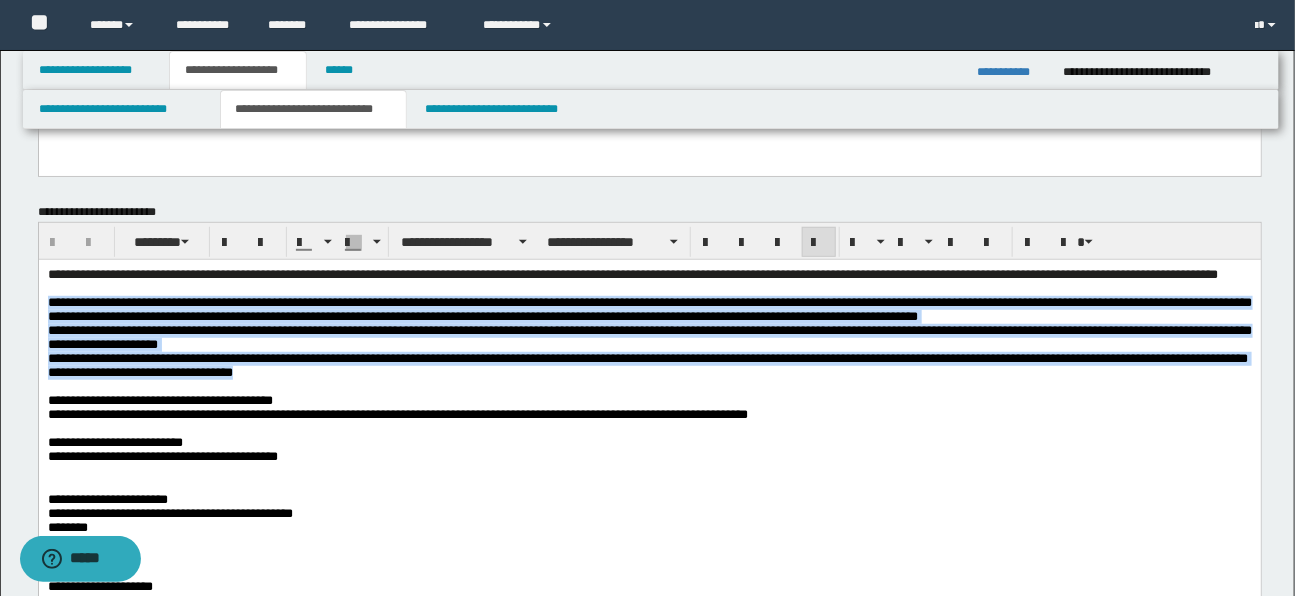 drag, startPoint x: 46, startPoint y: 324, endPoint x: 264, endPoint y: 406, distance: 232.912 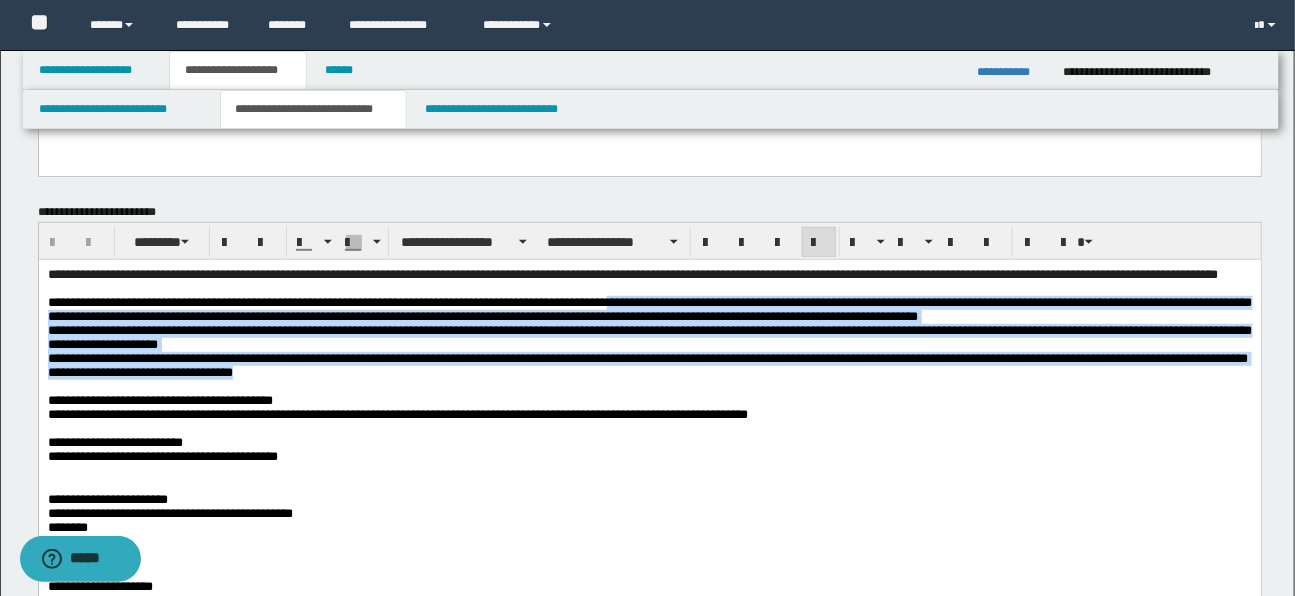 drag, startPoint x: 643, startPoint y: 322, endPoint x: 751, endPoint y: 409, distance: 138.68309 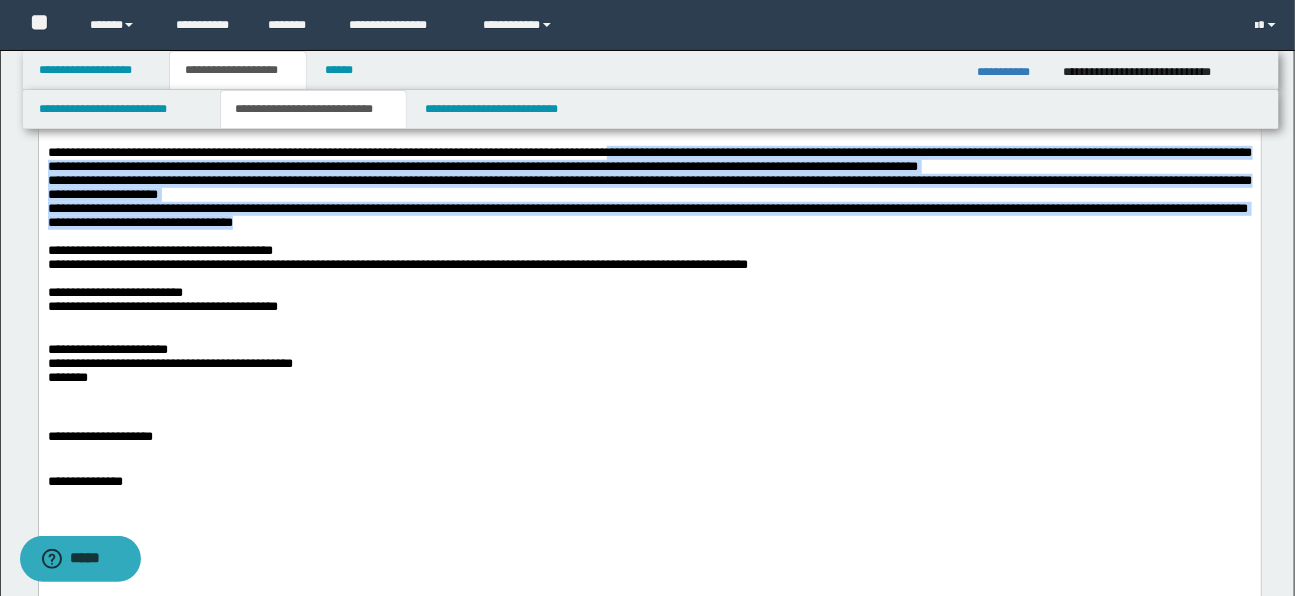scroll, scrollTop: 484, scrollLeft: 0, axis: vertical 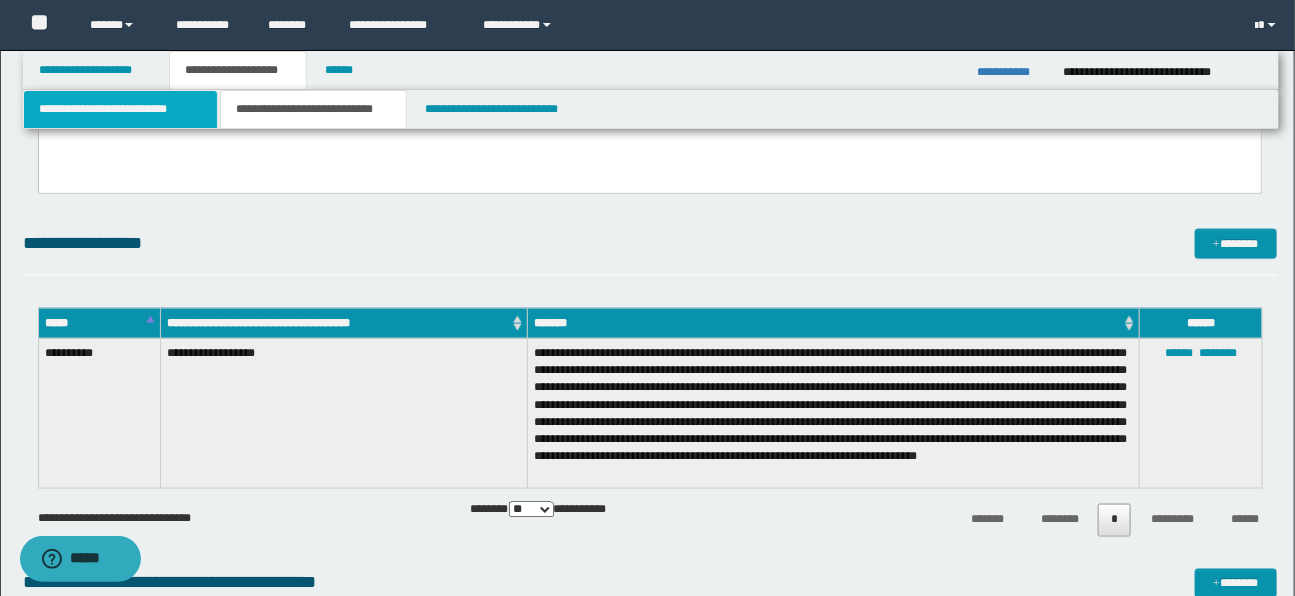 click on "**********" at bounding box center [120, 109] 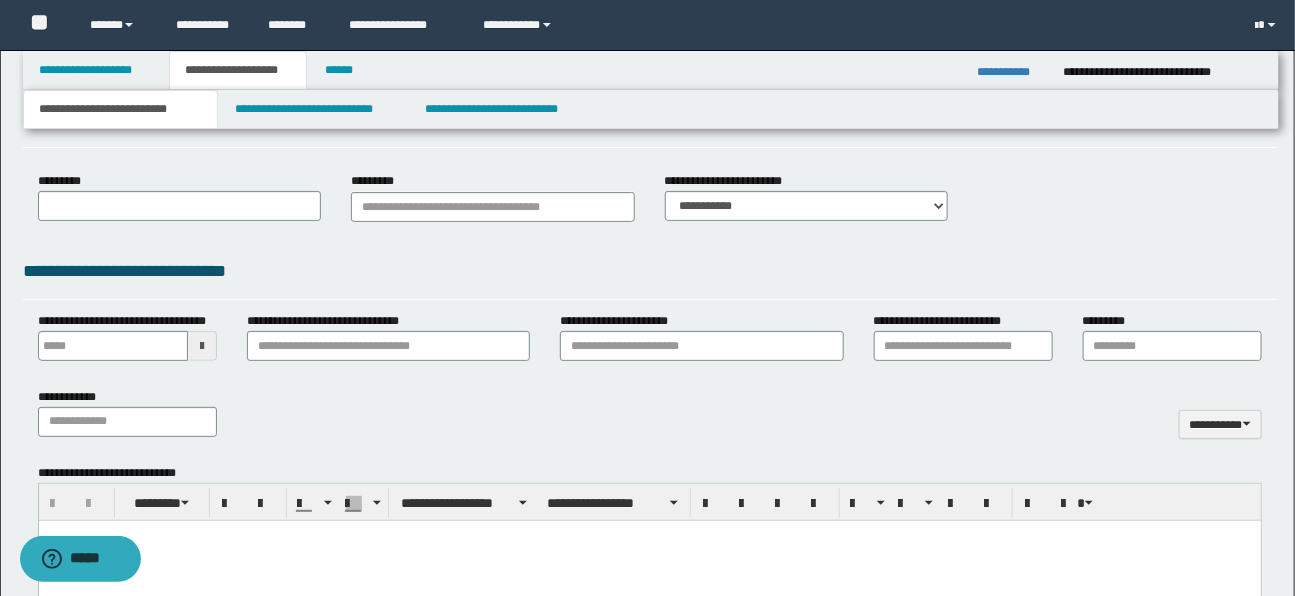 scroll, scrollTop: 0, scrollLeft: 0, axis: both 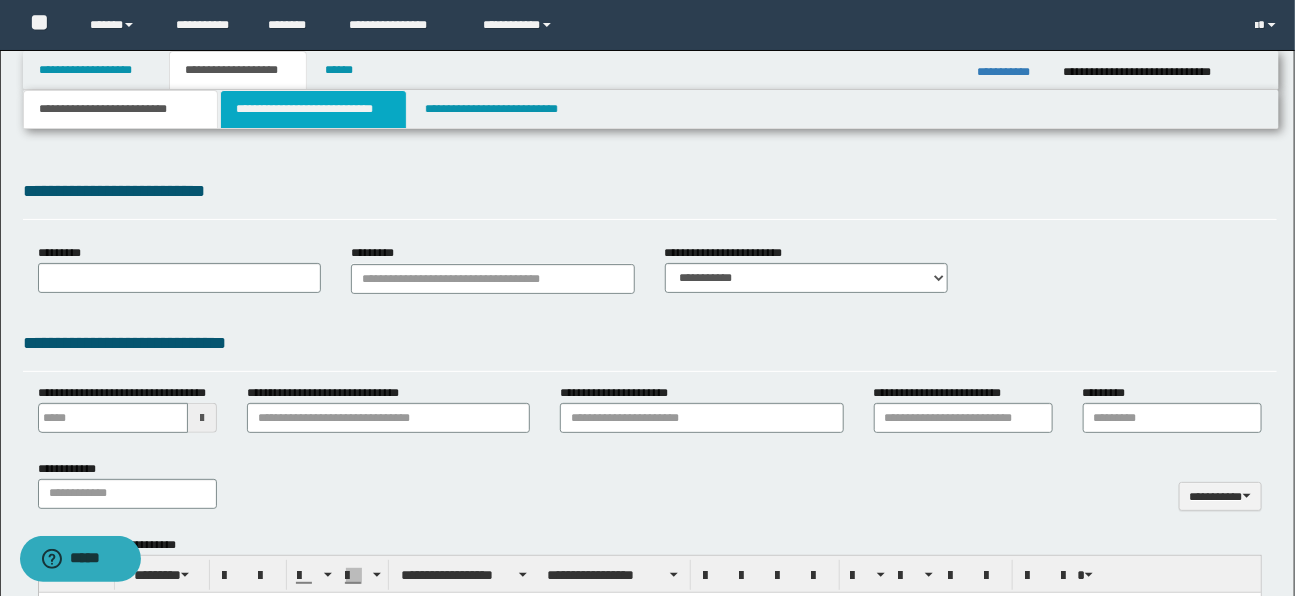 click on "**********" at bounding box center (313, 109) 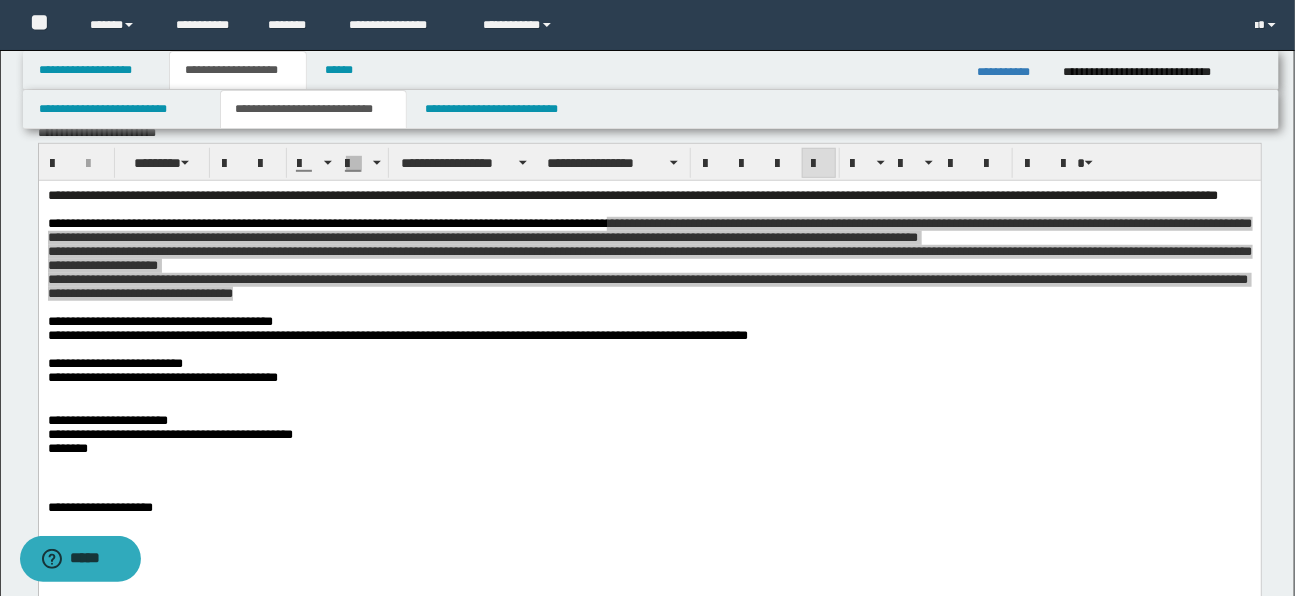scroll, scrollTop: 432, scrollLeft: 0, axis: vertical 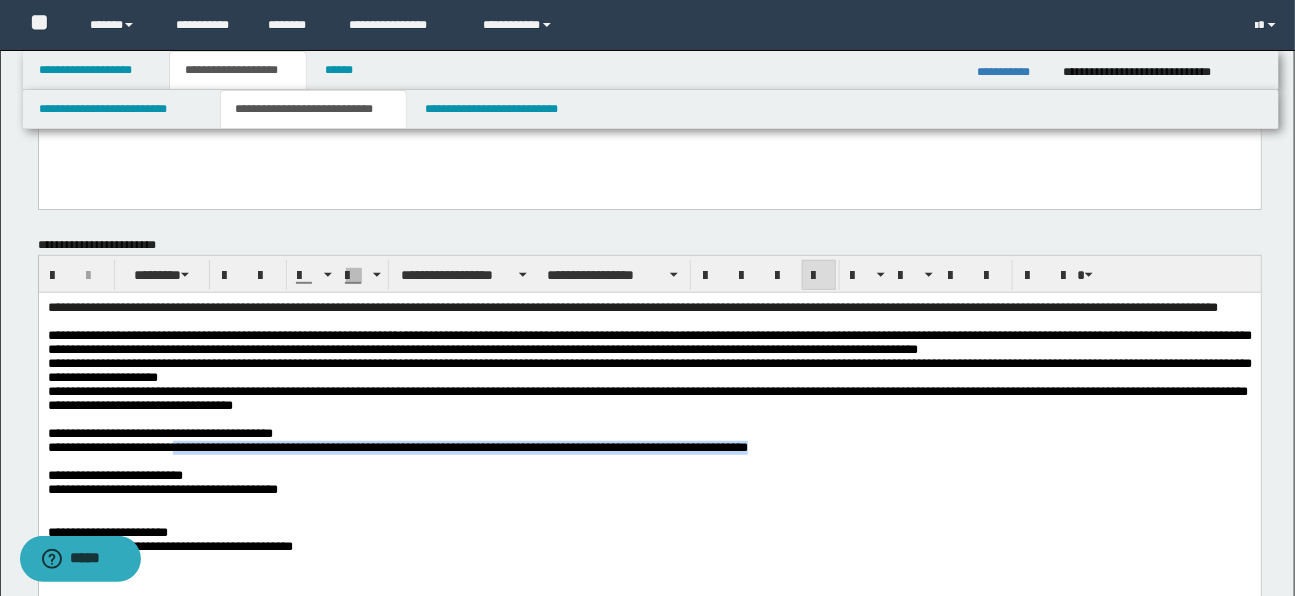 drag, startPoint x: 178, startPoint y: 489, endPoint x: 809, endPoint y: 487, distance: 631.0032 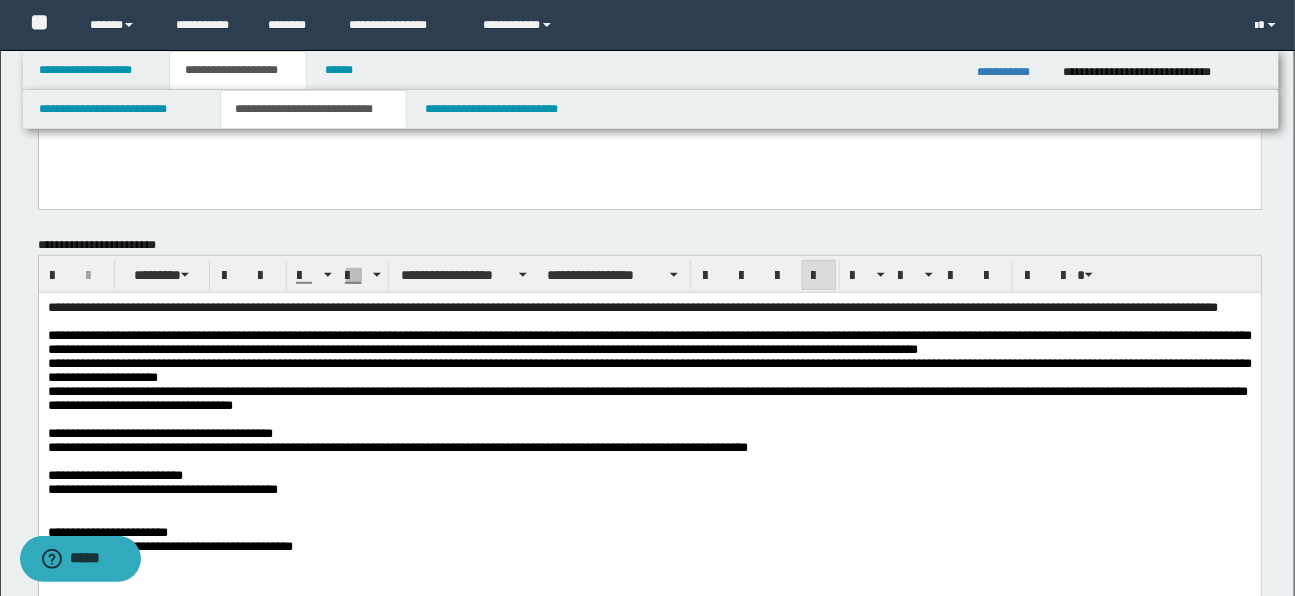 drag, startPoint x: 395, startPoint y: 515, endPoint x: 351, endPoint y: 506, distance: 44.911022 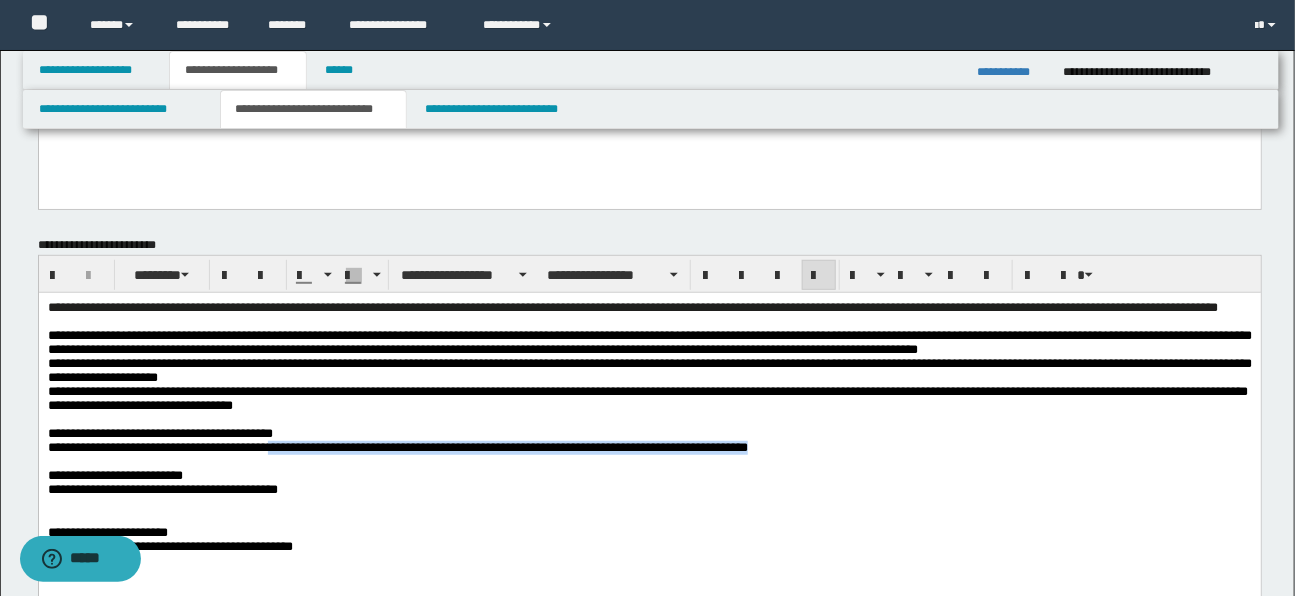 drag, startPoint x: 276, startPoint y: 491, endPoint x: 812, endPoint y: 486, distance: 536.0233 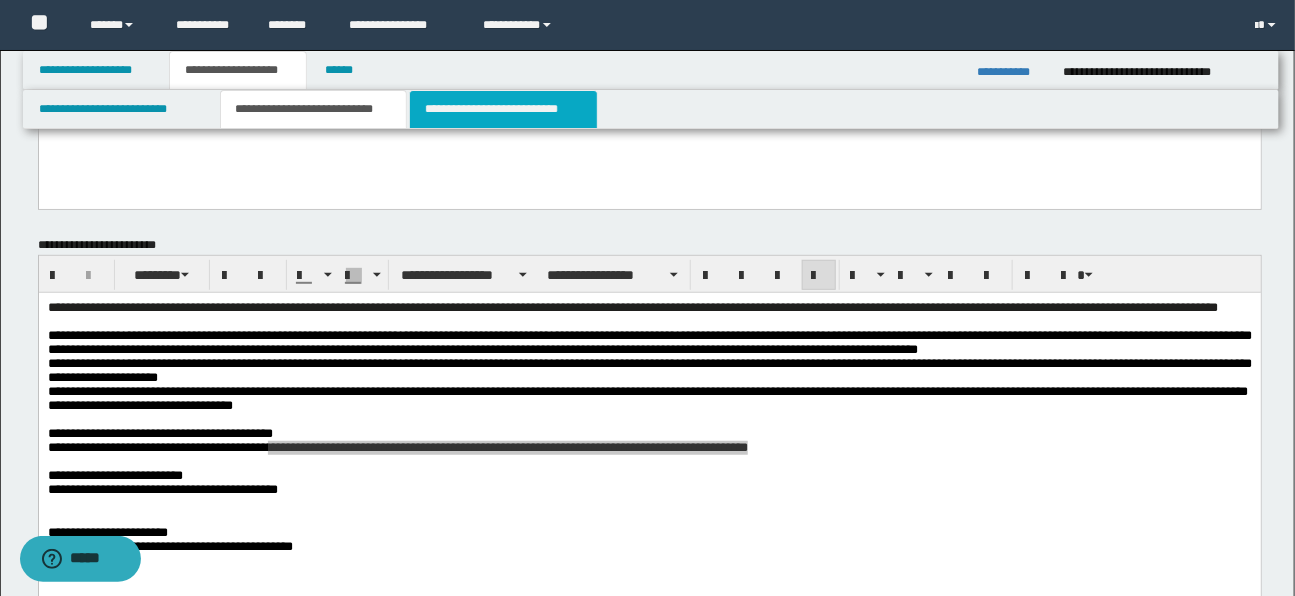 click on "**********" at bounding box center [503, 109] 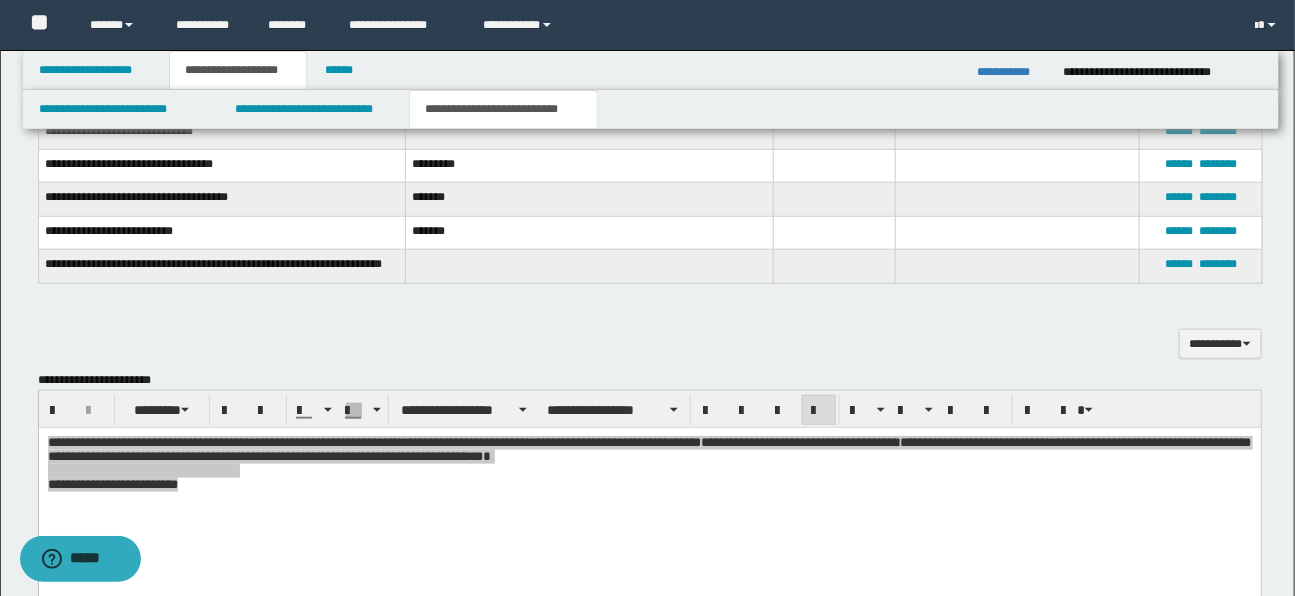 scroll, scrollTop: 676, scrollLeft: 0, axis: vertical 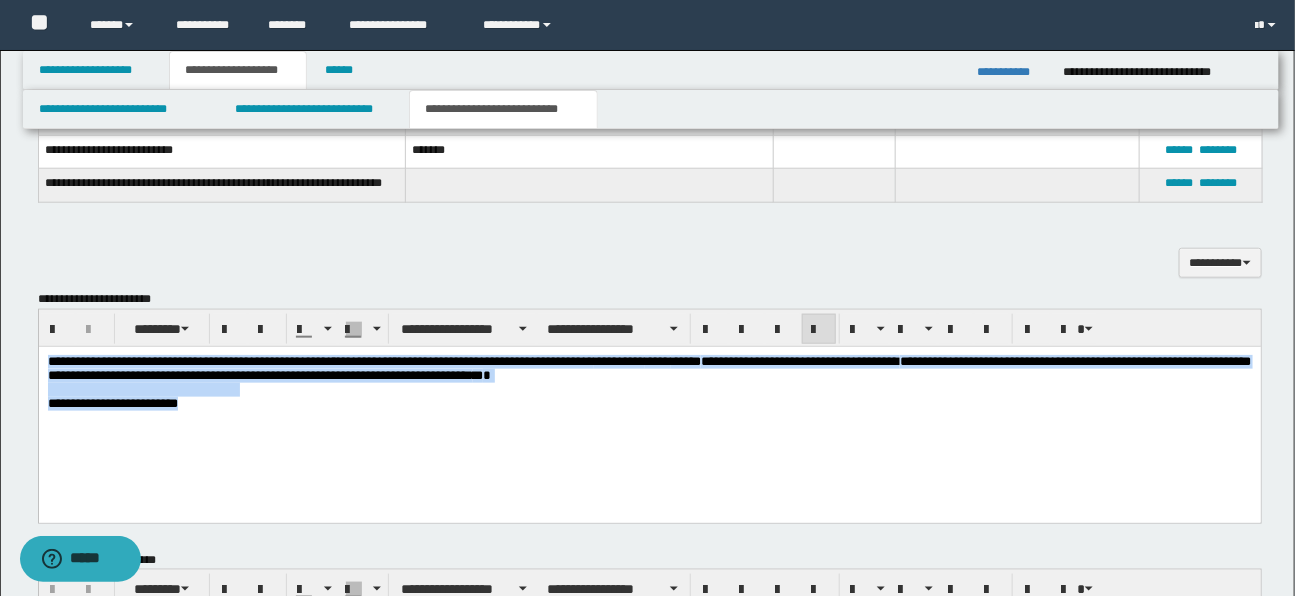click on "**********" at bounding box center (320, 360) 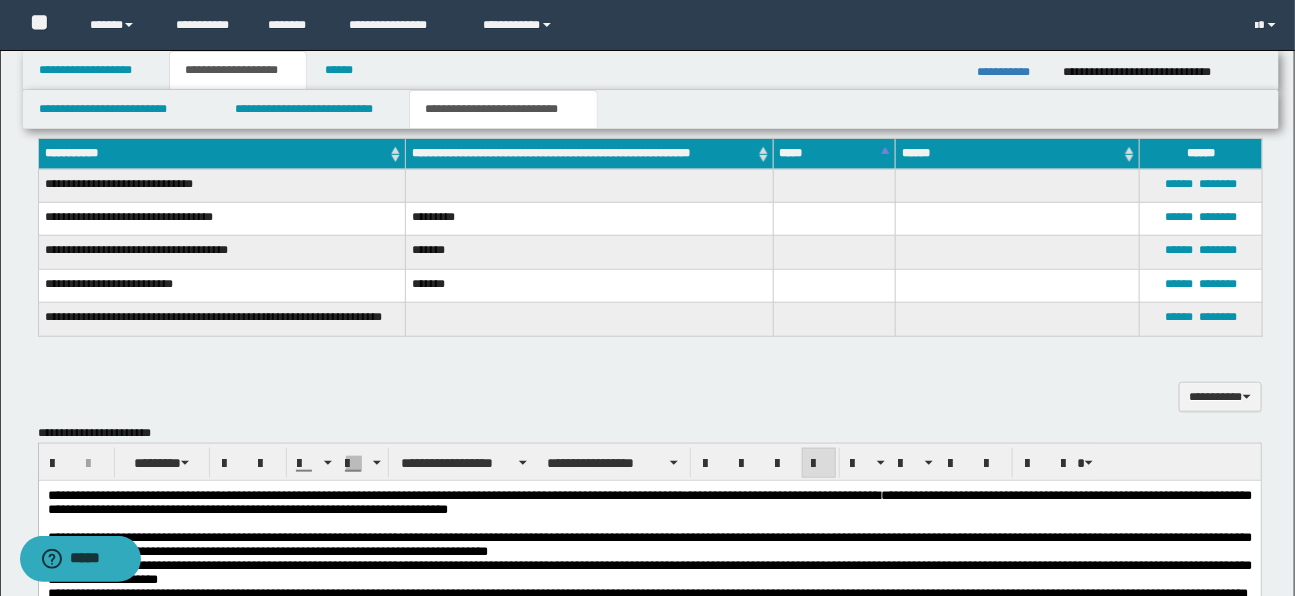 scroll, scrollTop: 515, scrollLeft: 0, axis: vertical 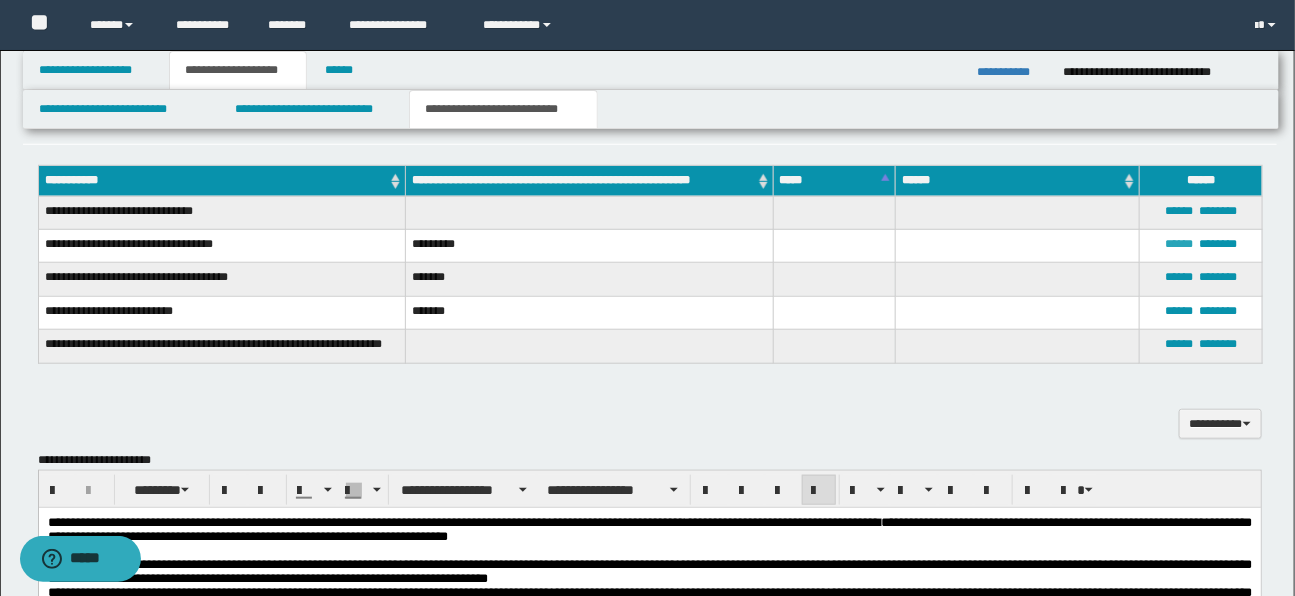 click on "******" at bounding box center [1179, 244] 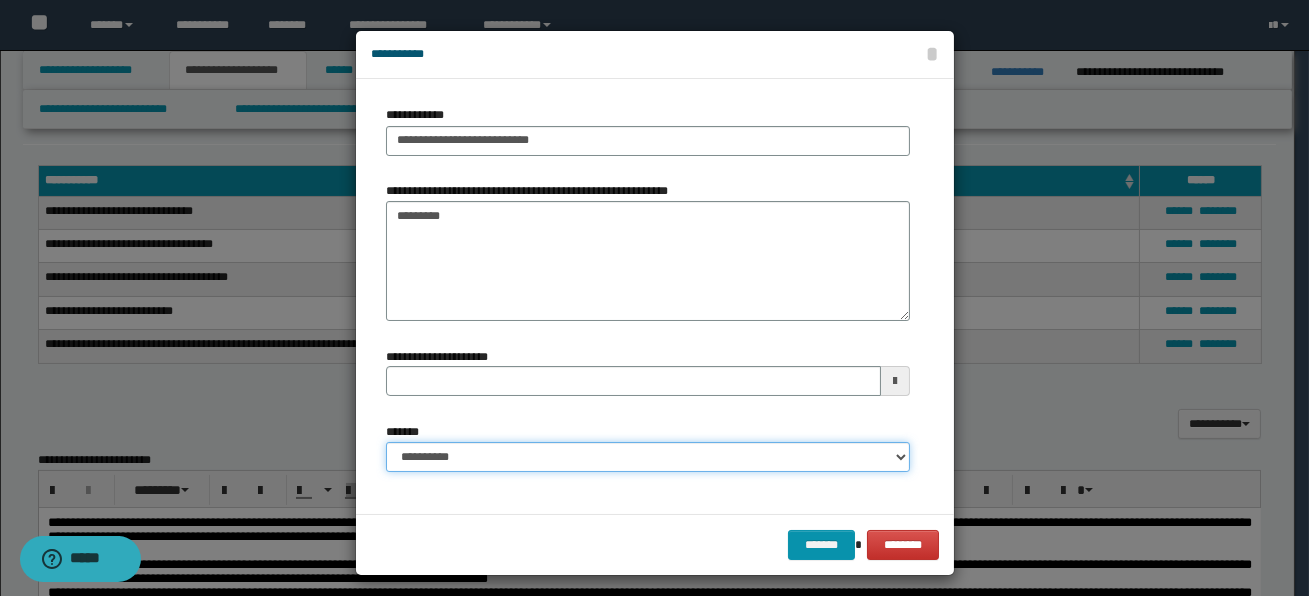 click on "**********" at bounding box center (648, 457) 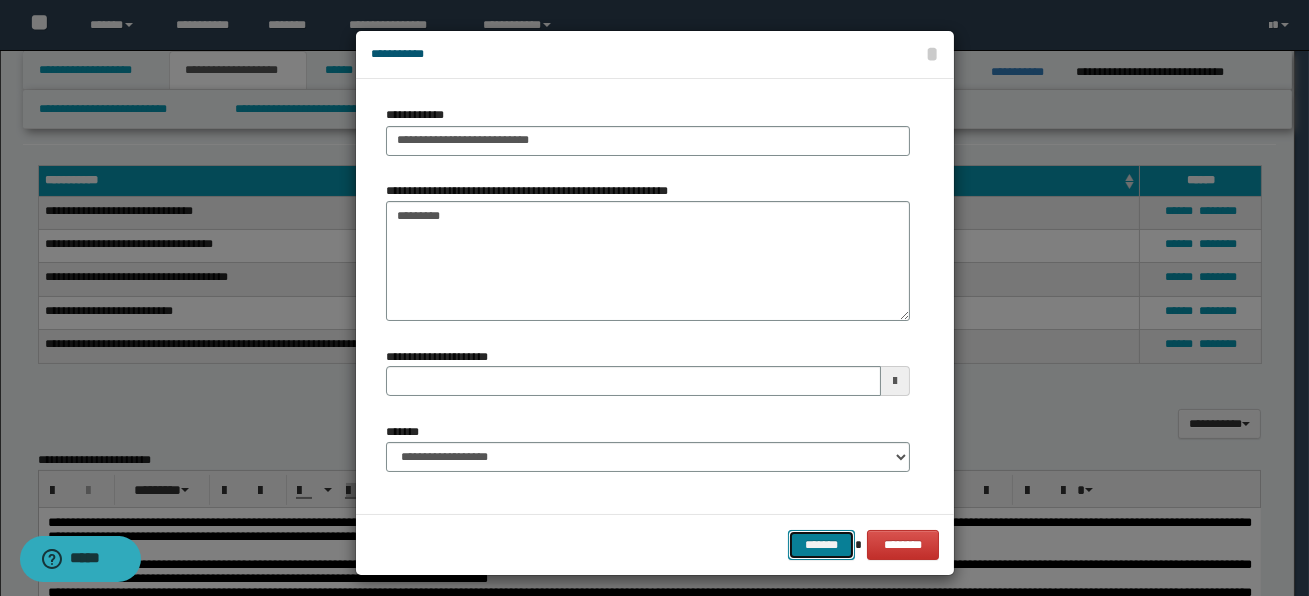 click on "*******" at bounding box center [821, 545] 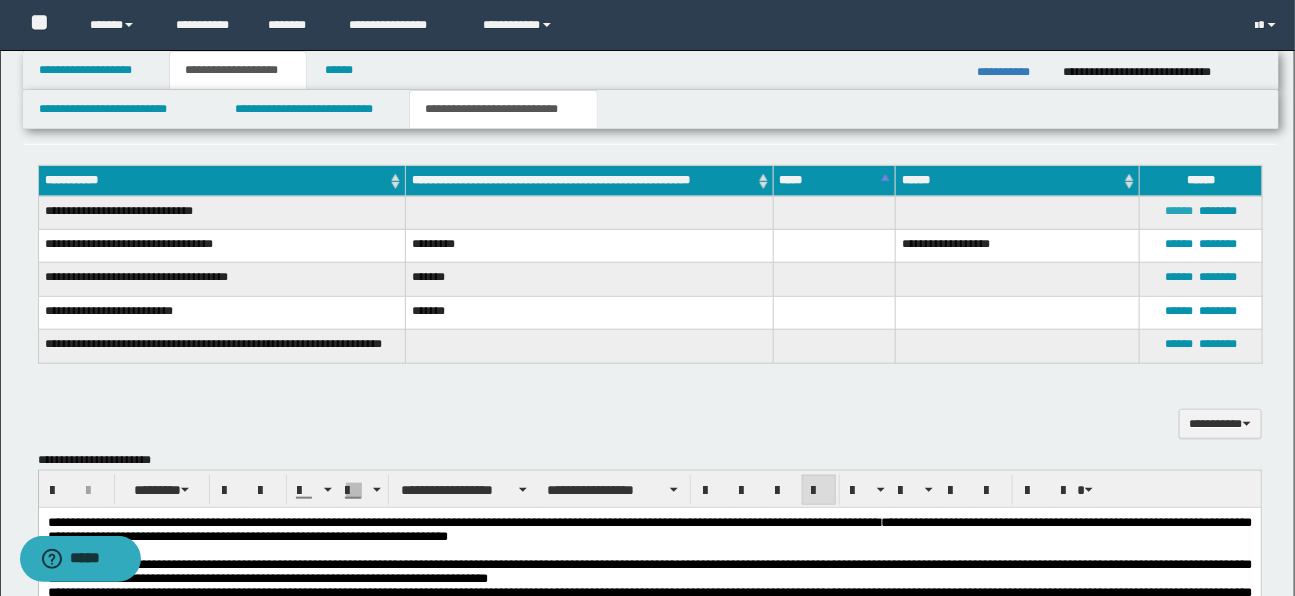 click on "******" at bounding box center (1179, 211) 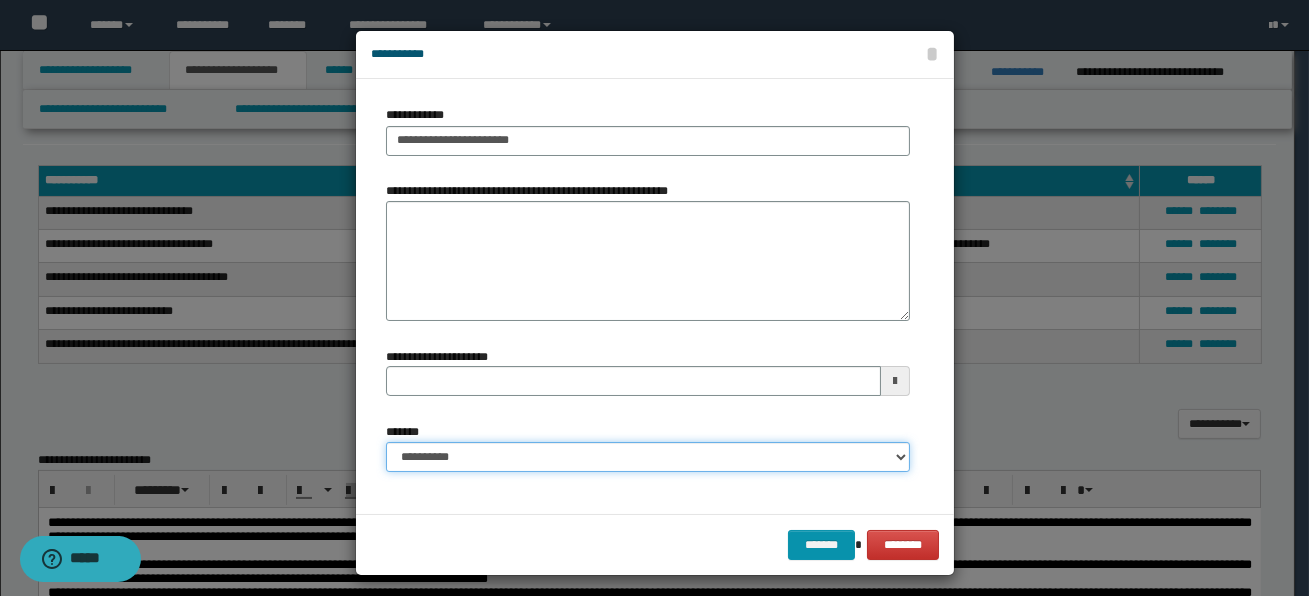 click on "**********" at bounding box center (648, 457) 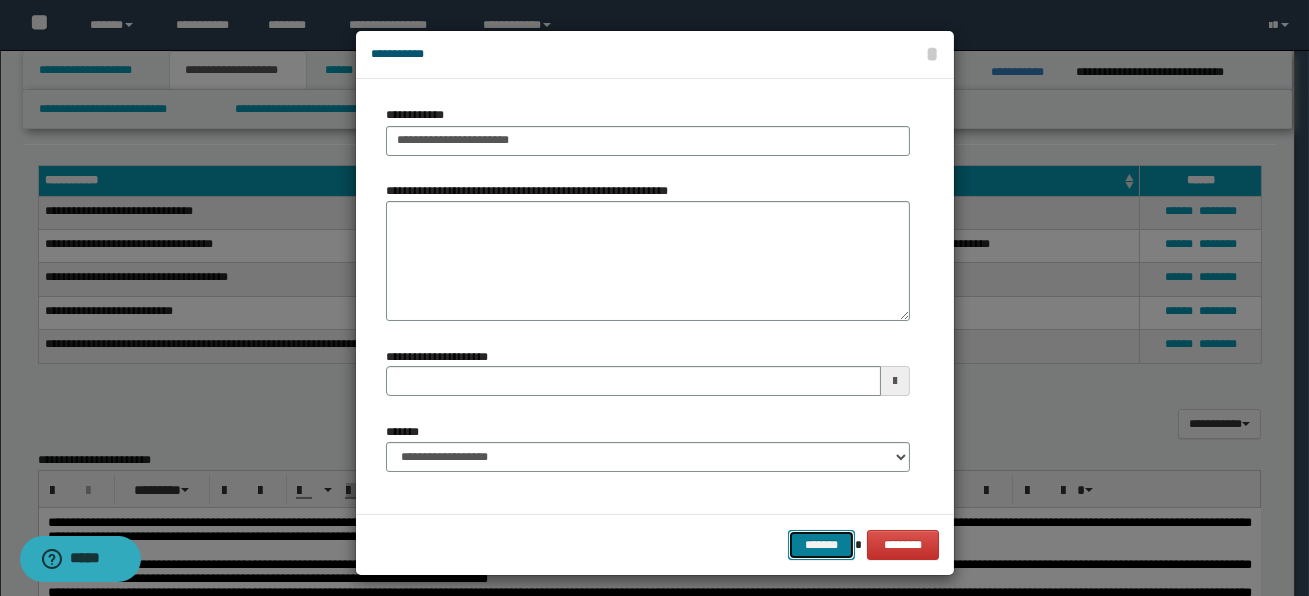 click on "*******" at bounding box center (821, 545) 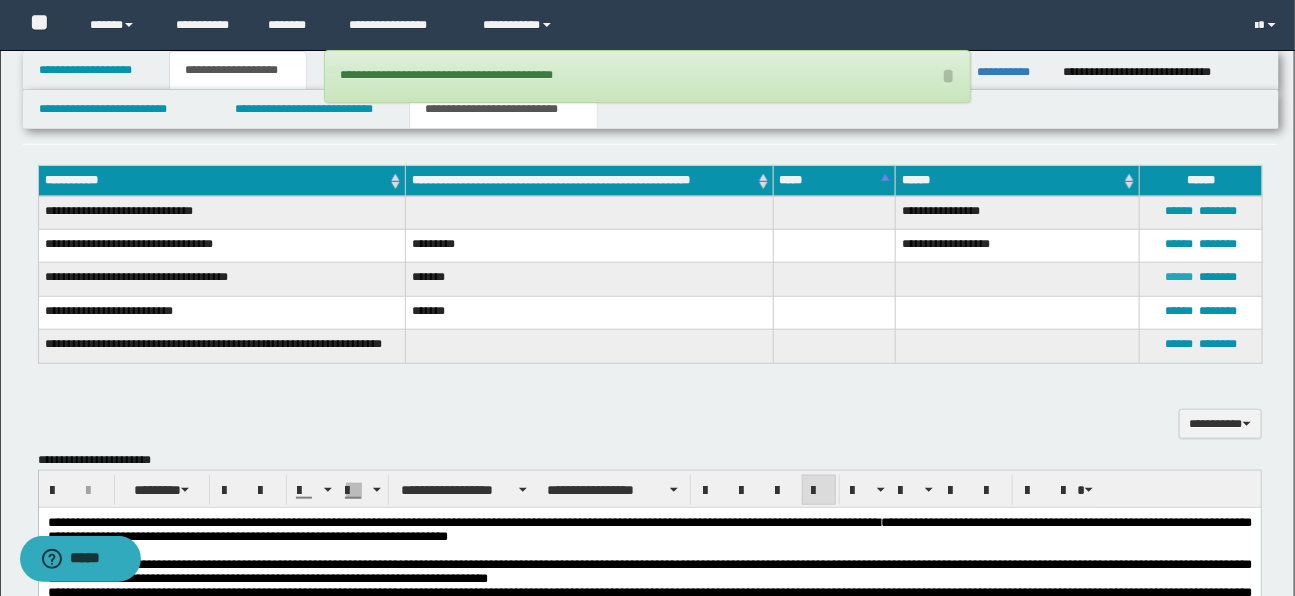 click on "******" at bounding box center (1179, 277) 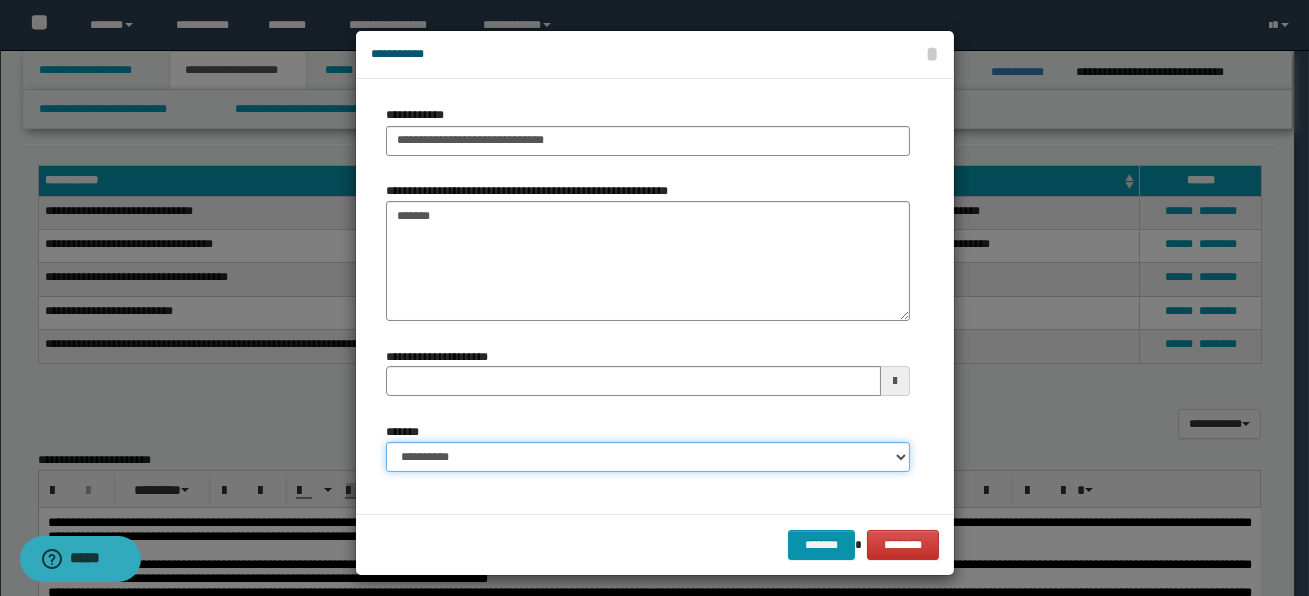 click on "**********" at bounding box center [648, 457] 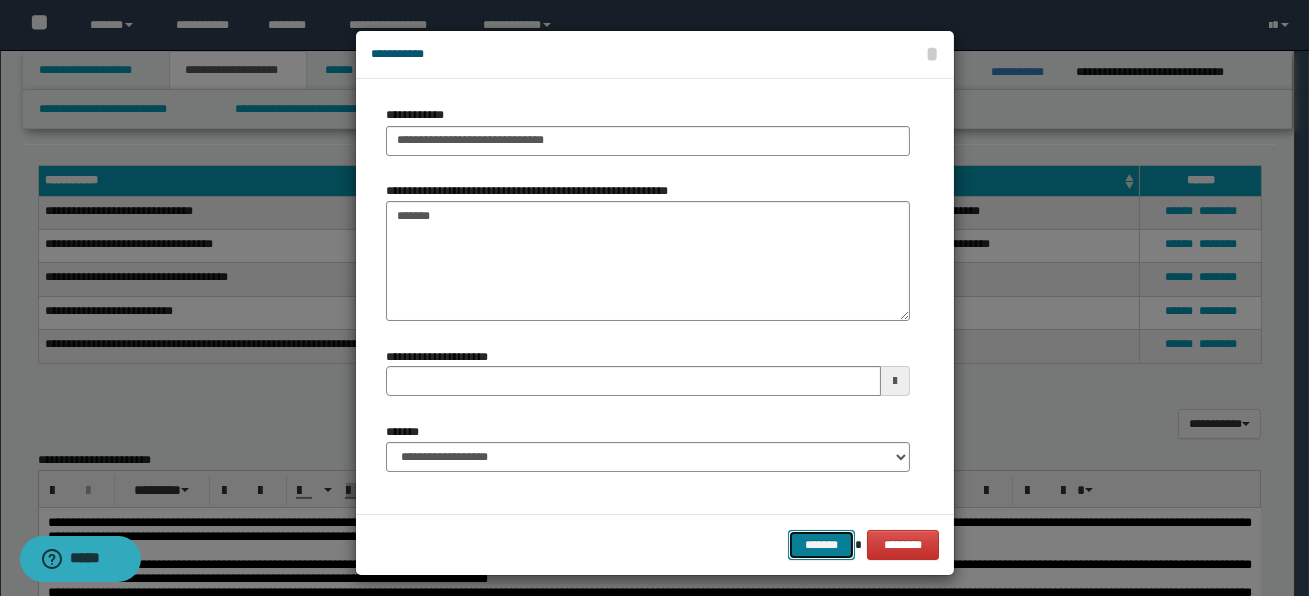 click on "*******" at bounding box center [821, 545] 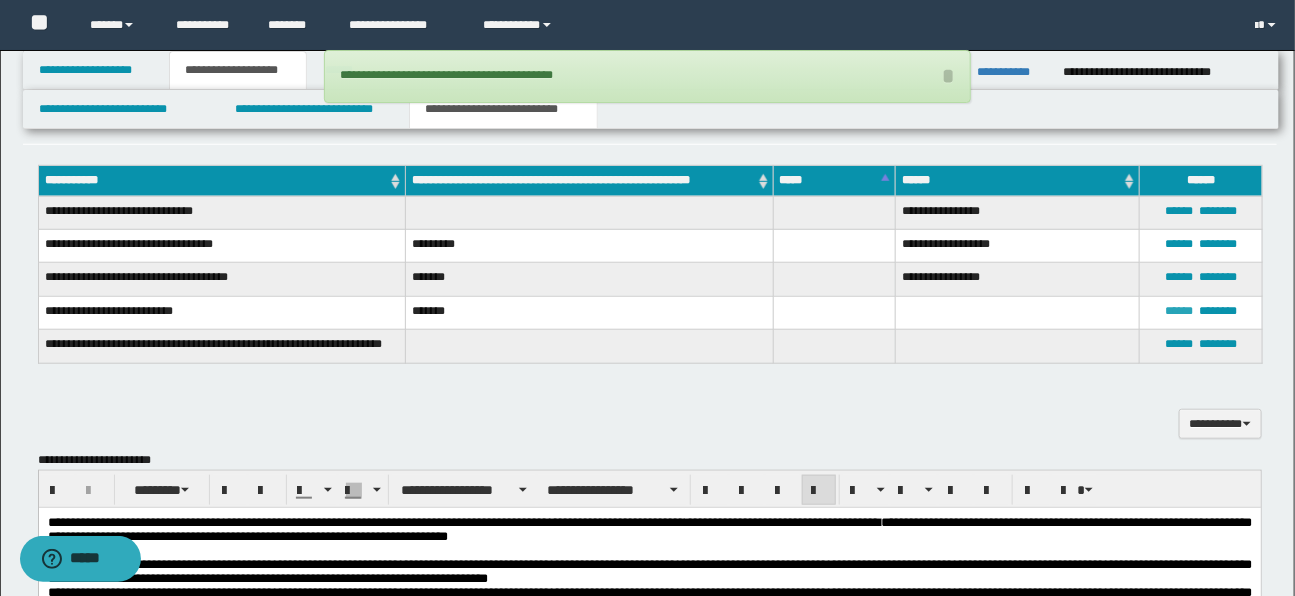 click on "******" at bounding box center [1179, 311] 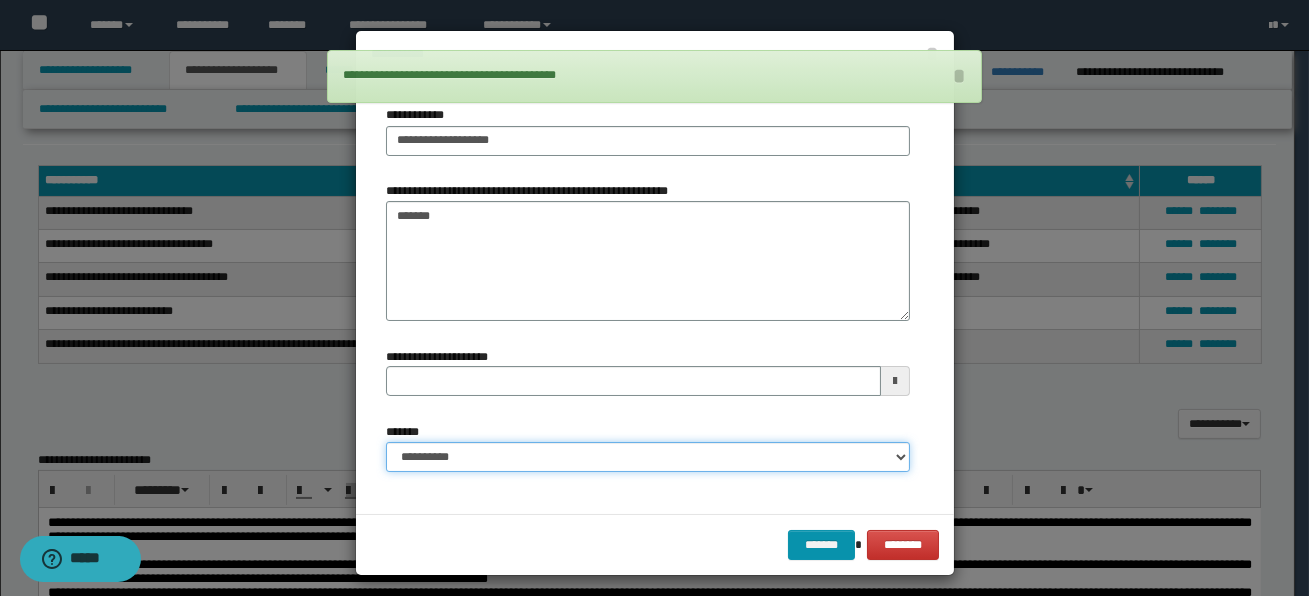 click on "**********" at bounding box center (648, 457) 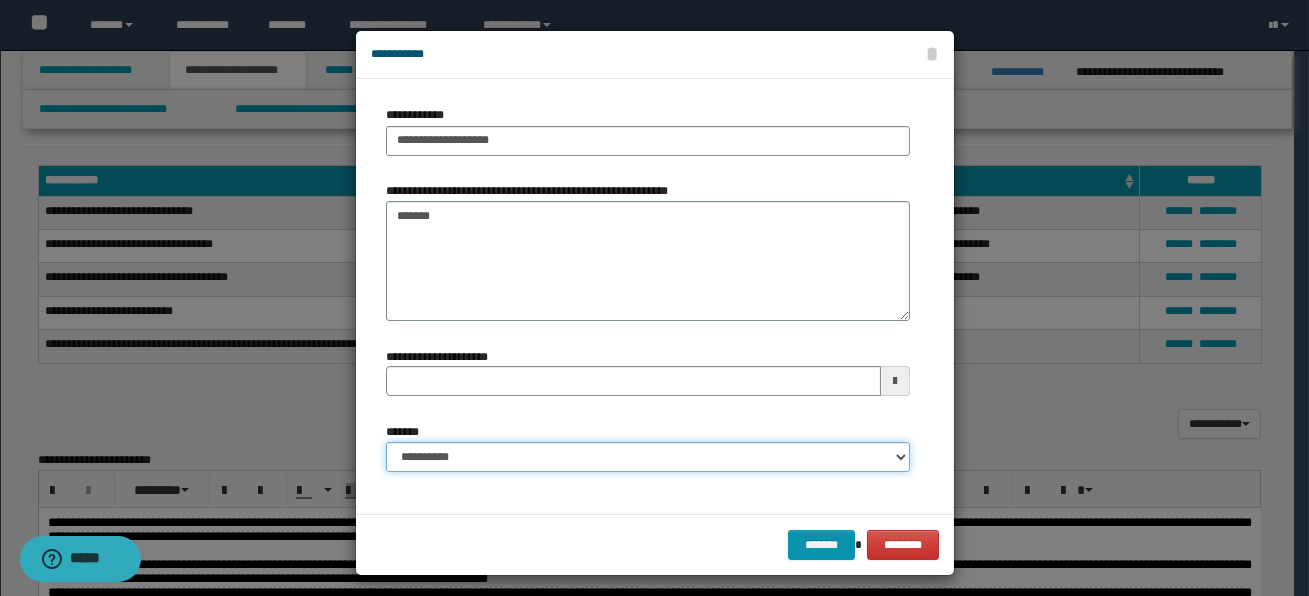 select on "*" 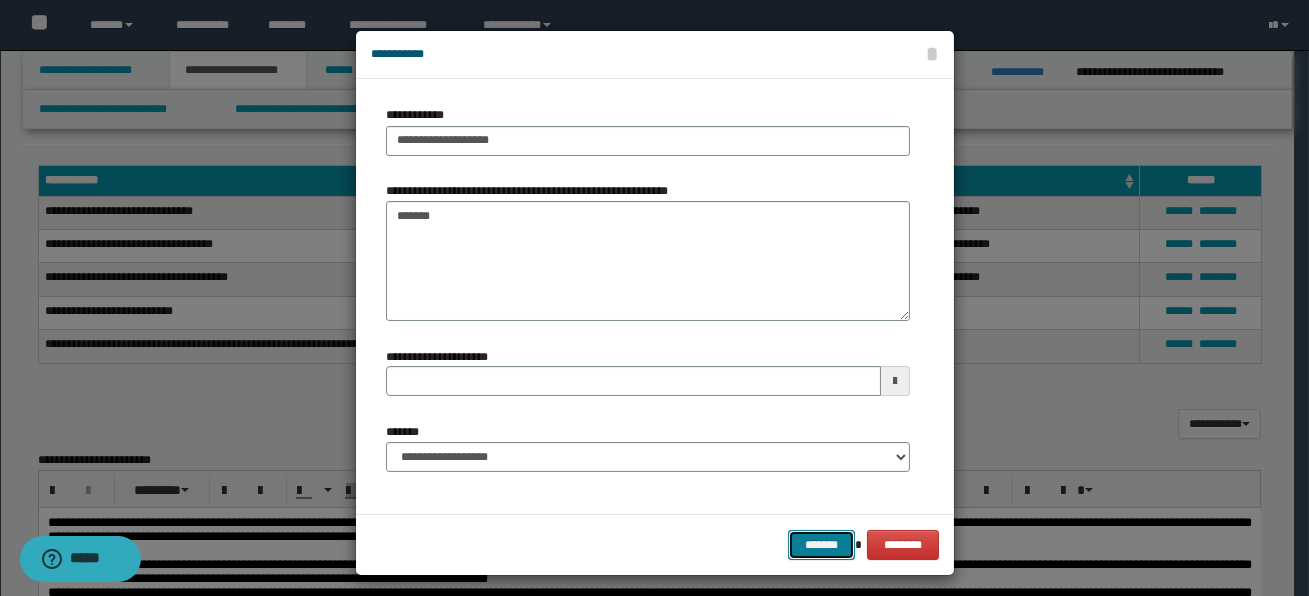 click on "*******" at bounding box center (821, 545) 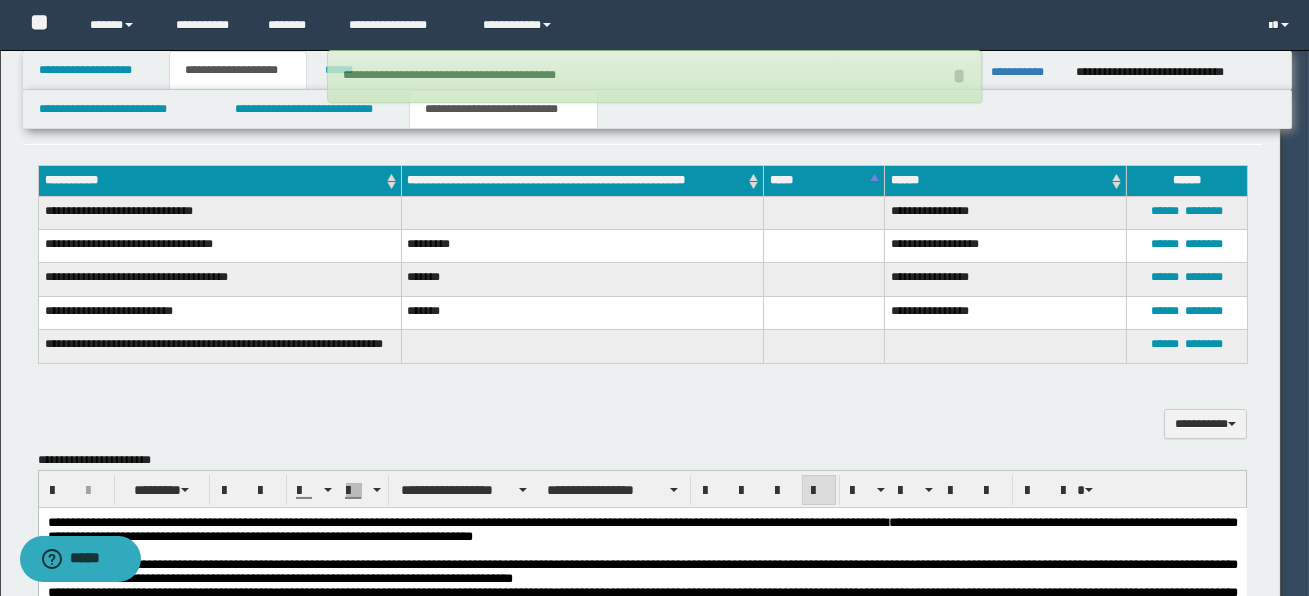 type 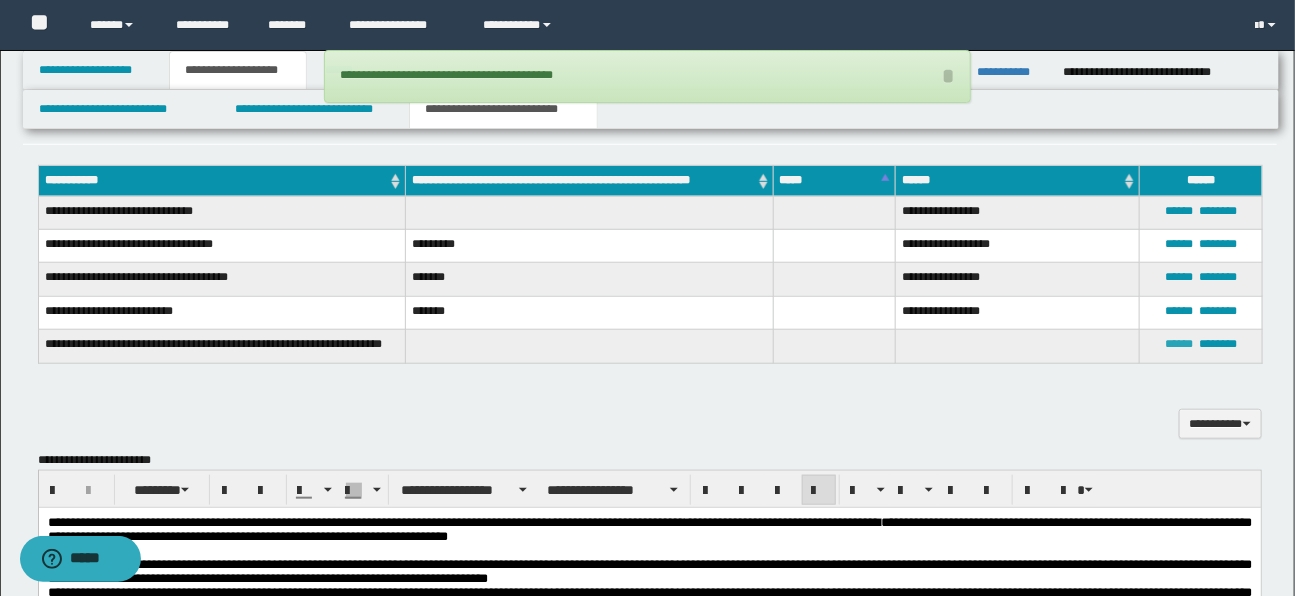 click on "******" at bounding box center [1179, 344] 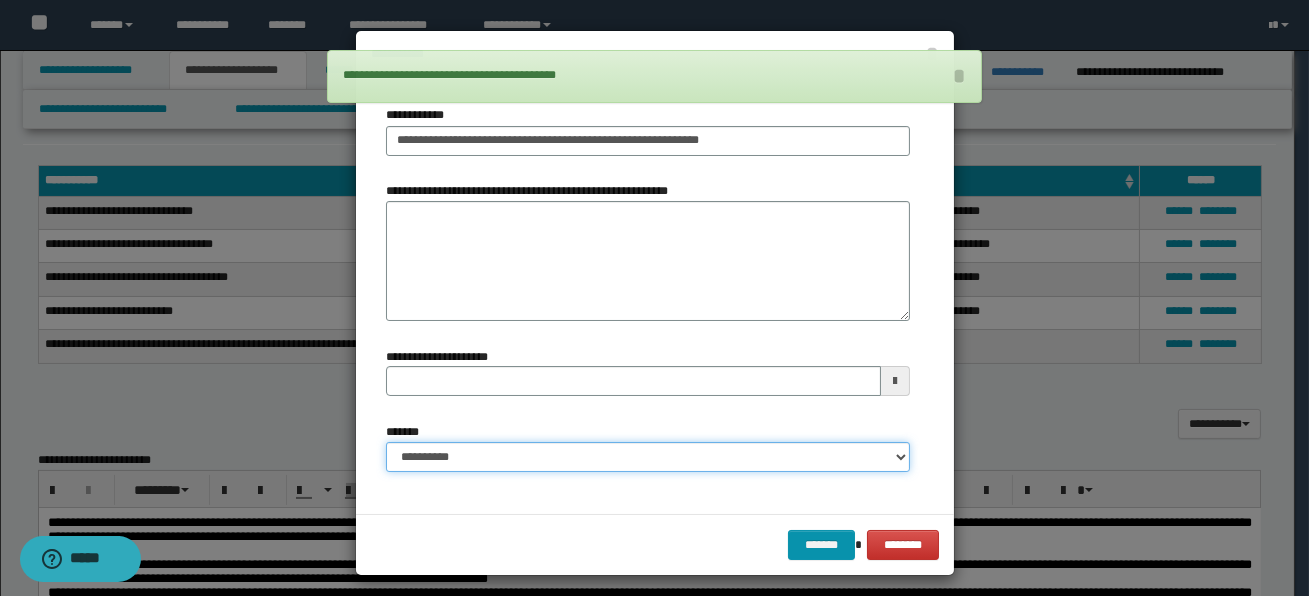click on "**********" at bounding box center (648, 457) 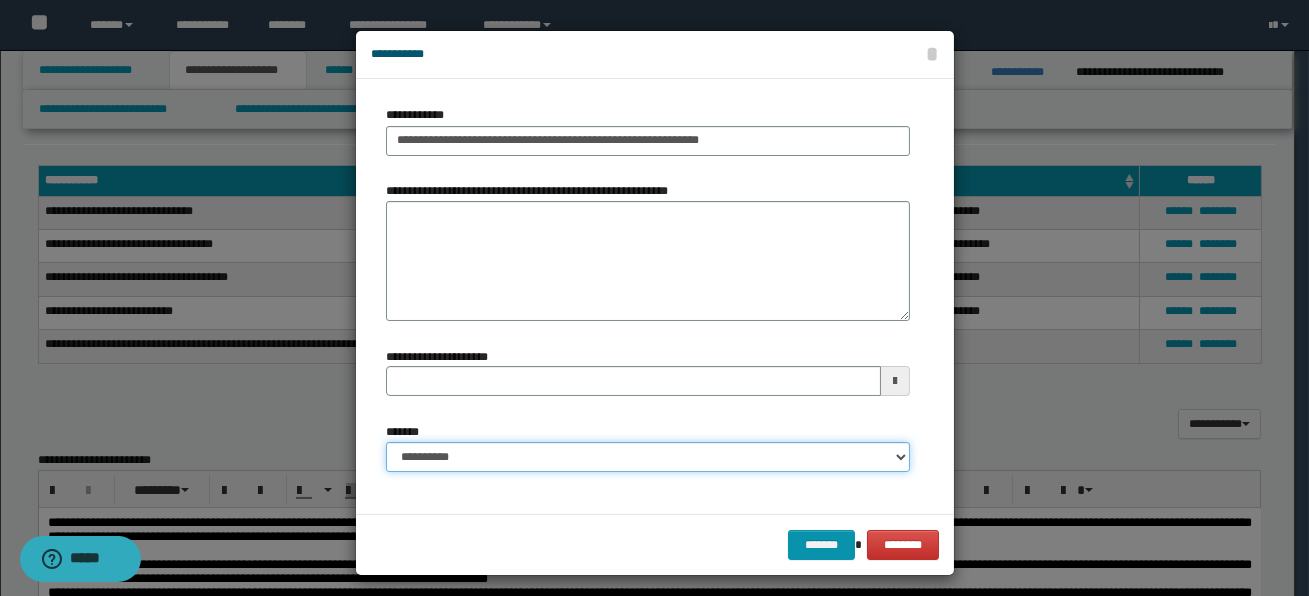select on "*" 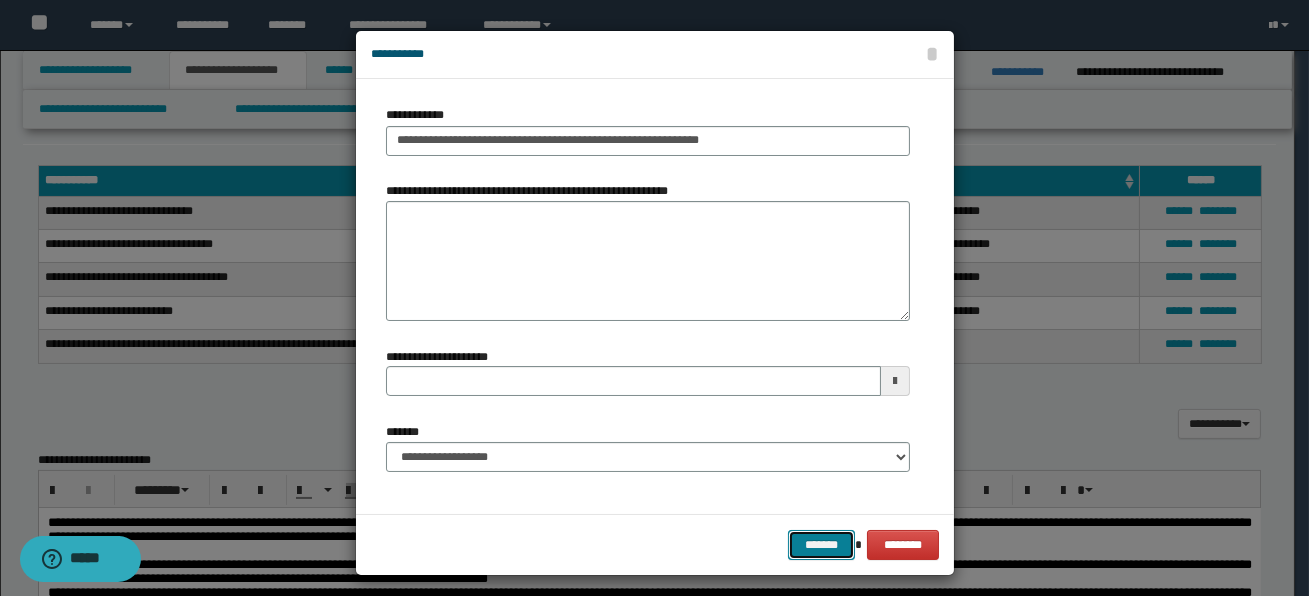 click on "*******" at bounding box center [821, 545] 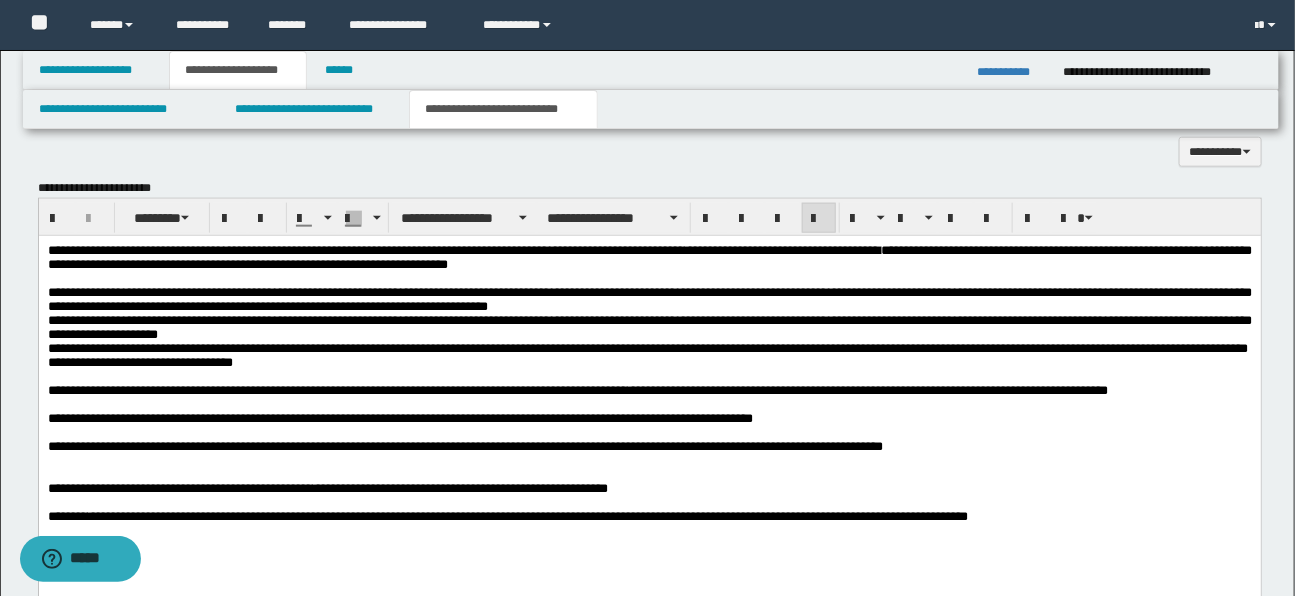 scroll, scrollTop: 891, scrollLeft: 0, axis: vertical 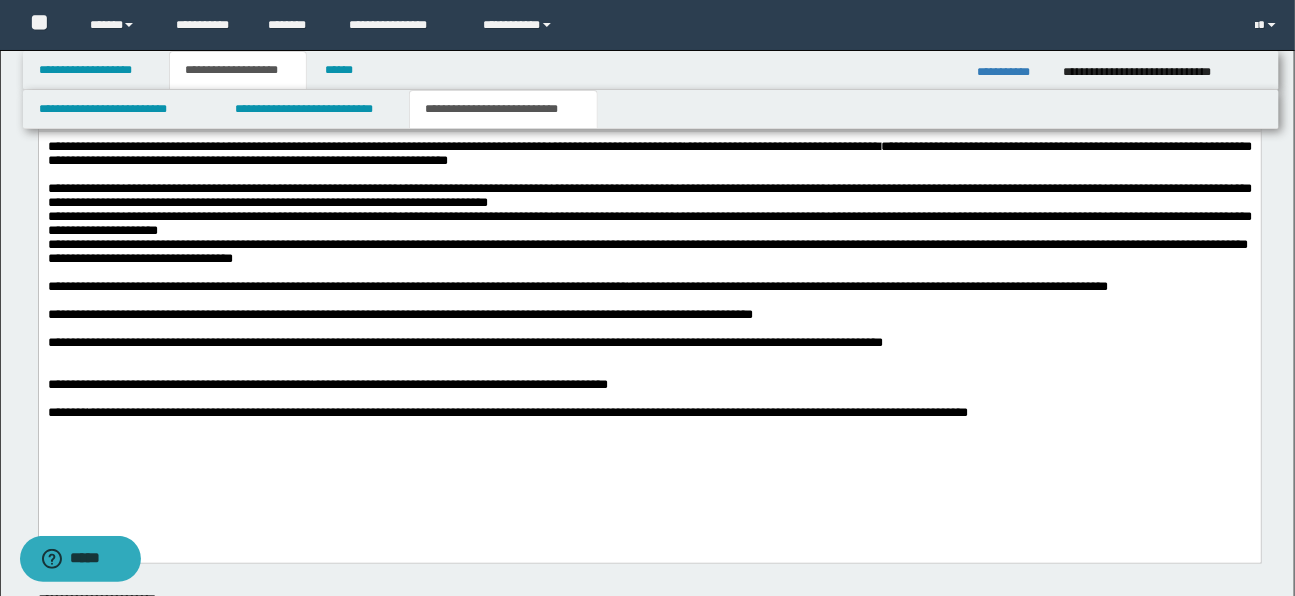 click at bounding box center (141, 369) 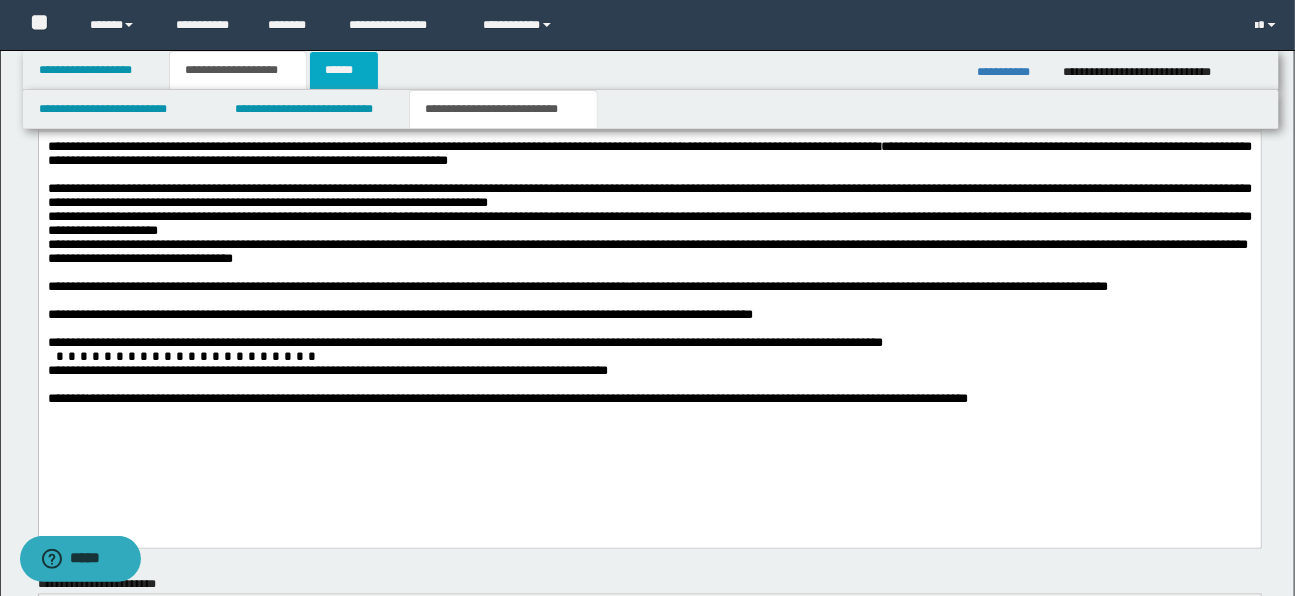 click on "******" at bounding box center [344, 70] 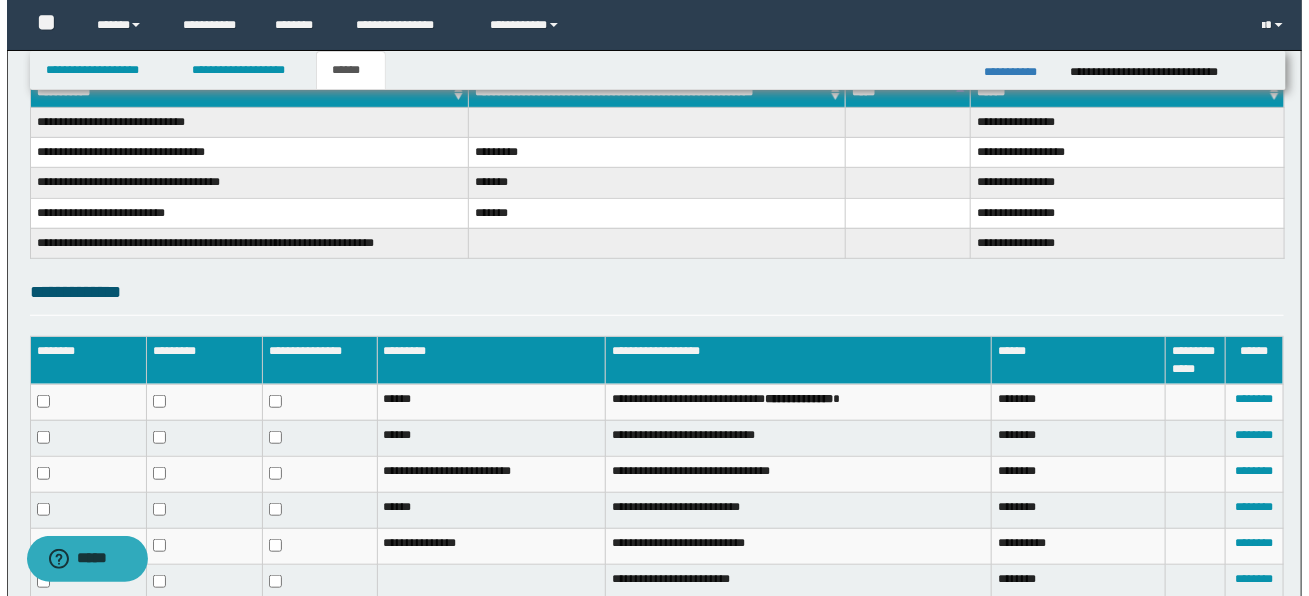 scroll, scrollTop: 504, scrollLeft: 0, axis: vertical 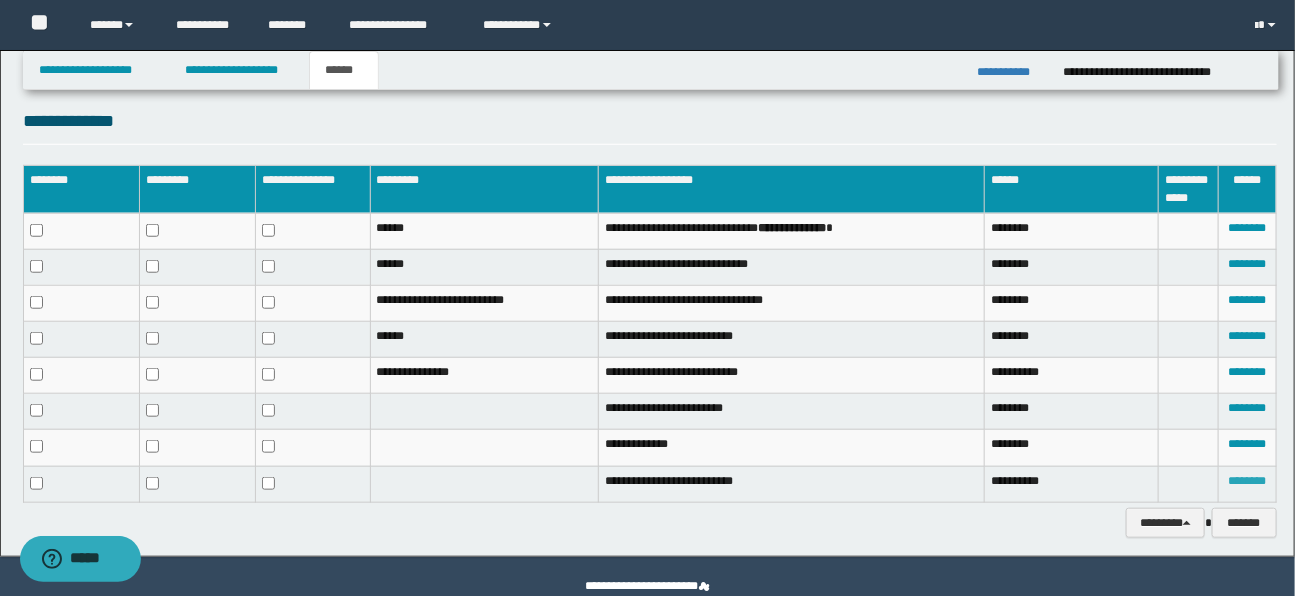 click on "********" at bounding box center [1247, 481] 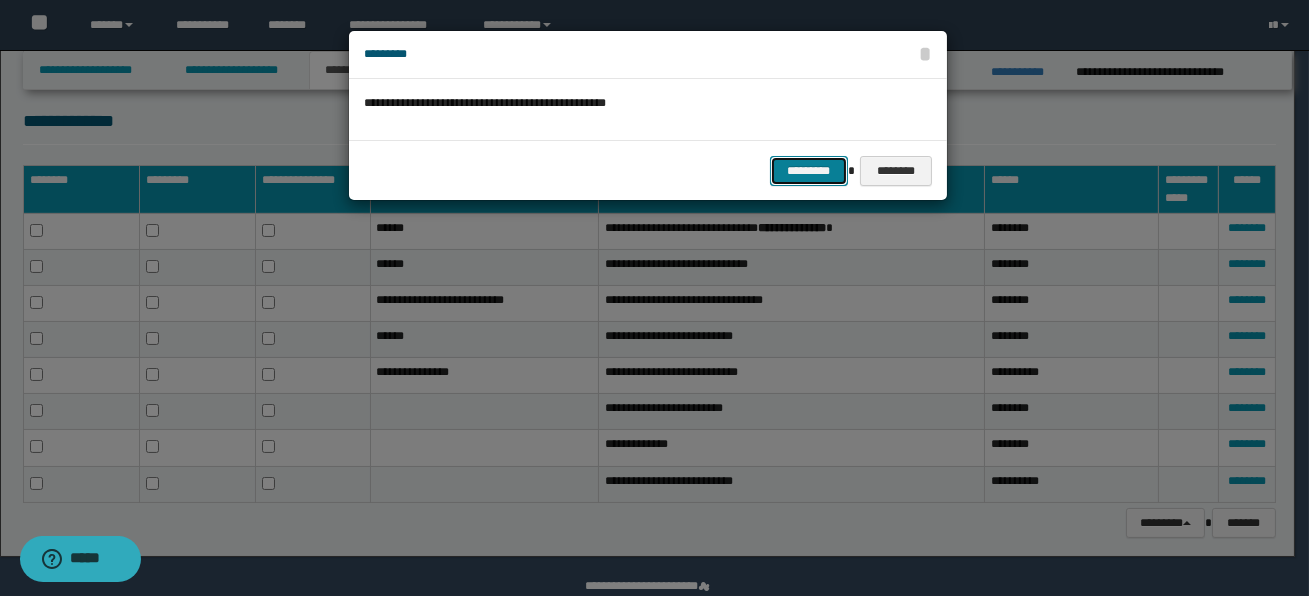 click on "*********" at bounding box center (809, 171) 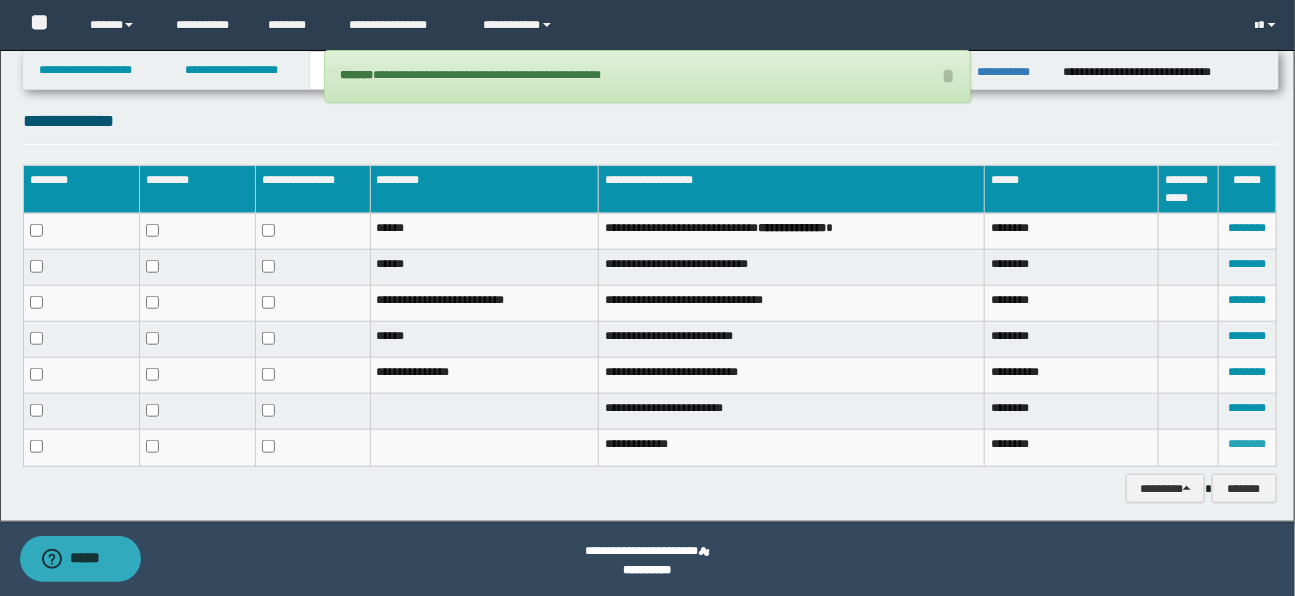 click on "********" at bounding box center (1247, 444) 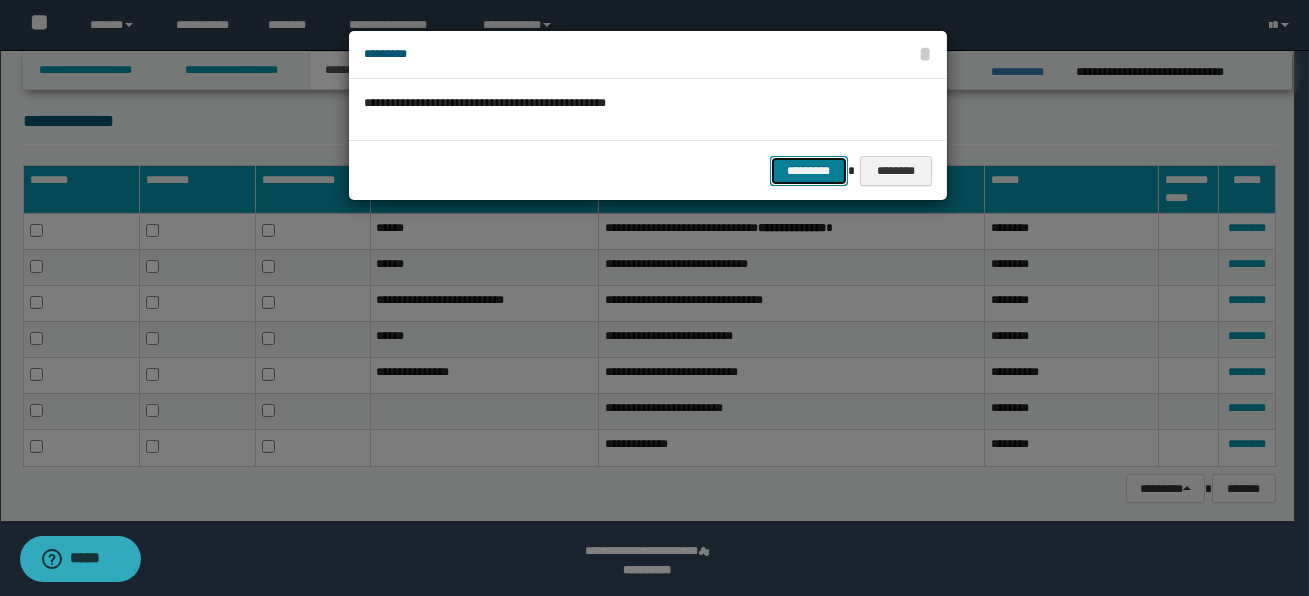 click on "*********" at bounding box center (809, 171) 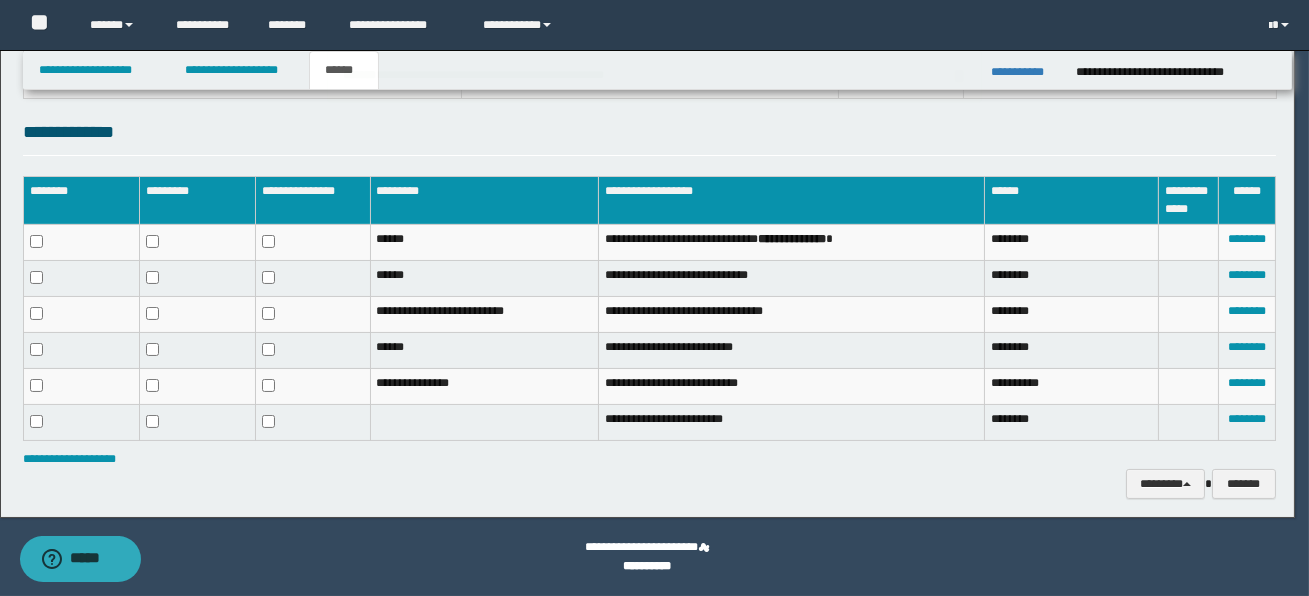 scroll, scrollTop: 492, scrollLeft: 0, axis: vertical 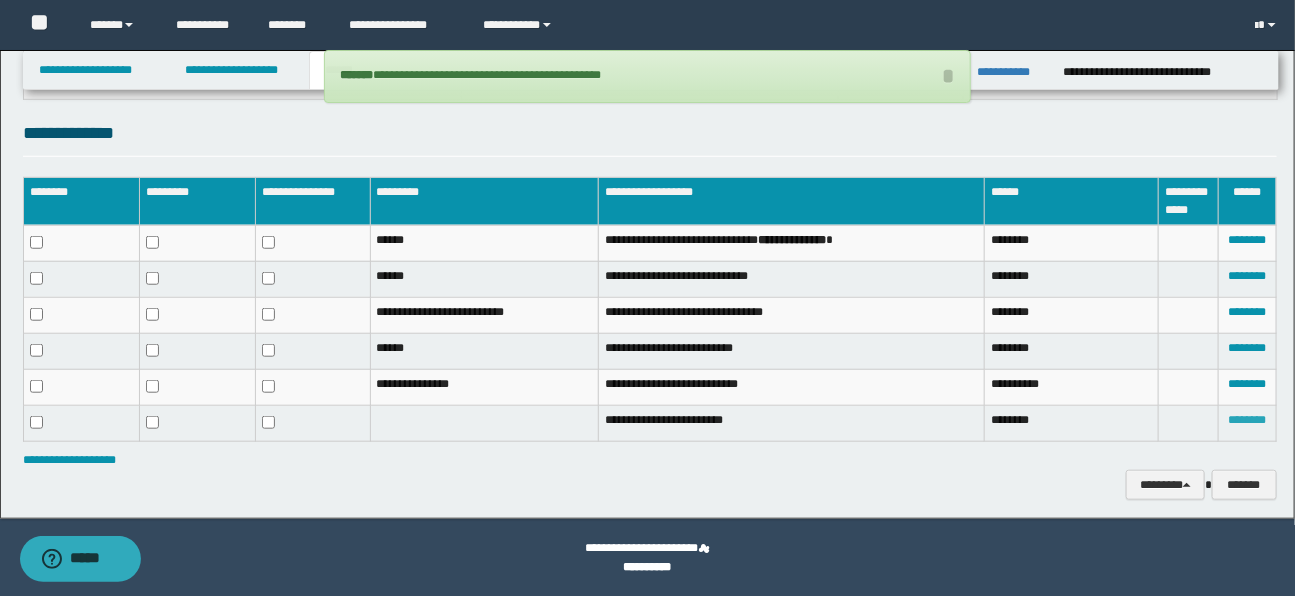 click on "********" at bounding box center (1247, 420) 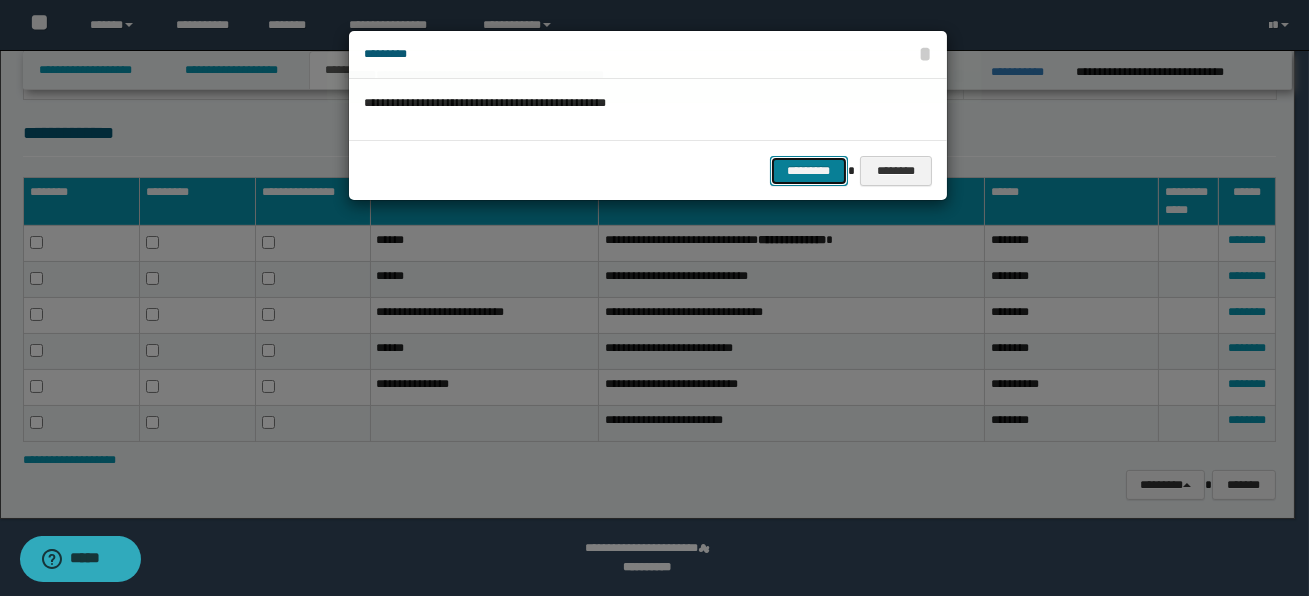 click on "*********" at bounding box center [809, 171] 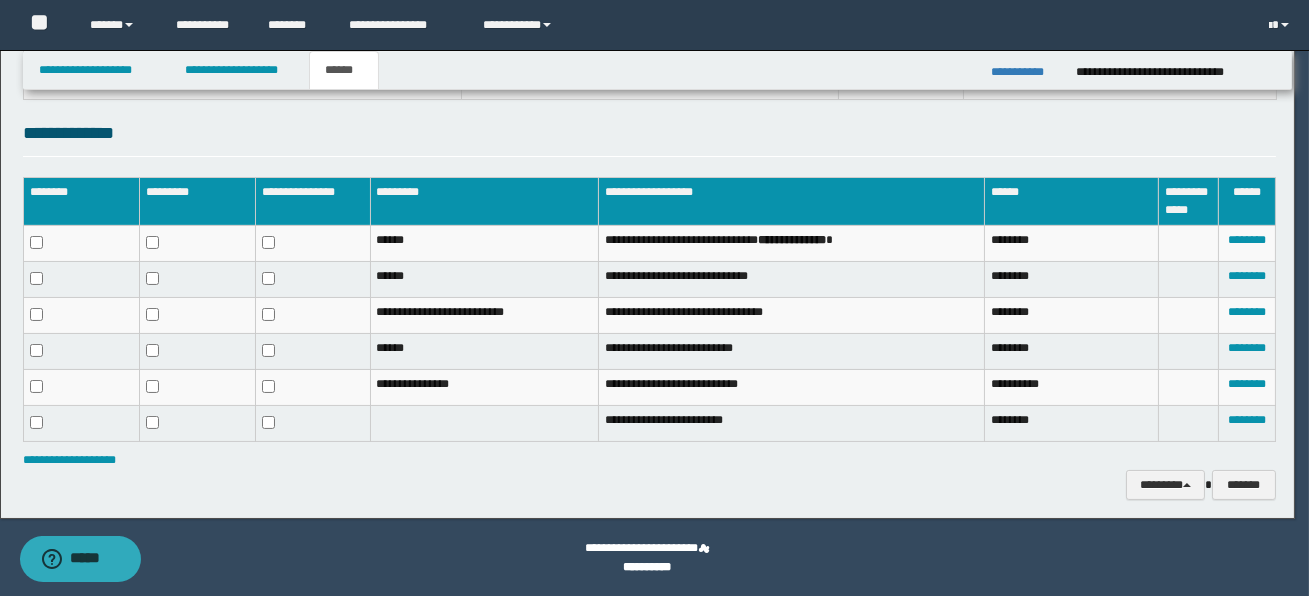 scroll, scrollTop: 457, scrollLeft: 0, axis: vertical 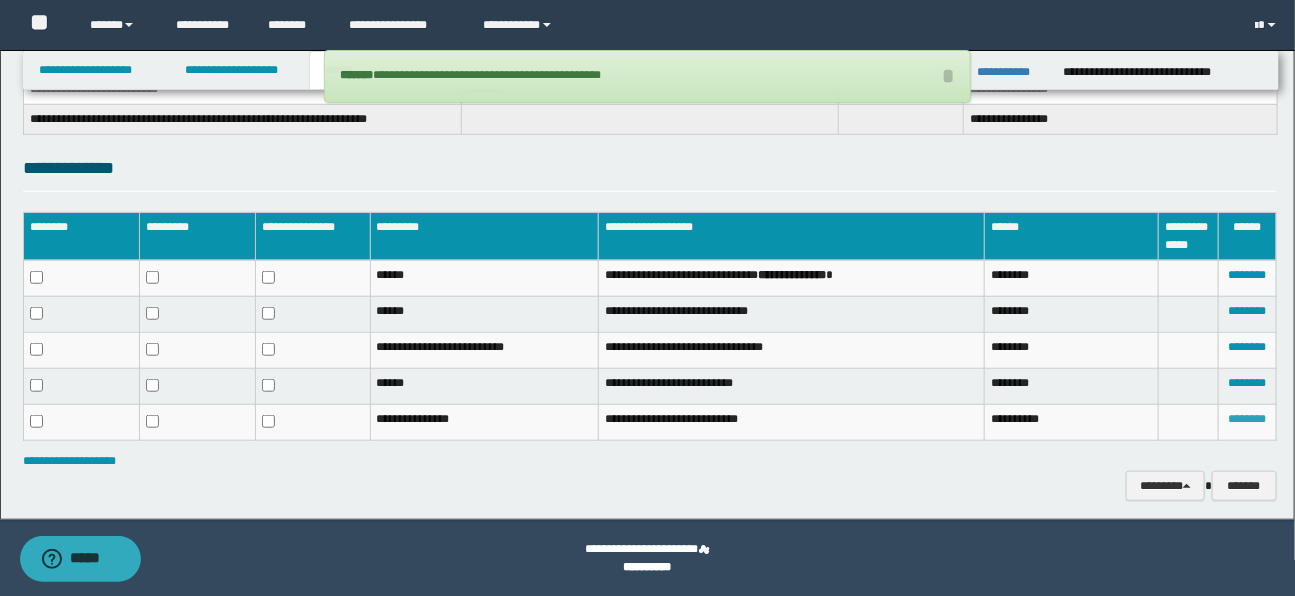 click on "********" at bounding box center [1247, 419] 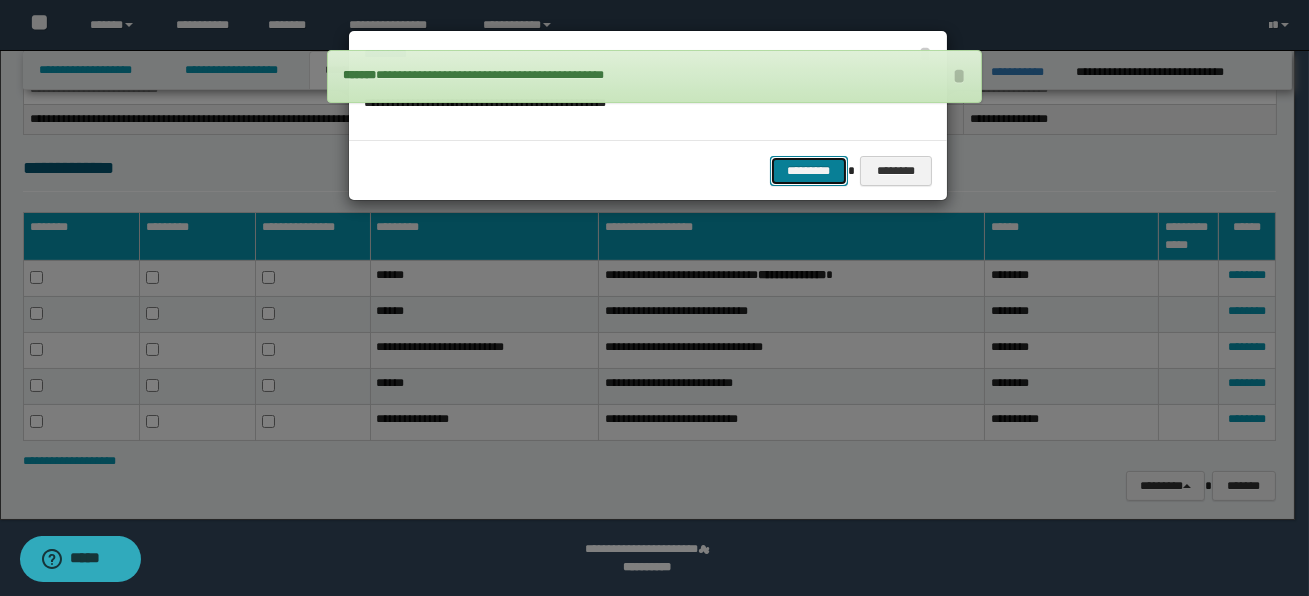 click on "*********" at bounding box center [809, 171] 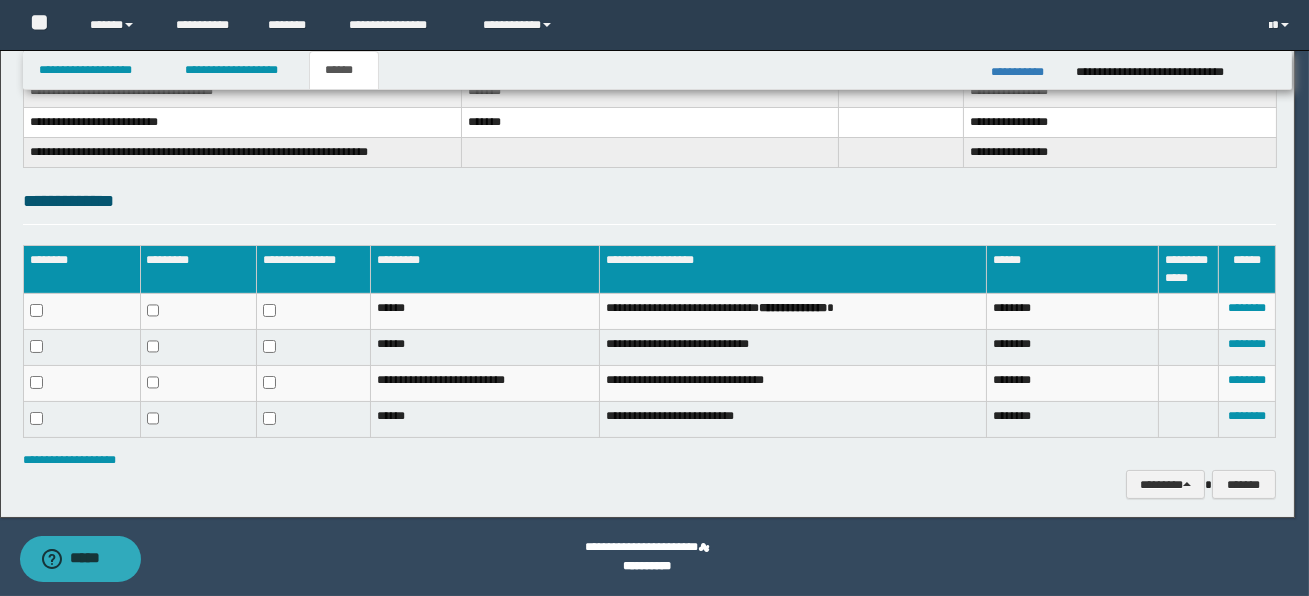 scroll, scrollTop: 423, scrollLeft: 0, axis: vertical 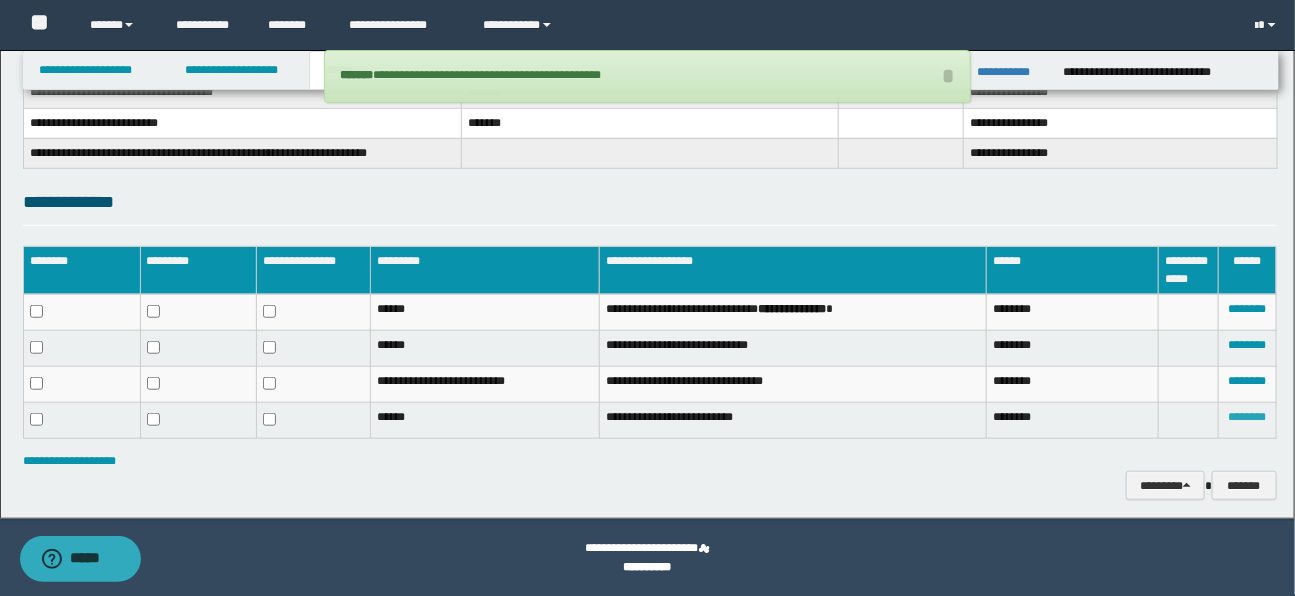 click on "********" at bounding box center (1247, 417) 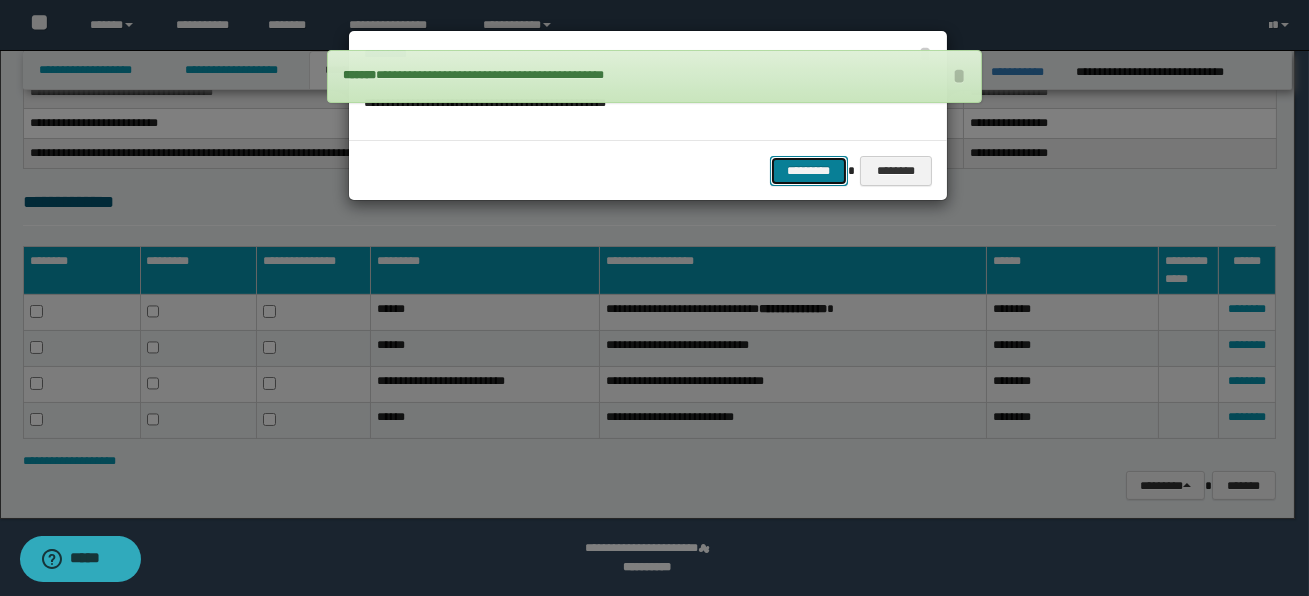 click on "*********" at bounding box center (809, 171) 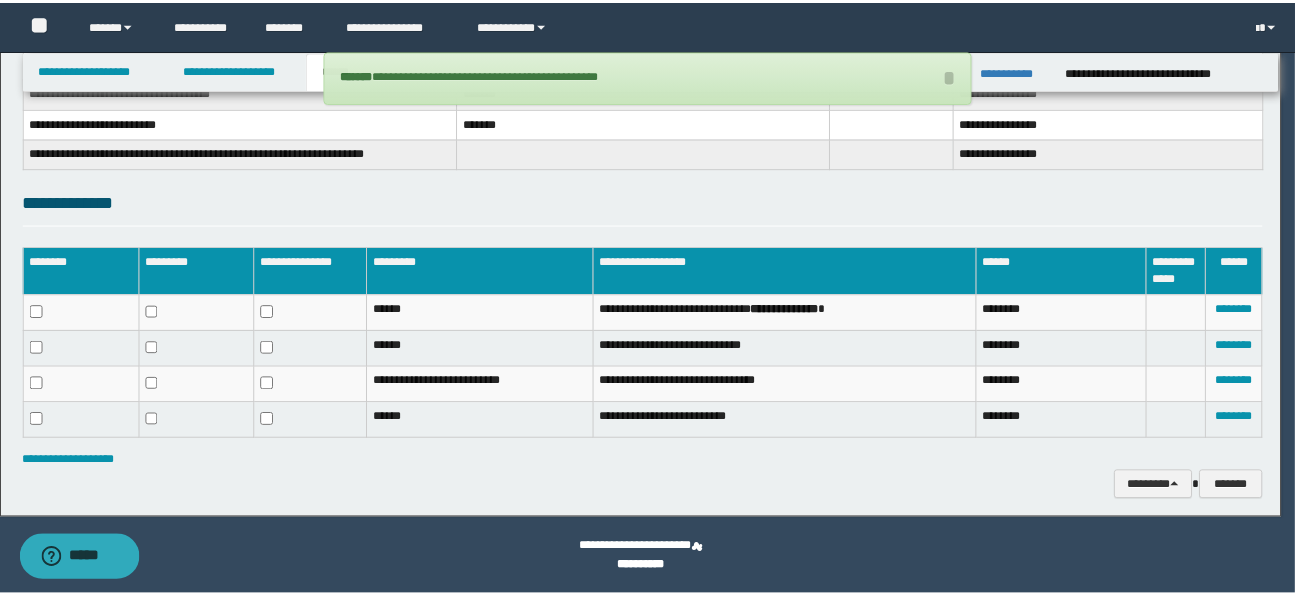 scroll, scrollTop: 389, scrollLeft: 0, axis: vertical 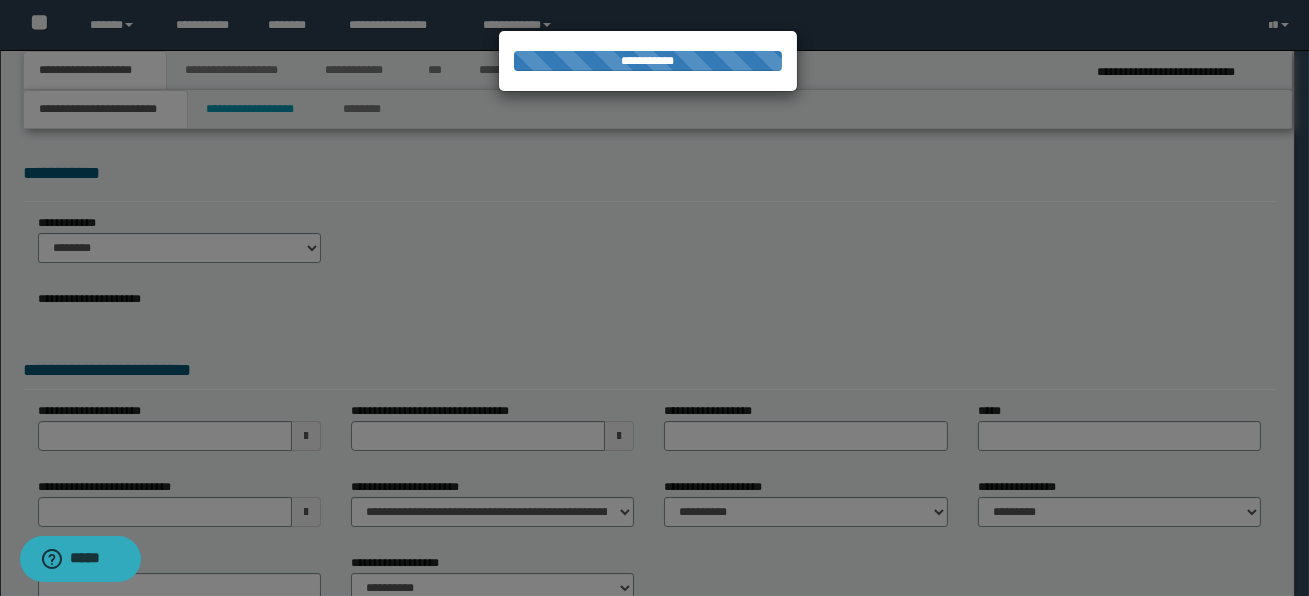 select on "*" 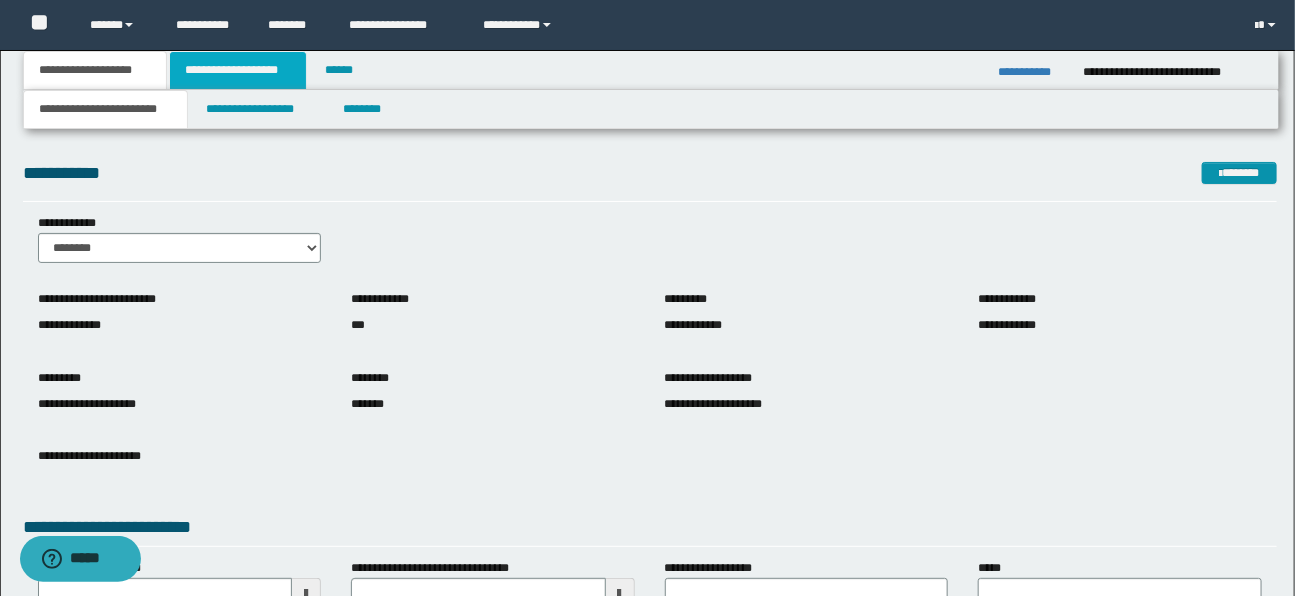 click on "**********" at bounding box center [238, 70] 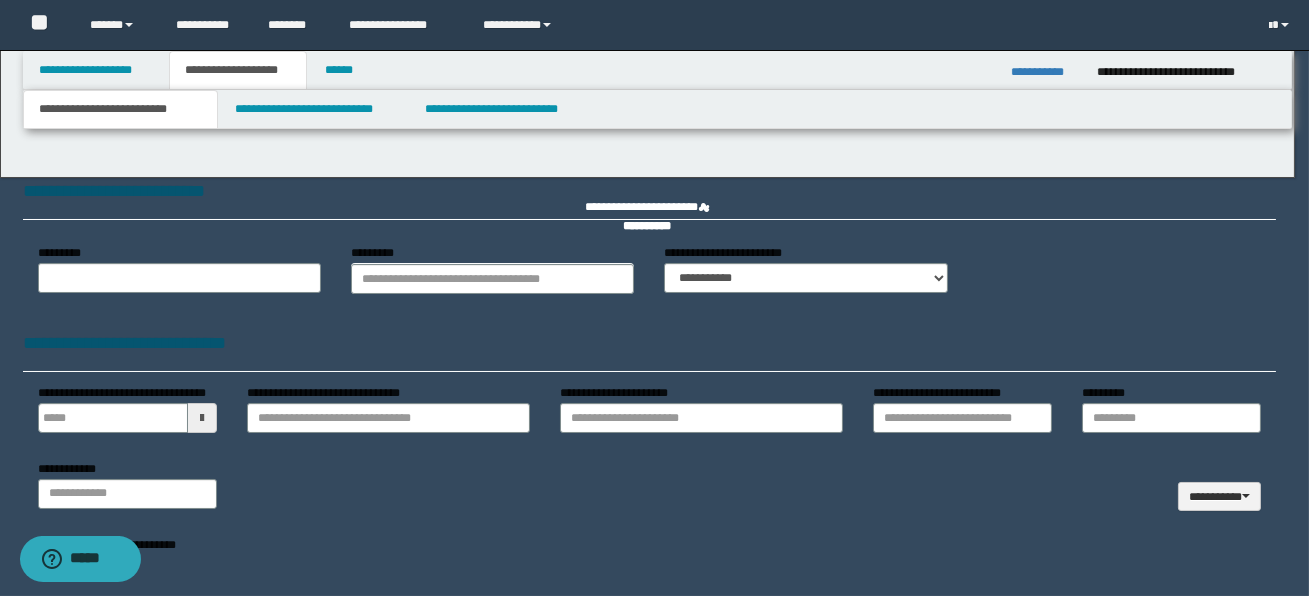 type 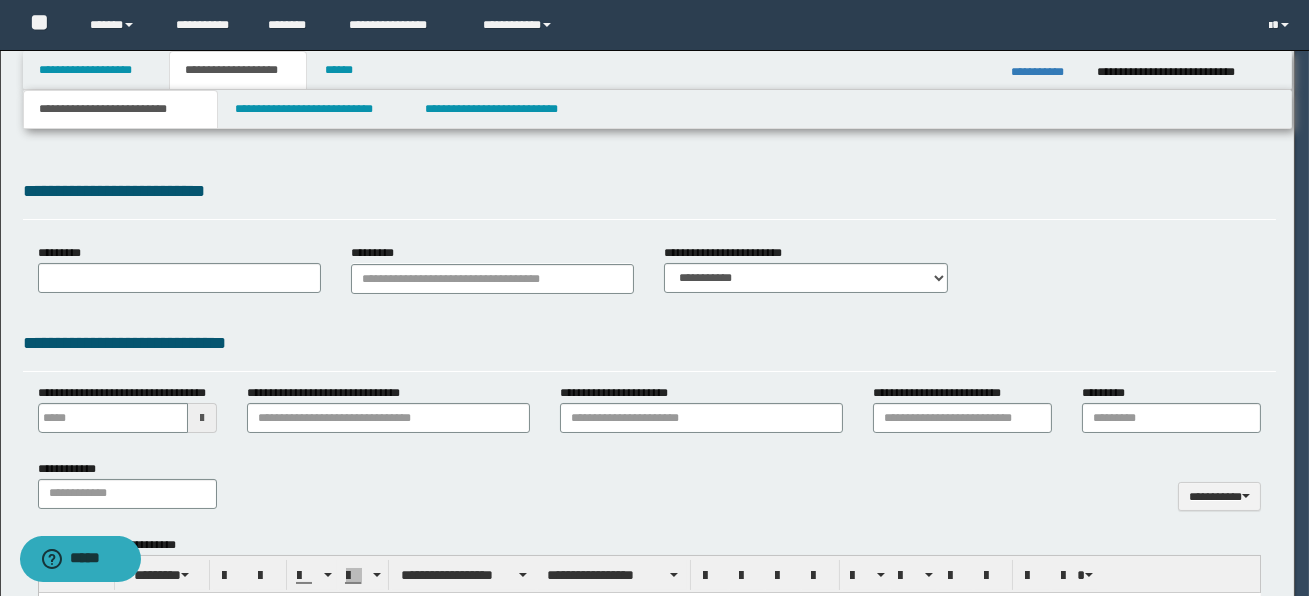select on "*" 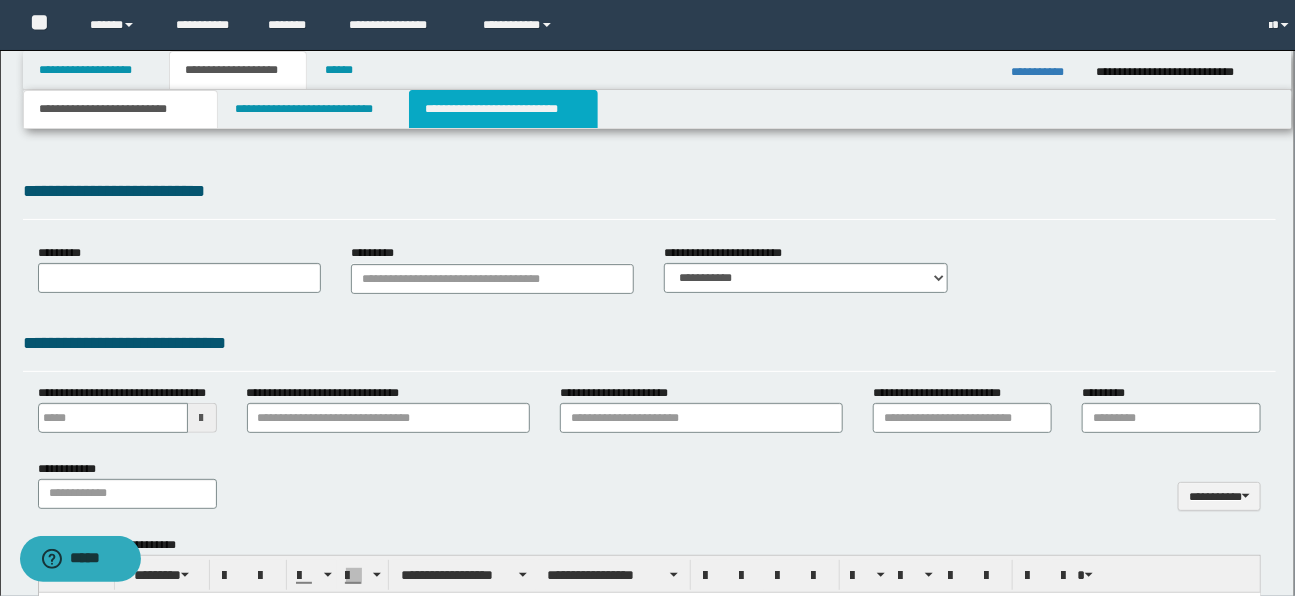 click on "**********" at bounding box center (503, 109) 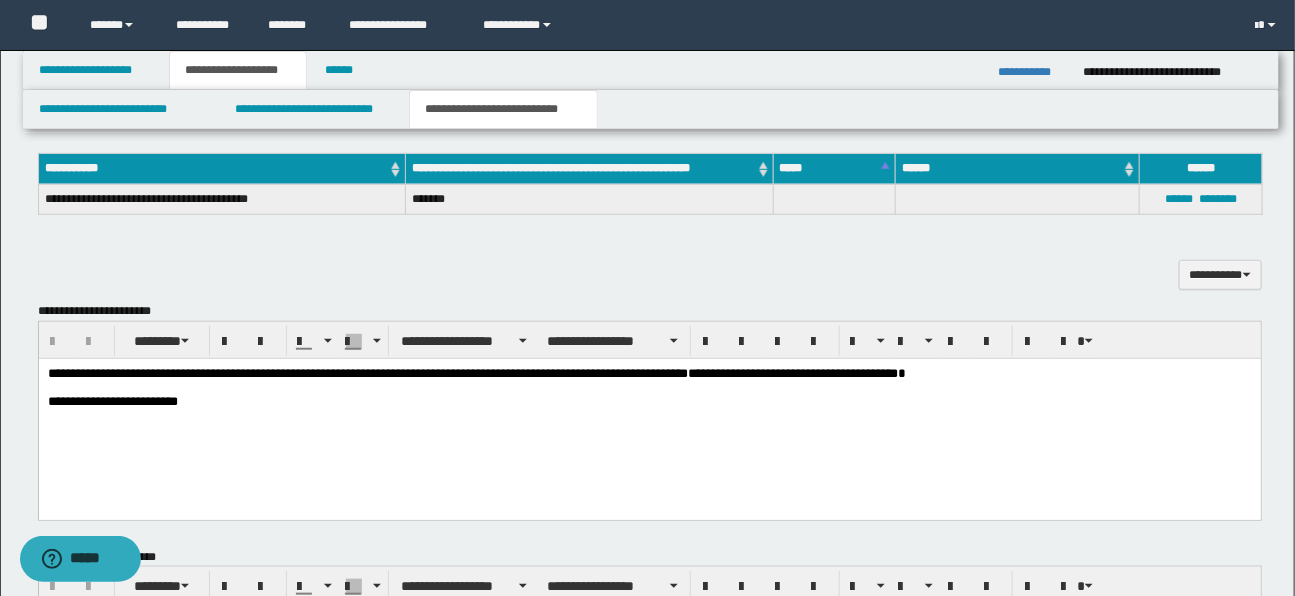 scroll, scrollTop: 469, scrollLeft: 0, axis: vertical 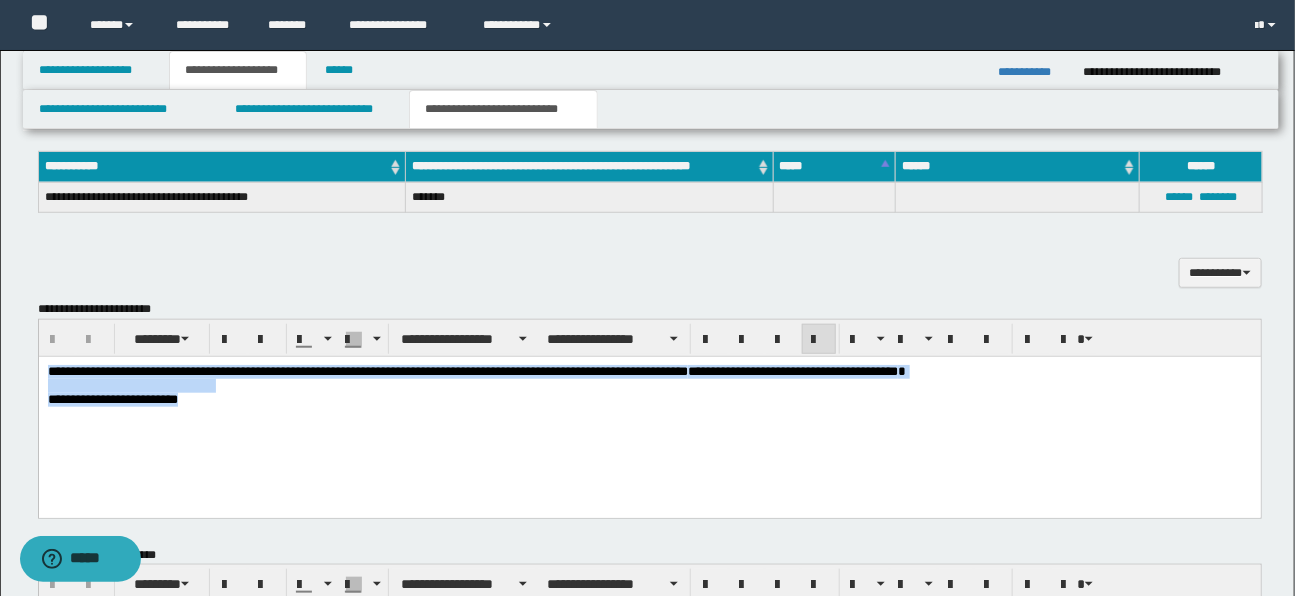 drag, startPoint x: 51, startPoint y: 373, endPoint x: 241, endPoint y: 396, distance: 191.38704 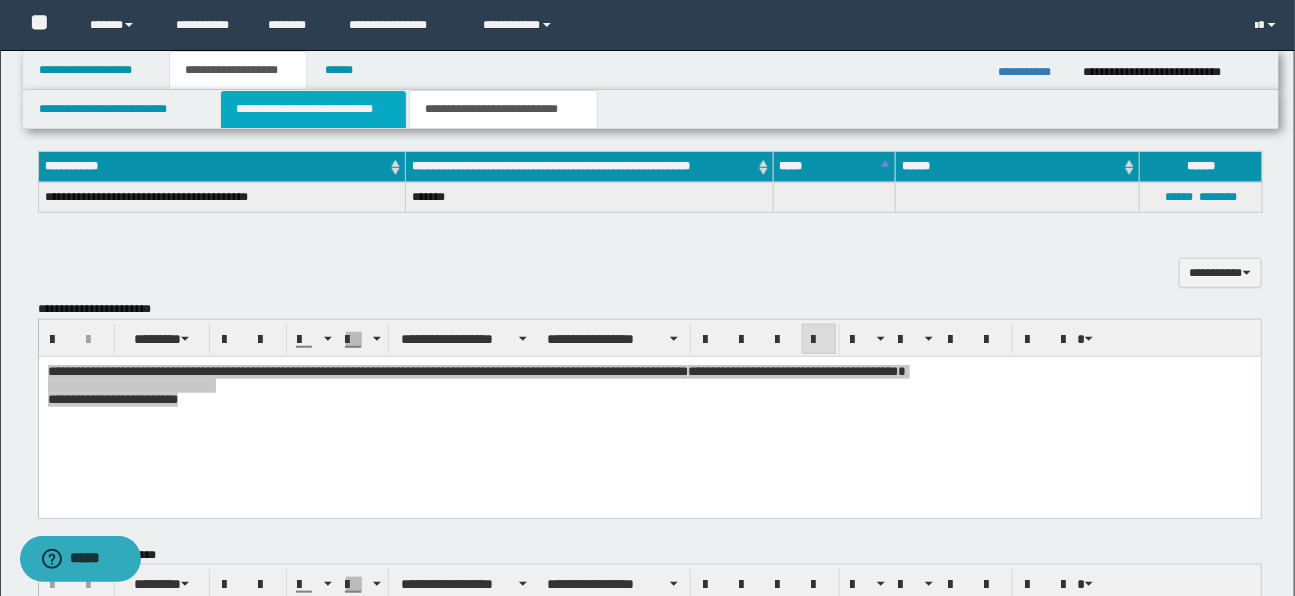 click on "**********" at bounding box center [313, 109] 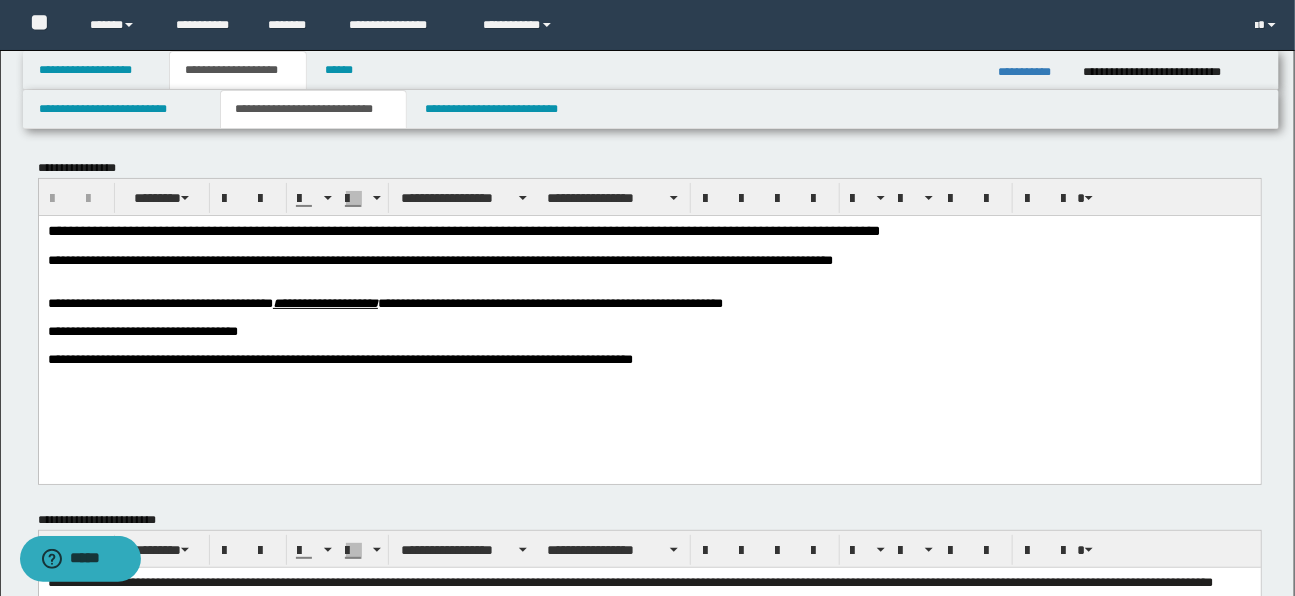 scroll, scrollTop: 3, scrollLeft: 0, axis: vertical 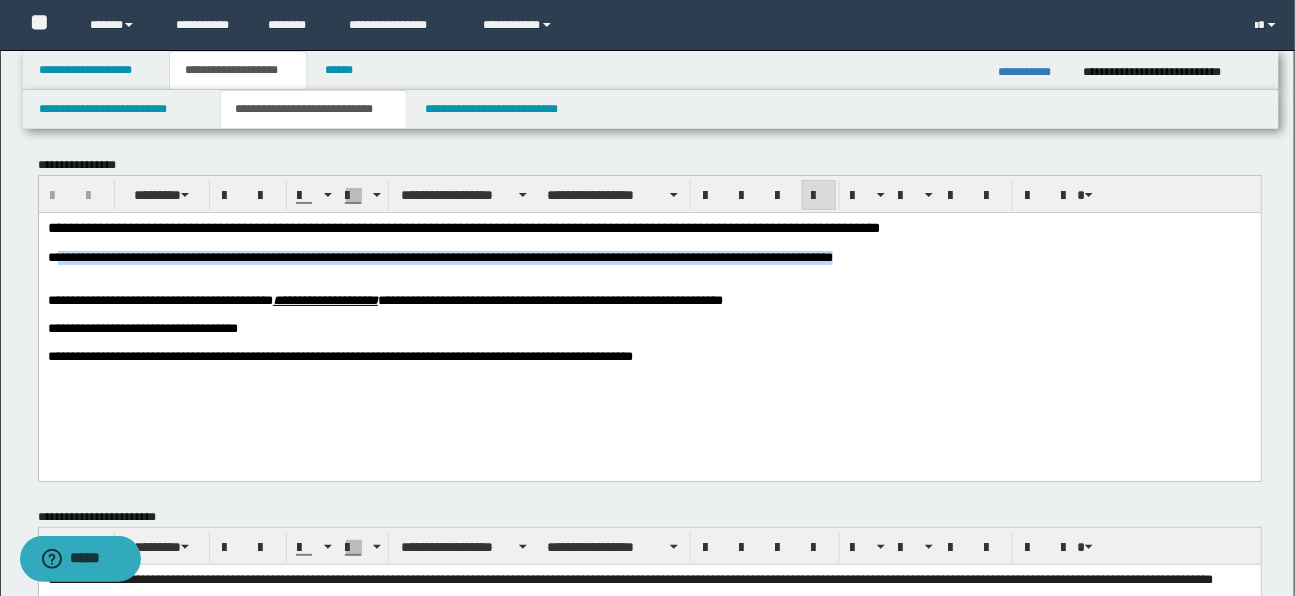 drag, startPoint x: 57, startPoint y: 260, endPoint x: 900, endPoint y: 260, distance: 843 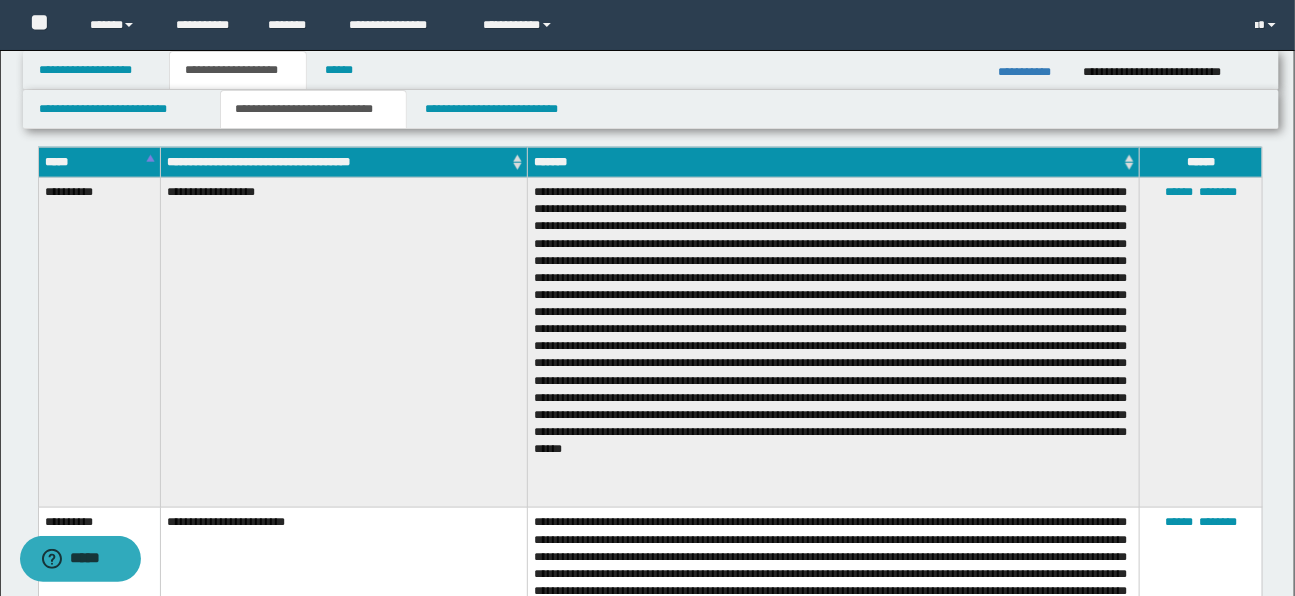 scroll, scrollTop: 788, scrollLeft: 0, axis: vertical 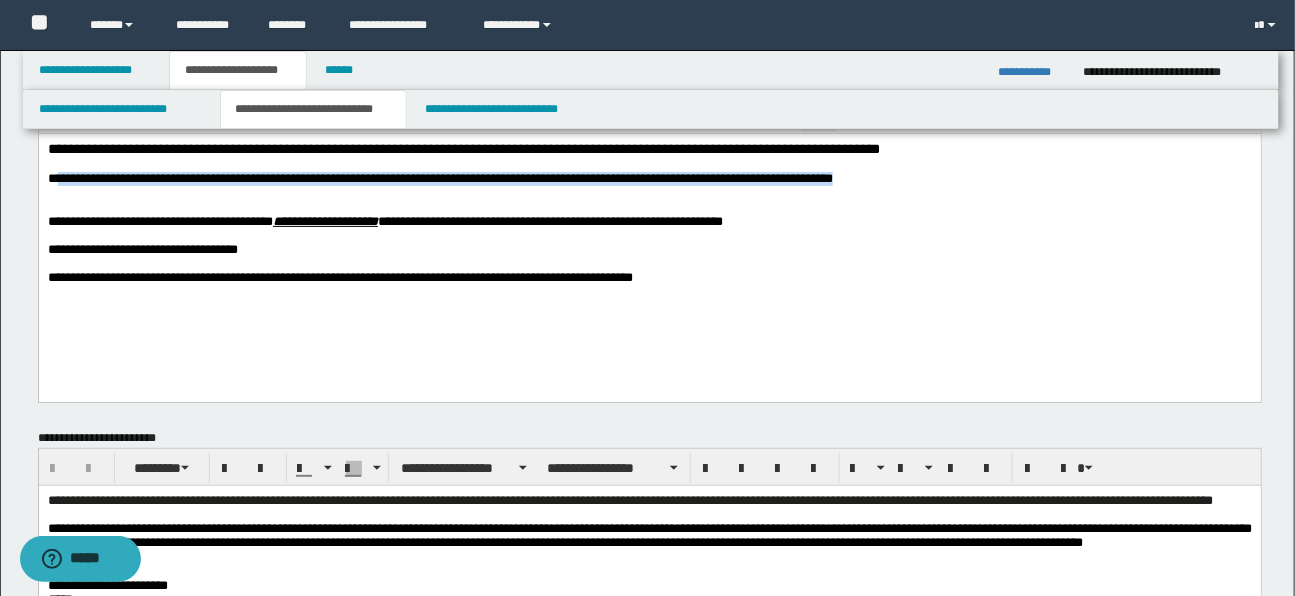 click on "**********" at bounding box center [439, 177] 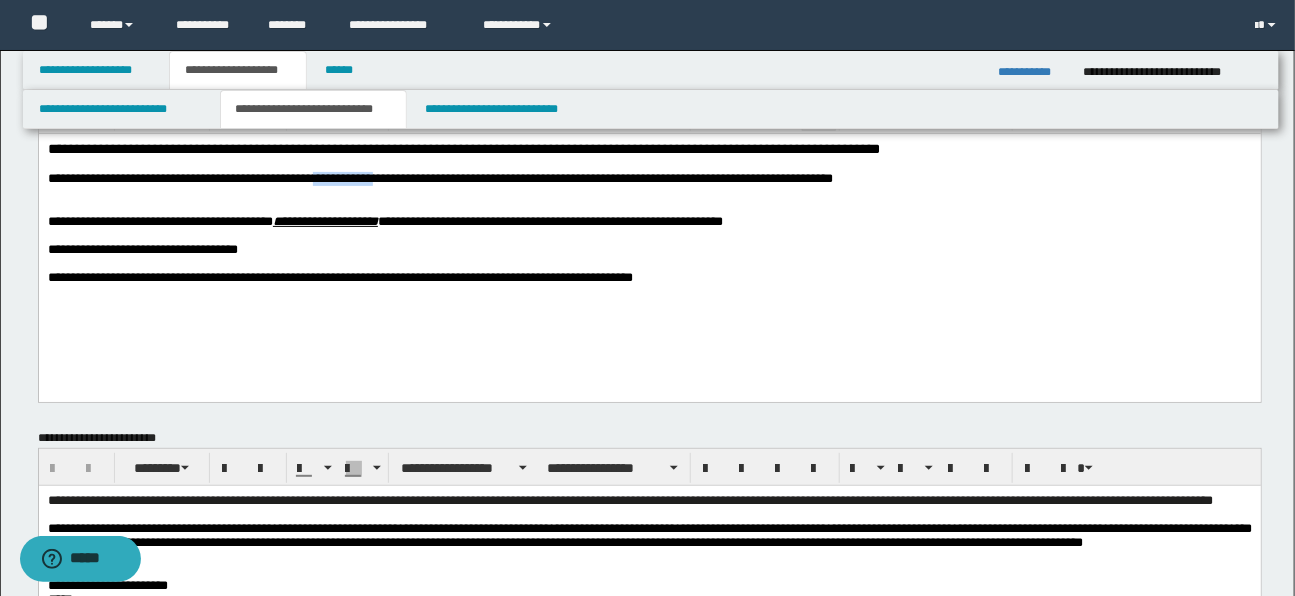 type 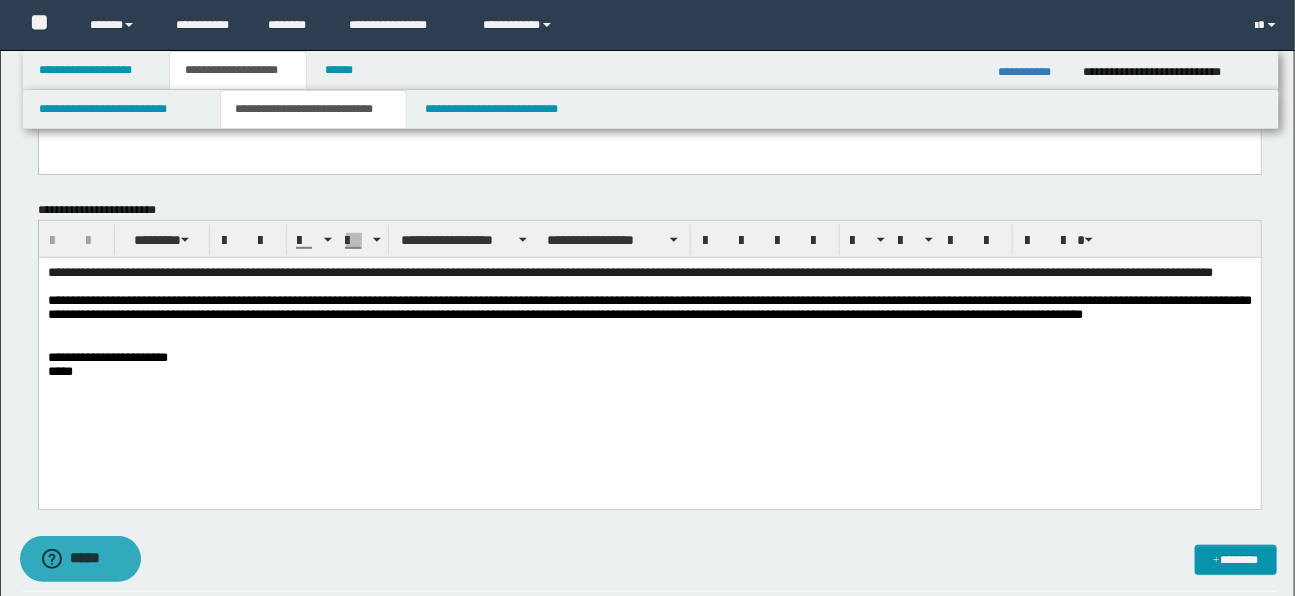 scroll, scrollTop: 314, scrollLeft: 0, axis: vertical 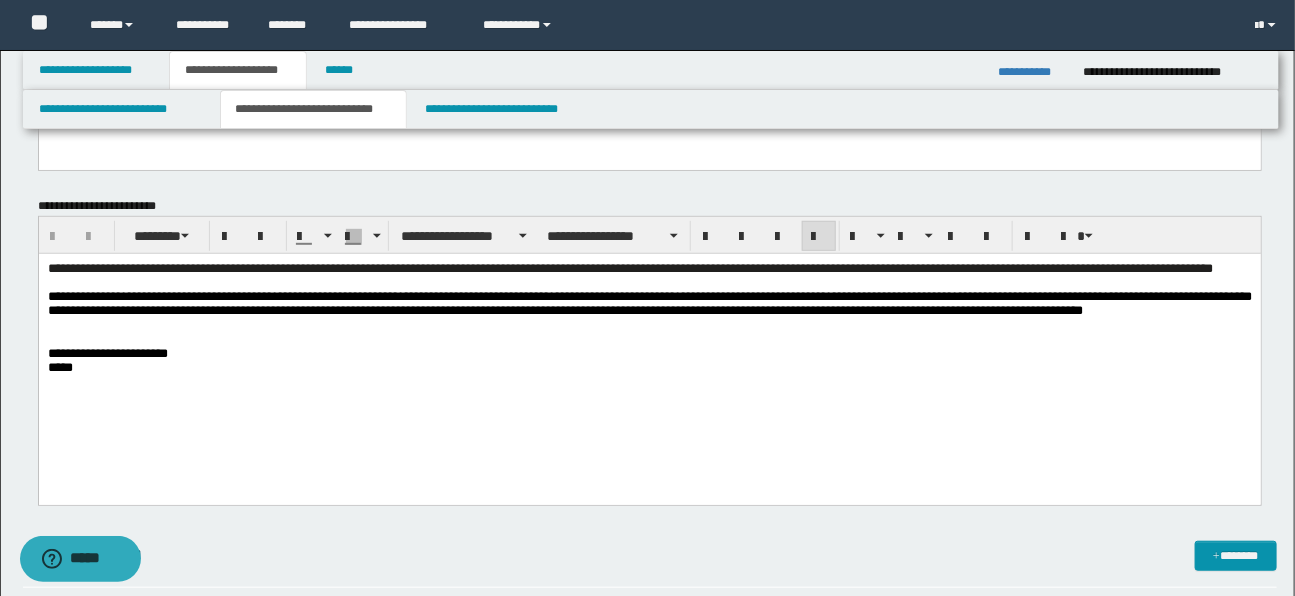 click on "**********" at bounding box center [649, 303] 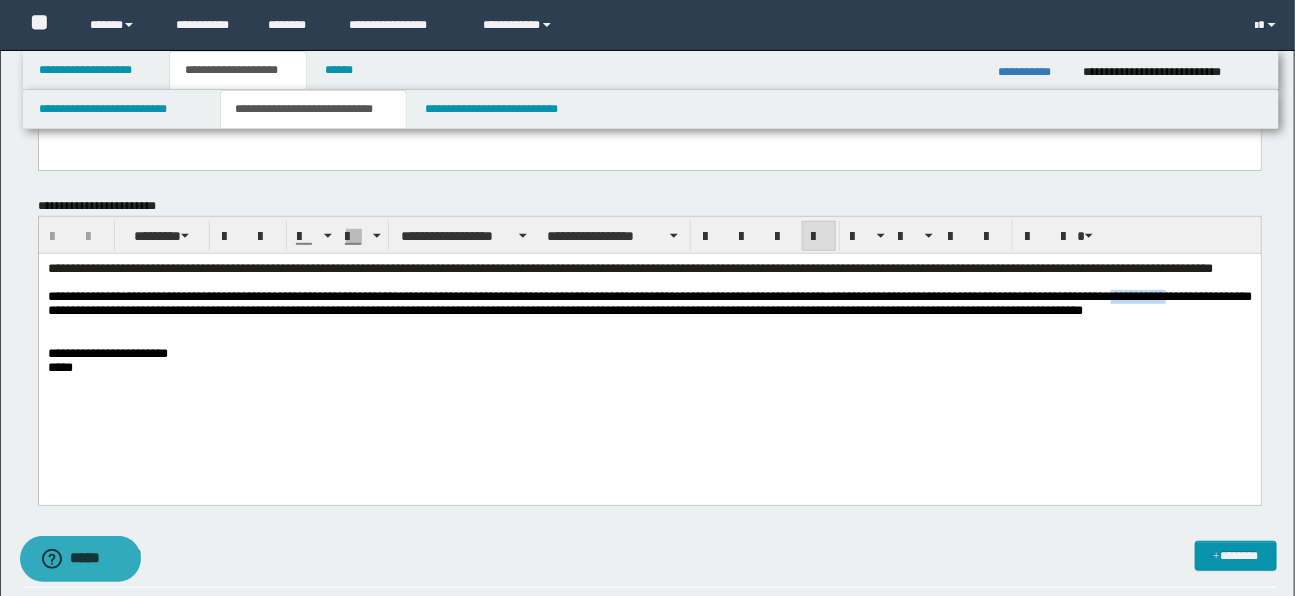 type 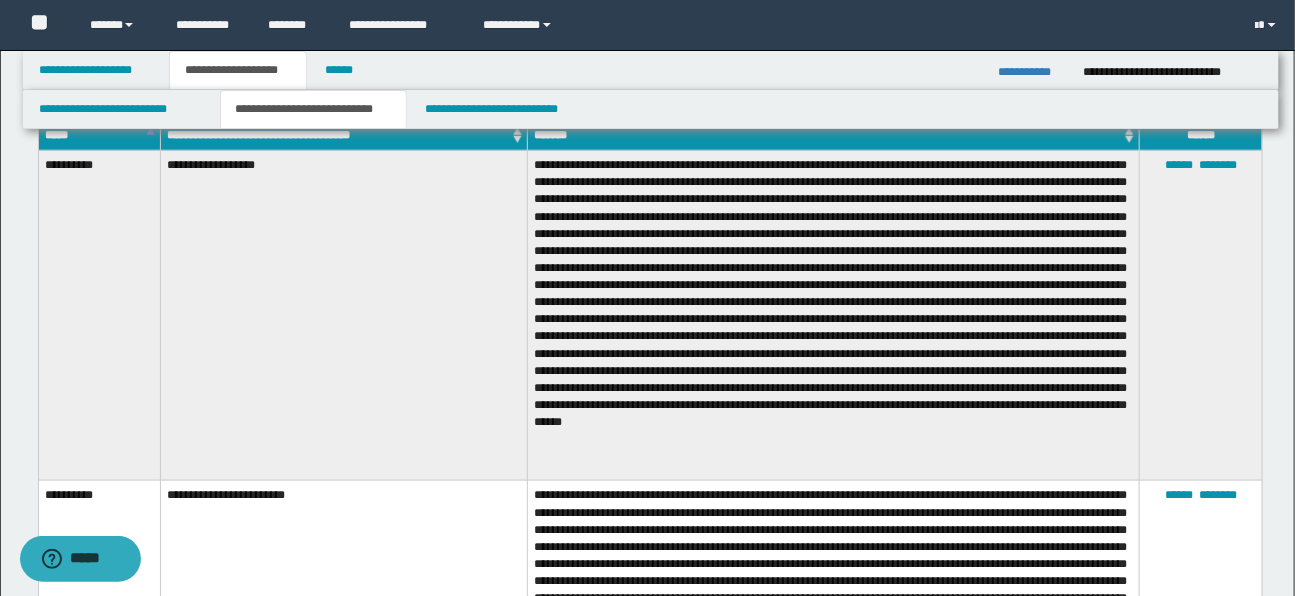 scroll, scrollTop: 811, scrollLeft: 0, axis: vertical 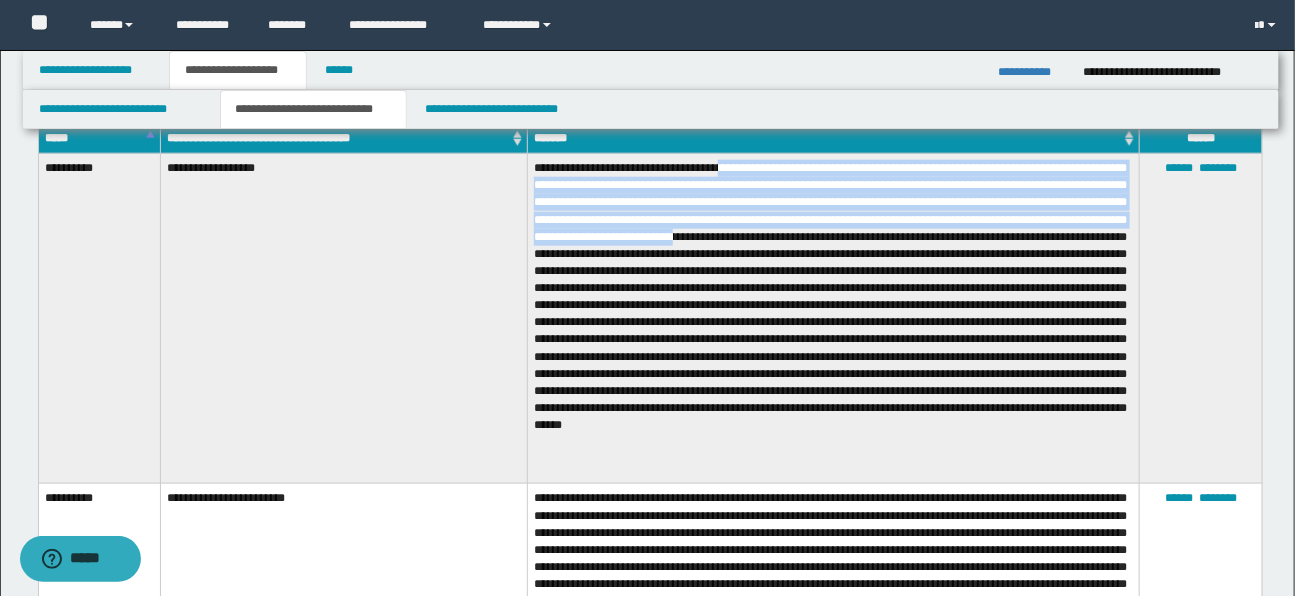 drag, startPoint x: 751, startPoint y: 168, endPoint x: 1092, endPoint y: 230, distance: 346.59055 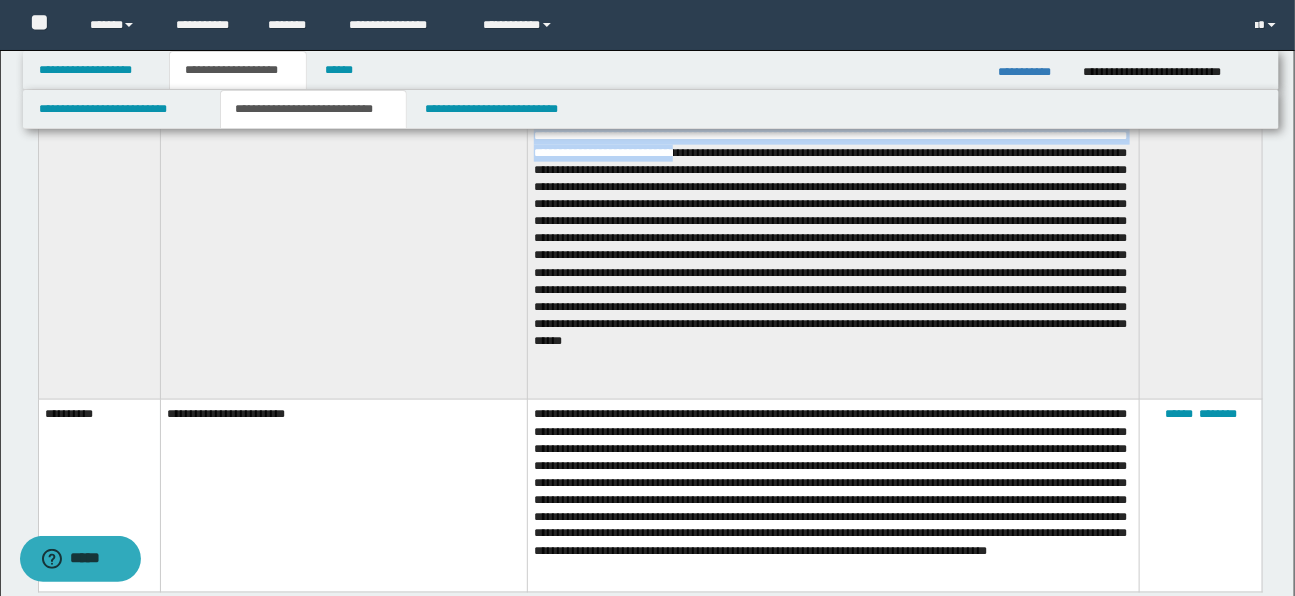 scroll, scrollTop: 819, scrollLeft: 0, axis: vertical 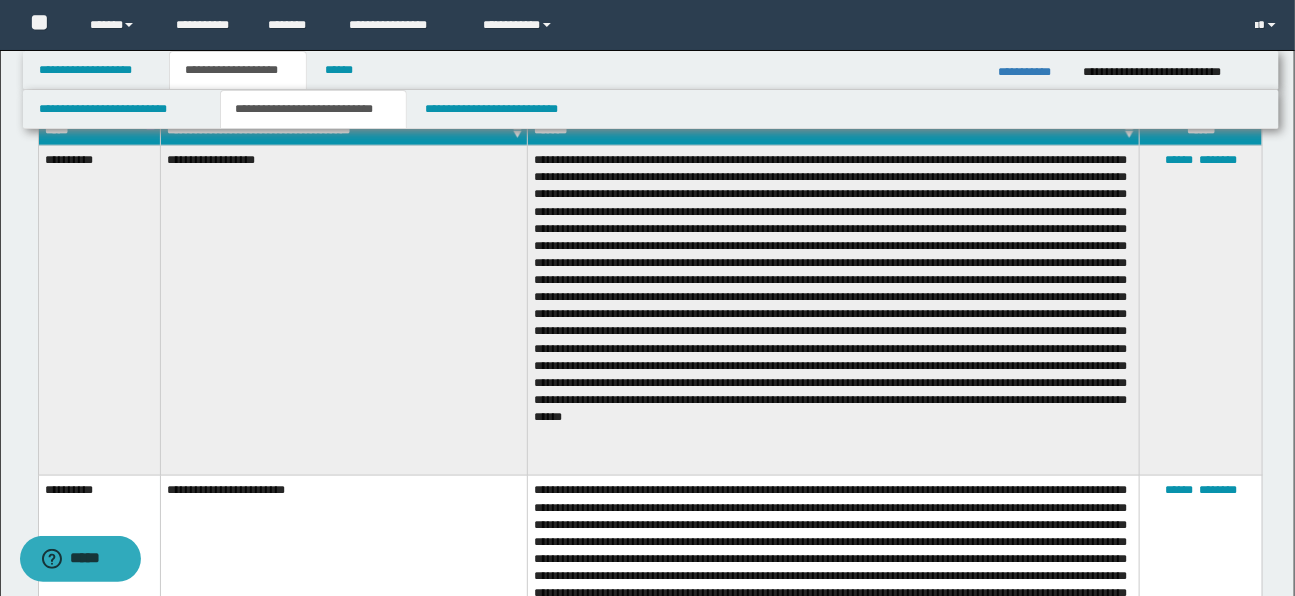 click at bounding box center (834, 311) 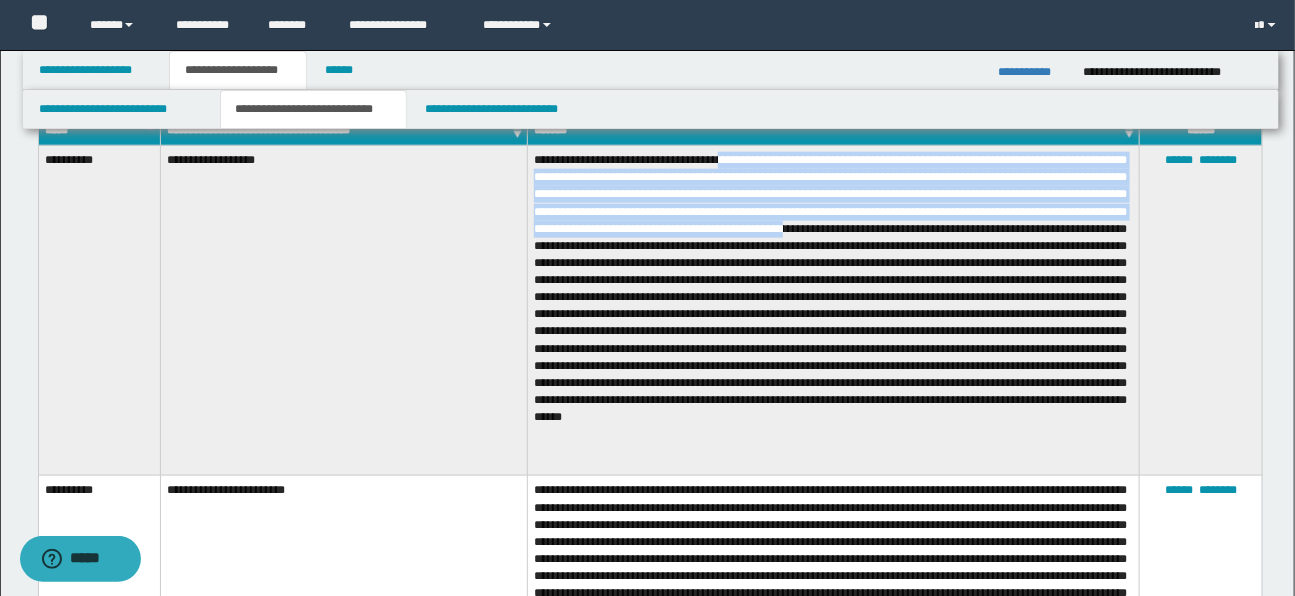 drag, startPoint x: 752, startPoint y: 161, endPoint x: 646, endPoint y: 248, distance: 137.13132 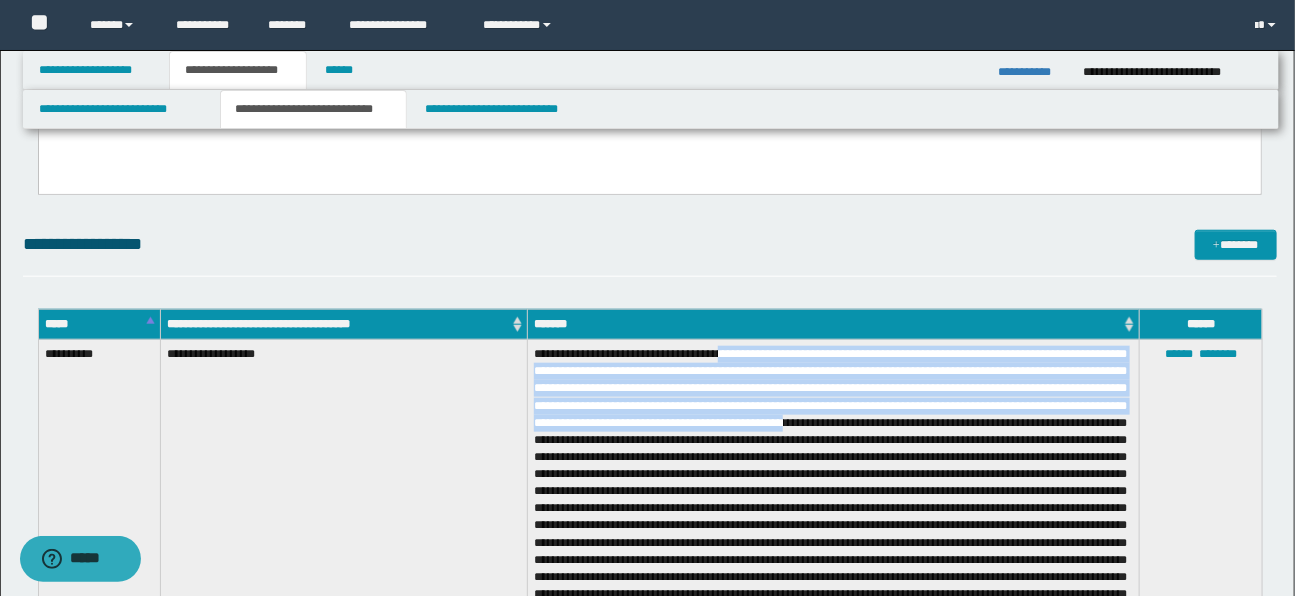 scroll, scrollTop: 630, scrollLeft: 0, axis: vertical 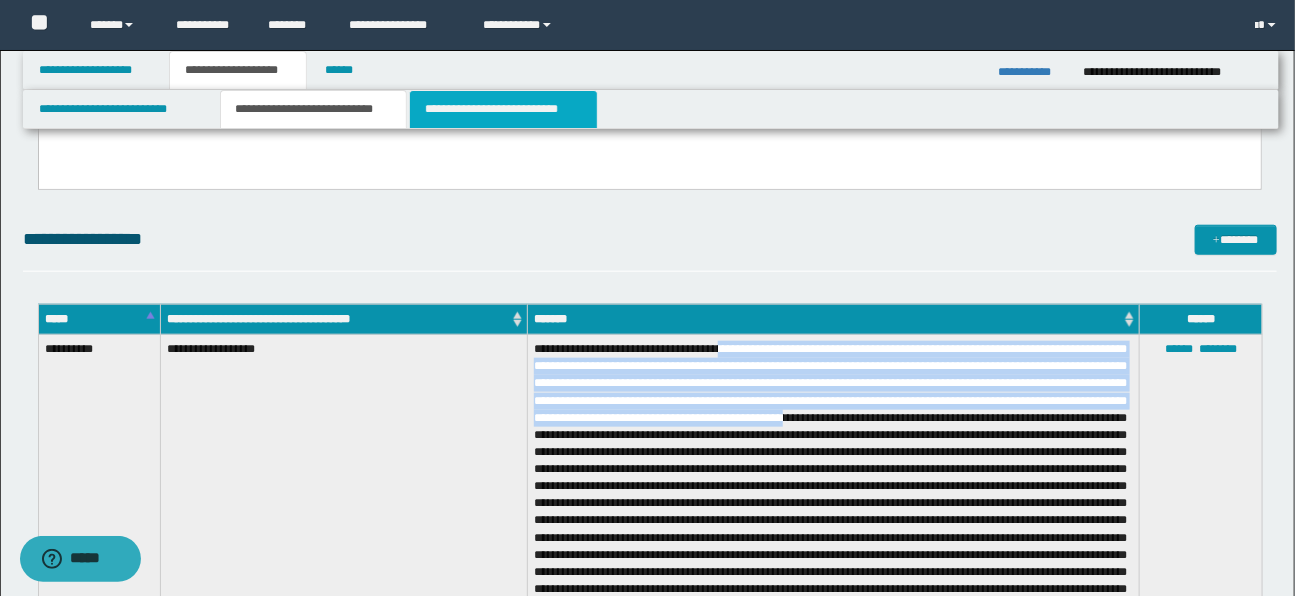 click on "**********" at bounding box center [503, 109] 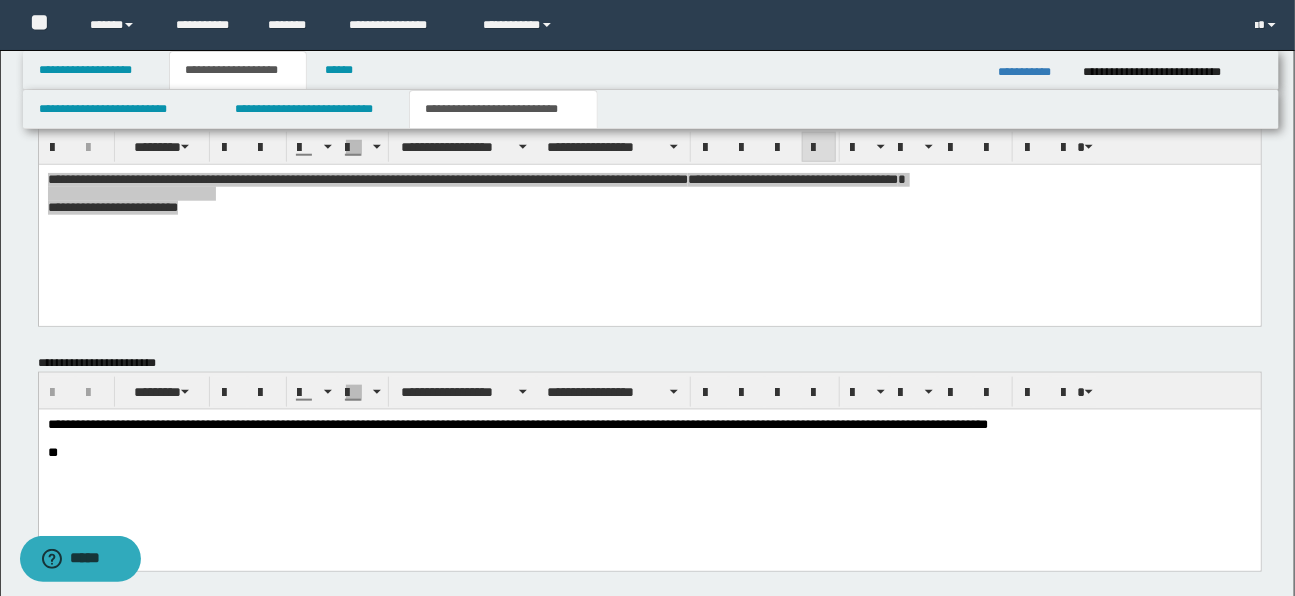 scroll, scrollTop: 686, scrollLeft: 0, axis: vertical 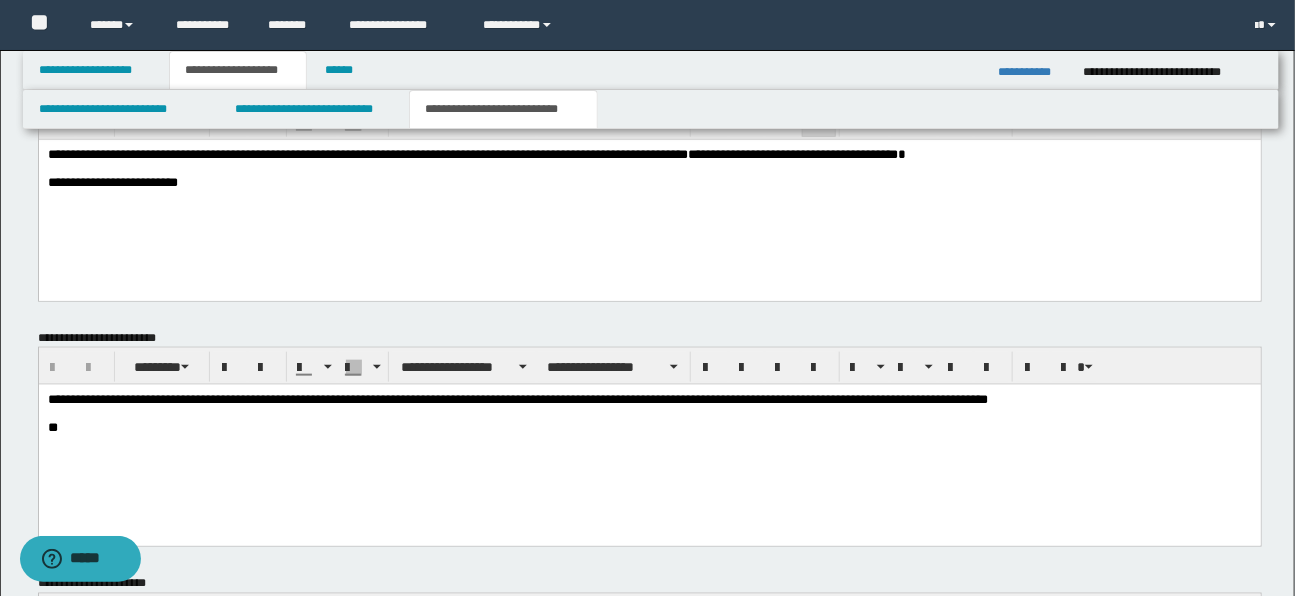 click on "**********" at bounding box center (649, 193) 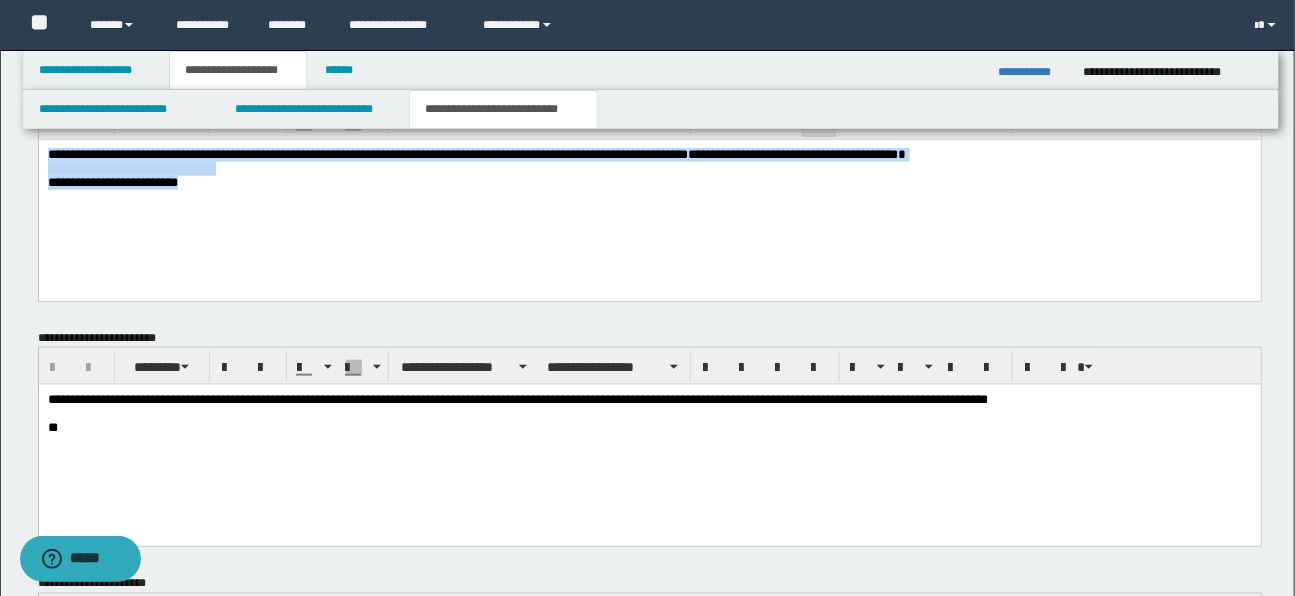 drag, startPoint x: 48, startPoint y: 157, endPoint x: 258, endPoint y: 180, distance: 211.25577 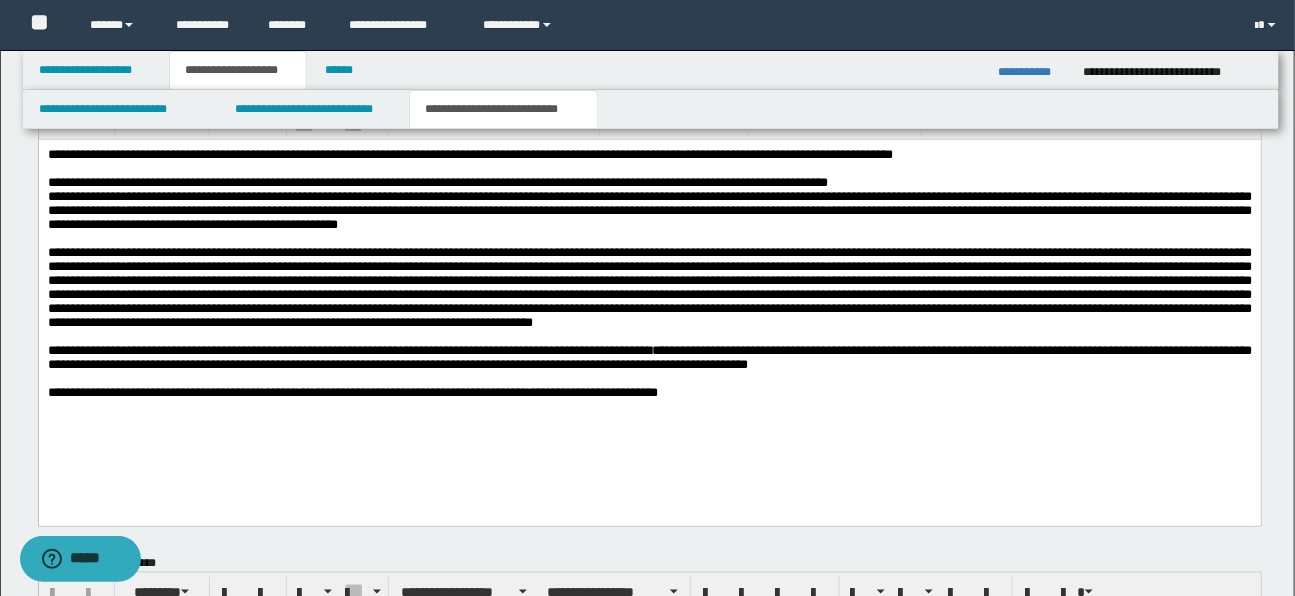 drag, startPoint x: 659, startPoint y: 377, endPoint x: 689, endPoint y: 367, distance: 31.622776 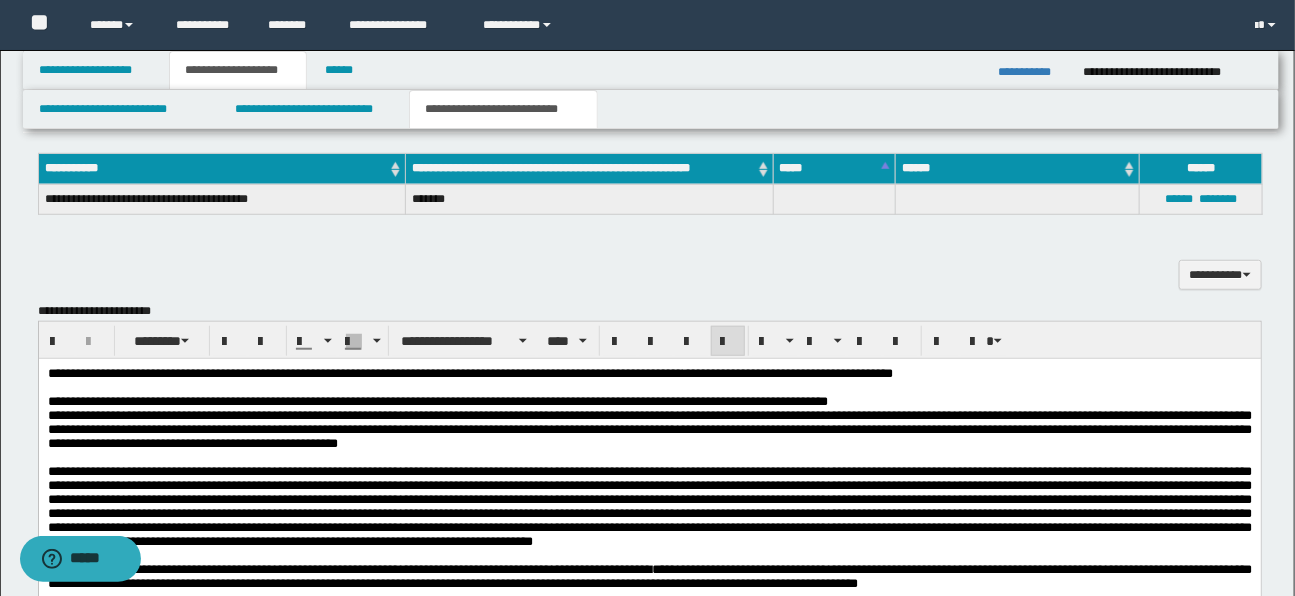scroll, scrollTop: 464, scrollLeft: 0, axis: vertical 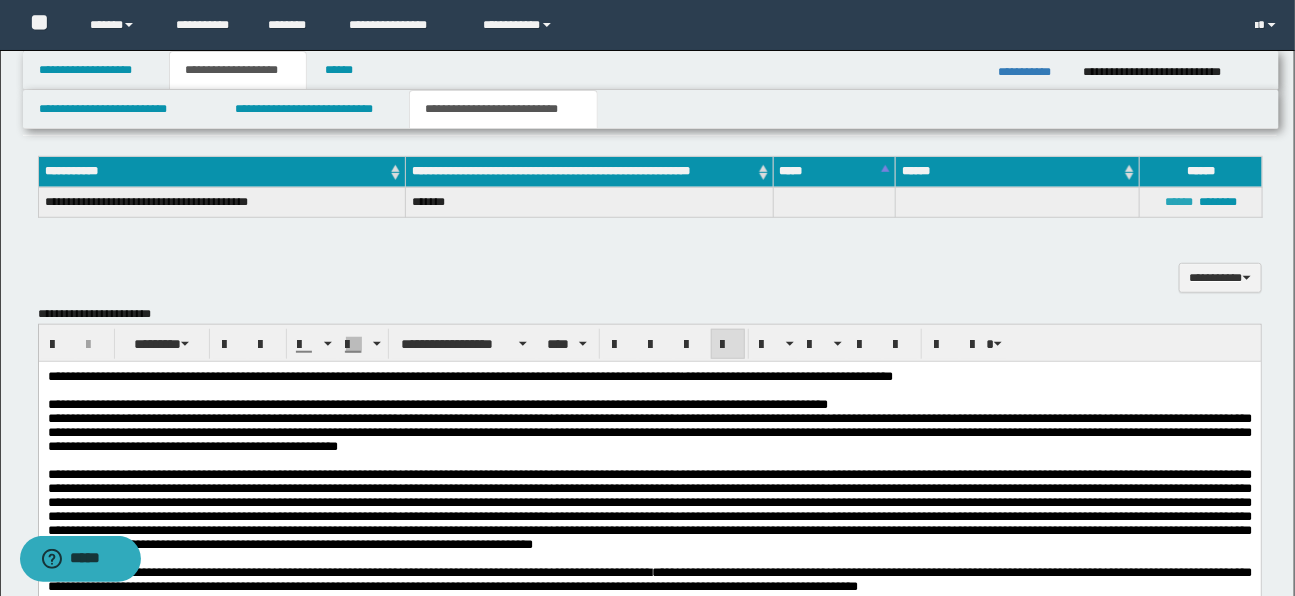 click on "******" at bounding box center [1179, 202] 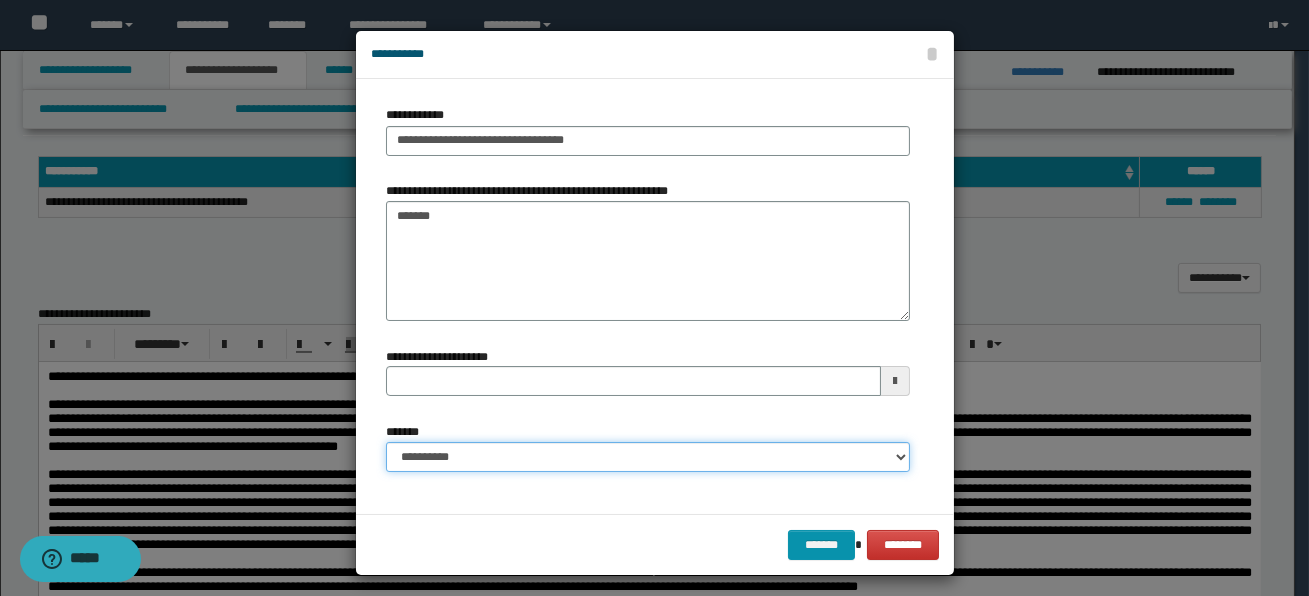 click on "**********" at bounding box center (648, 457) 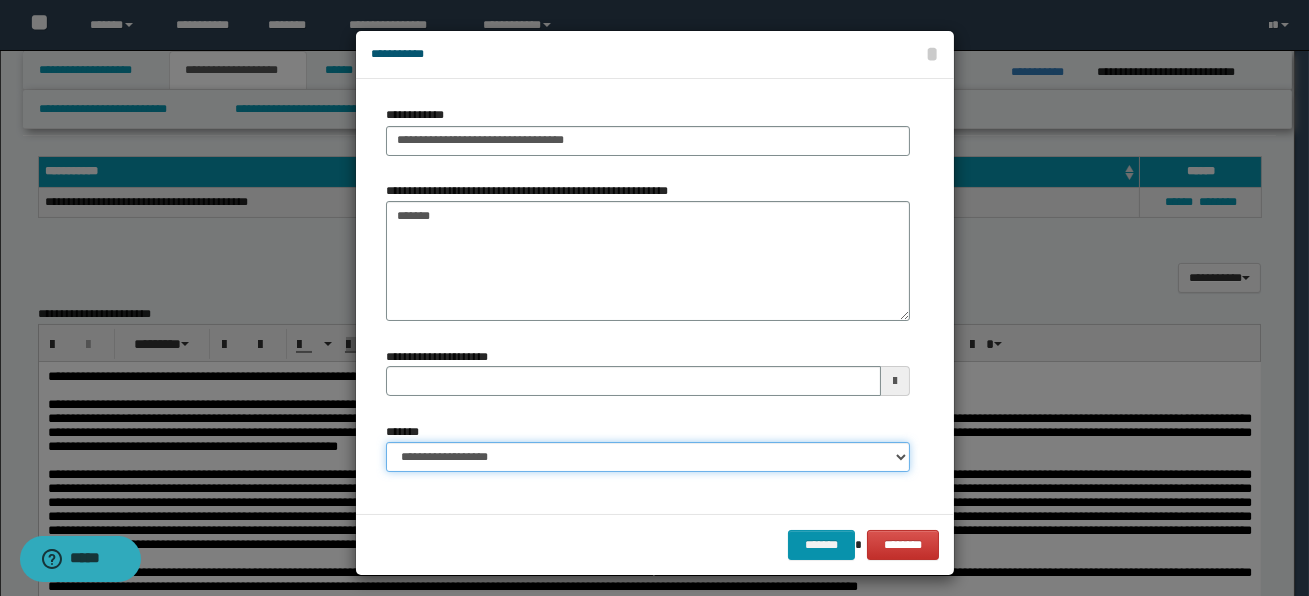 type 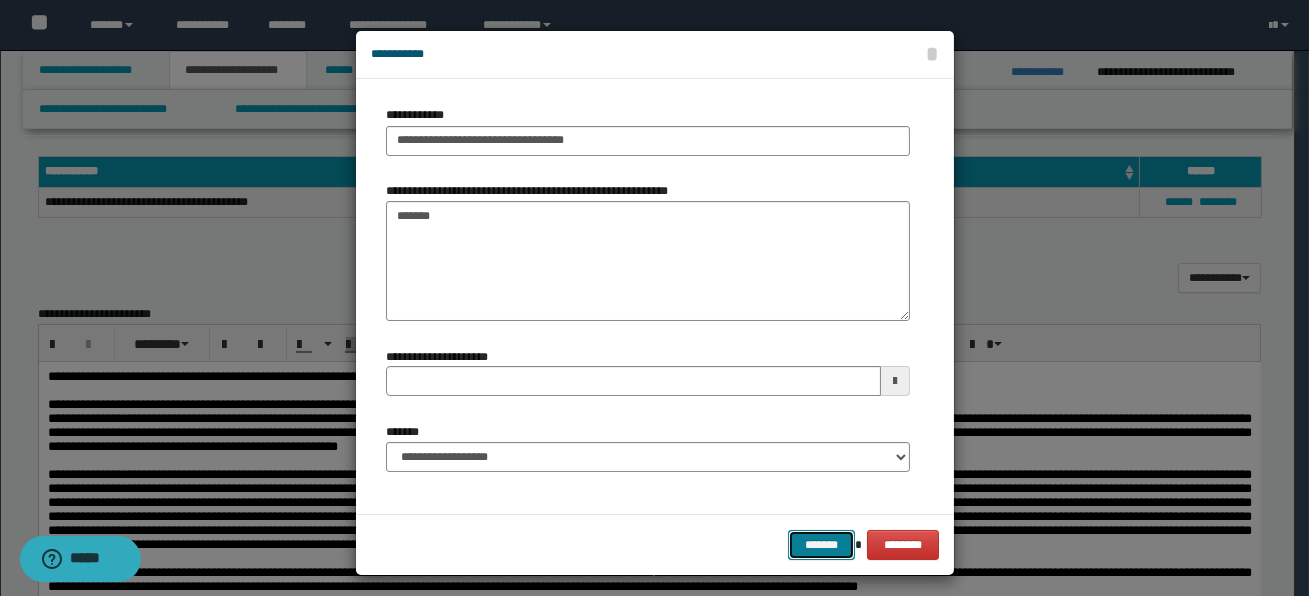 click on "*******" at bounding box center [821, 545] 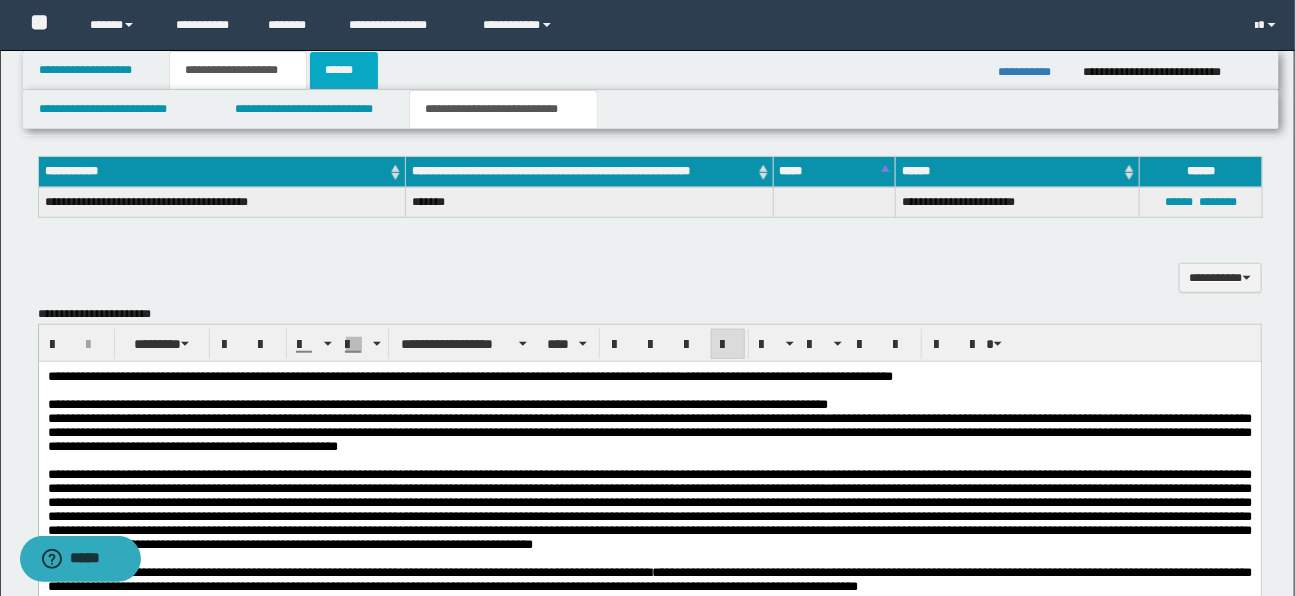click on "******" at bounding box center [344, 70] 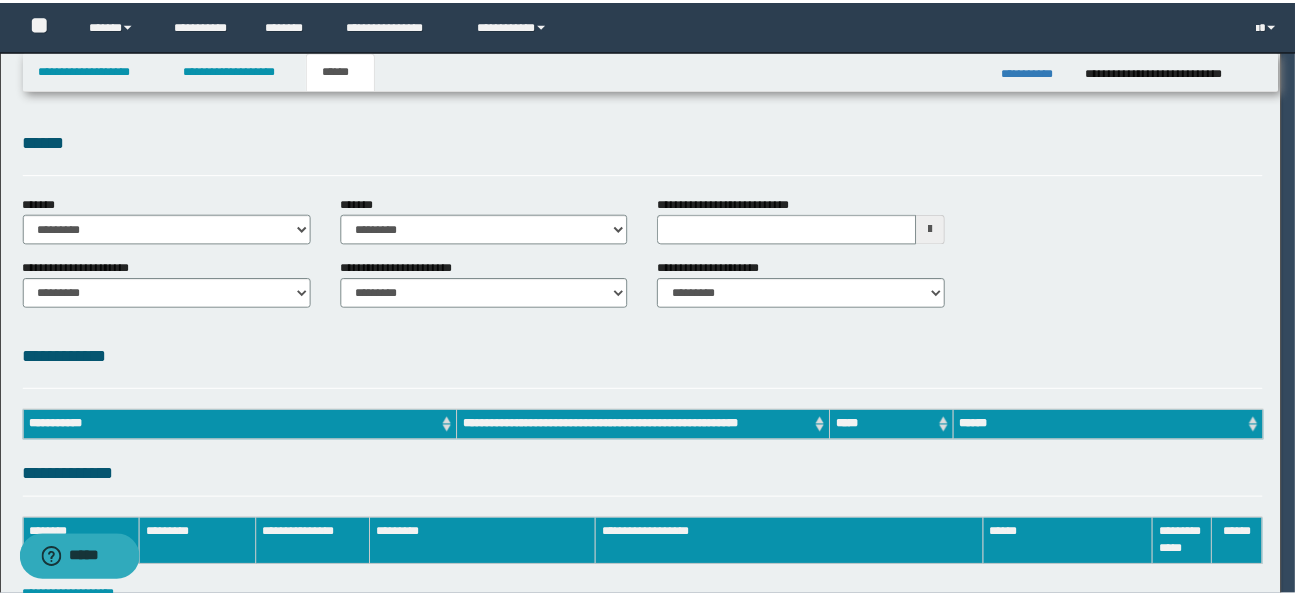 scroll, scrollTop: 0, scrollLeft: 0, axis: both 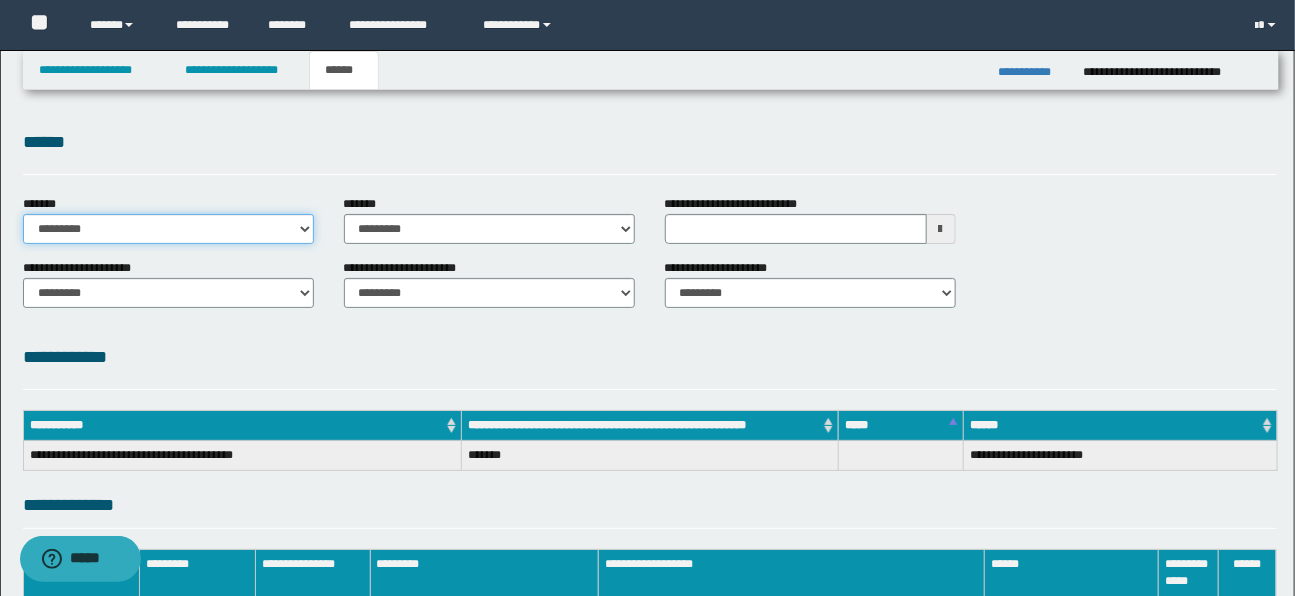 click on "**********" at bounding box center (168, 229) 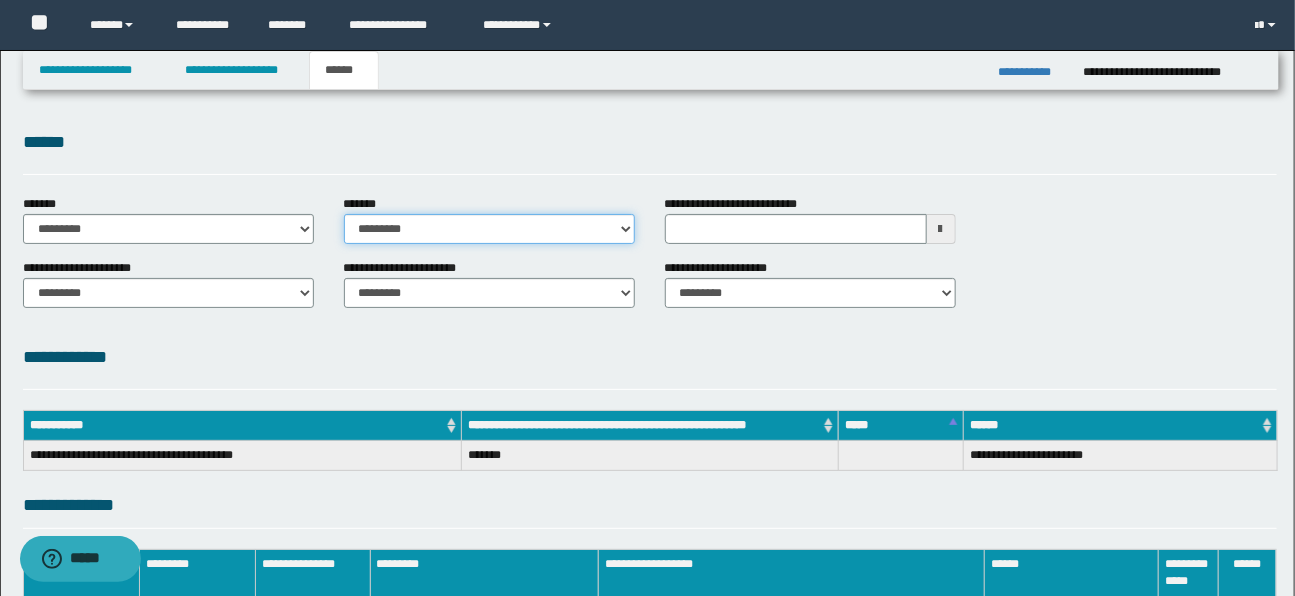 click on "**********" at bounding box center [489, 229] 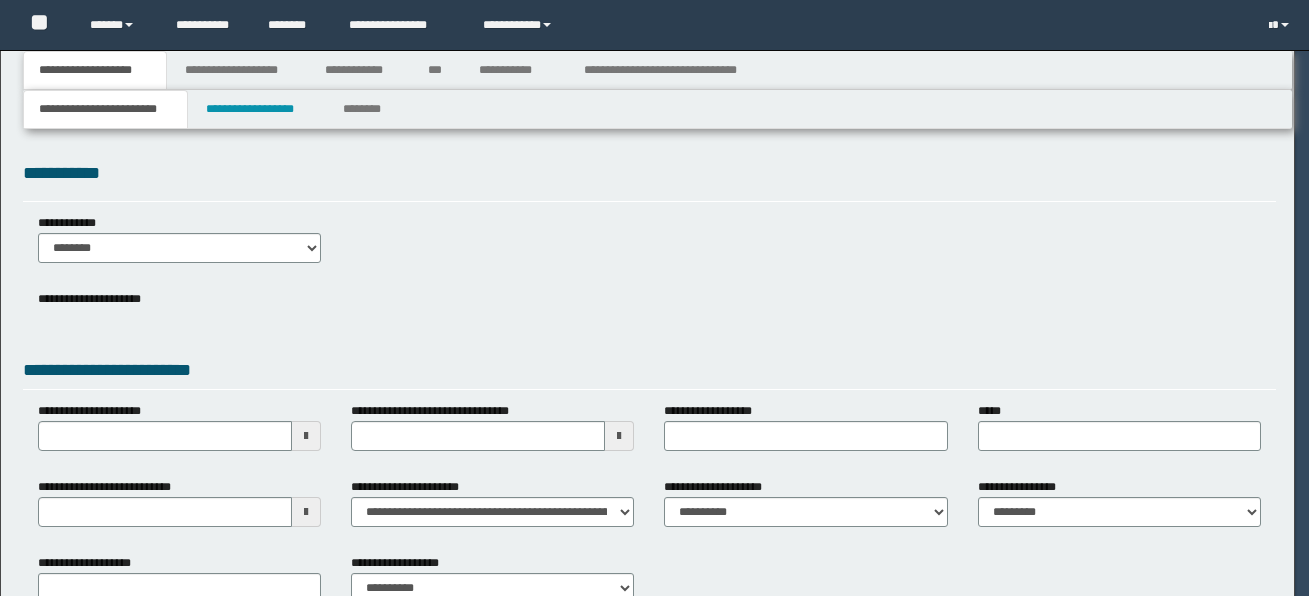 scroll, scrollTop: 0, scrollLeft: 0, axis: both 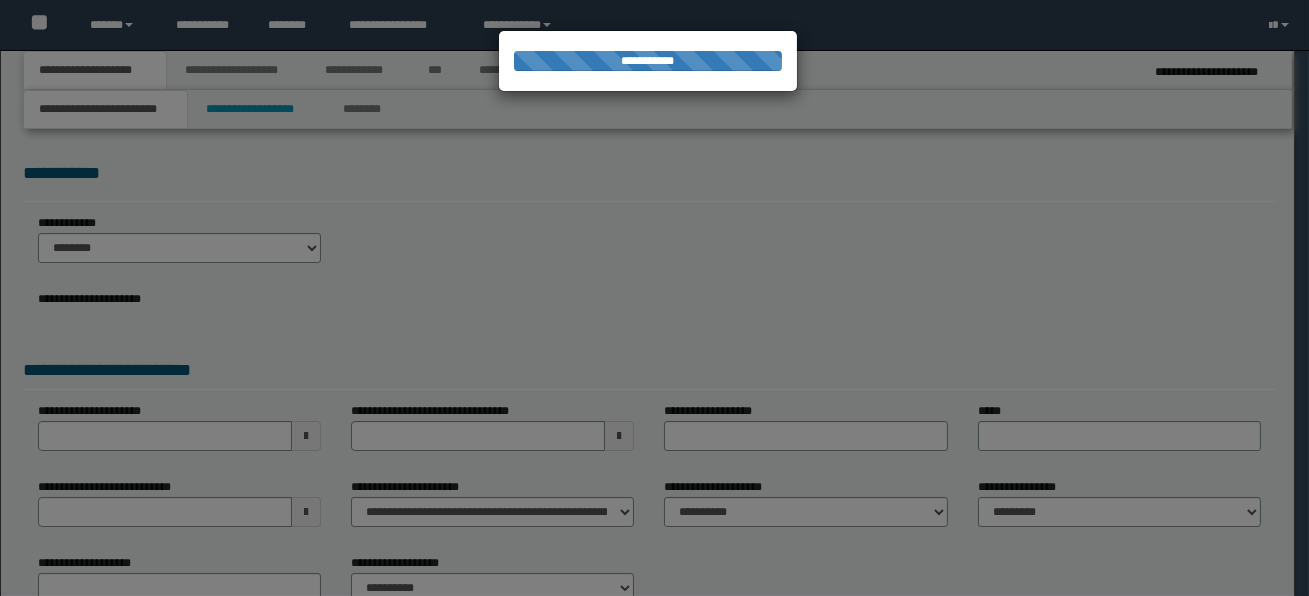 select on "*" 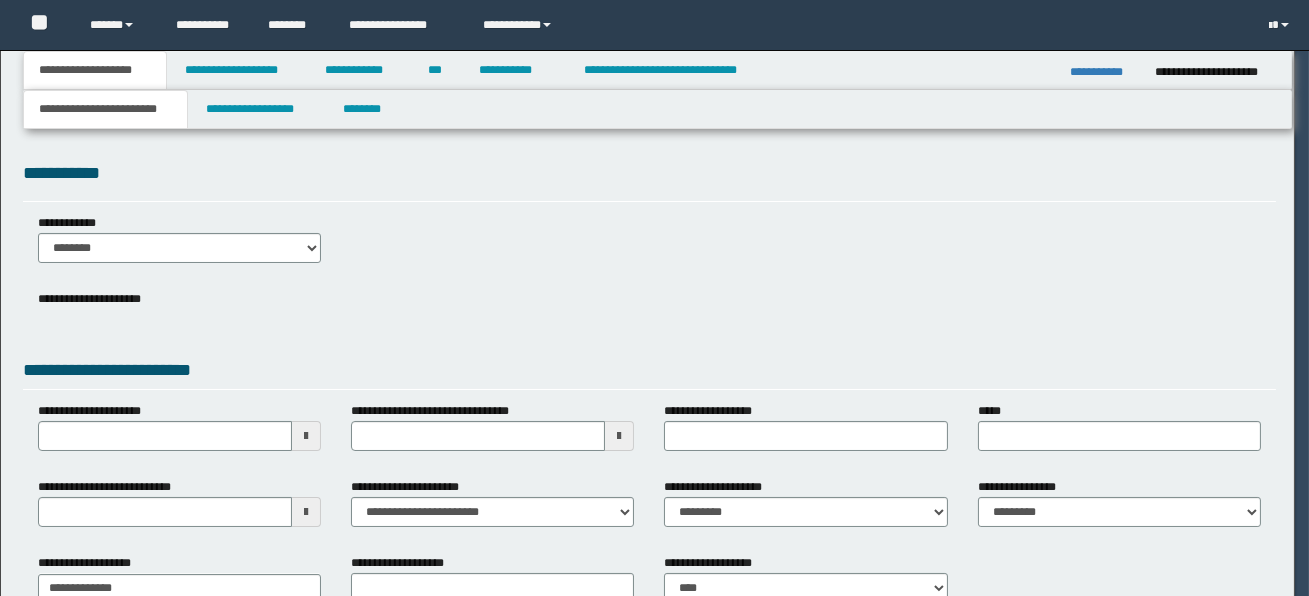 scroll, scrollTop: 0, scrollLeft: 0, axis: both 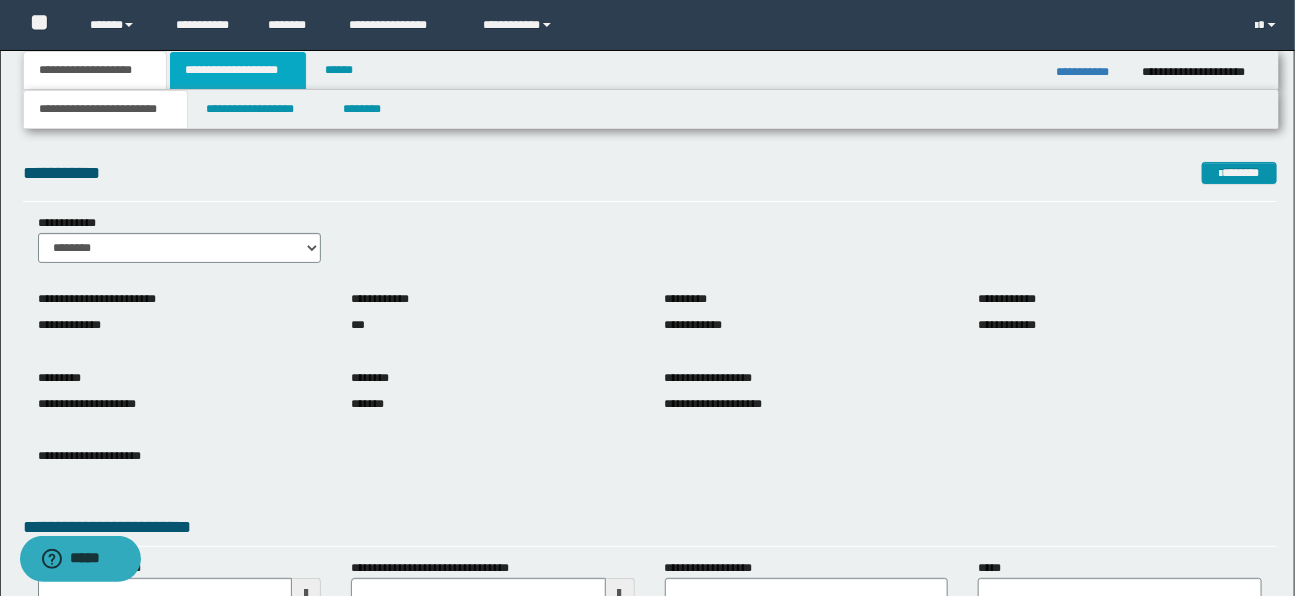 click on "**********" at bounding box center (238, 70) 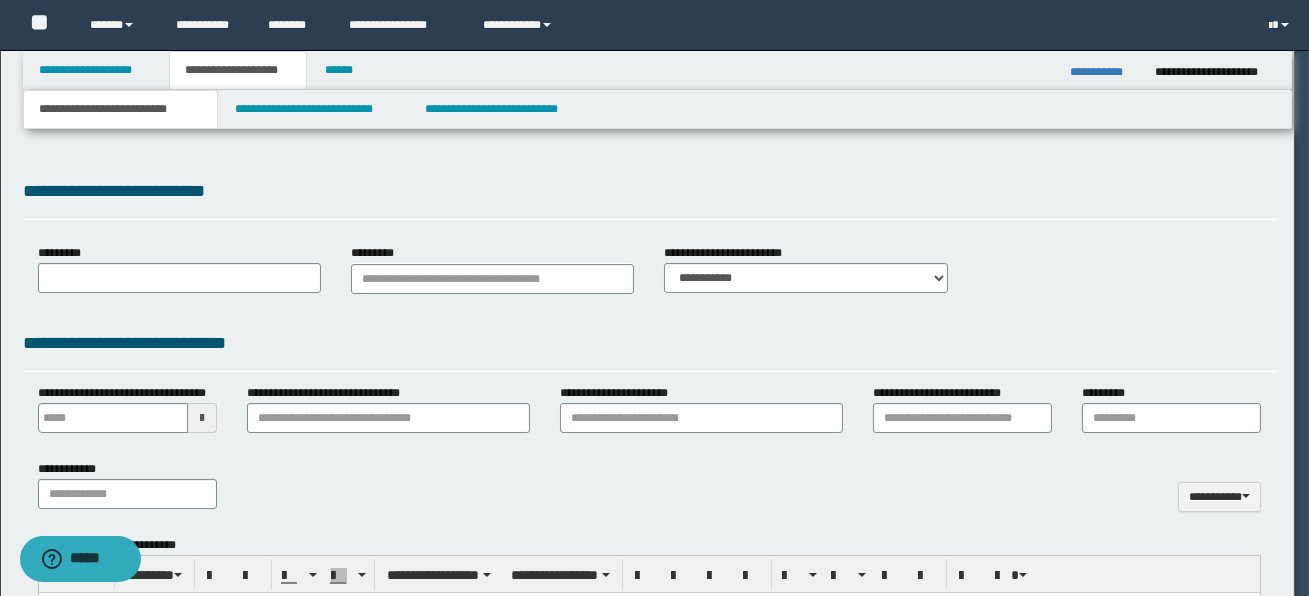 type 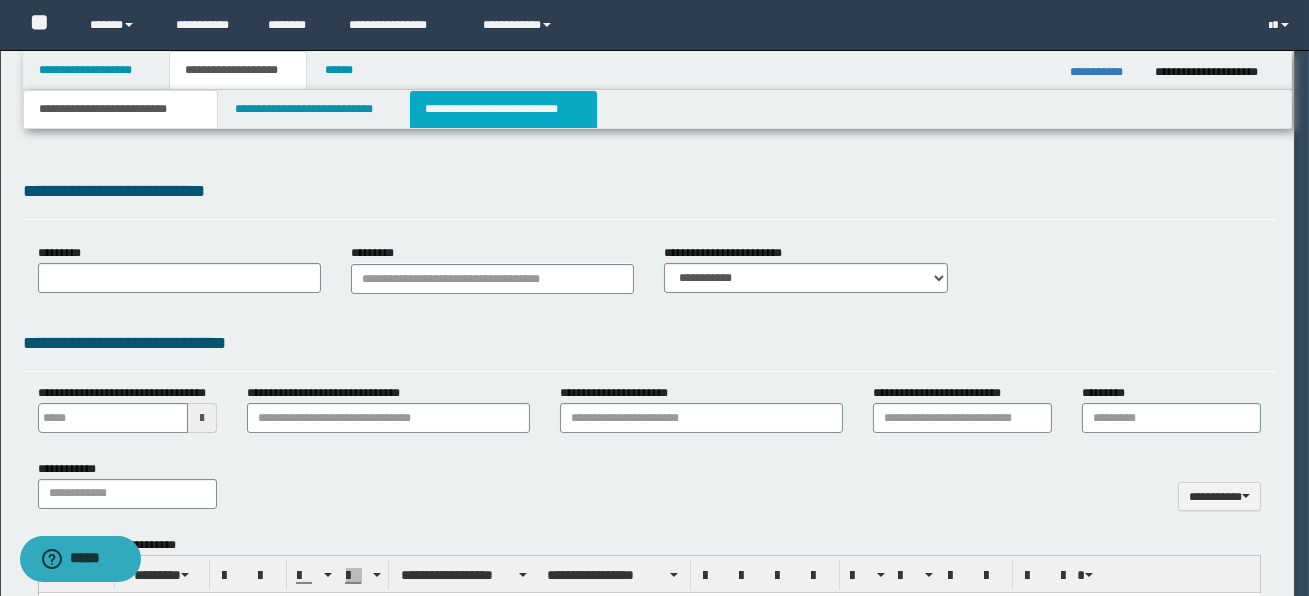 scroll, scrollTop: 0, scrollLeft: 0, axis: both 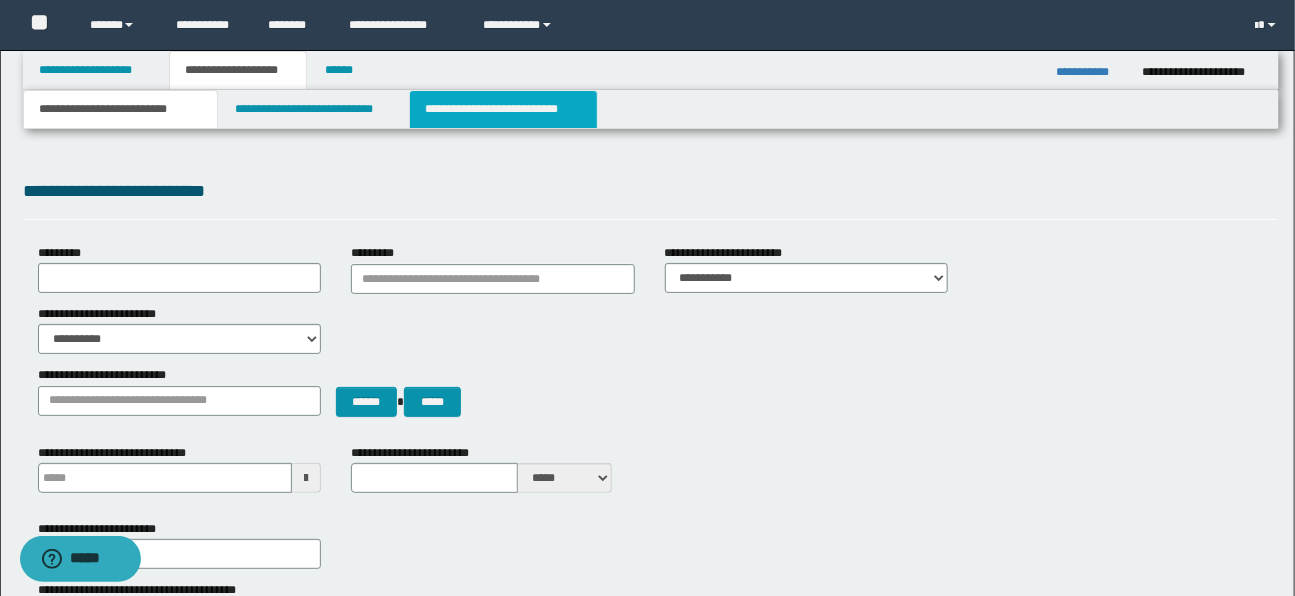click on "**********" at bounding box center [503, 109] 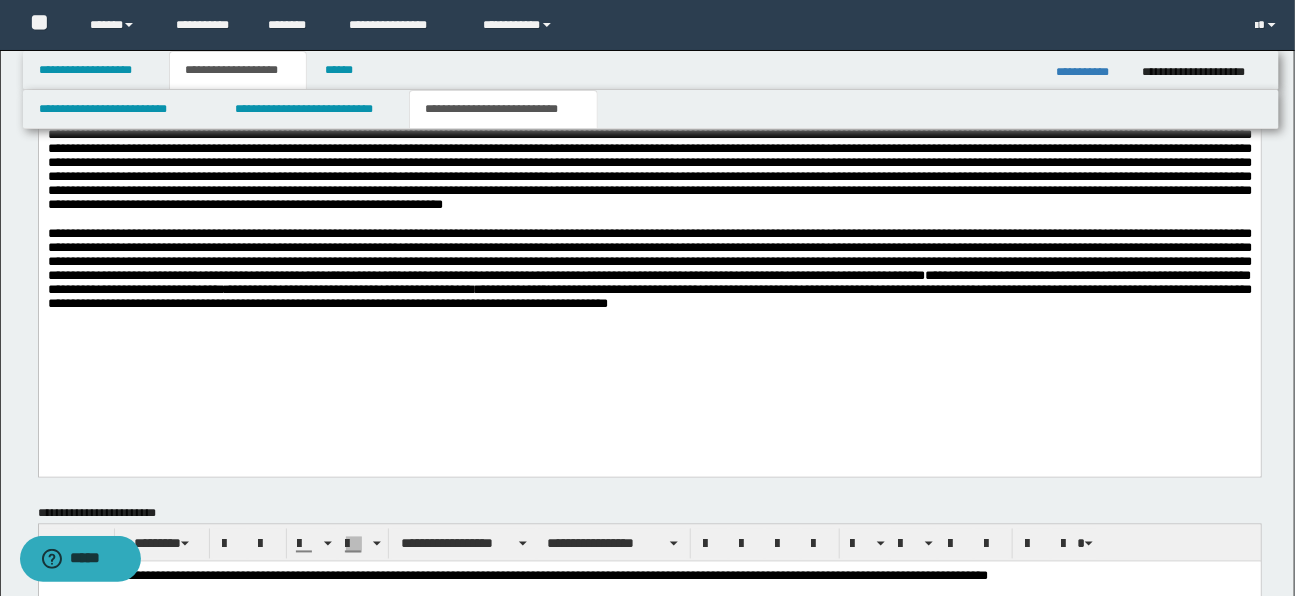 scroll, scrollTop: 1109, scrollLeft: 0, axis: vertical 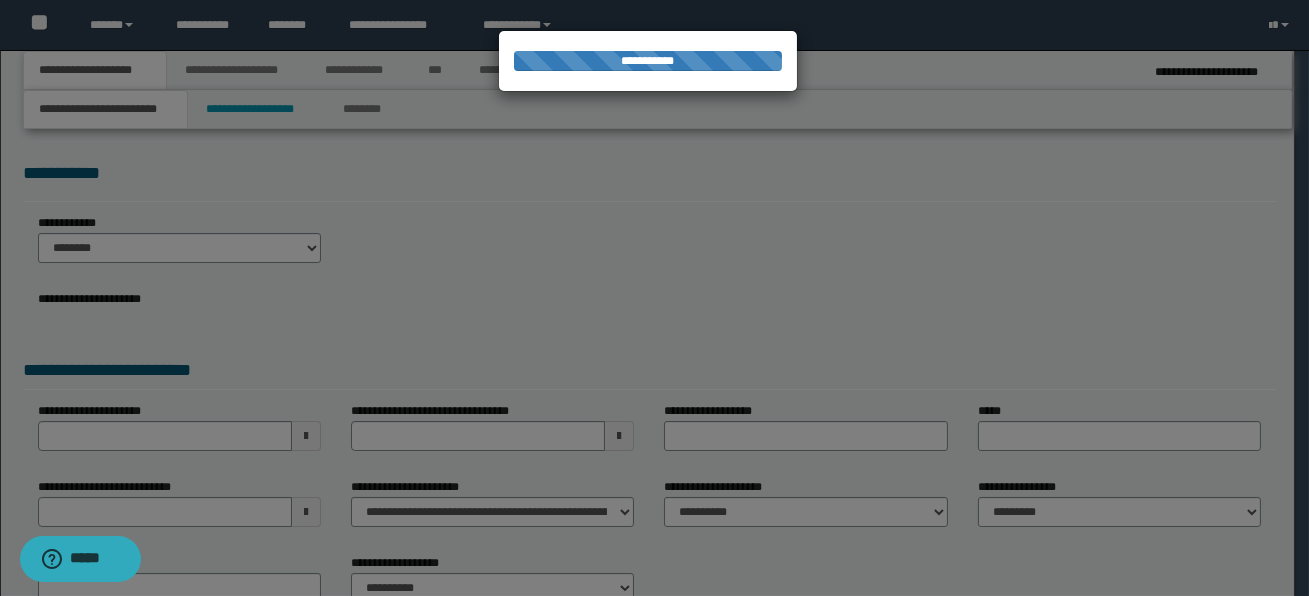 select on "*" 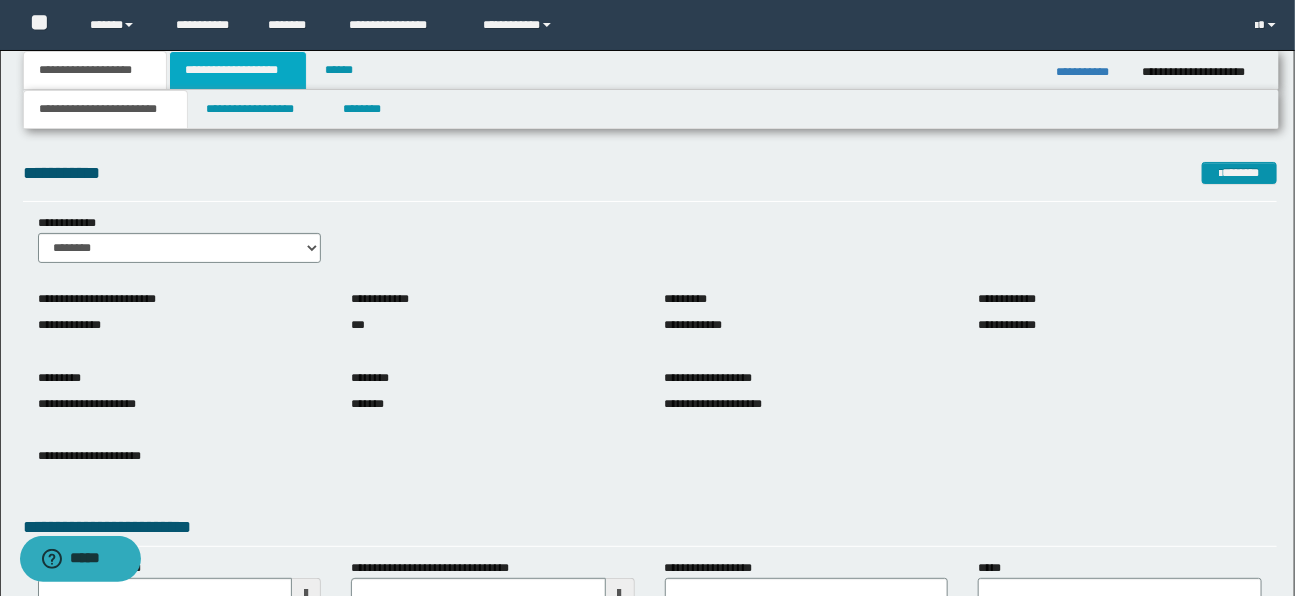 click on "**********" at bounding box center [238, 70] 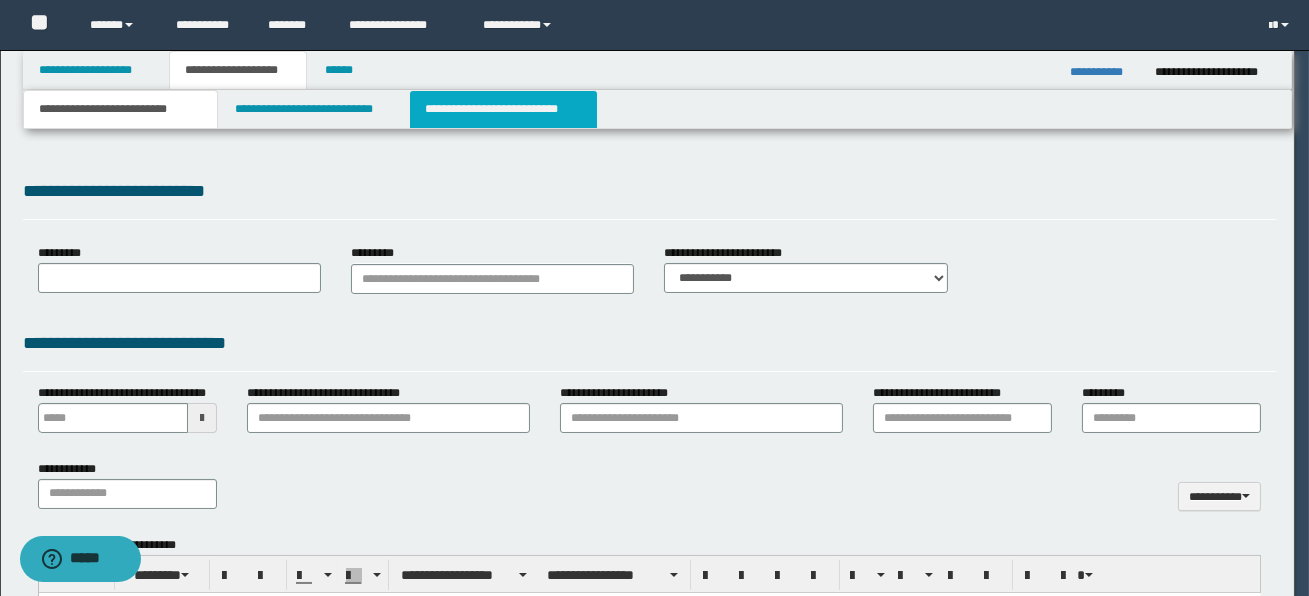 type 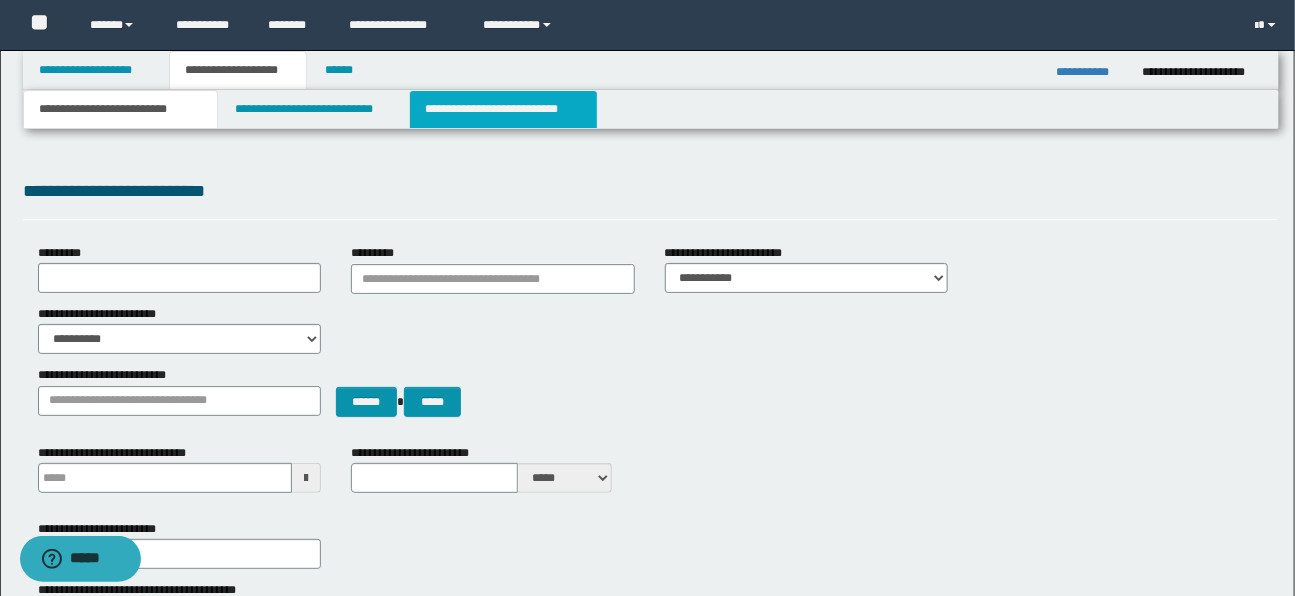 click on "**********" at bounding box center [503, 109] 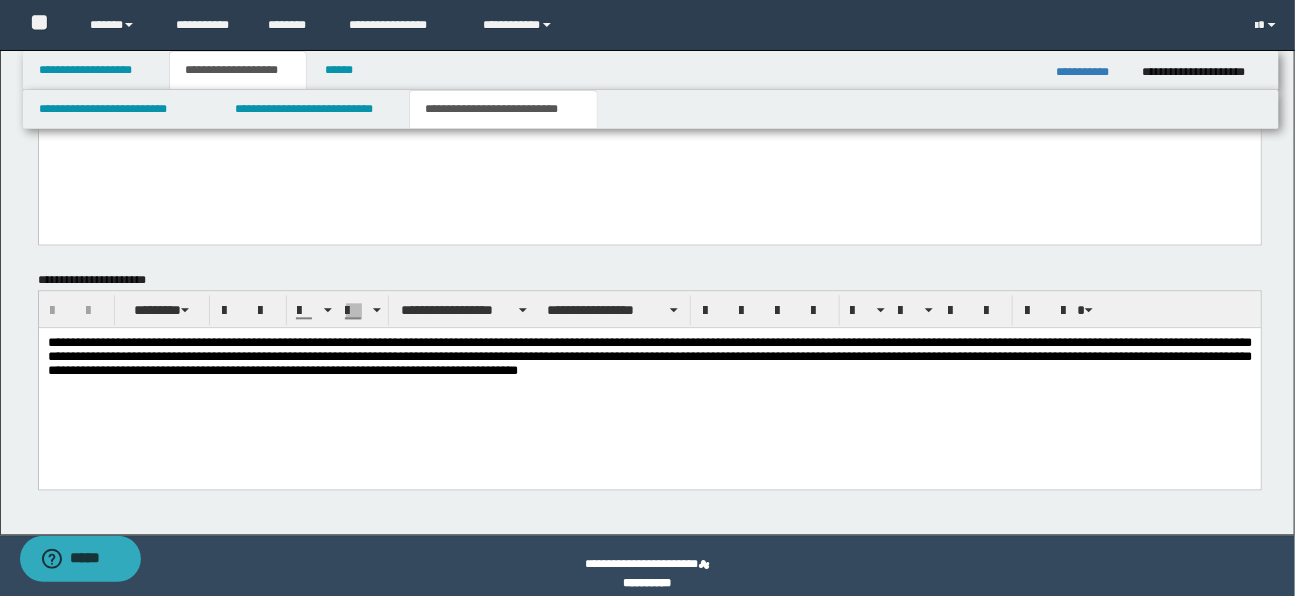 scroll, scrollTop: 1605, scrollLeft: 0, axis: vertical 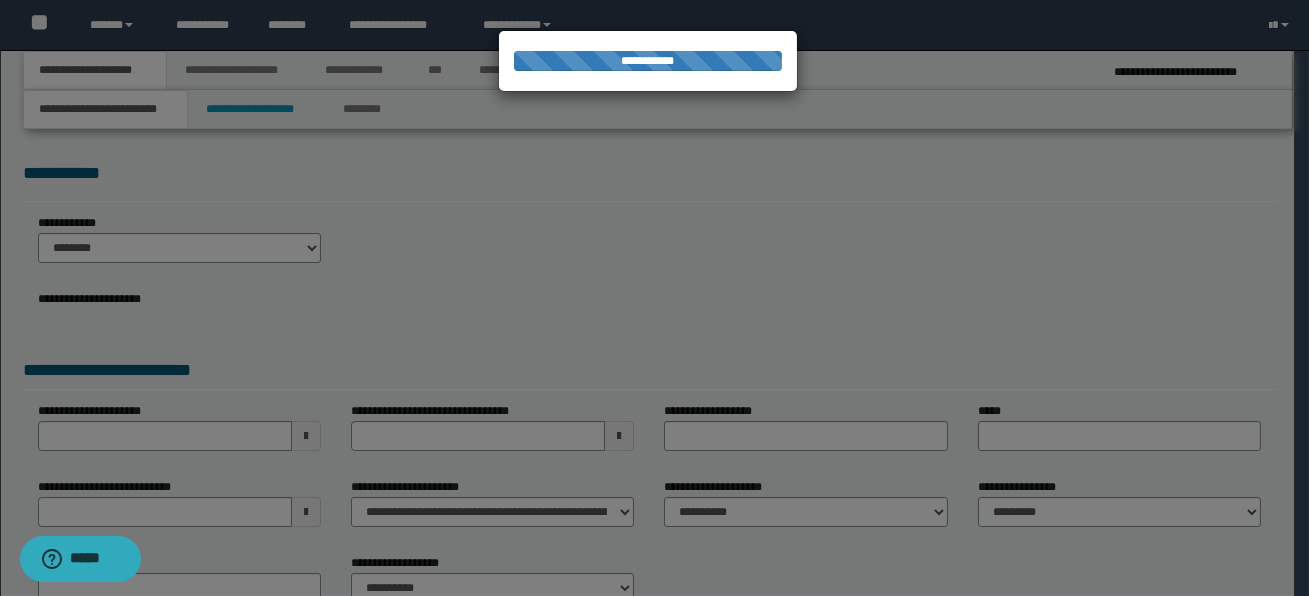 select on "*" 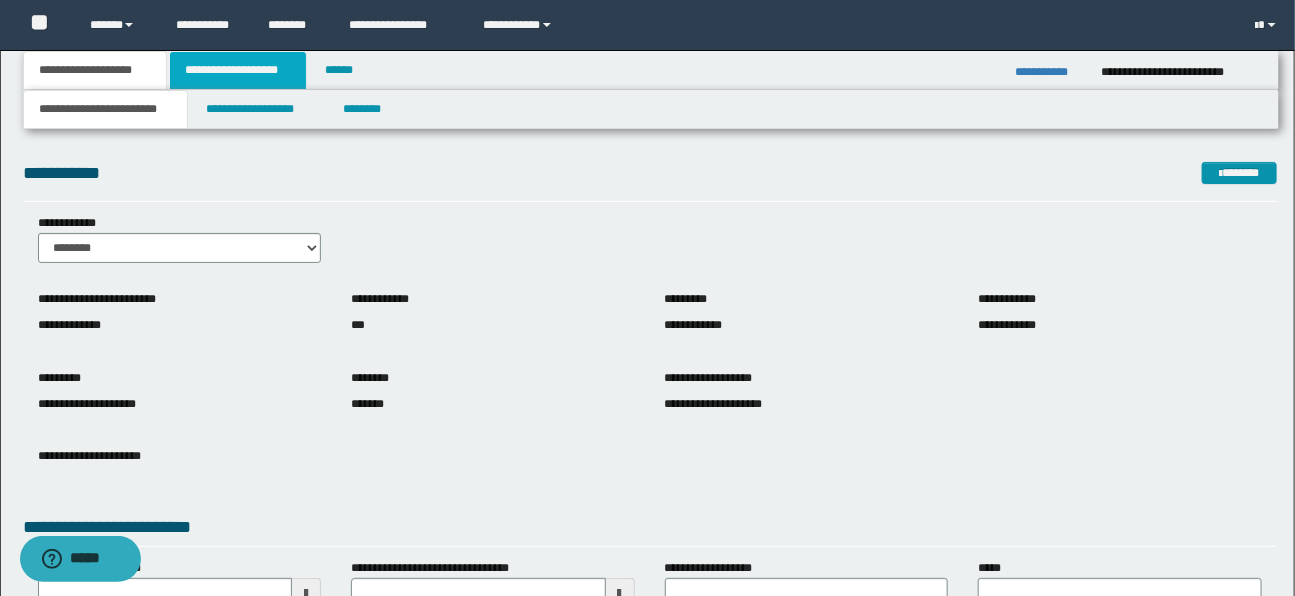 click on "**********" at bounding box center [238, 70] 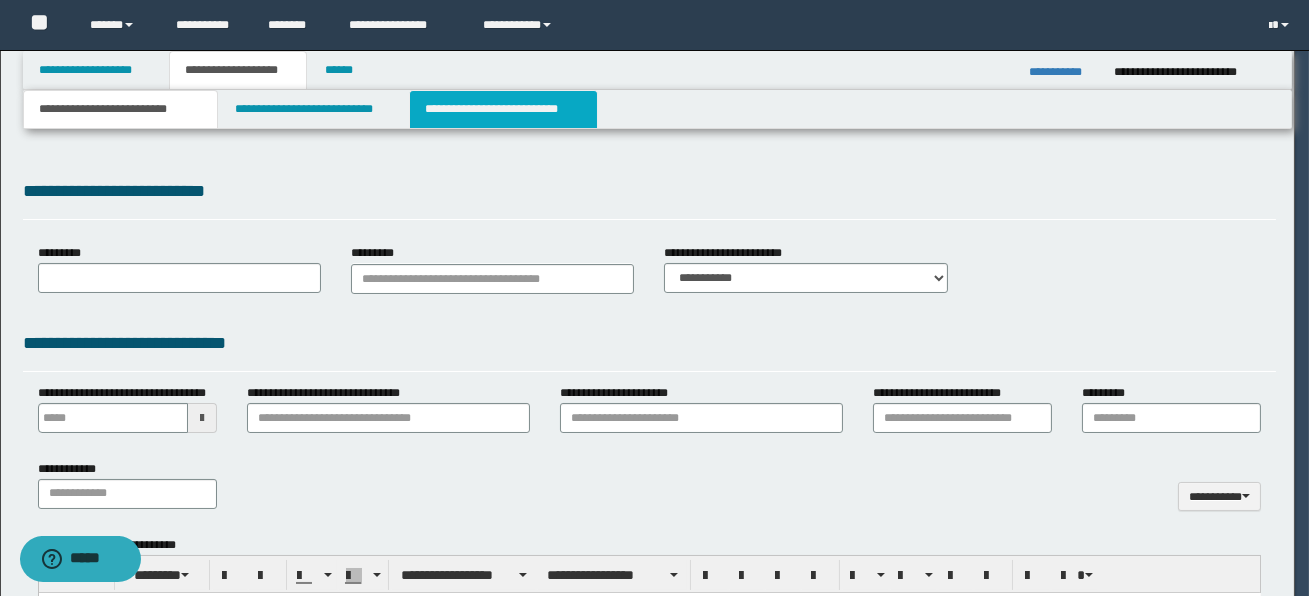 type 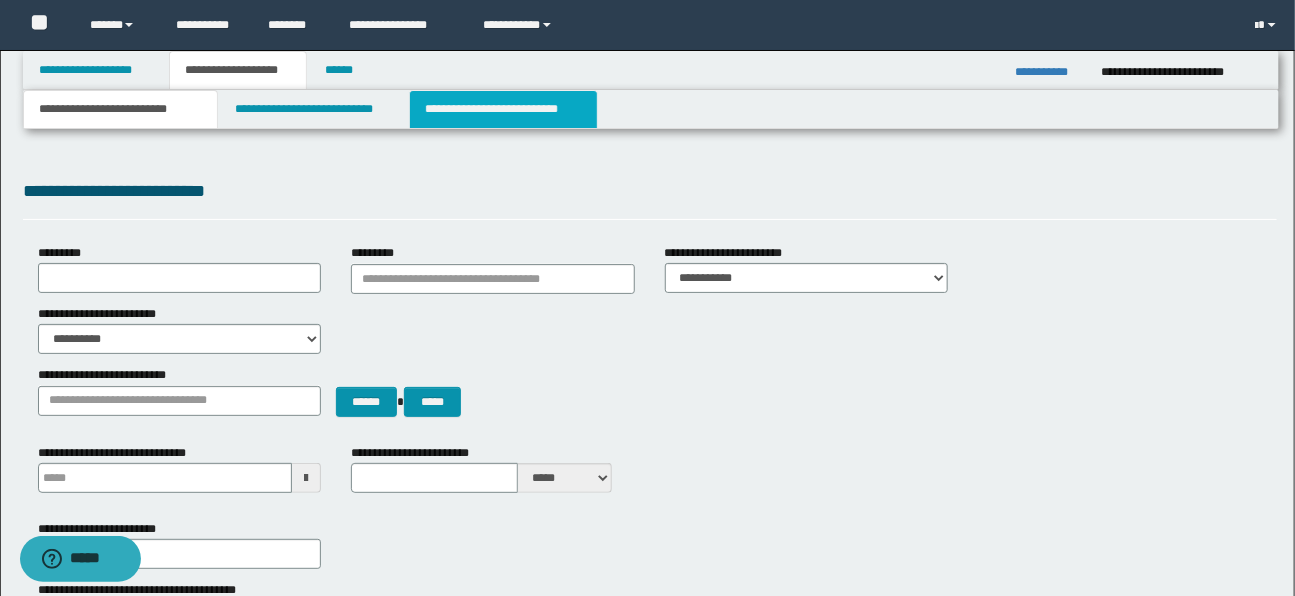 click on "**********" at bounding box center (503, 109) 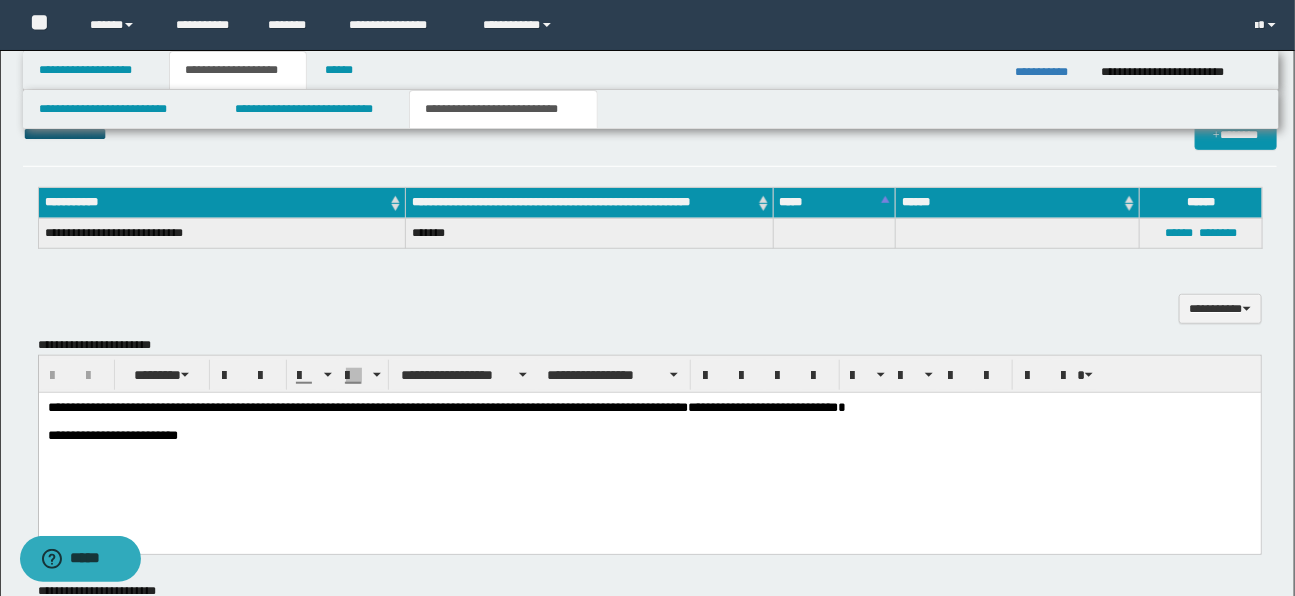 scroll, scrollTop: 507, scrollLeft: 0, axis: vertical 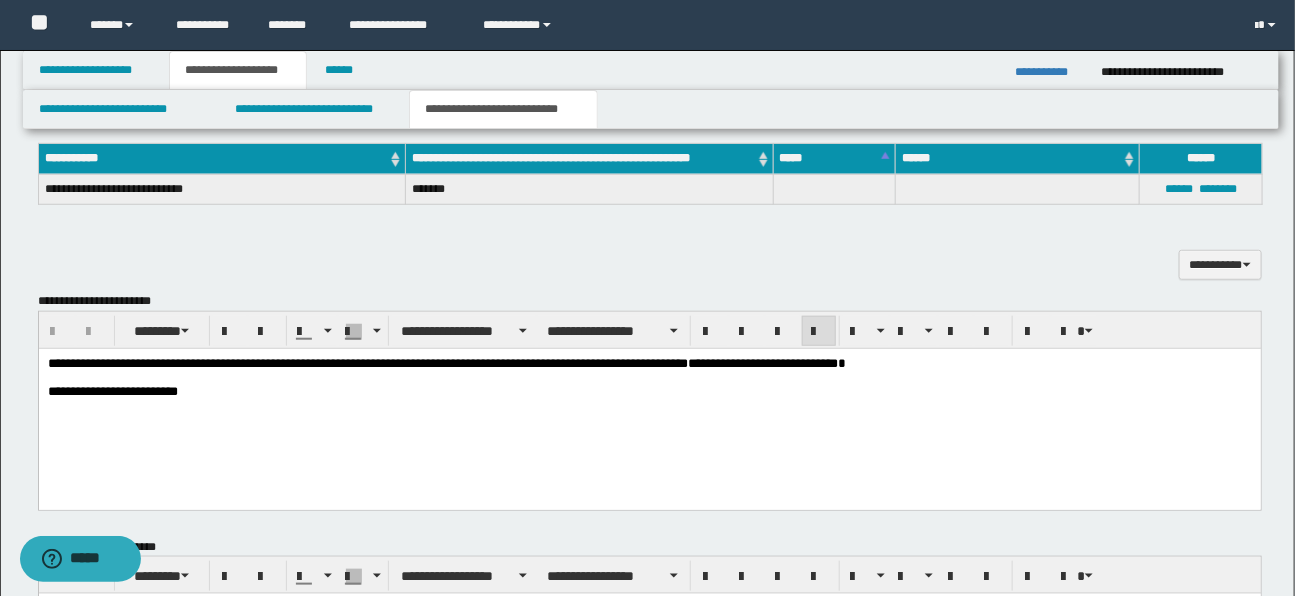 drag, startPoint x: 49, startPoint y: 362, endPoint x: 889, endPoint y: 367, distance: 840.0149 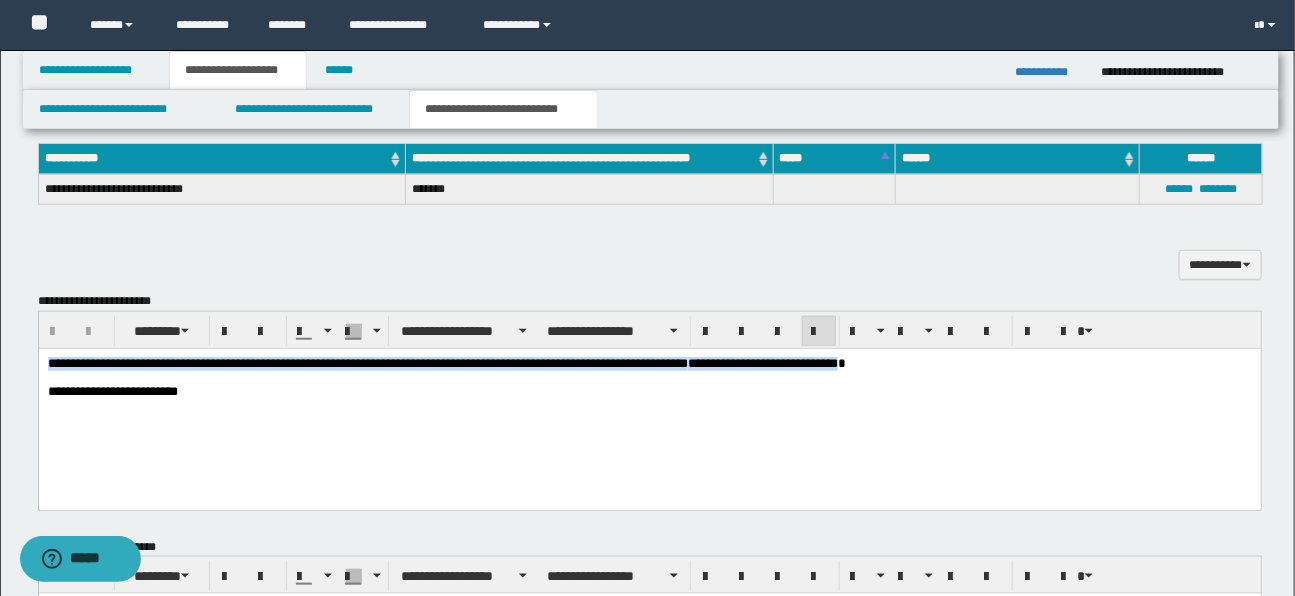 drag, startPoint x: 886, startPoint y: 366, endPoint x: 38, endPoint y: 359, distance: 848.0289 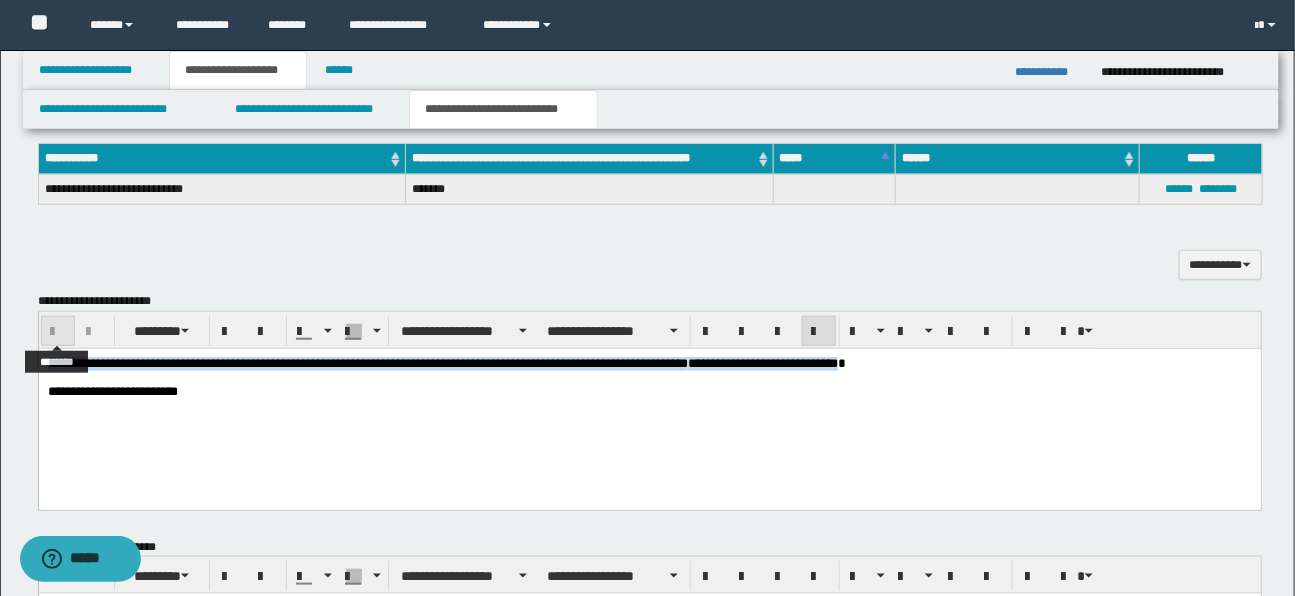 copy on "**********" 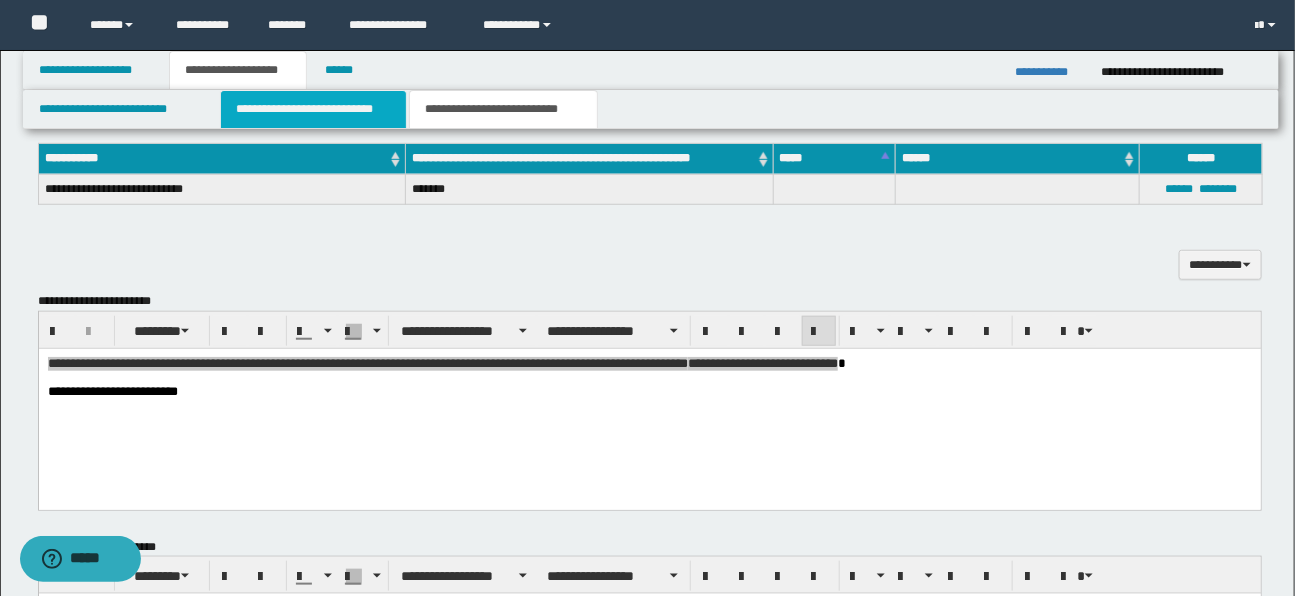 click on "**********" at bounding box center (313, 109) 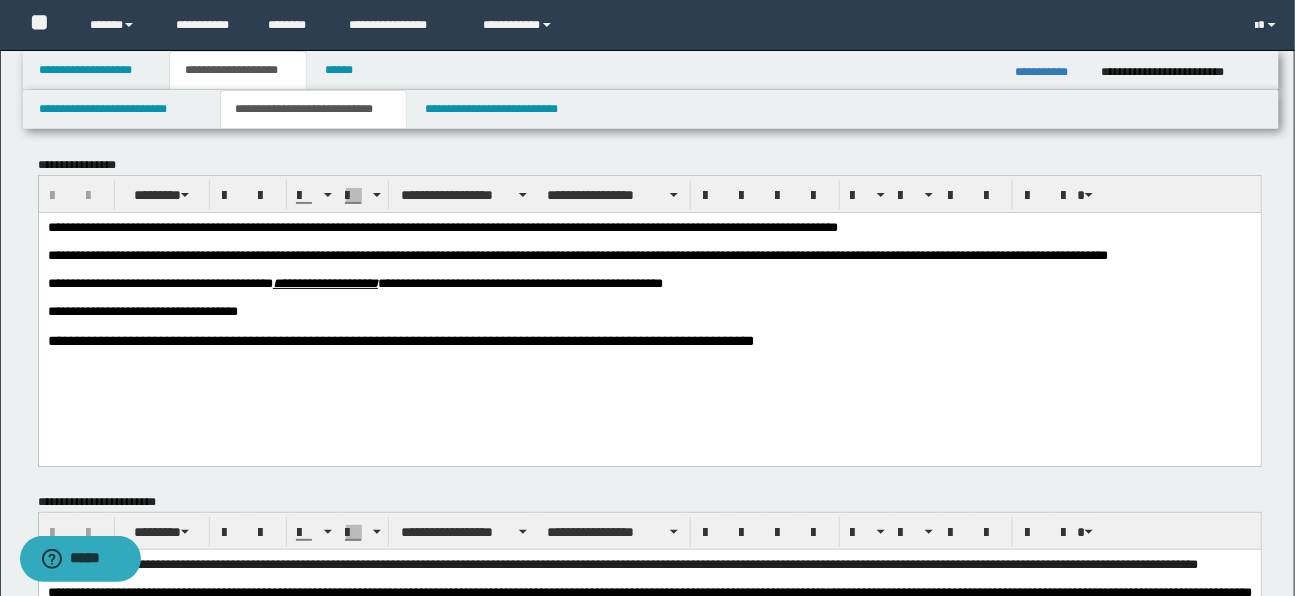 scroll, scrollTop: 3, scrollLeft: 0, axis: vertical 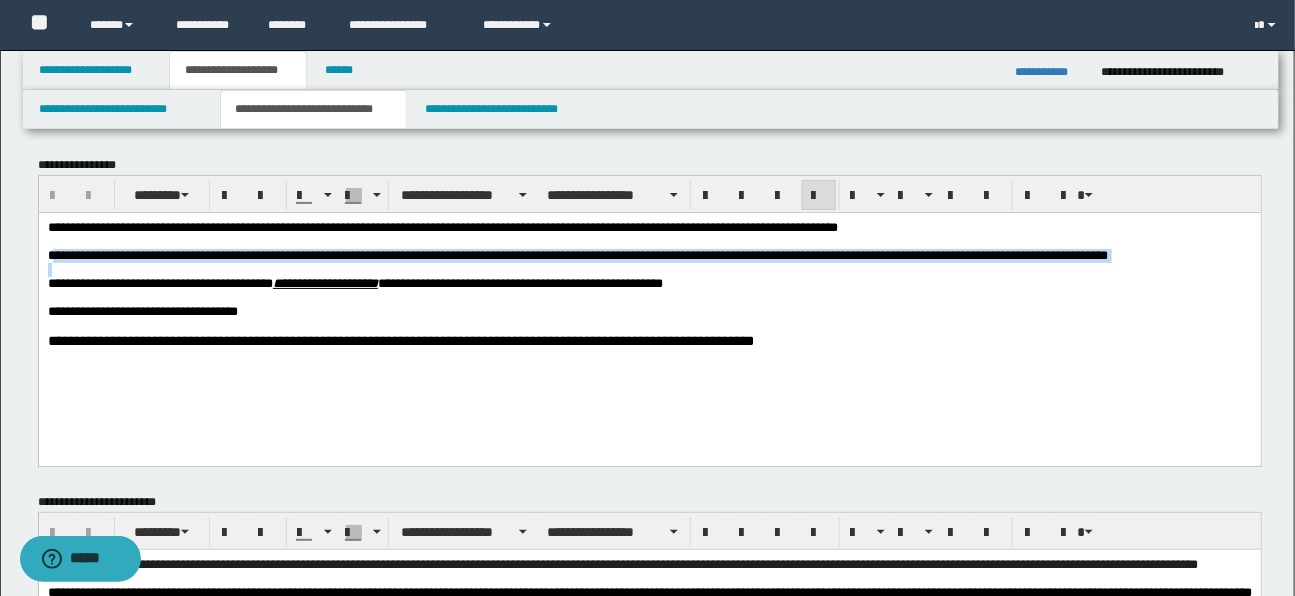 drag, startPoint x: 54, startPoint y: 257, endPoint x: 1000, endPoint y: 268, distance: 946.06396 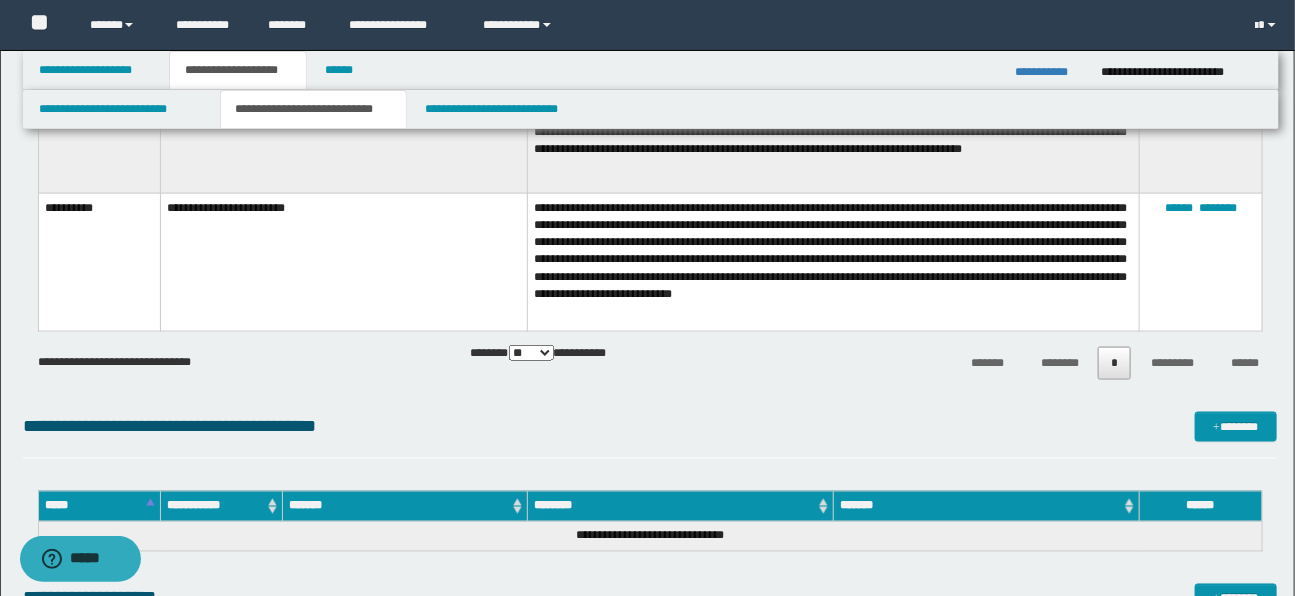 scroll, scrollTop: 981, scrollLeft: 0, axis: vertical 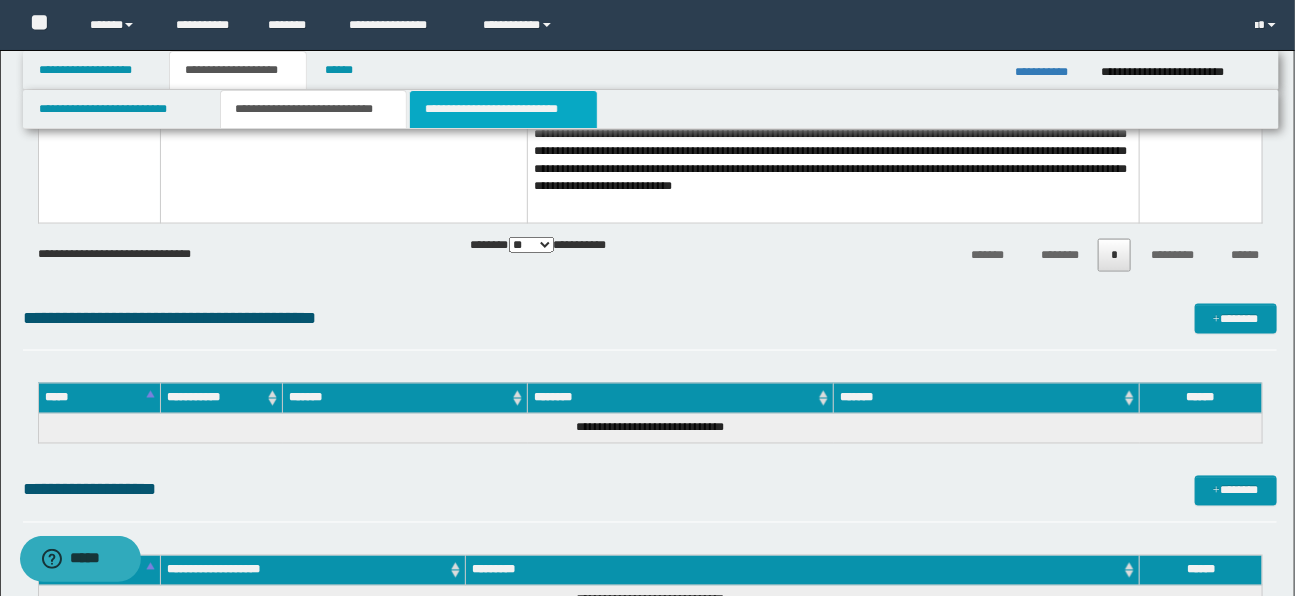 click on "**********" at bounding box center [503, 109] 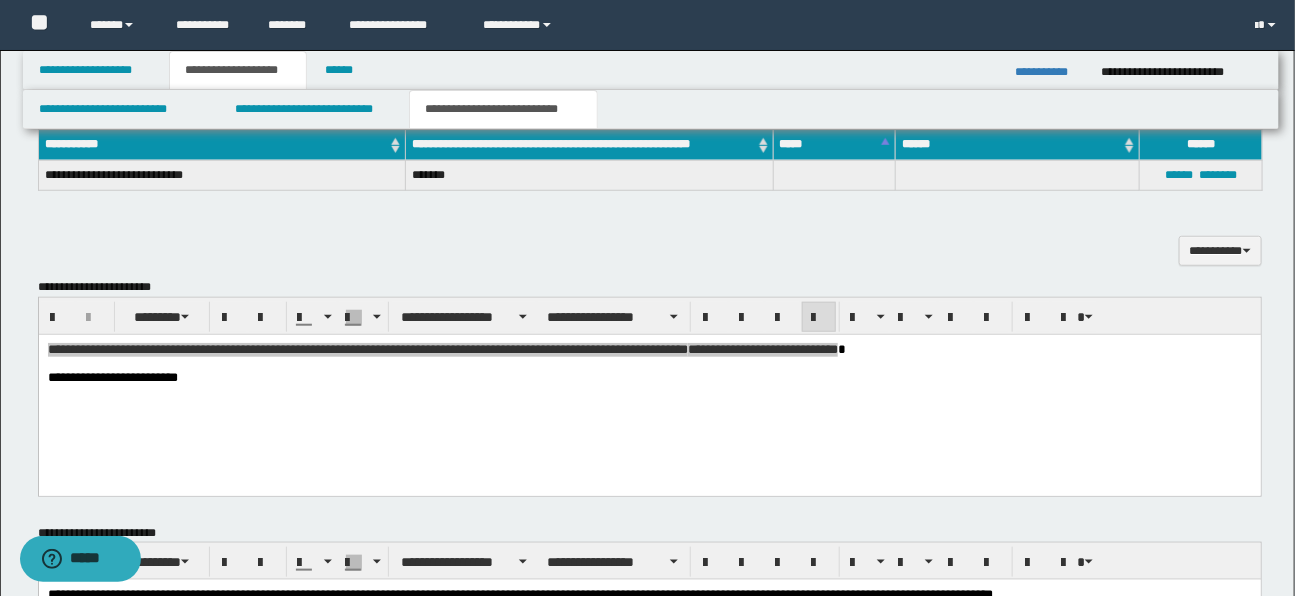 scroll, scrollTop: 514, scrollLeft: 0, axis: vertical 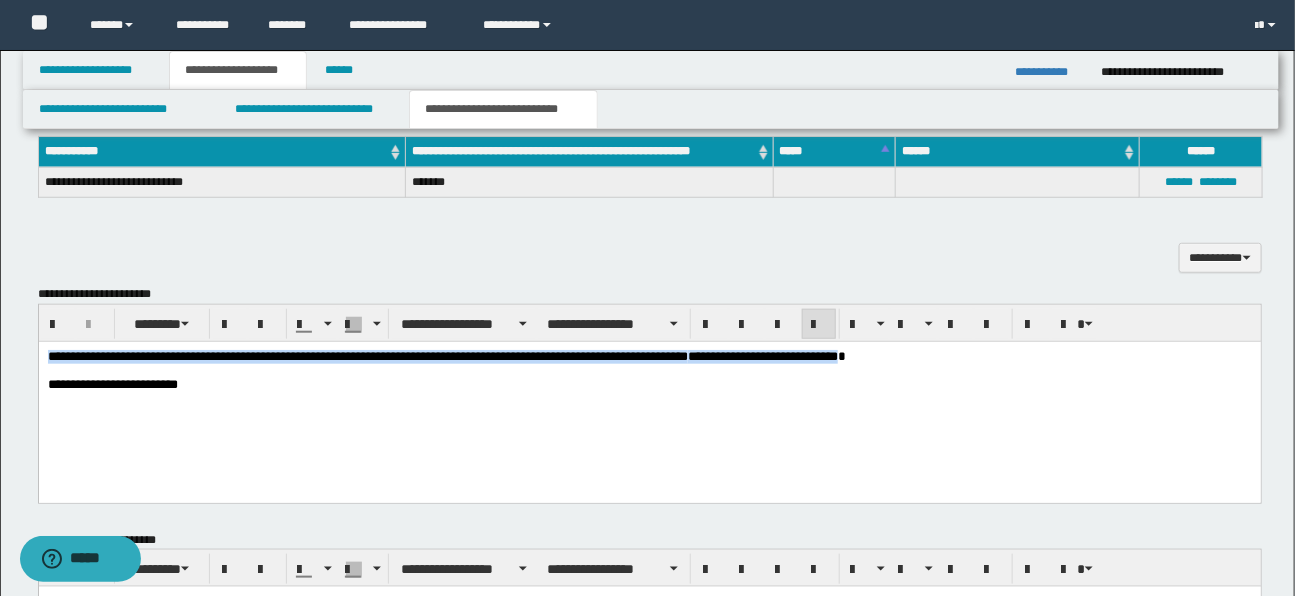 click on "**********" at bounding box center [112, 383] 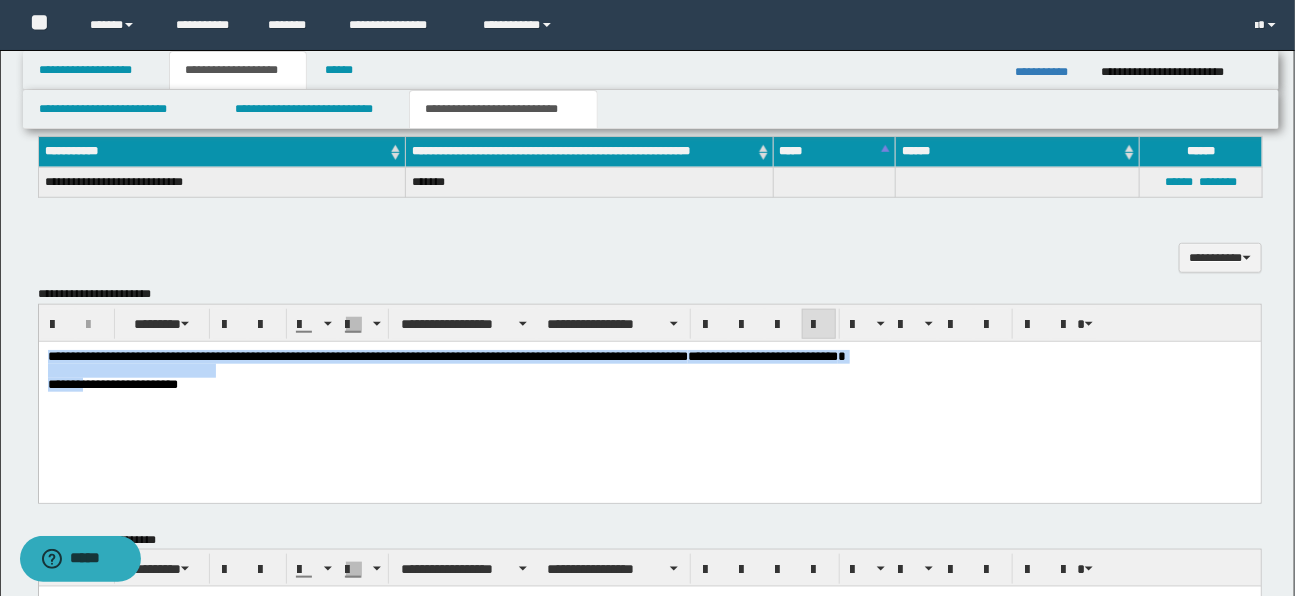 click on "**********" at bounding box center [442, 355] 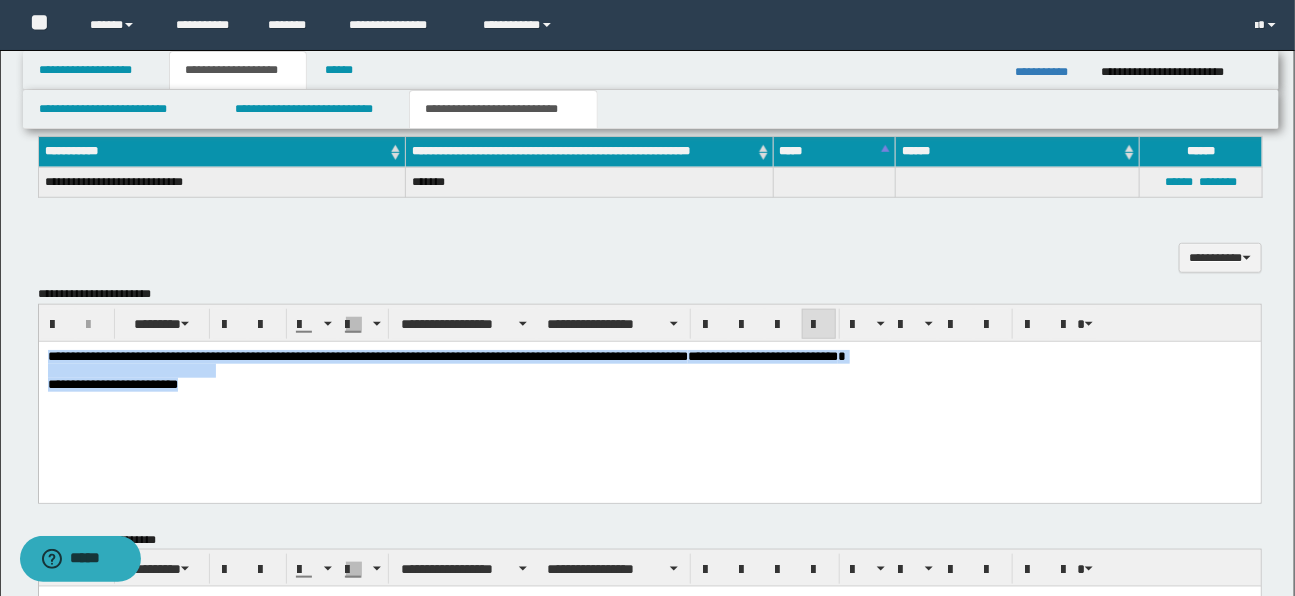 drag, startPoint x: 46, startPoint y: 356, endPoint x: 253, endPoint y: 411, distance: 214.18216 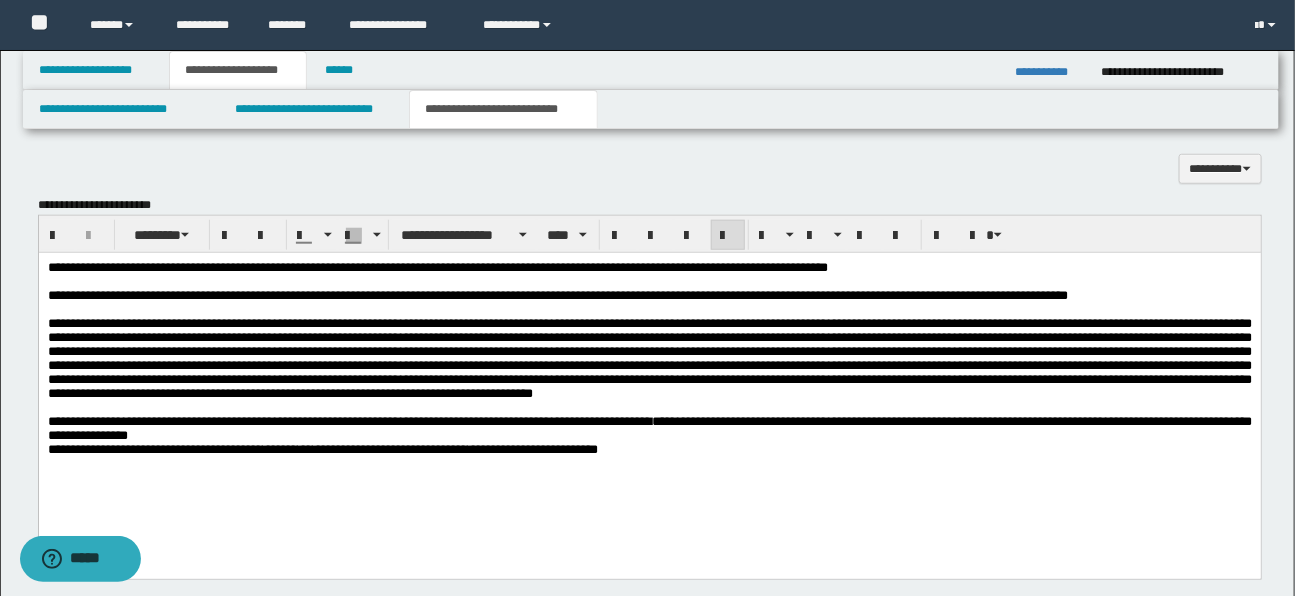 scroll, scrollTop: 604, scrollLeft: 0, axis: vertical 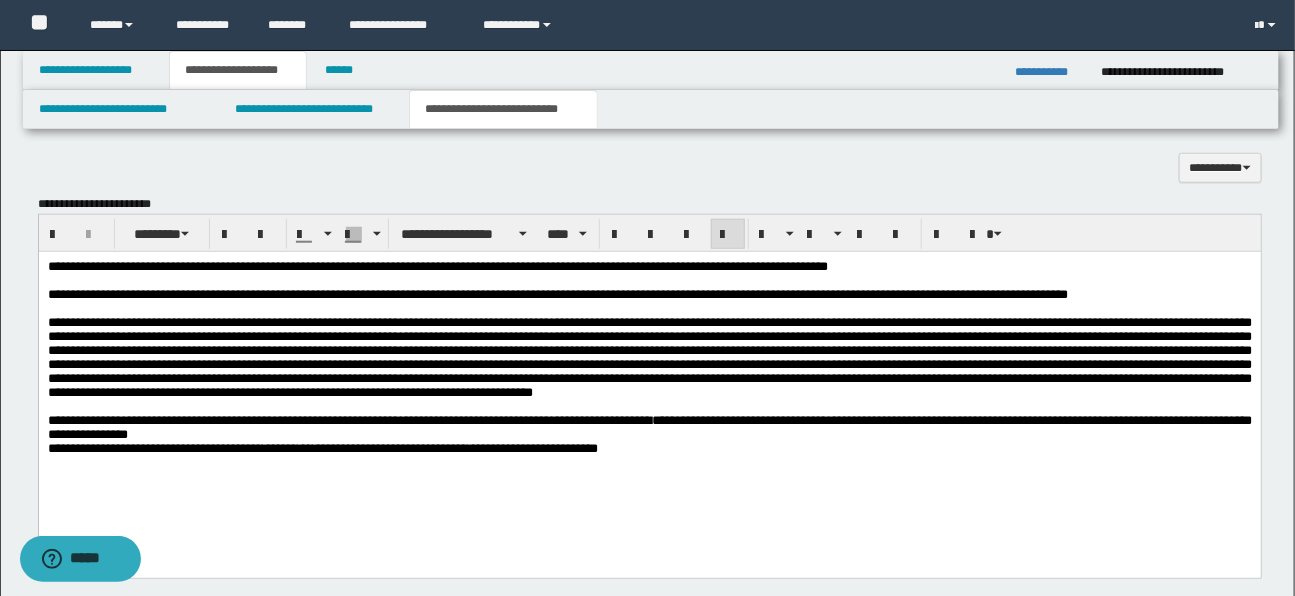click on "**********" at bounding box center [649, 427] 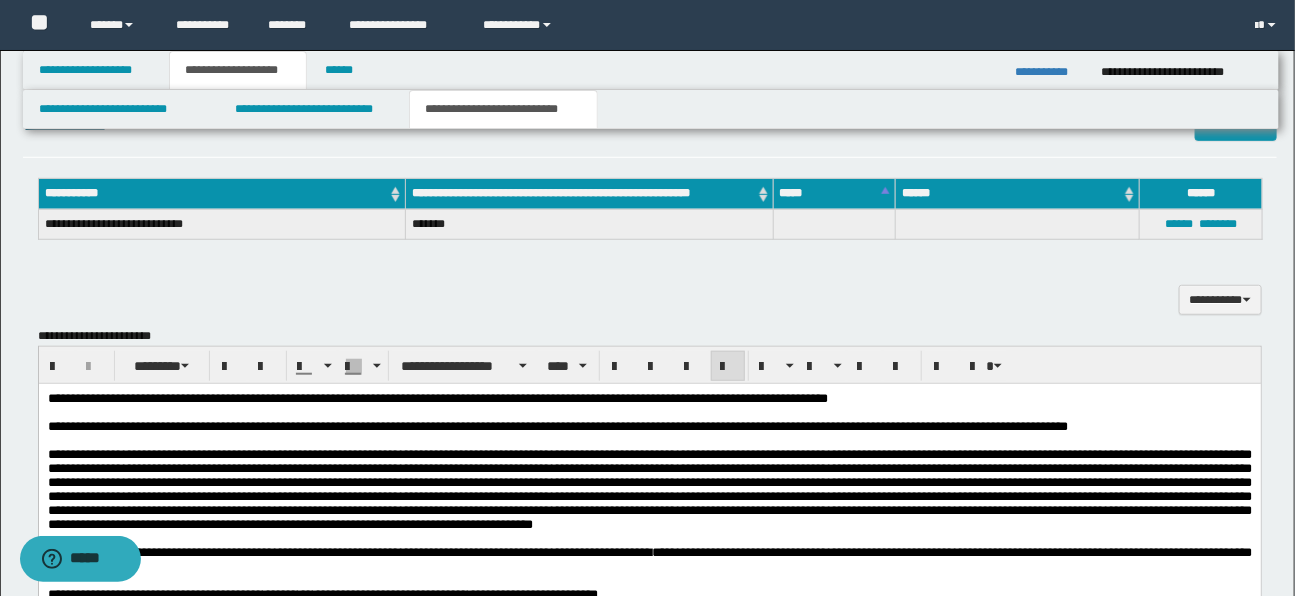 scroll, scrollTop: 437, scrollLeft: 0, axis: vertical 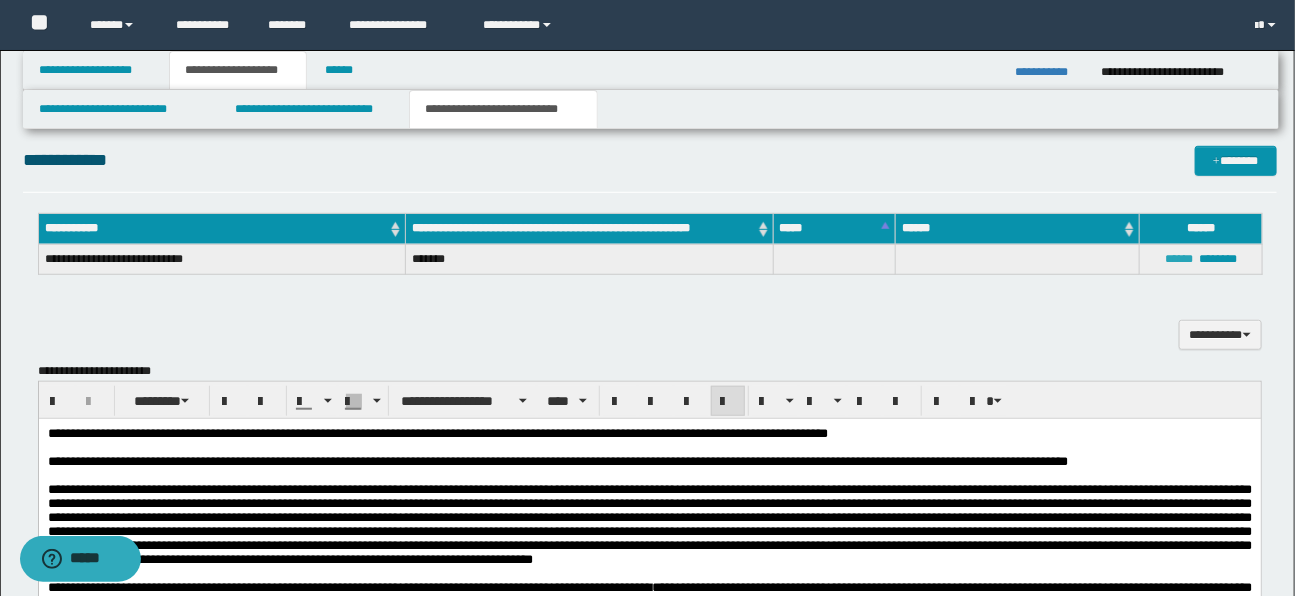 click on "******" at bounding box center [1179, 259] 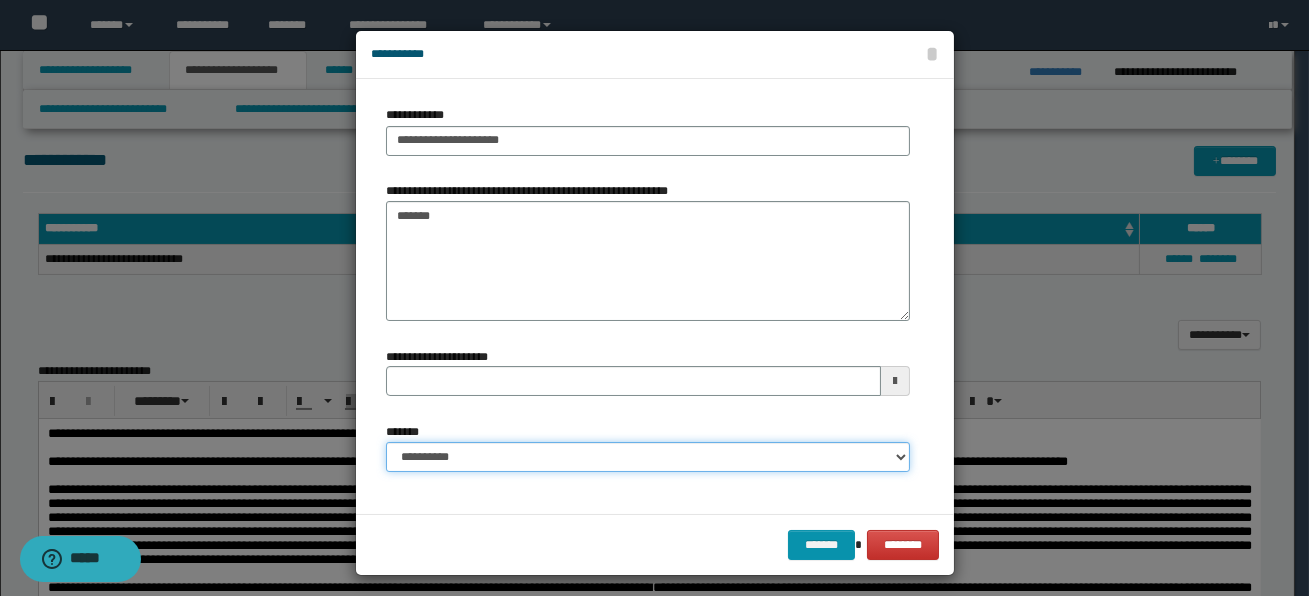click on "**********" at bounding box center (648, 457) 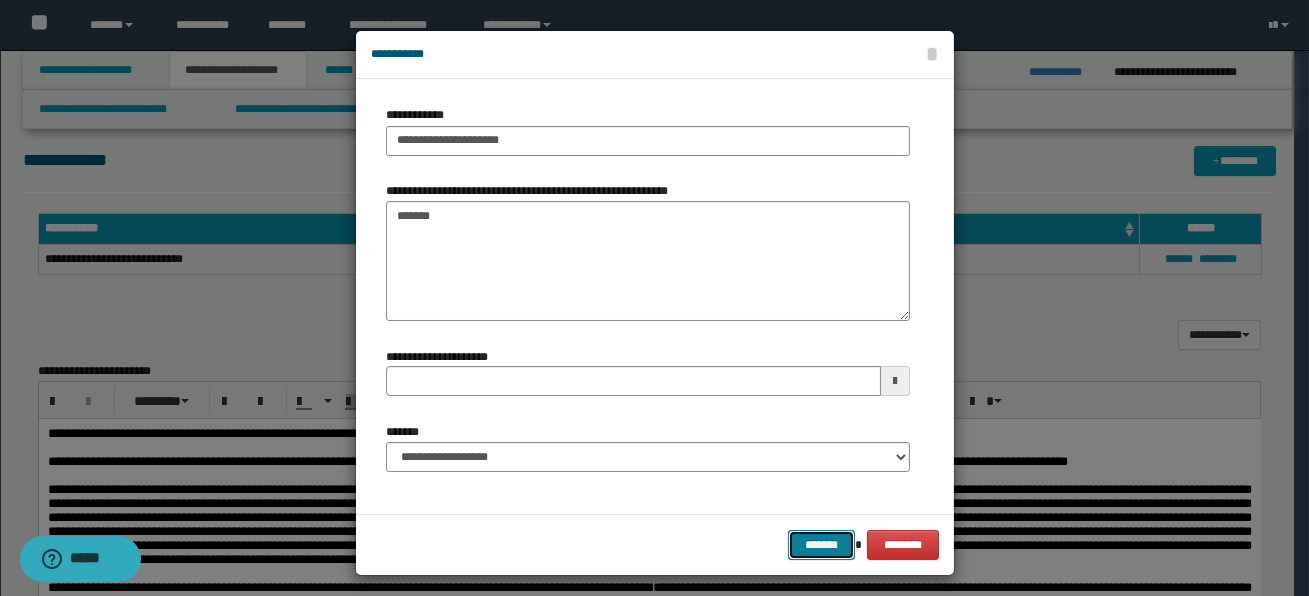 click on "*******" at bounding box center [821, 545] 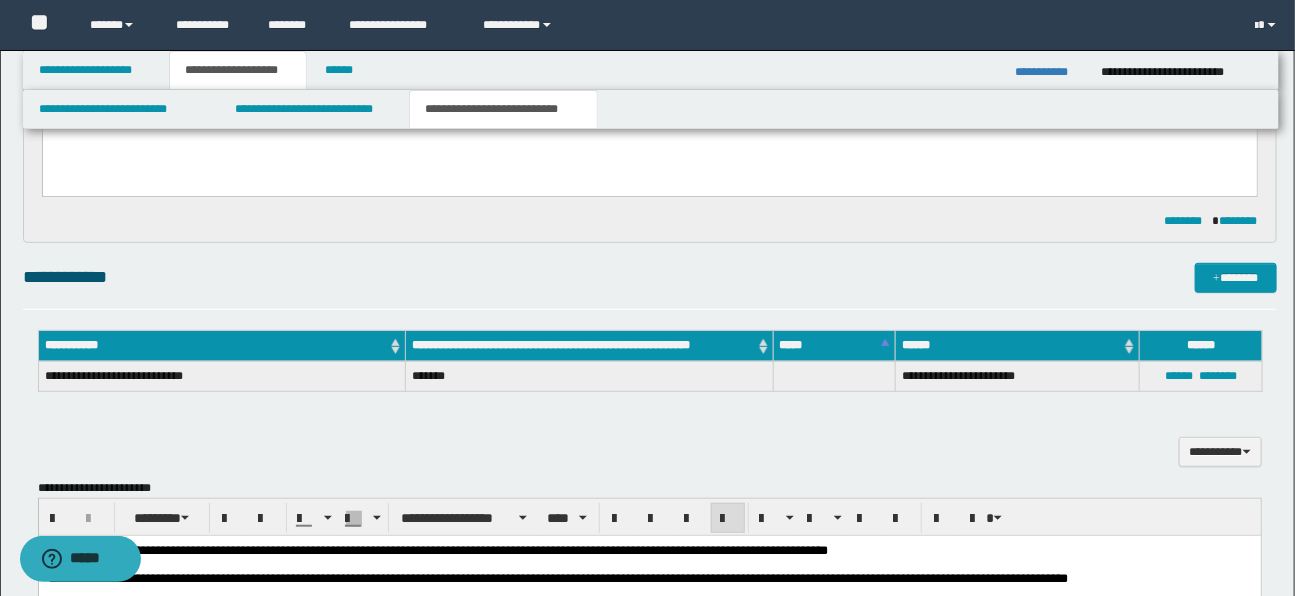 scroll, scrollTop: 320, scrollLeft: 0, axis: vertical 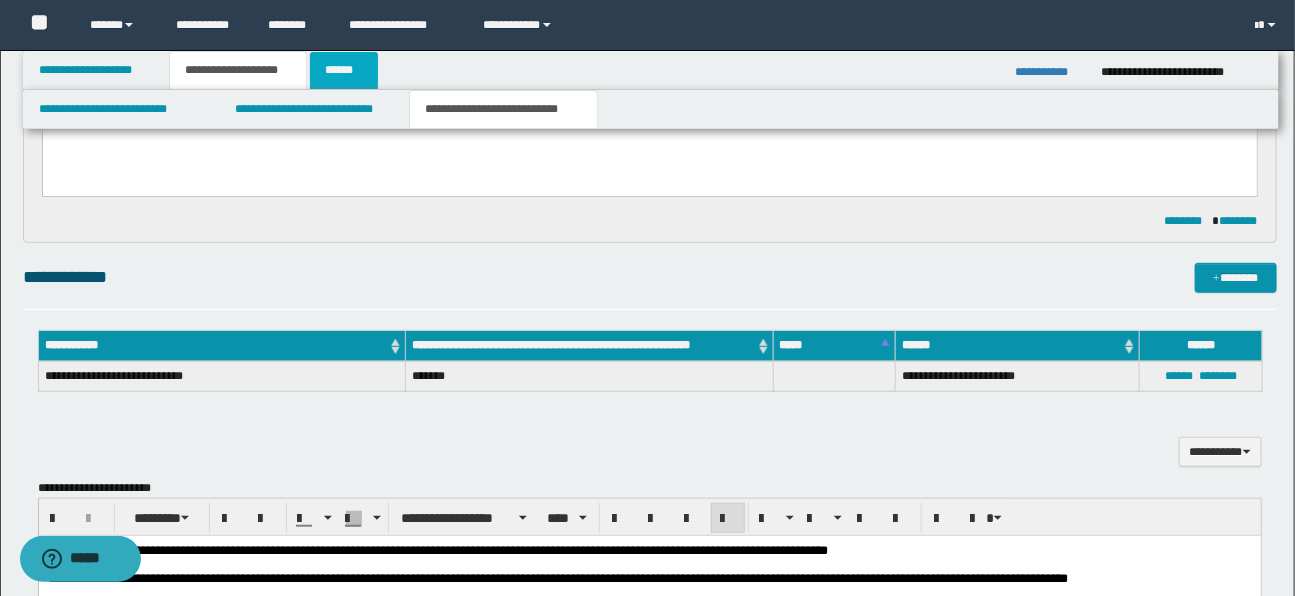 click on "******" at bounding box center [344, 70] 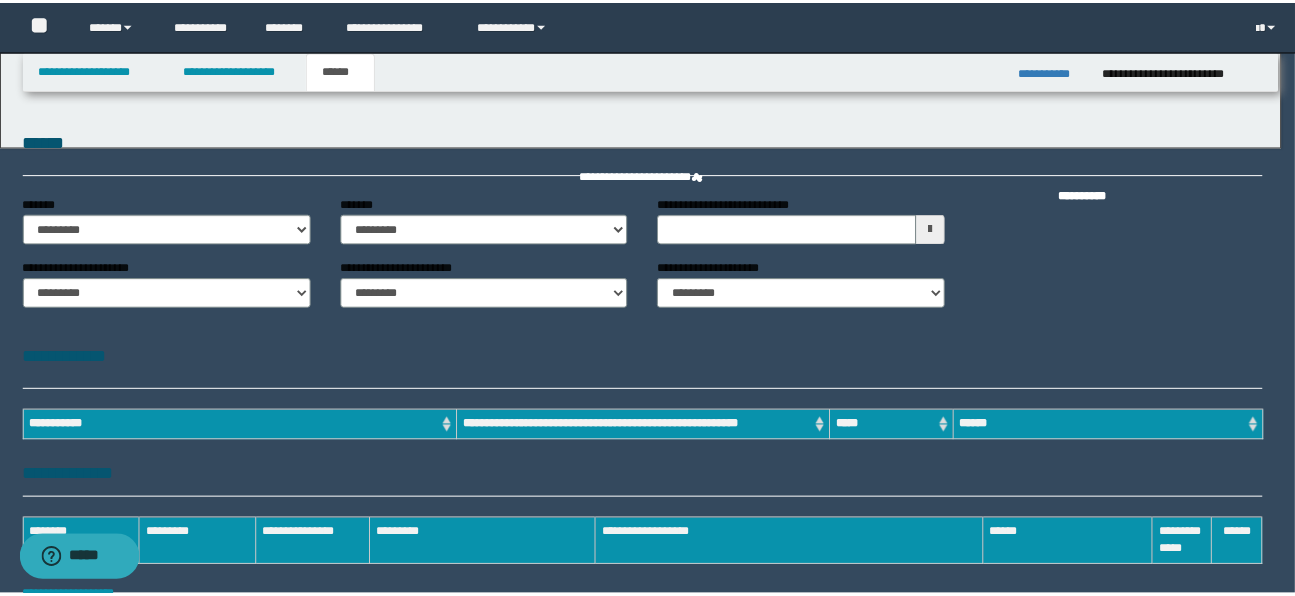 scroll, scrollTop: 0, scrollLeft: 0, axis: both 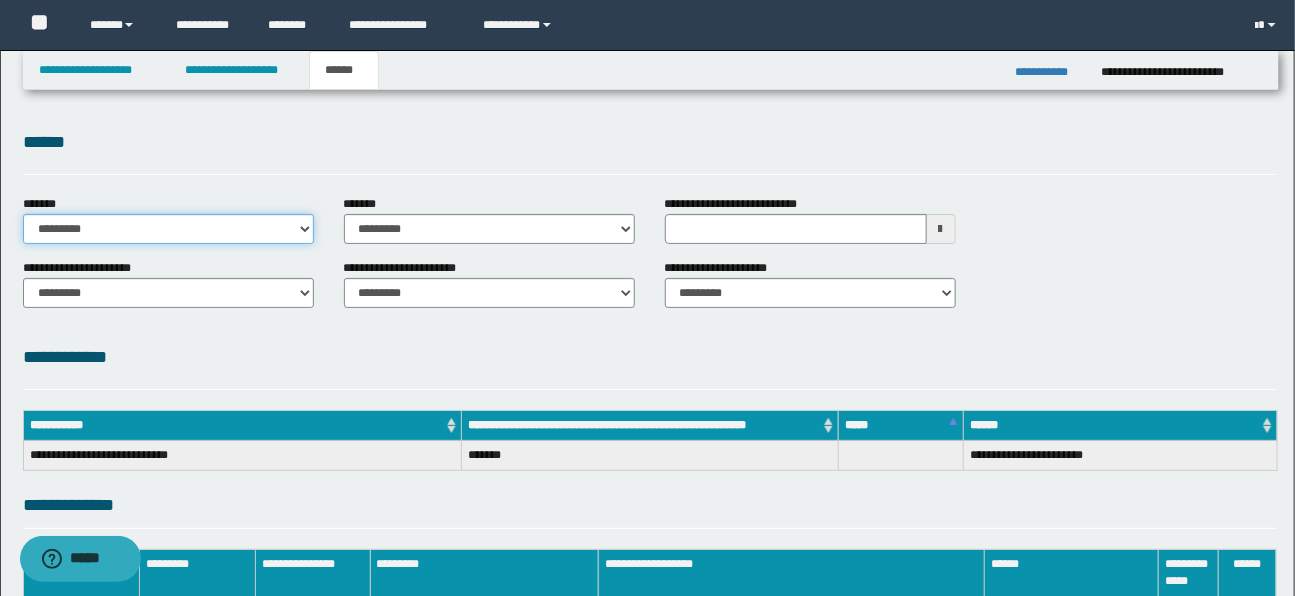 click on "**********" at bounding box center [168, 229] 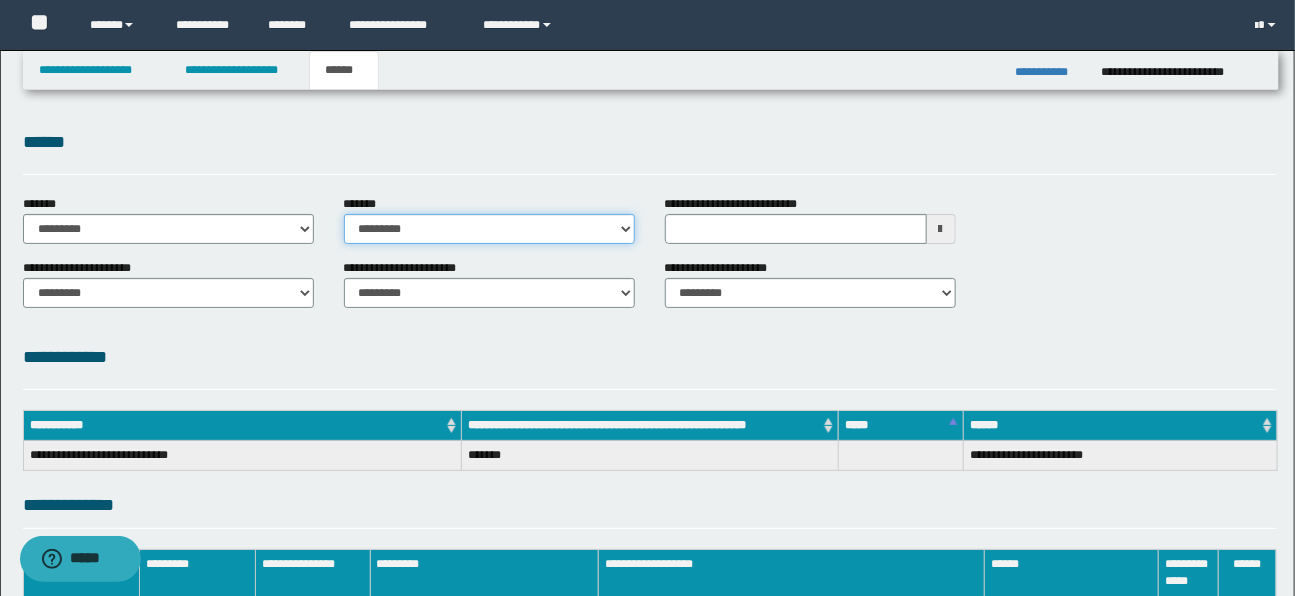 click on "**********" at bounding box center (489, 229) 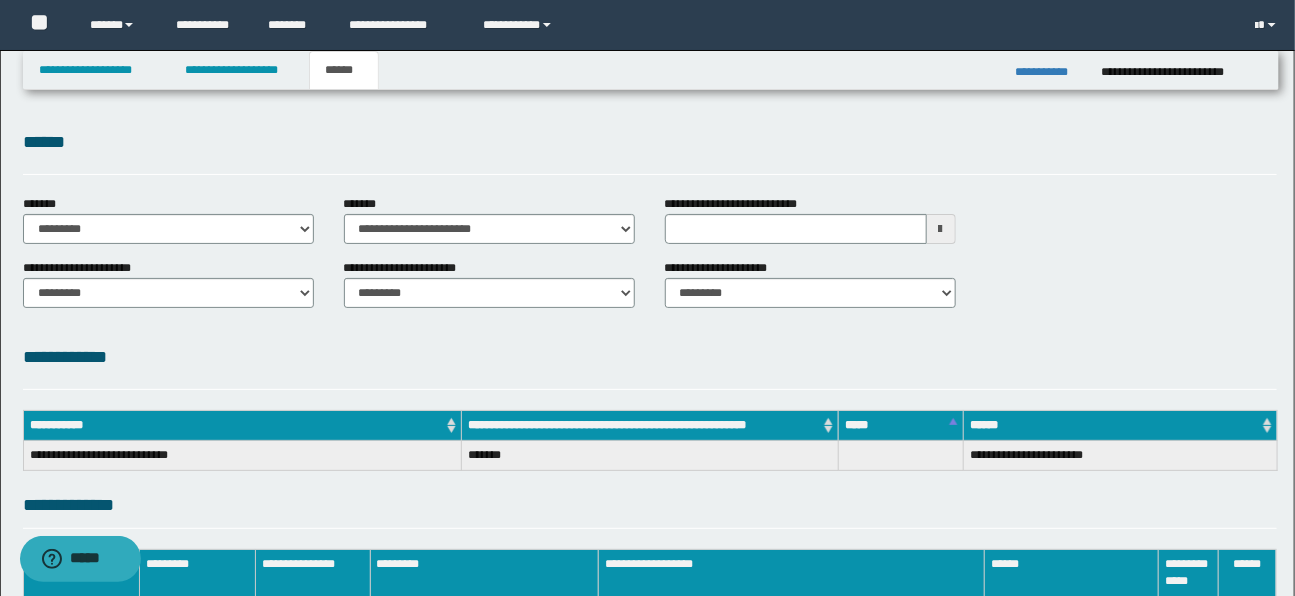 click on "**********" at bounding box center (650, 507) 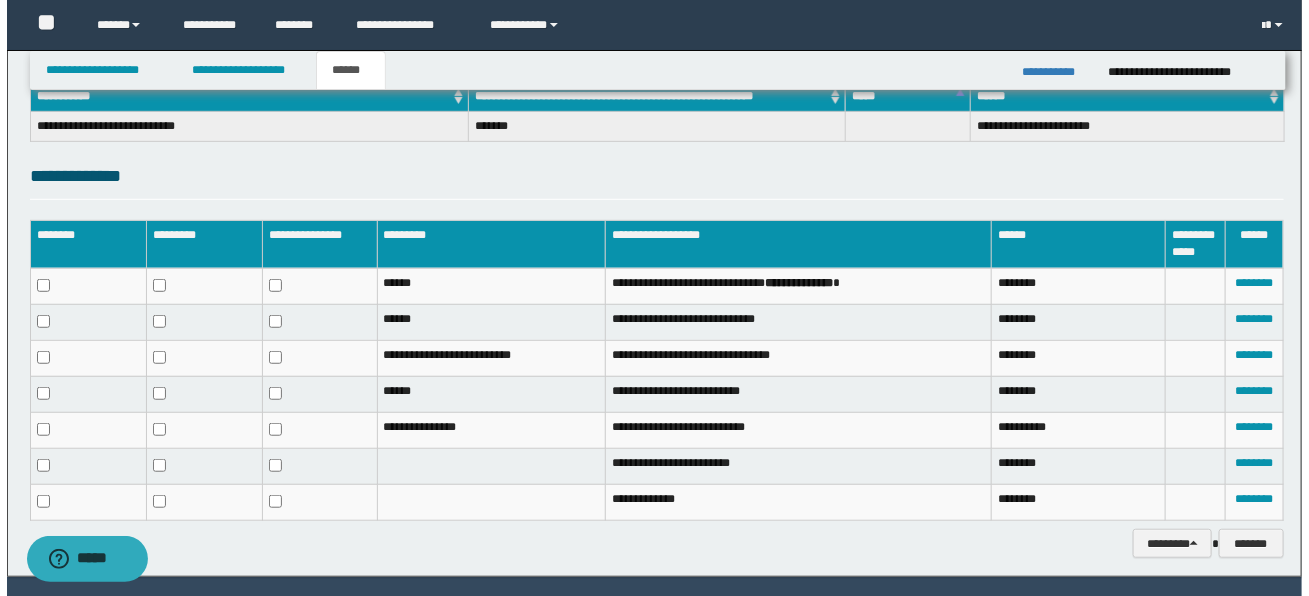 scroll, scrollTop: 340, scrollLeft: 0, axis: vertical 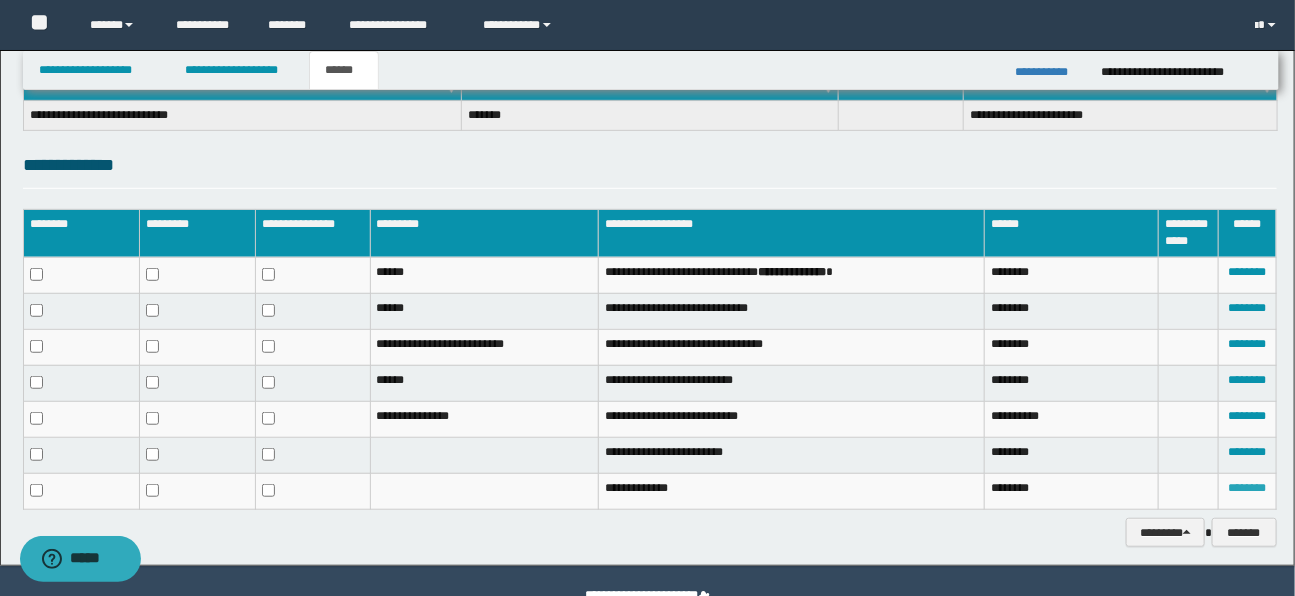 click on "********" at bounding box center [1247, 488] 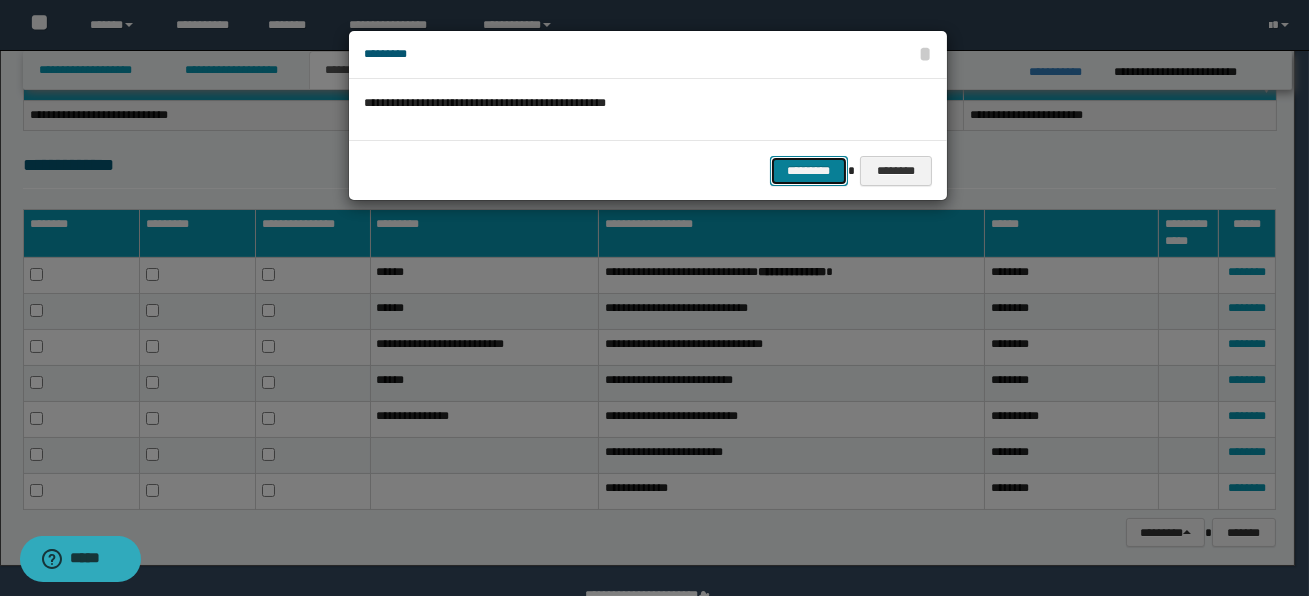 click on "*********" at bounding box center [809, 171] 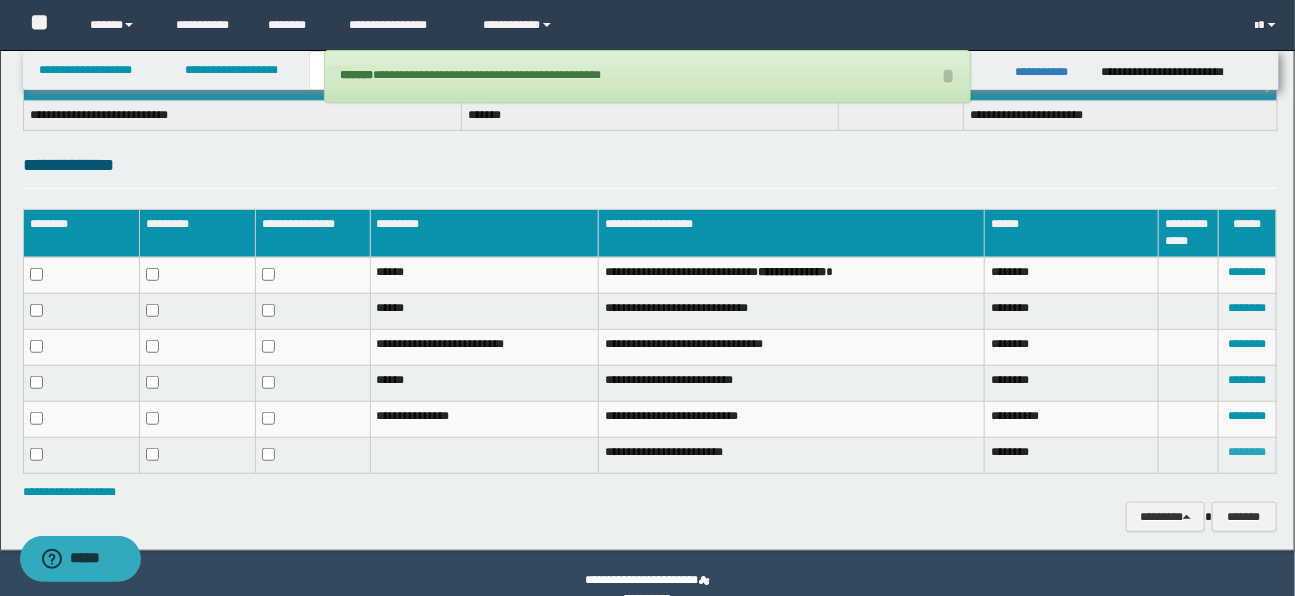 click on "********" at bounding box center (1247, 452) 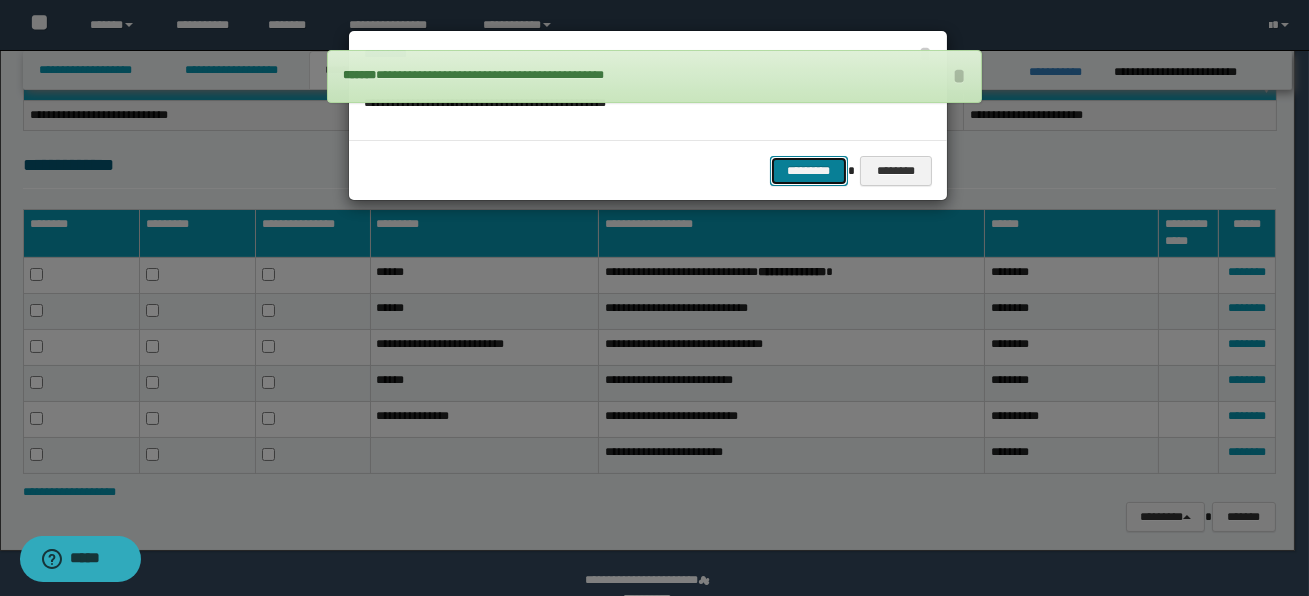 click on "*********" at bounding box center [809, 171] 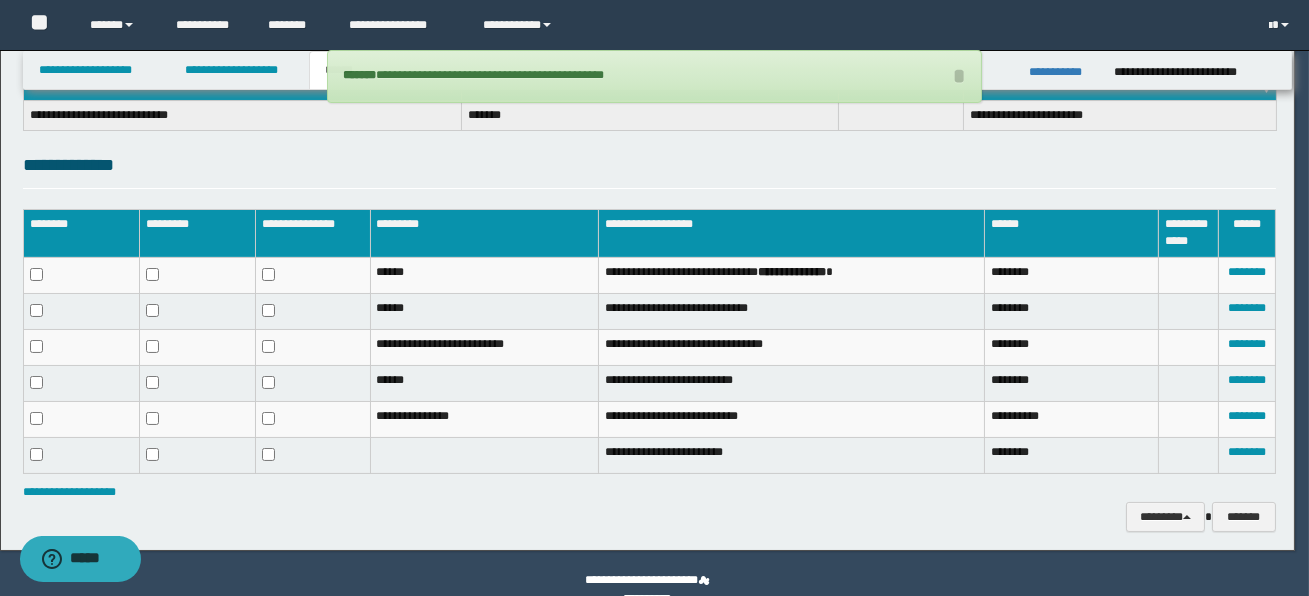 scroll, scrollTop: 337, scrollLeft: 0, axis: vertical 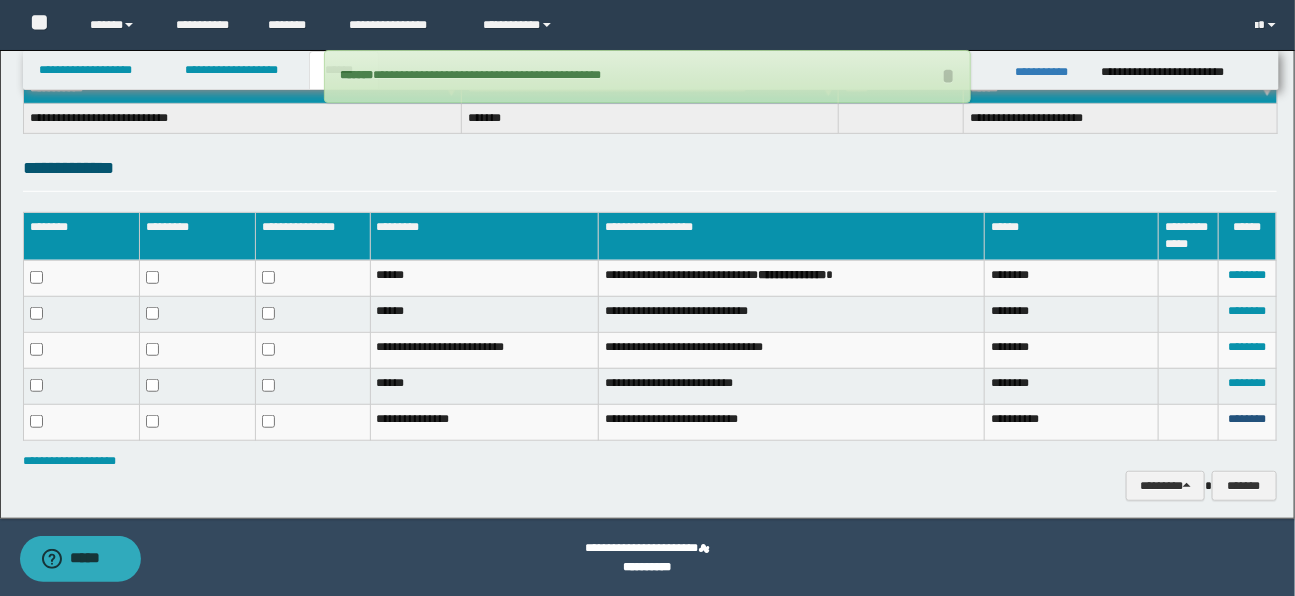 click on "********" at bounding box center (1247, 419) 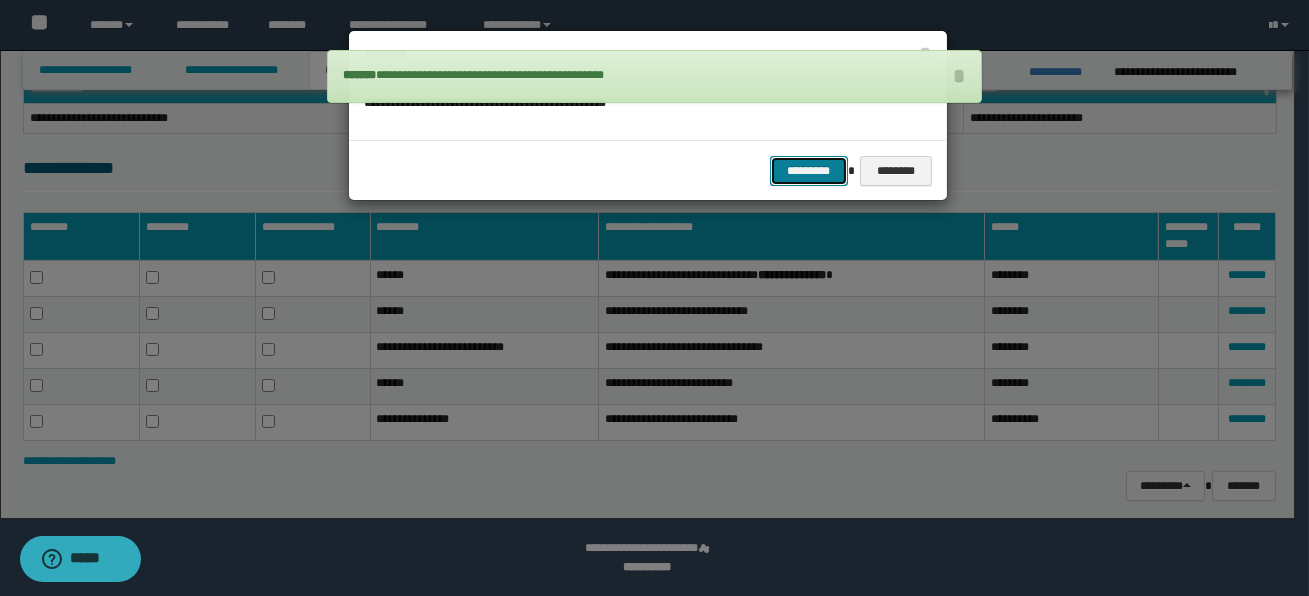click on "*********" at bounding box center (809, 171) 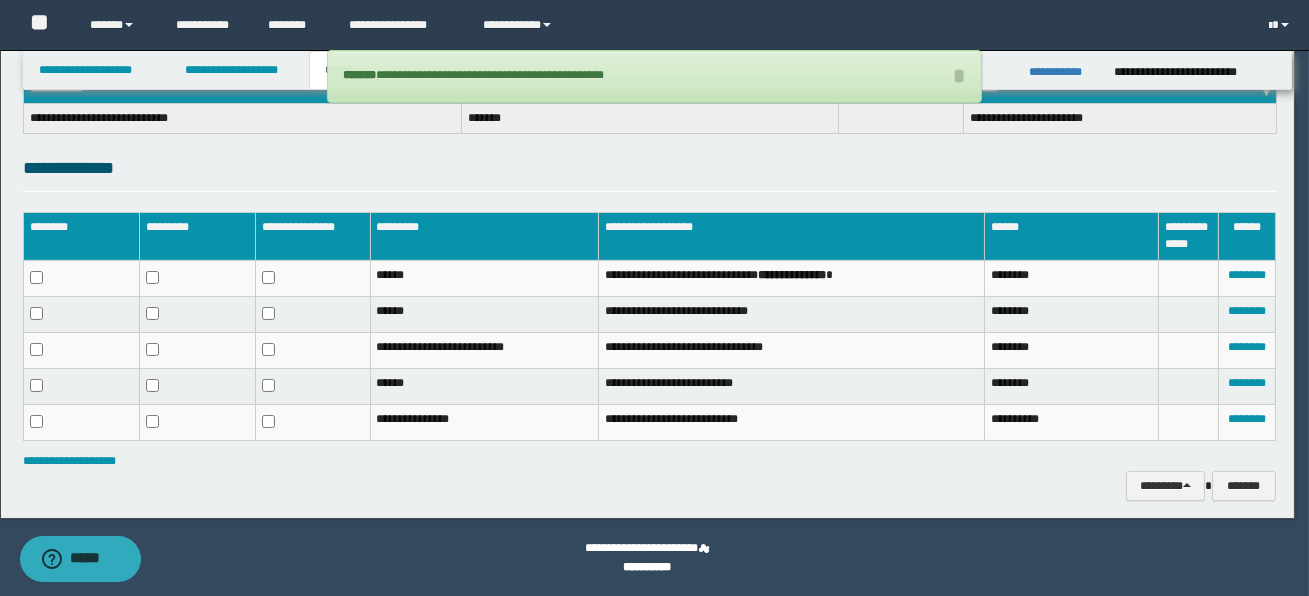 scroll, scrollTop: 303, scrollLeft: 0, axis: vertical 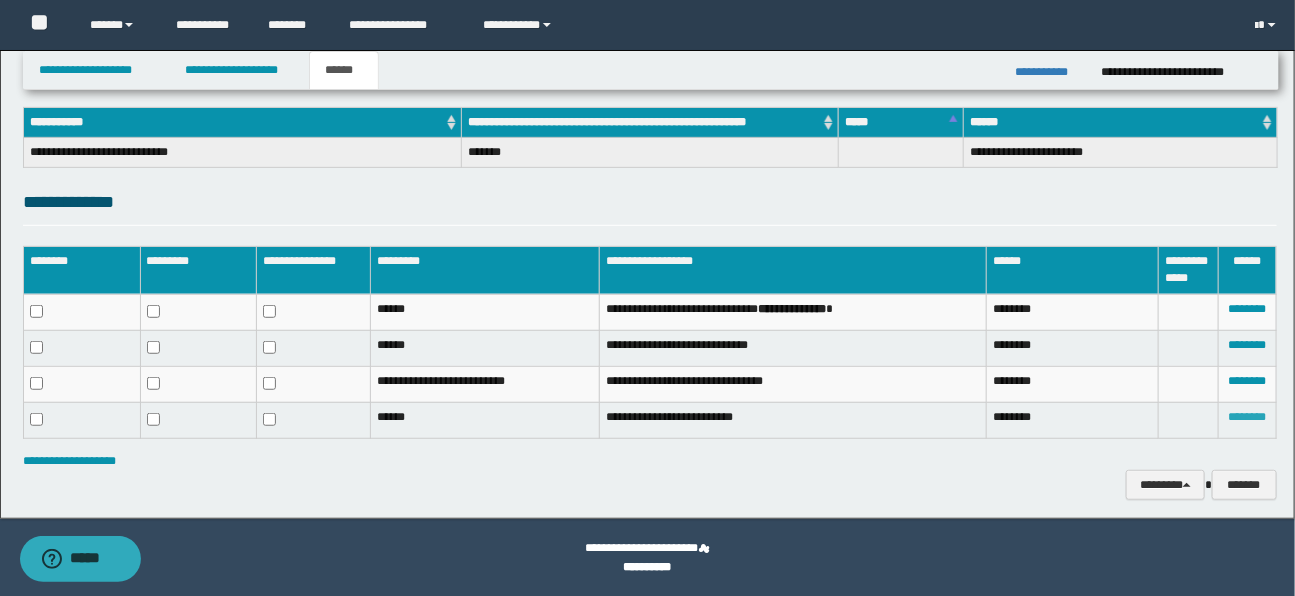 click on "********" at bounding box center (1247, 417) 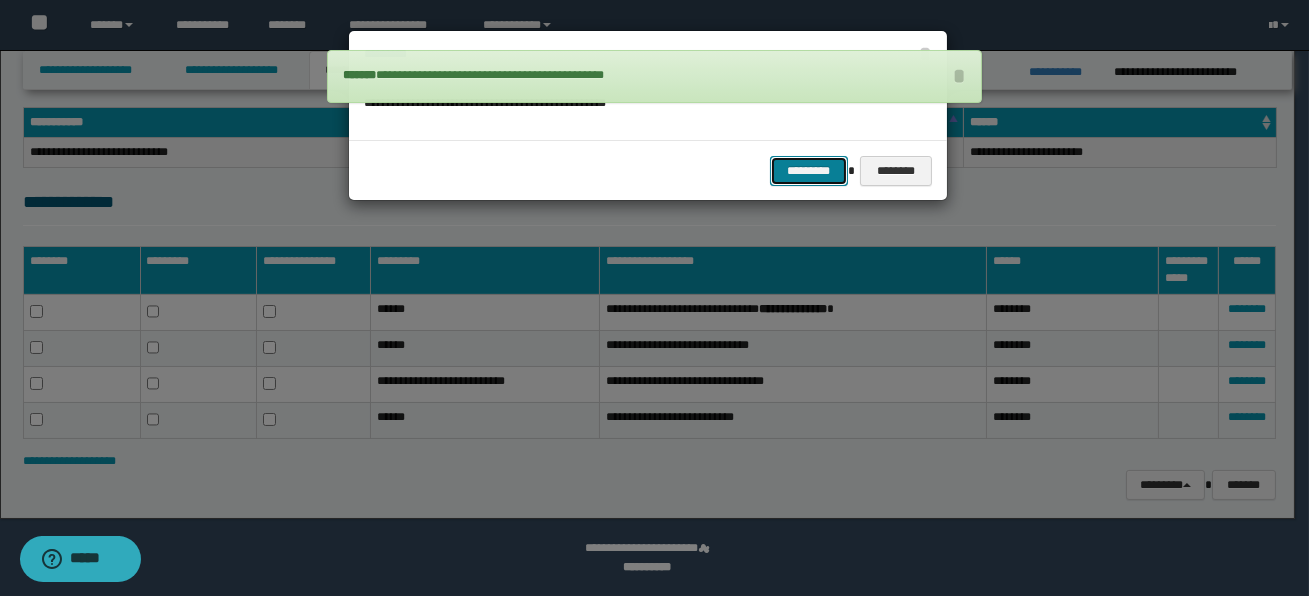 click on "*********" at bounding box center (809, 171) 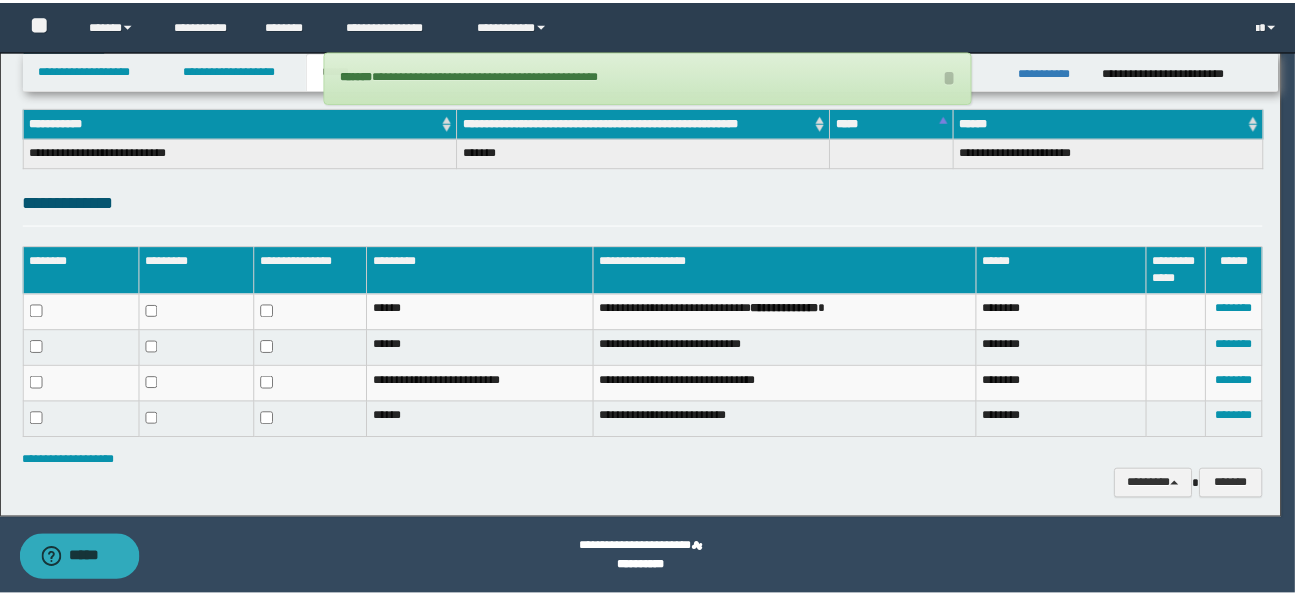 scroll, scrollTop: 269, scrollLeft: 0, axis: vertical 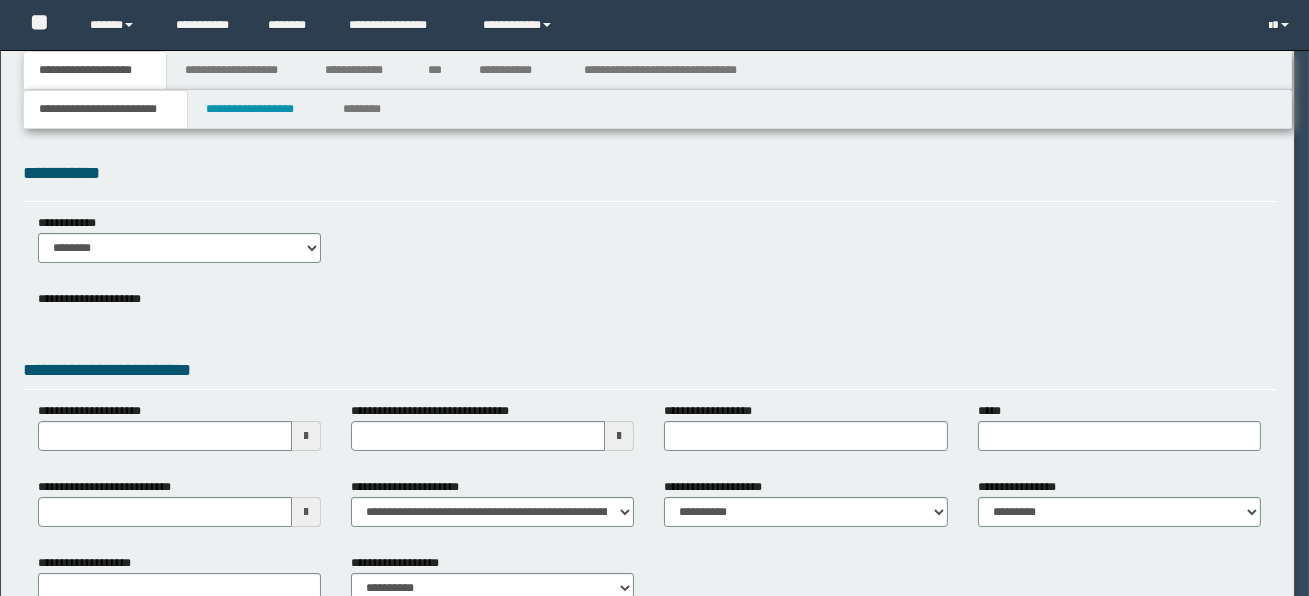 select on "*" 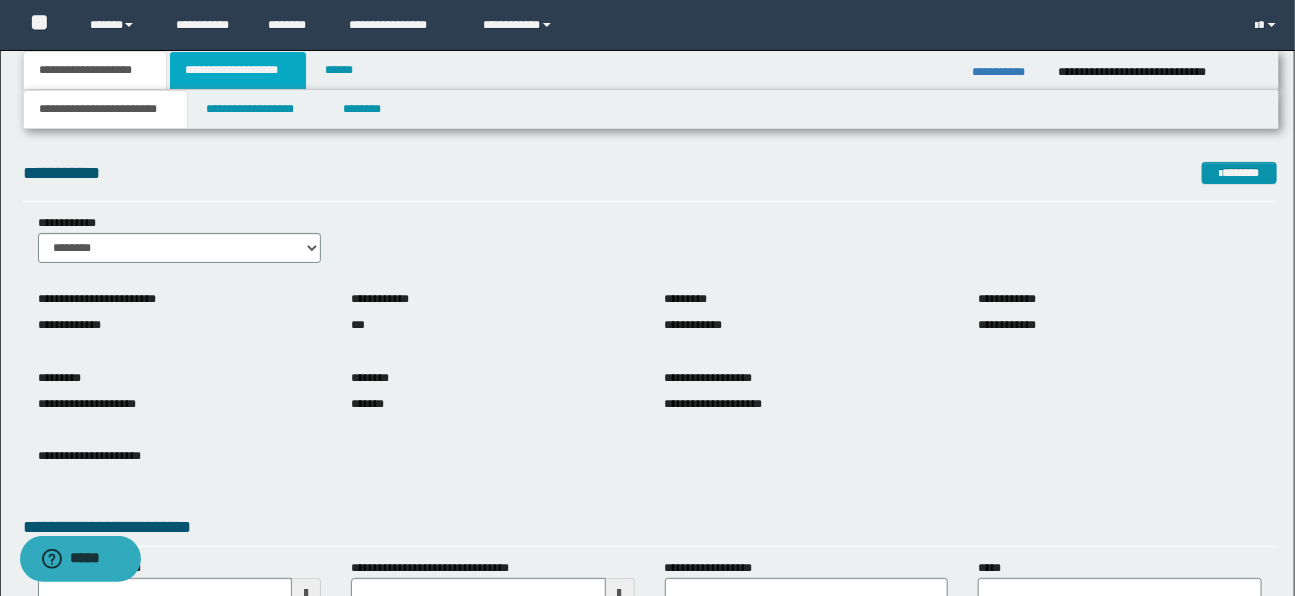 click on "**********" at bounding box center (238, 70) 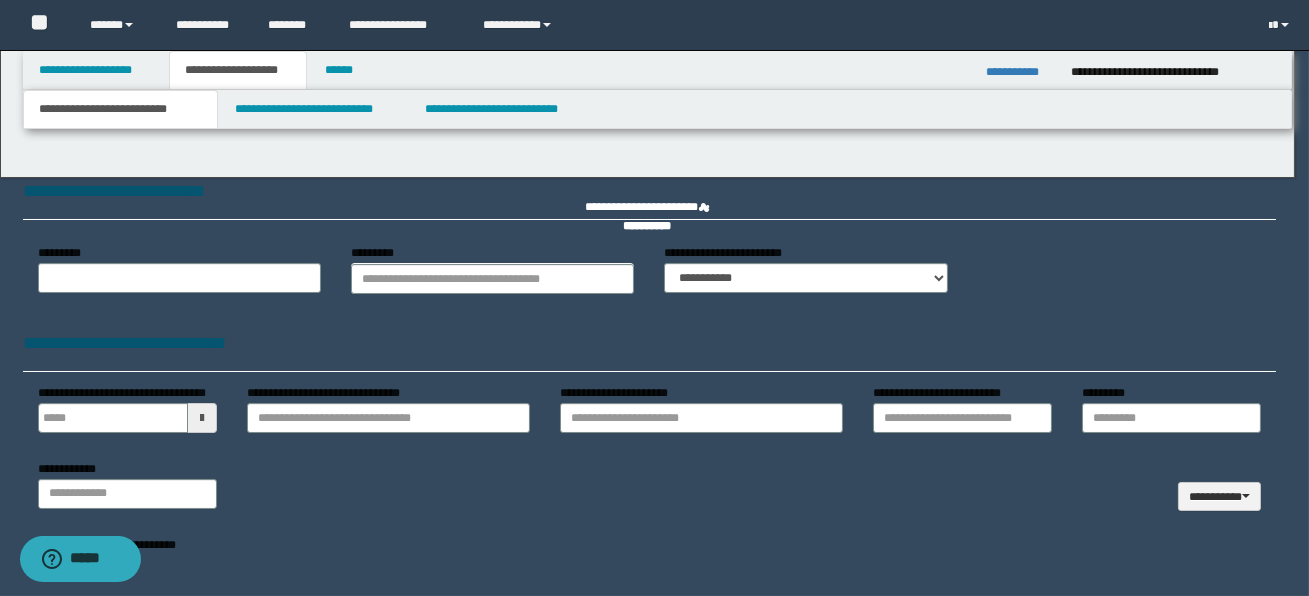 type 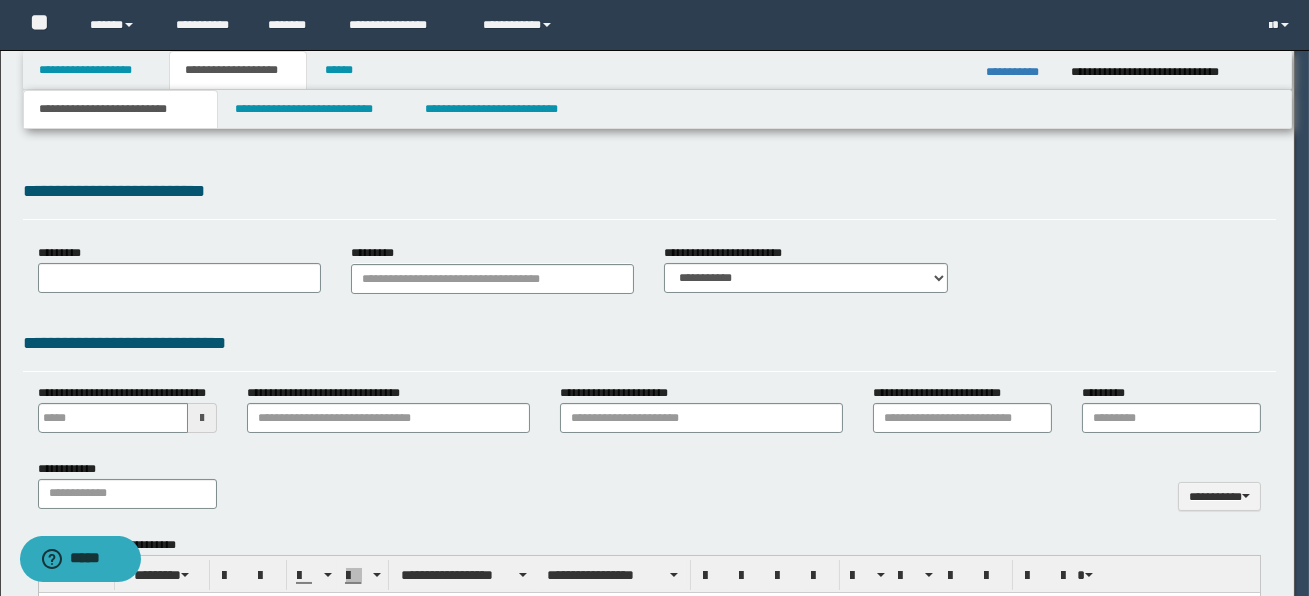 select on "*" 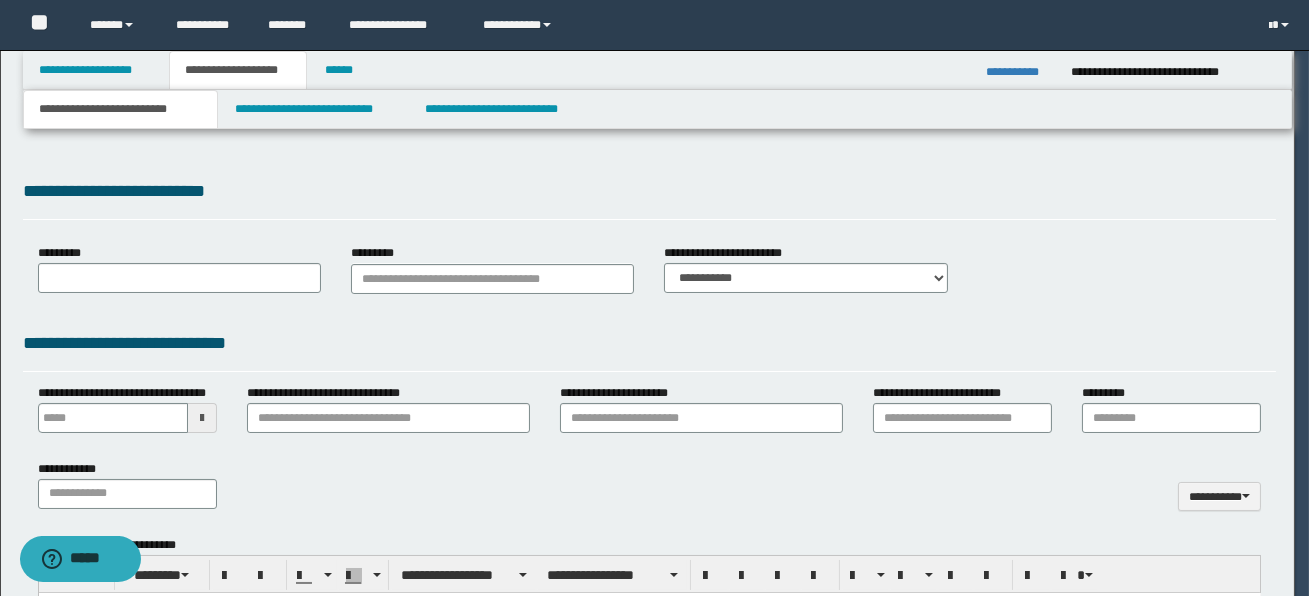 scroll, scrollTop: 0, scrollLeft: 0, axis: both 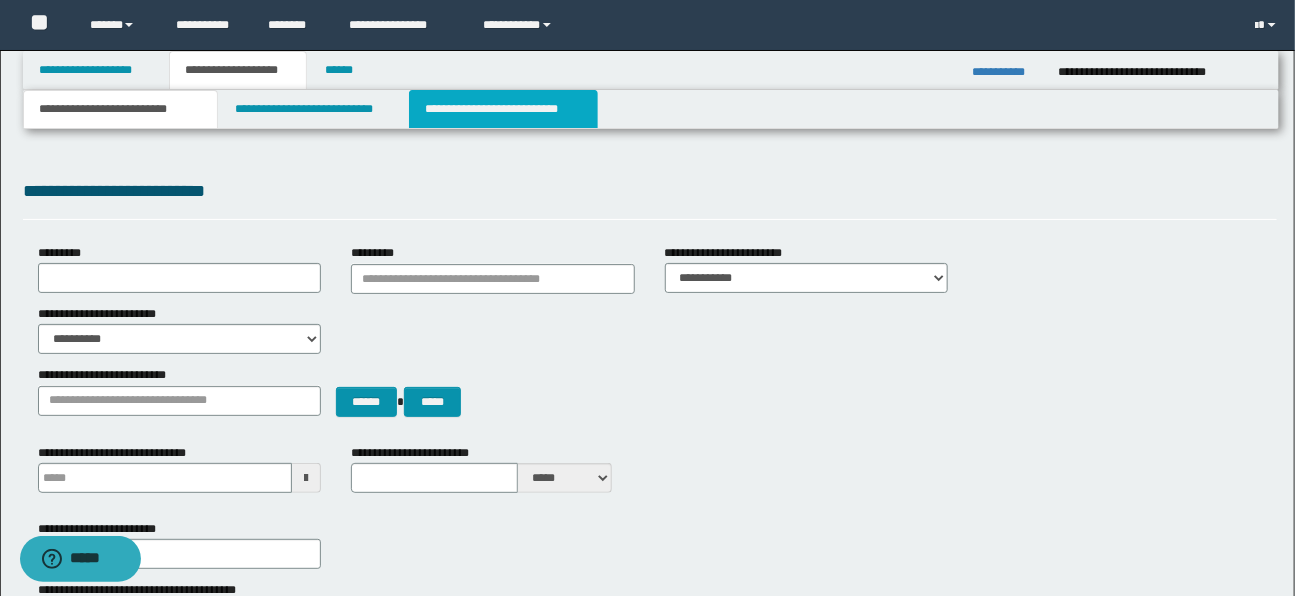 click on "**********" at bounding box center (503, 109) 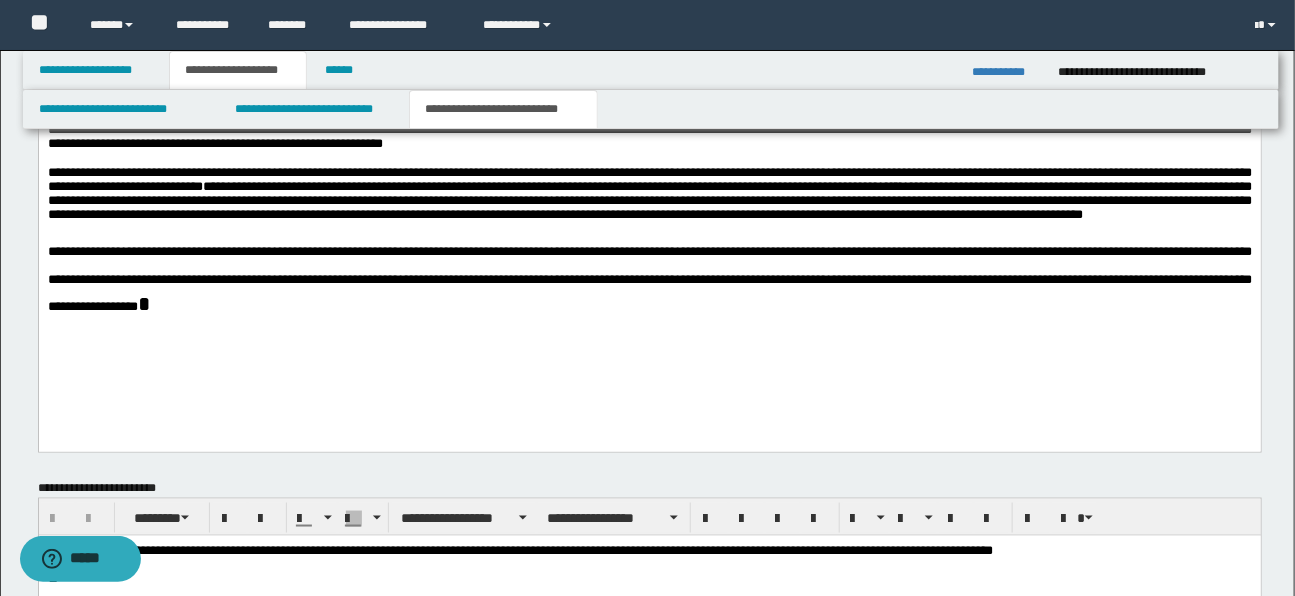 scroll, scrollTop: 829, scrollLeft: 0, axis: vertical 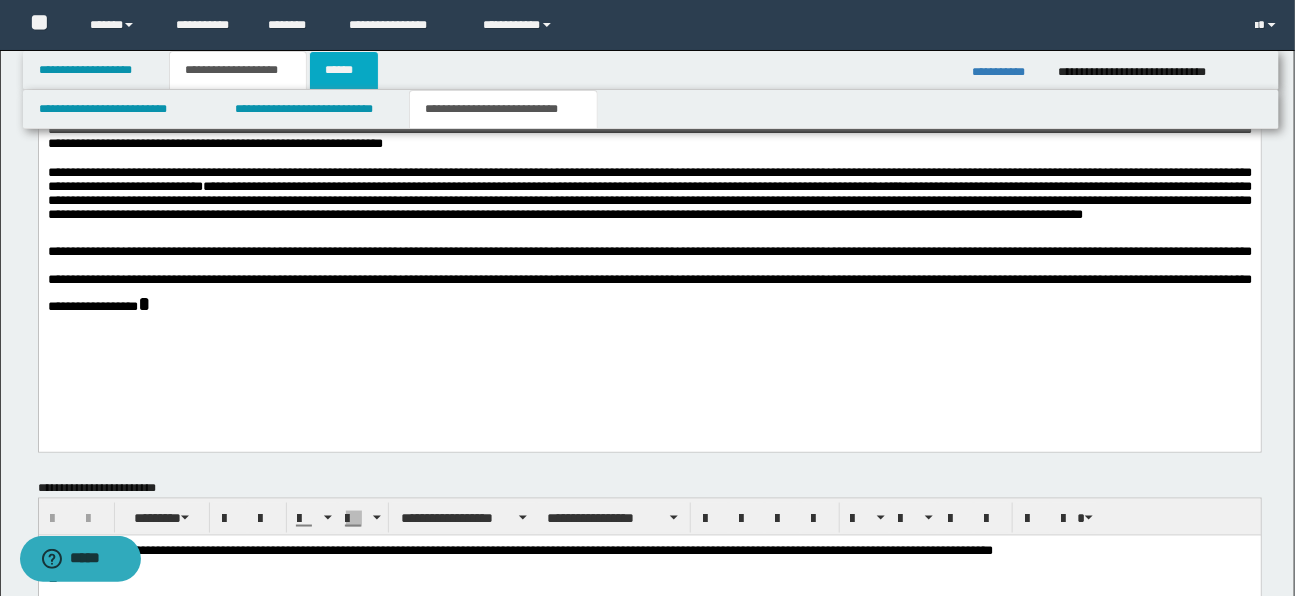 click on "******" at bounding box center [344, 70] 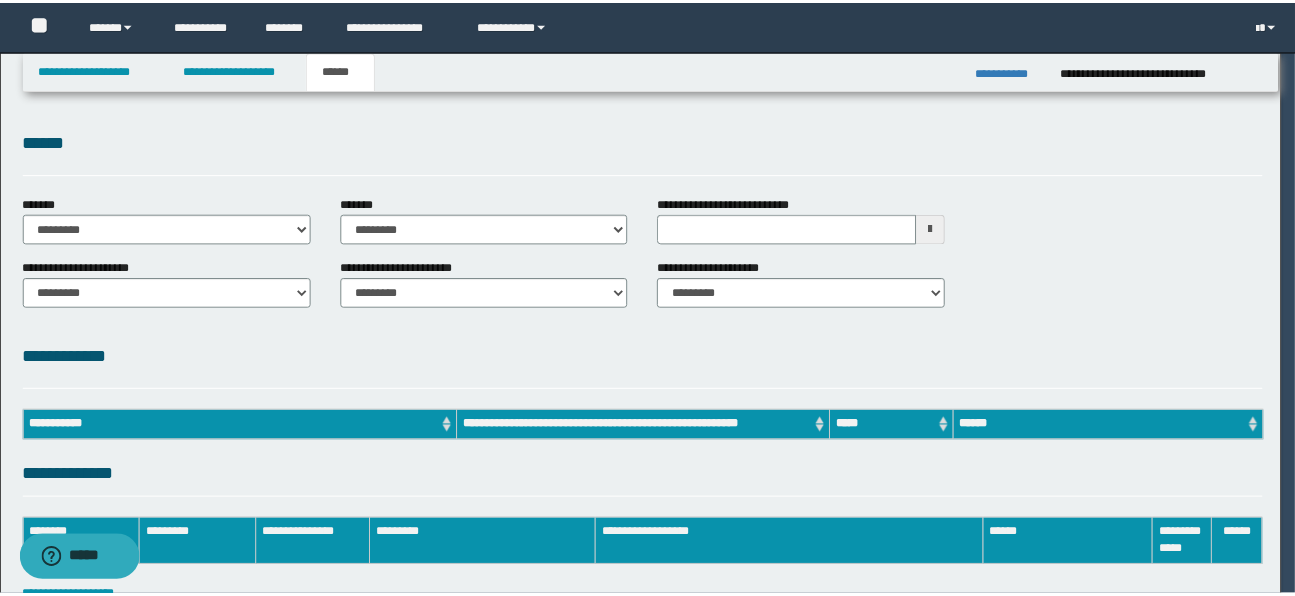 scroll, scrollTop: 0, scrollLeft: 0, axis: both 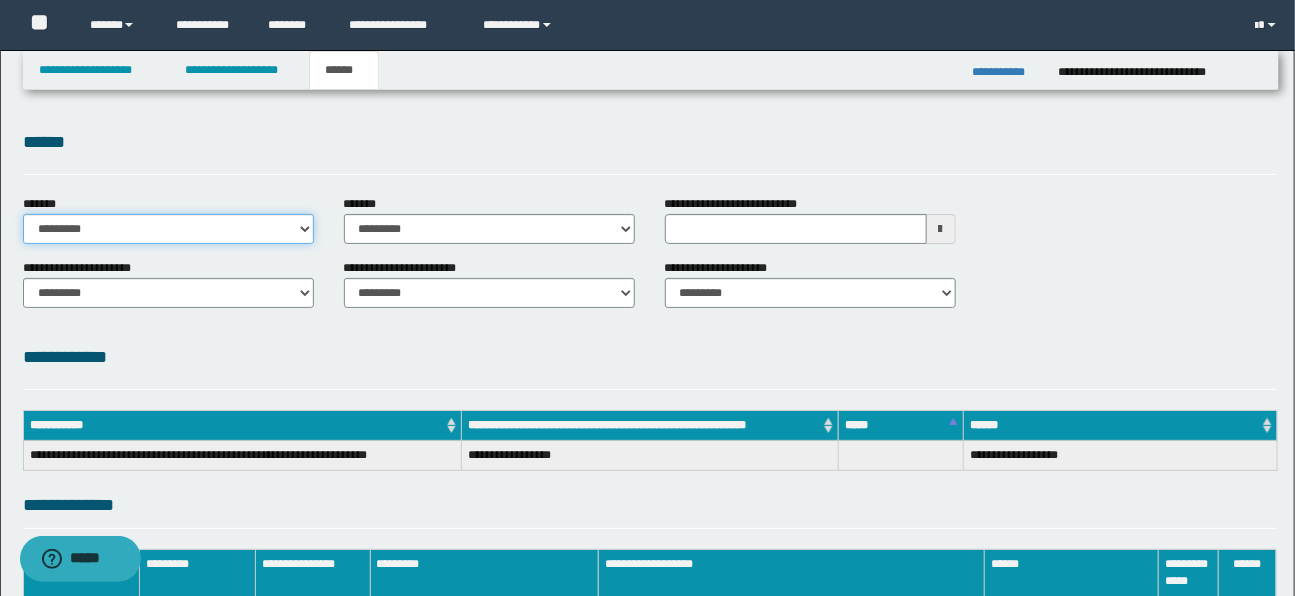 click on "**********" at bounding box center (168, 229) 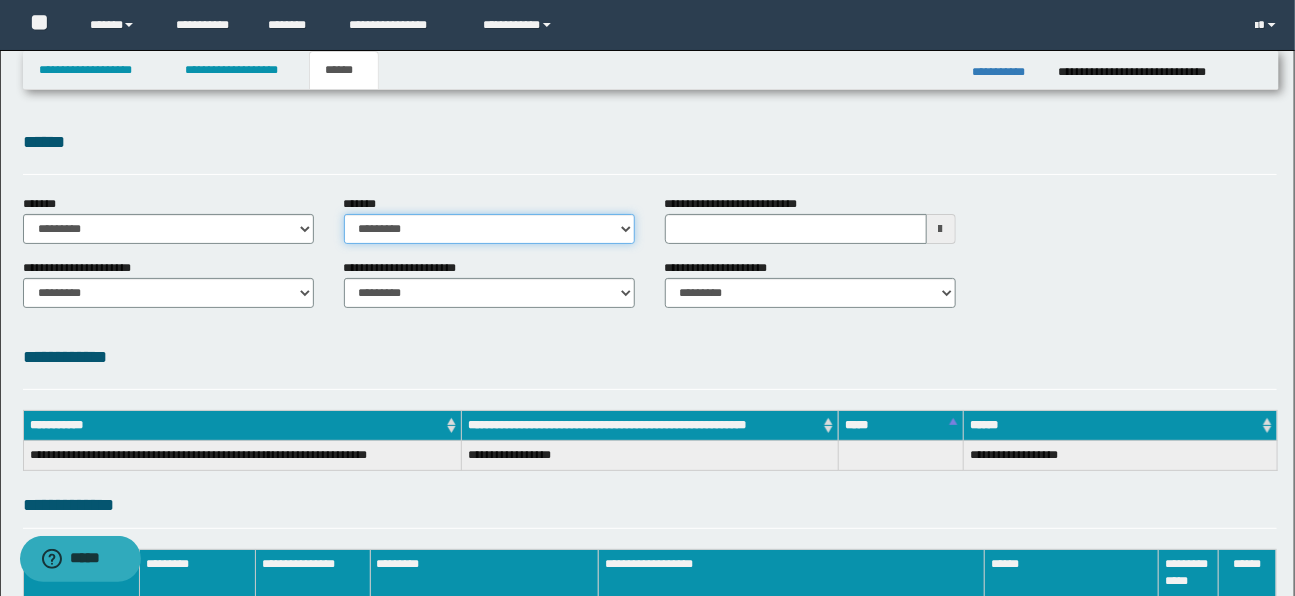 click on "**********" at bounding box center (489, 229) 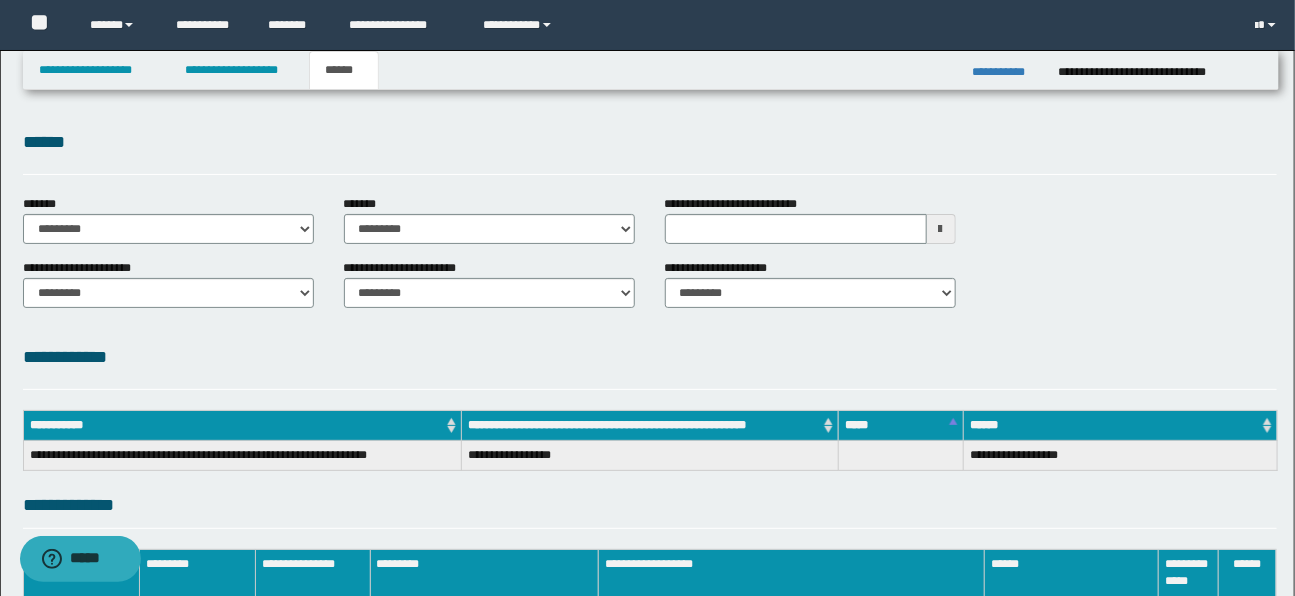 click on "**********" at bounding box center [650, 357] 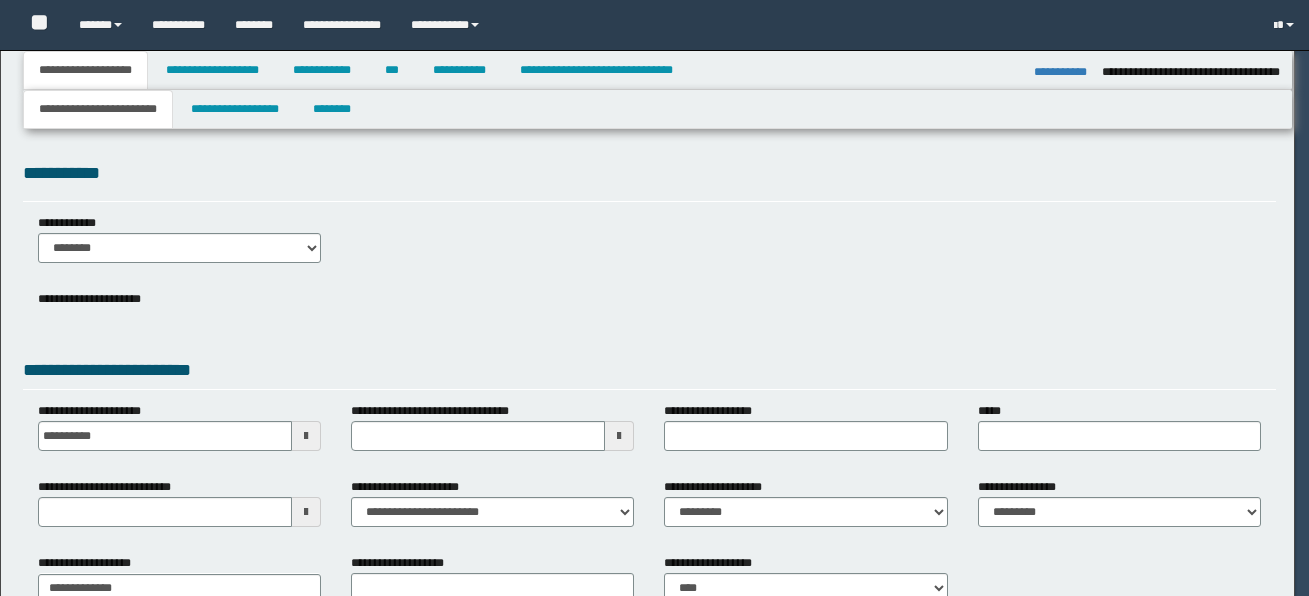 select on "*" 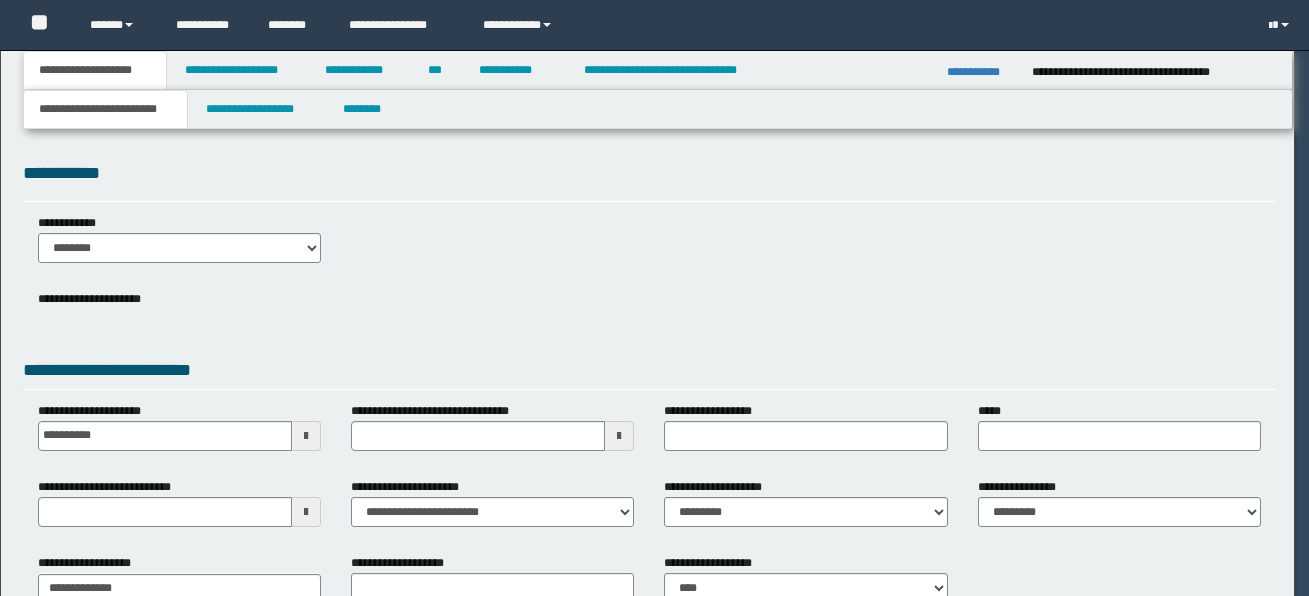 scroll, scrollTop: 0, scrollLeft: 0, axis: both 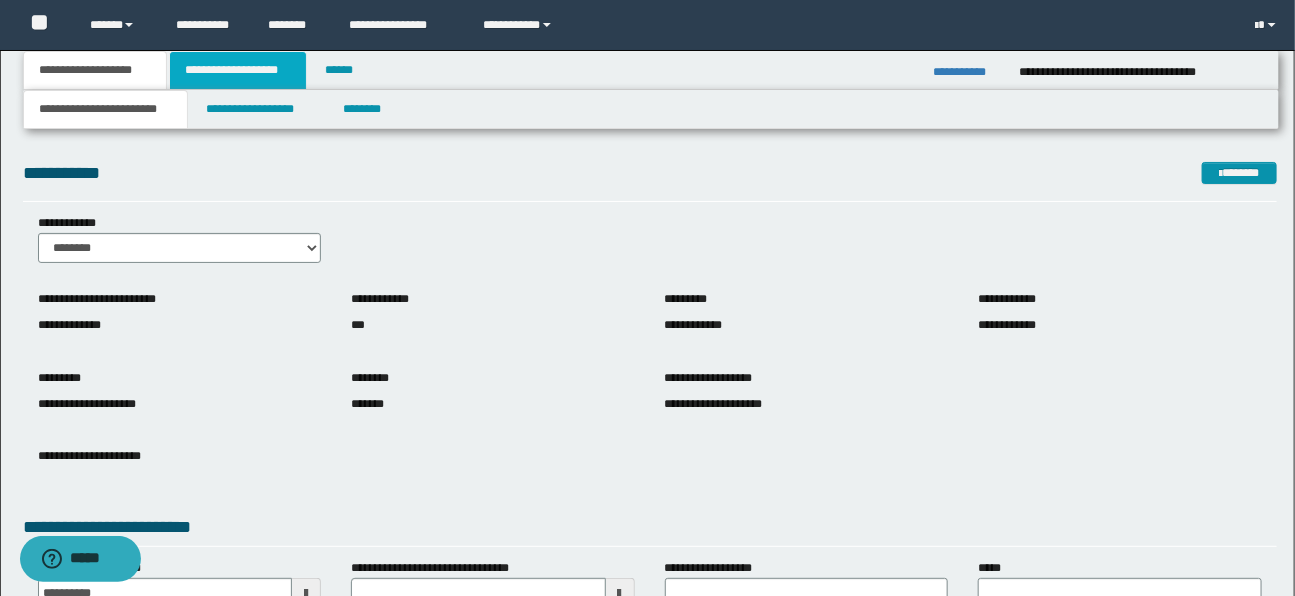 click on "**********" at bounding box center (238, 70) 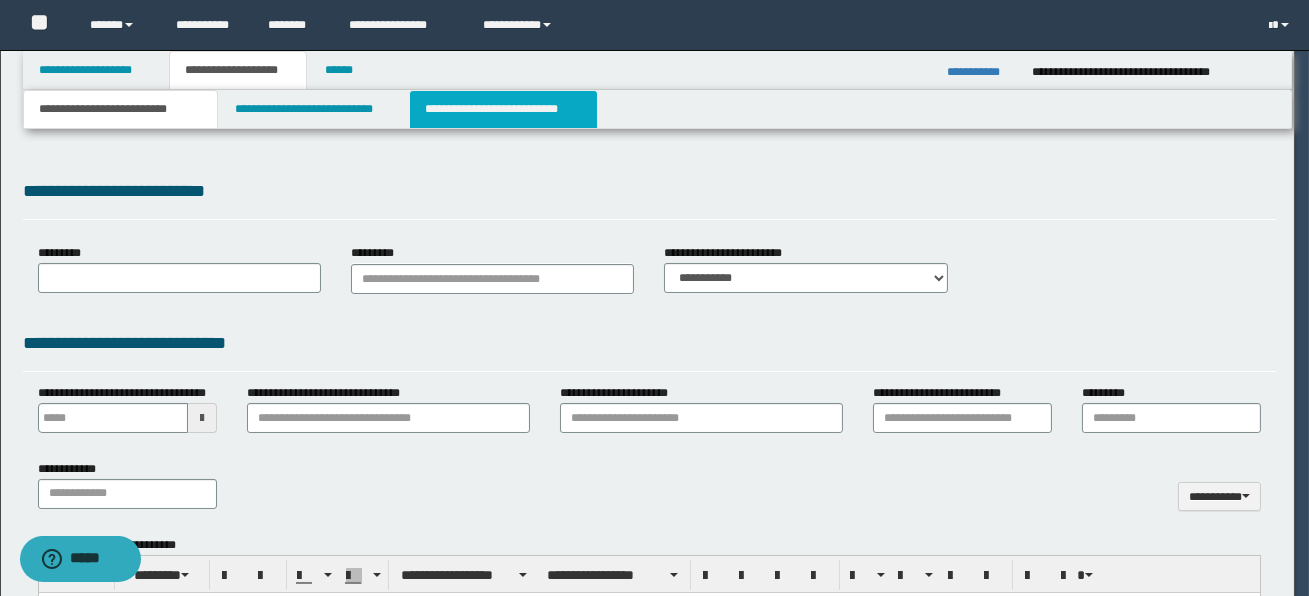 type 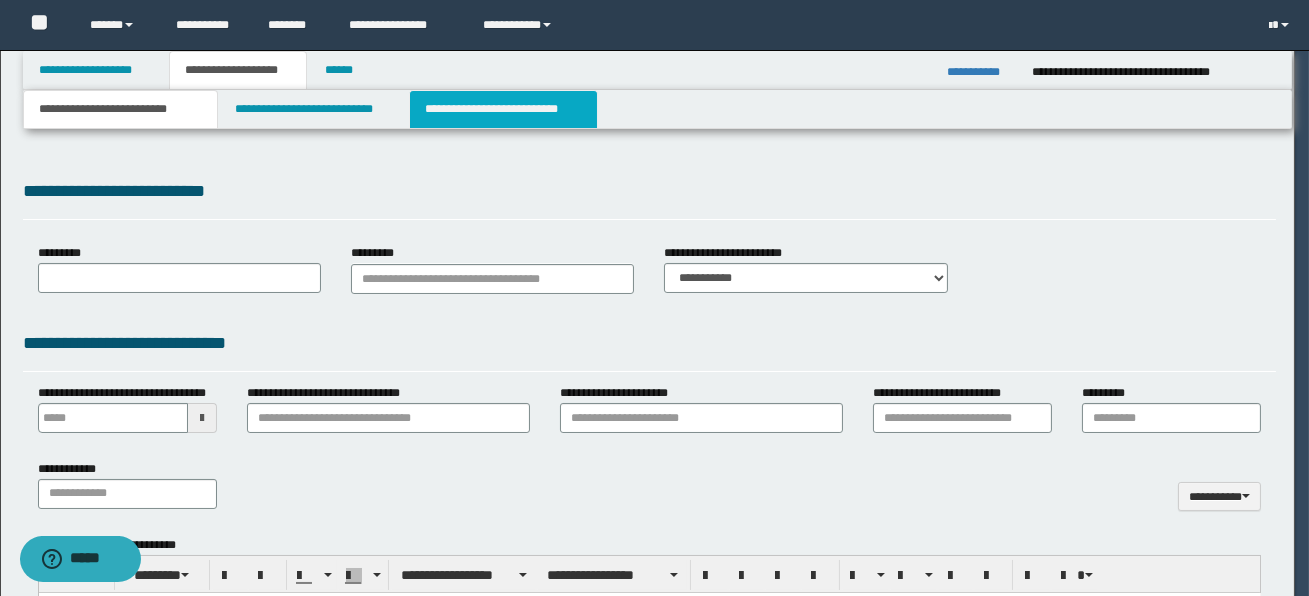 scroll, scrollTop: 0, scrollLeft: 0, axis: both 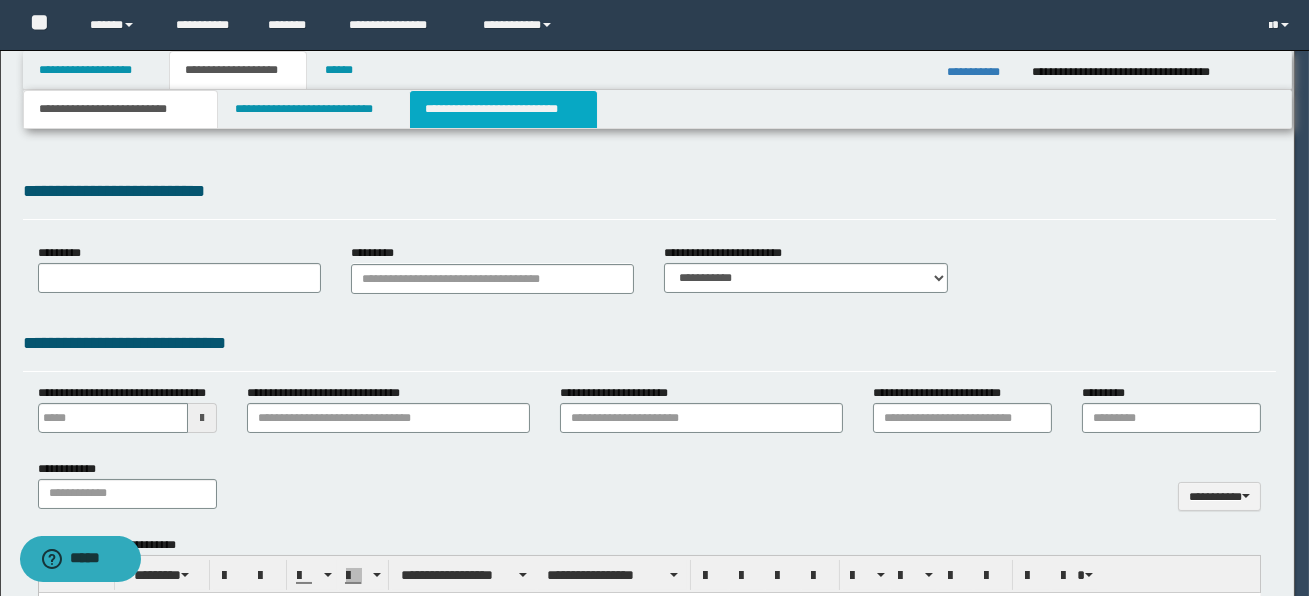 type 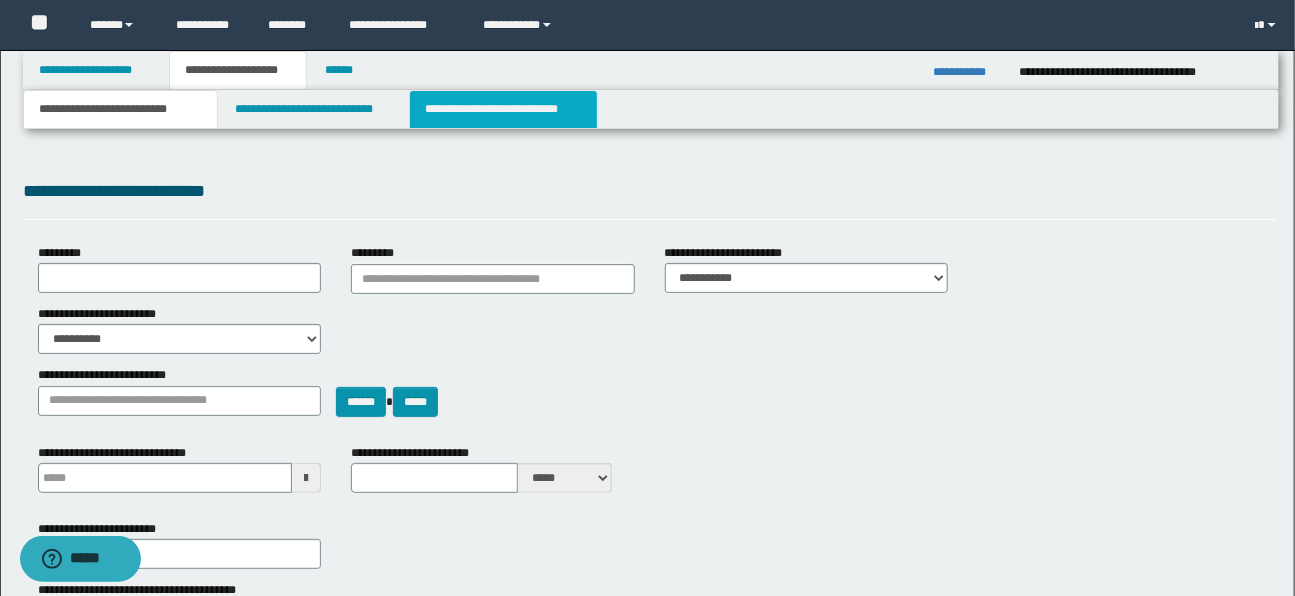 click on "**********" at bounding box center [503, 109] 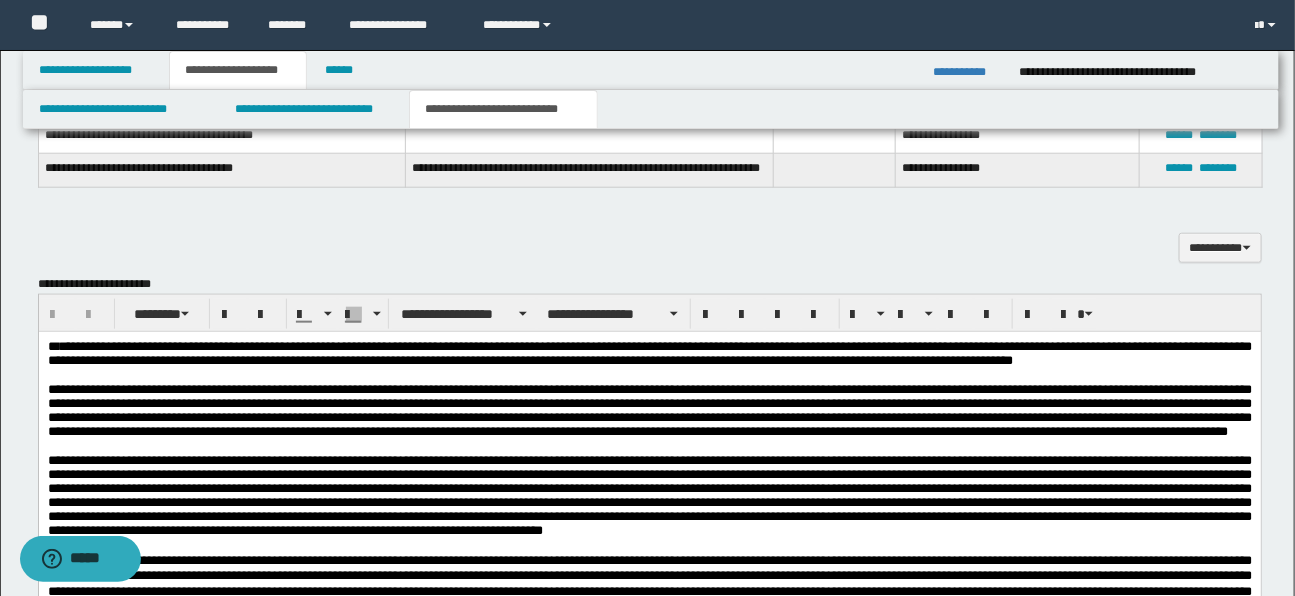 scroll, scrollTop: 692, scrollLeft: 0, axis: vertical 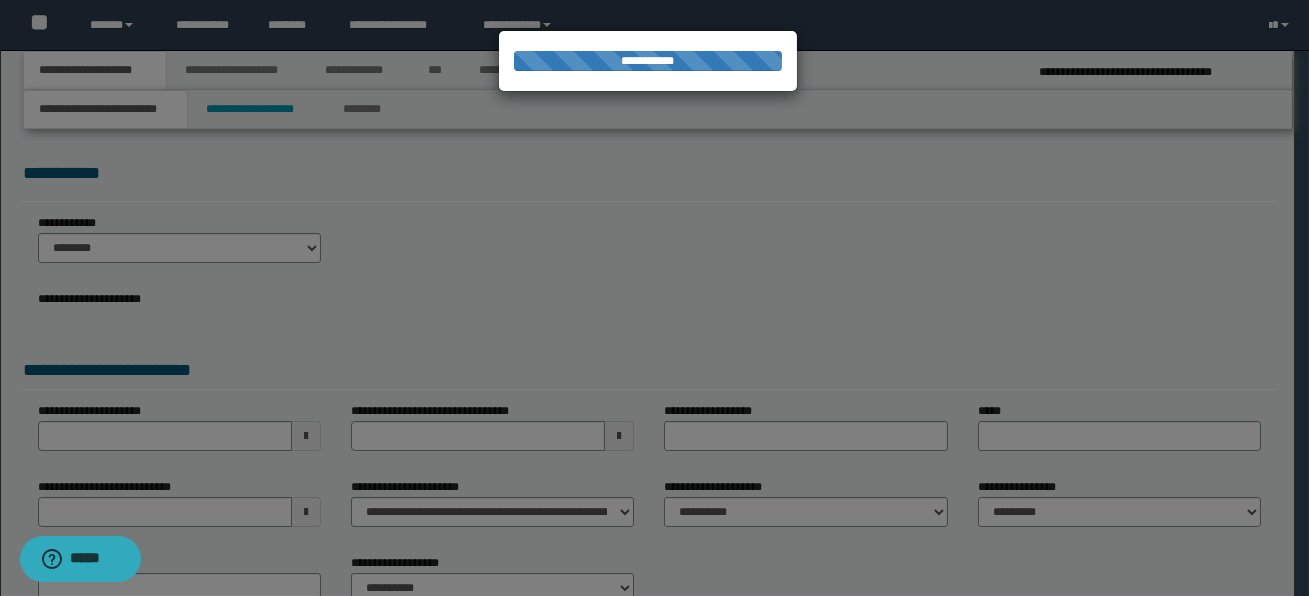 select on "*" 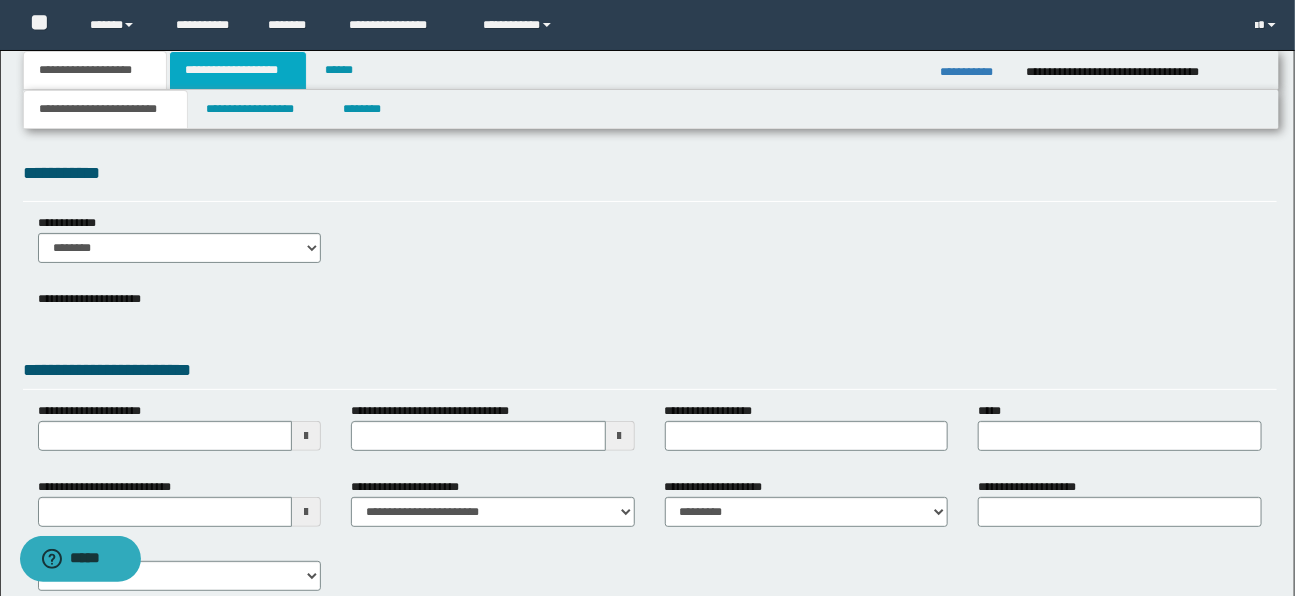 click on "**********" at bounding box center (238, 70) 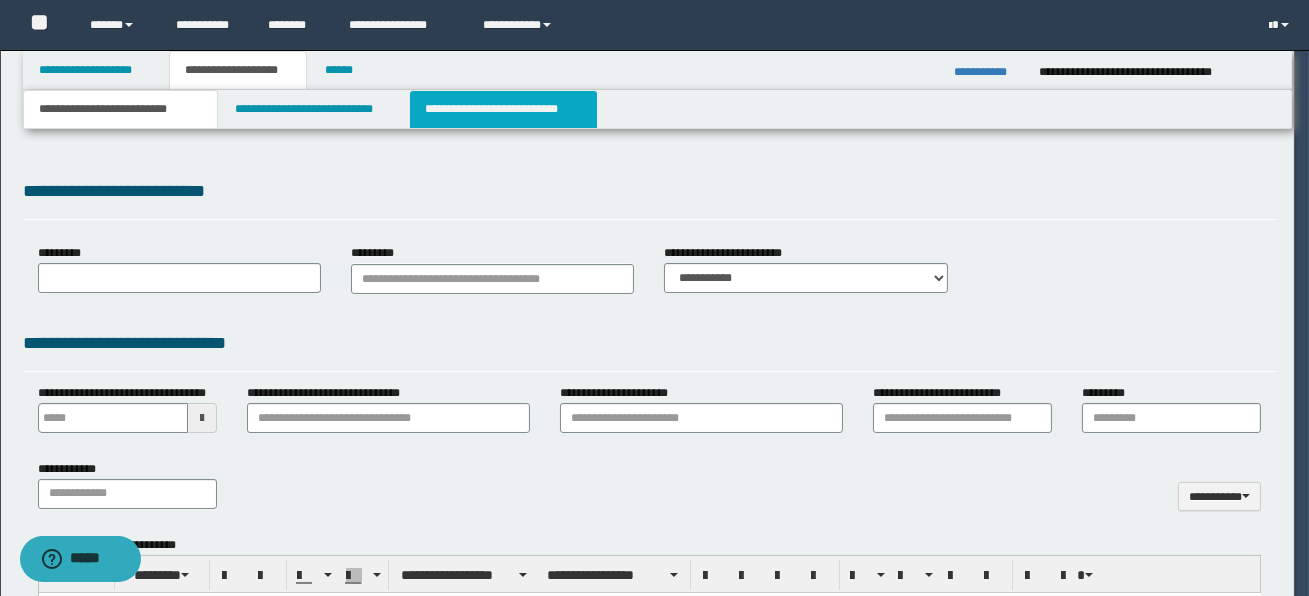 scroll, scrollTop: 0, scrollLeft: 0, axis: both 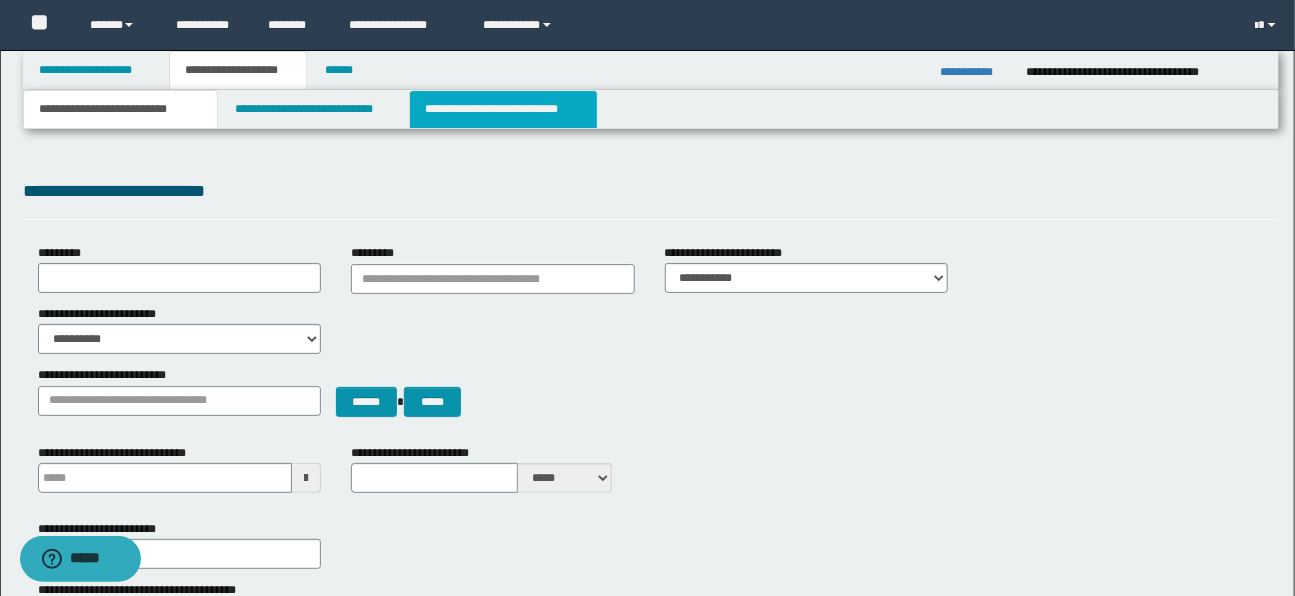 click on "**********" at bounding box center [503, 109] 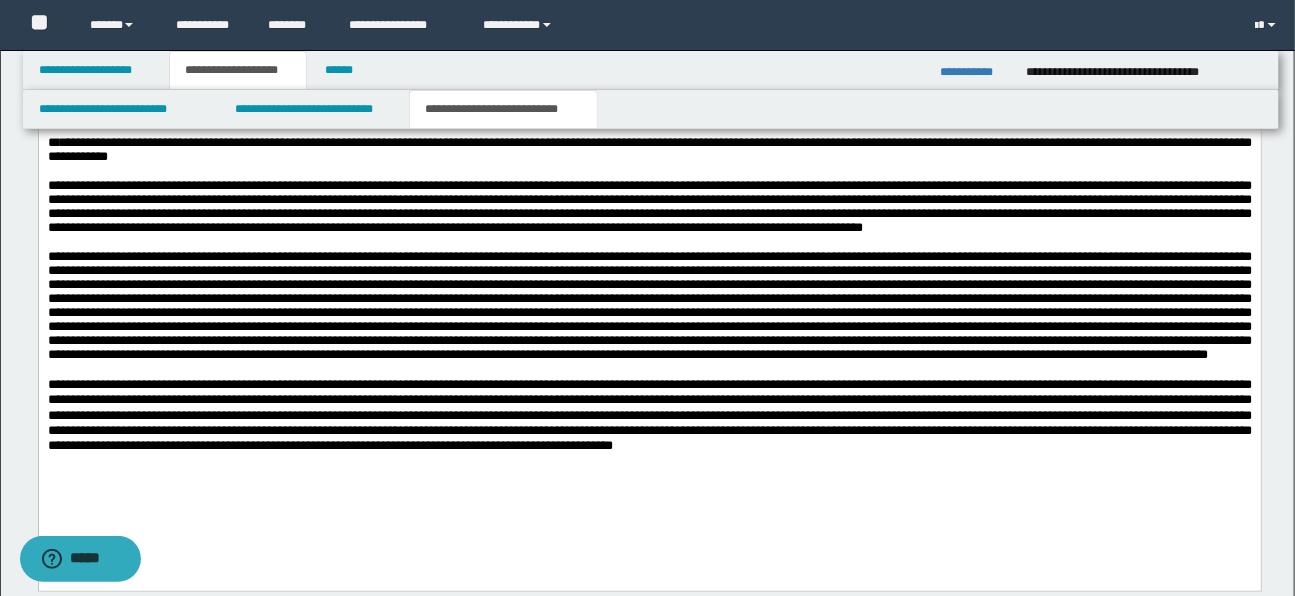 scroll, scrollTop: 1108, scrollLeft: 0, axis: vertical 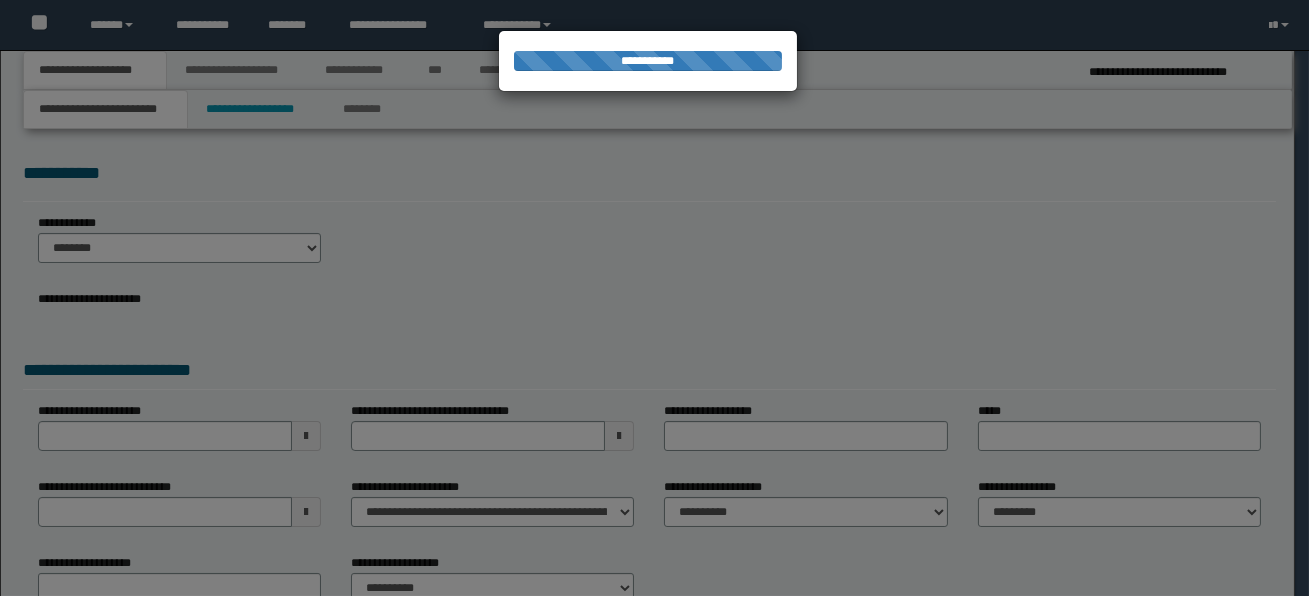 select on "*" 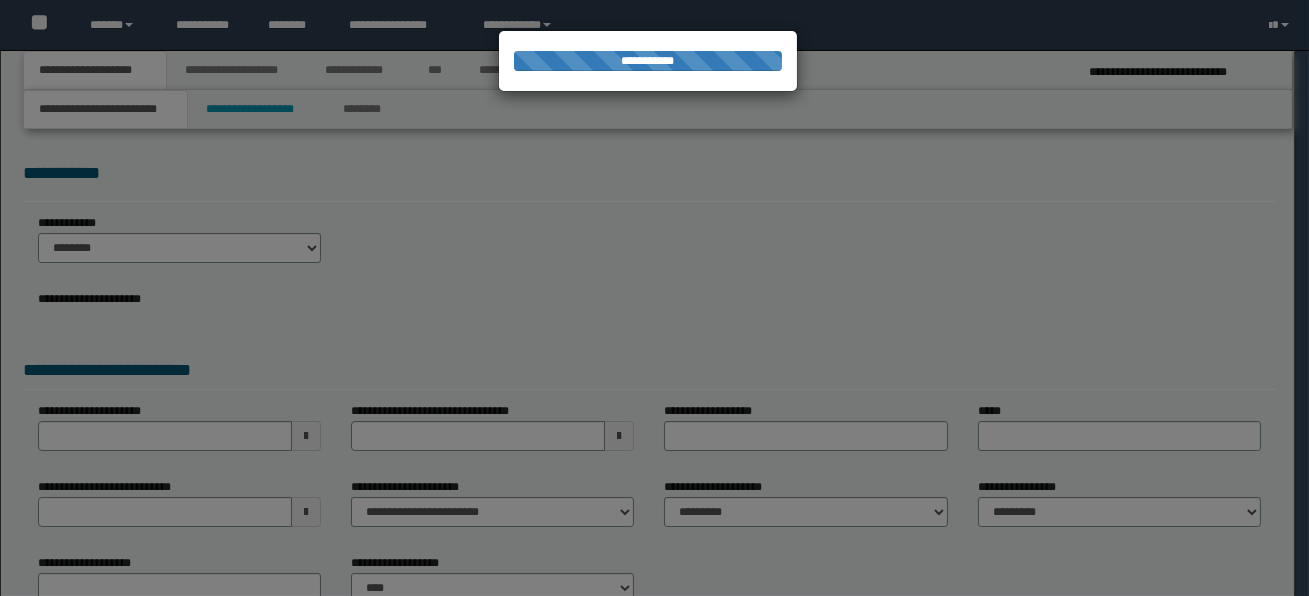 scroll, scrollTop: 0, scrollLeft: 0, axis: both 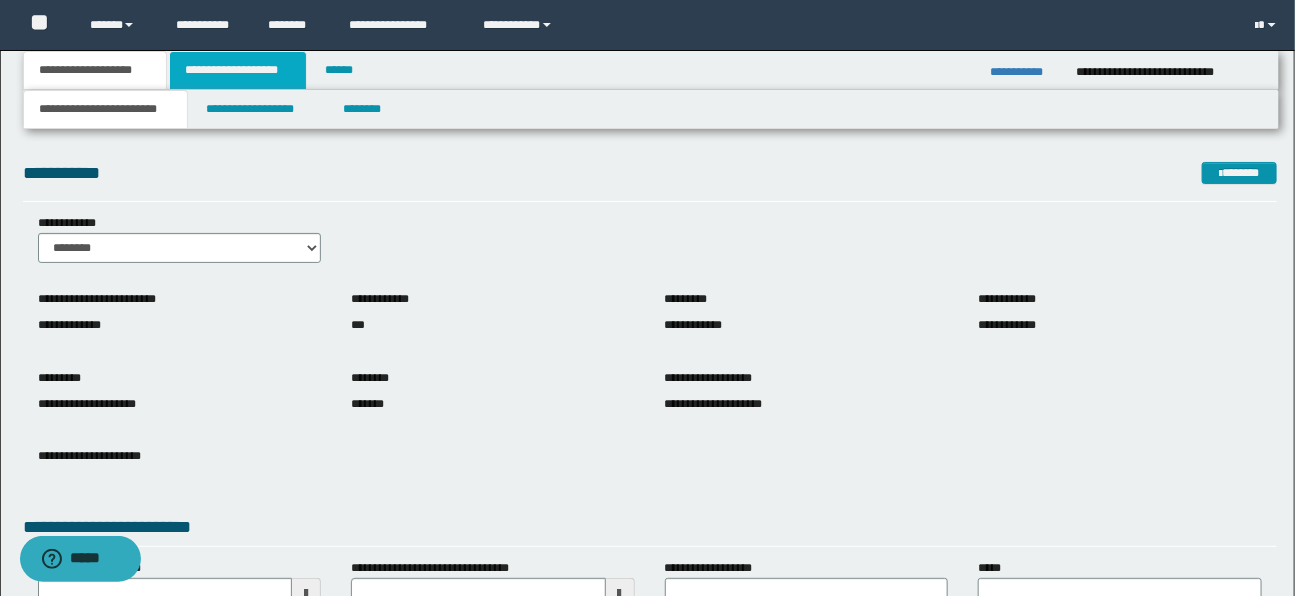 click on "**********" at bounding box center (238, 70) 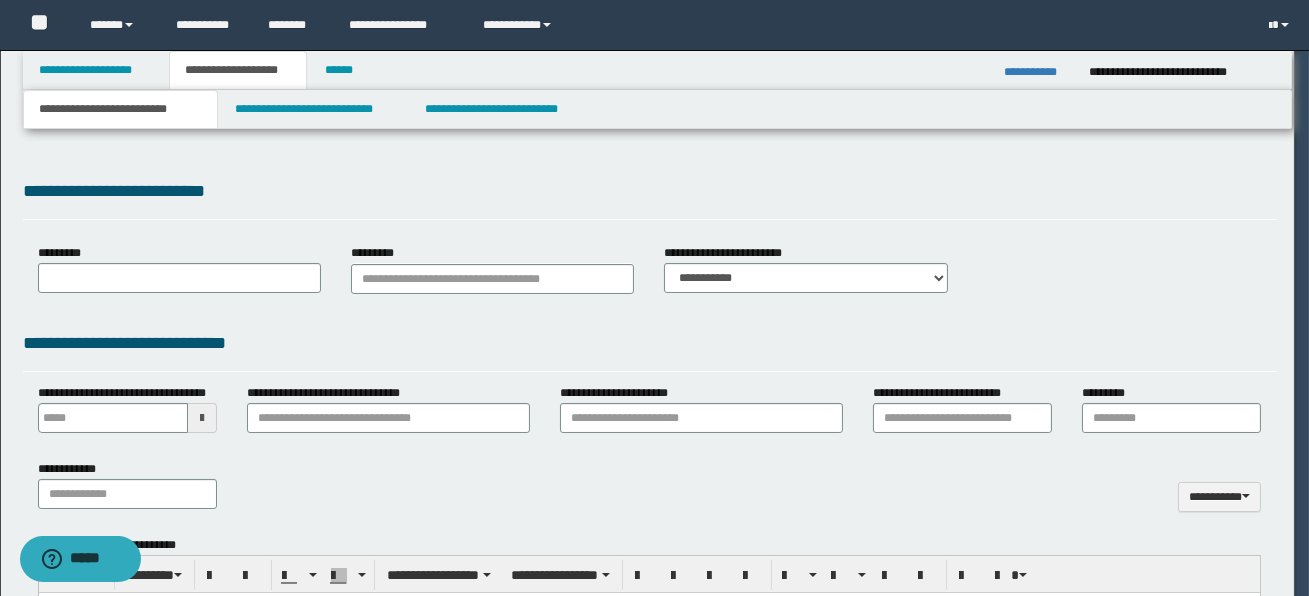 type 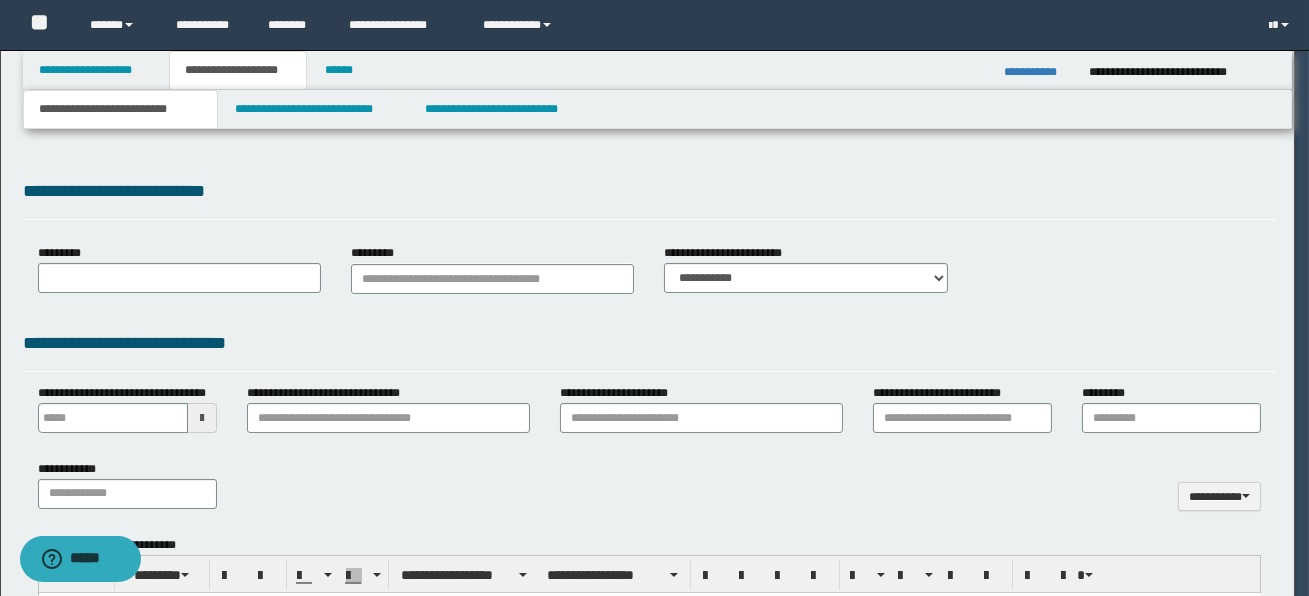 scroll, scrollTop: 0, scrollLeft: 0, axis: both 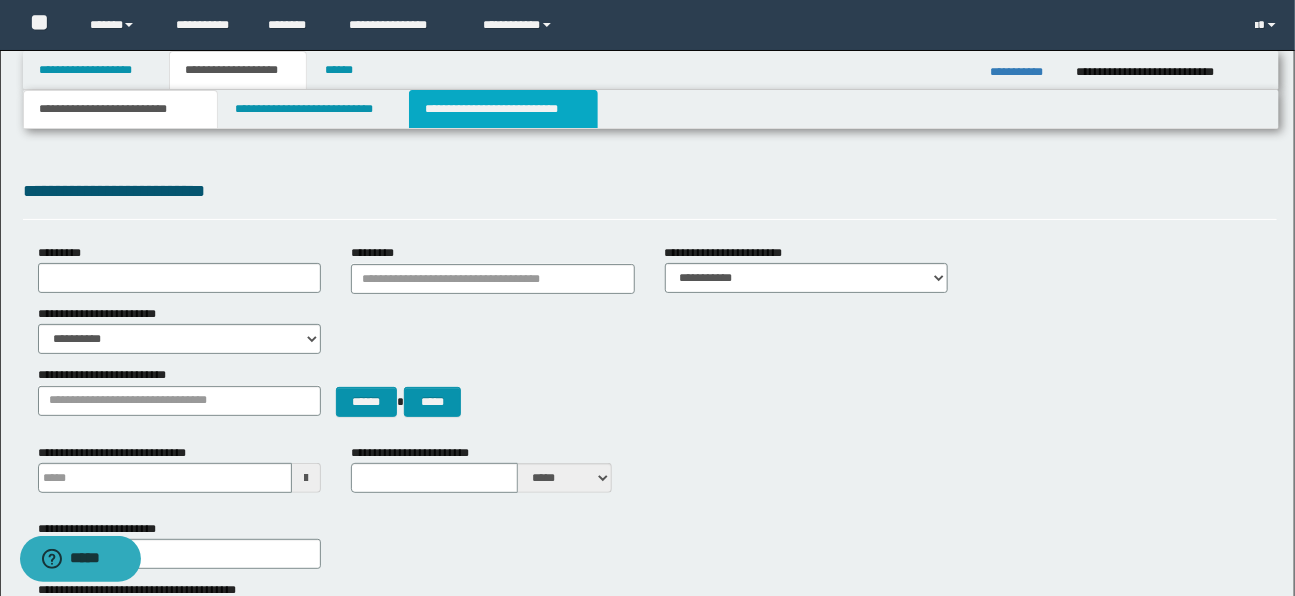 click on "**********" at bounding box center [503, 109] 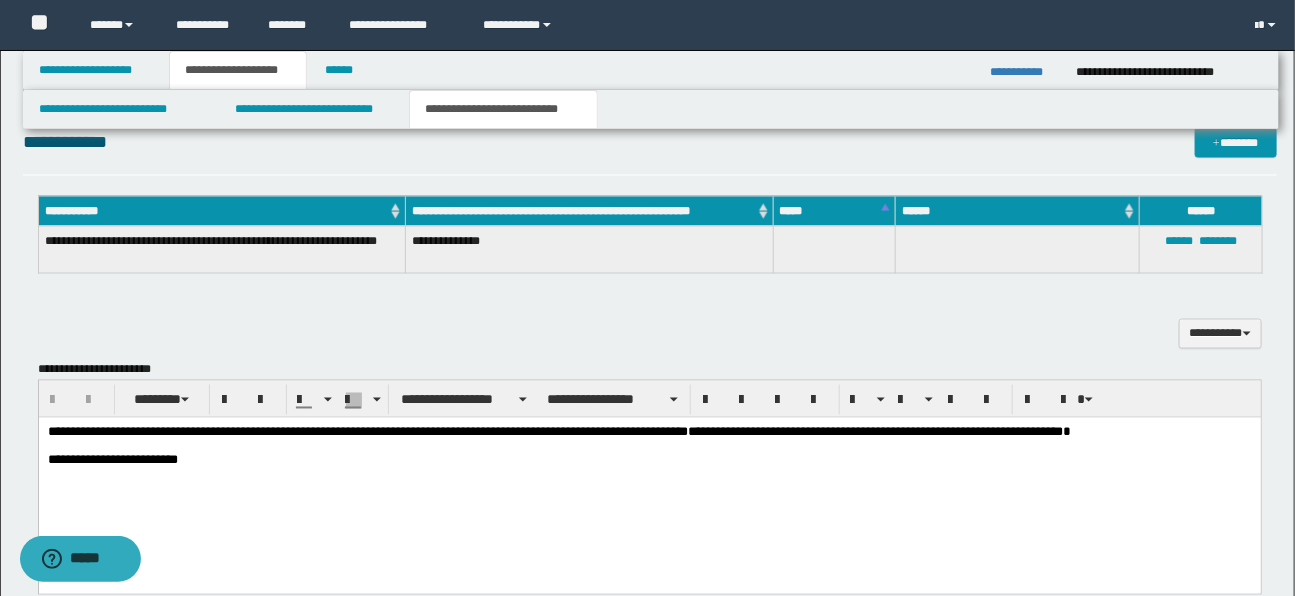 scroll, scrollTop: 1199, scrollLeft: 0, axis: vertical 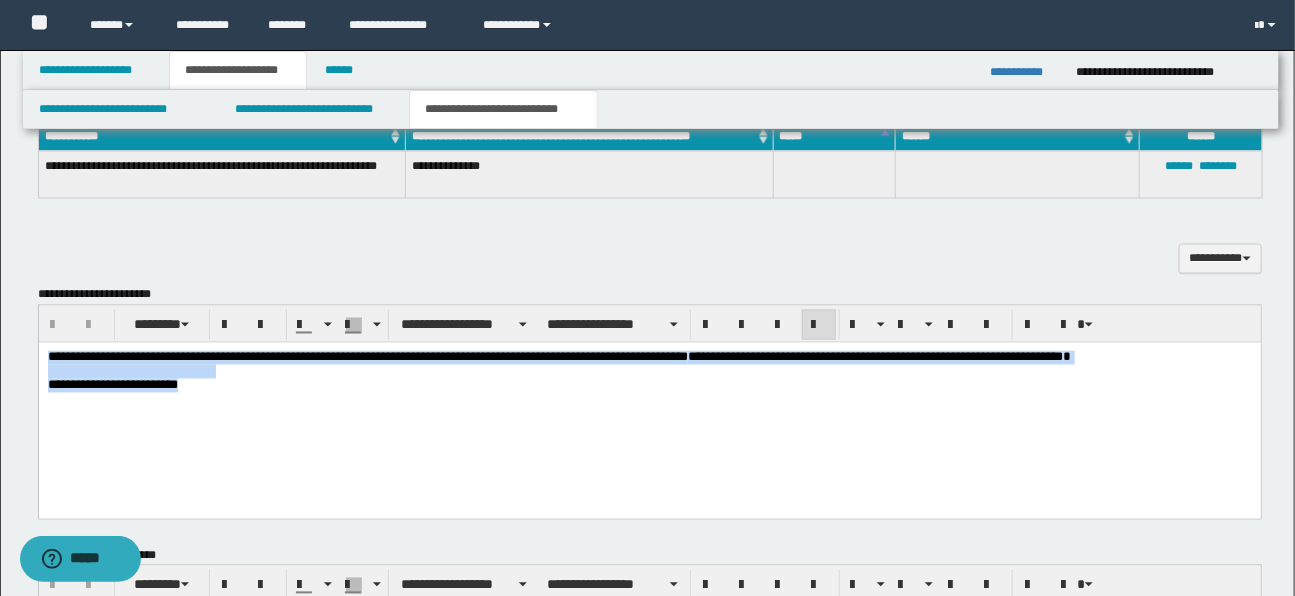 drag, startPoint x: 47, startPoint y: 356, endPoint x: 217, endPoint y: 385, distance: 172.4558 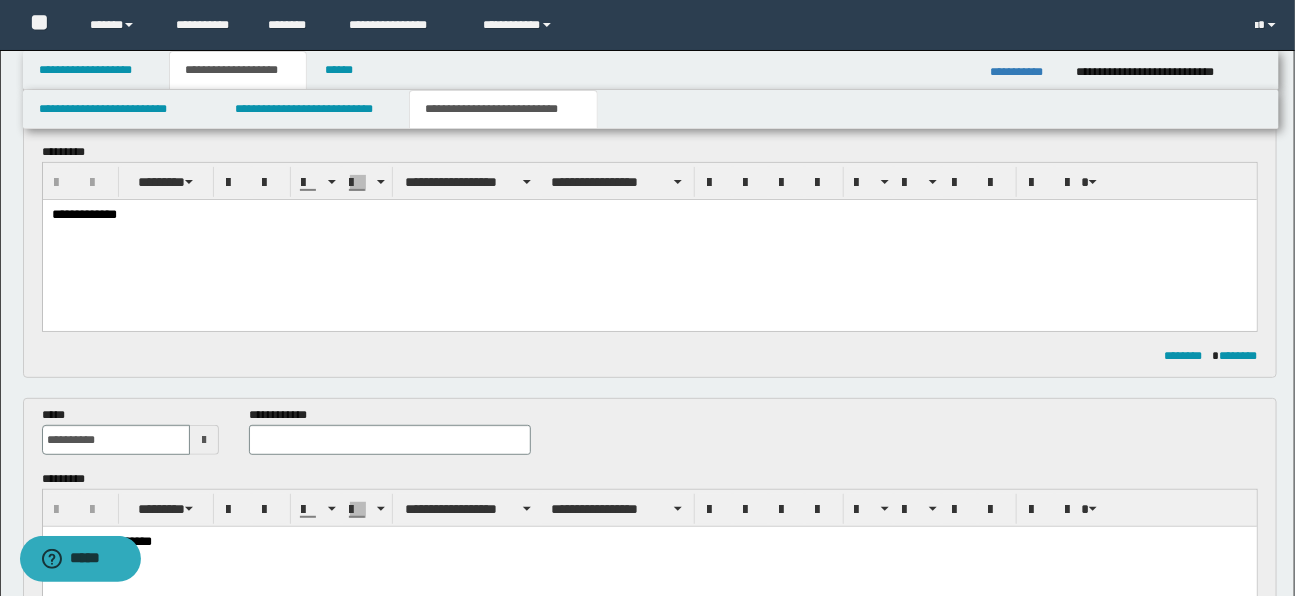 scroll, scrollTop: 143, scrollLeft: 0, axis: vertical 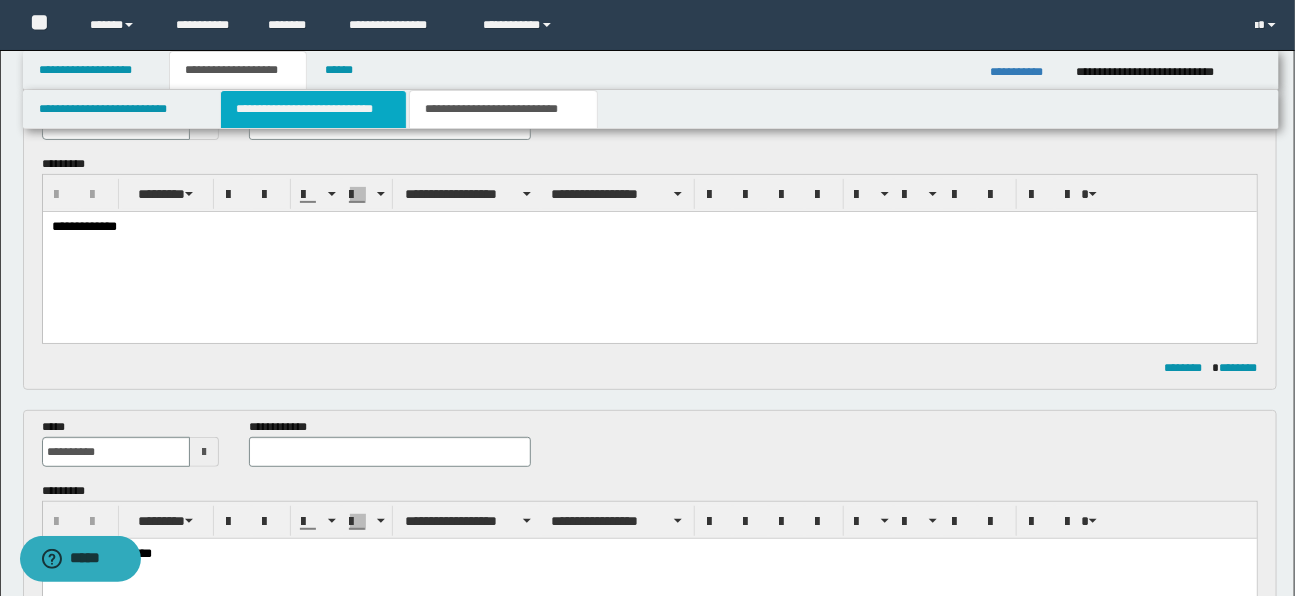 click on "**********" at bounding box center (313, 109) 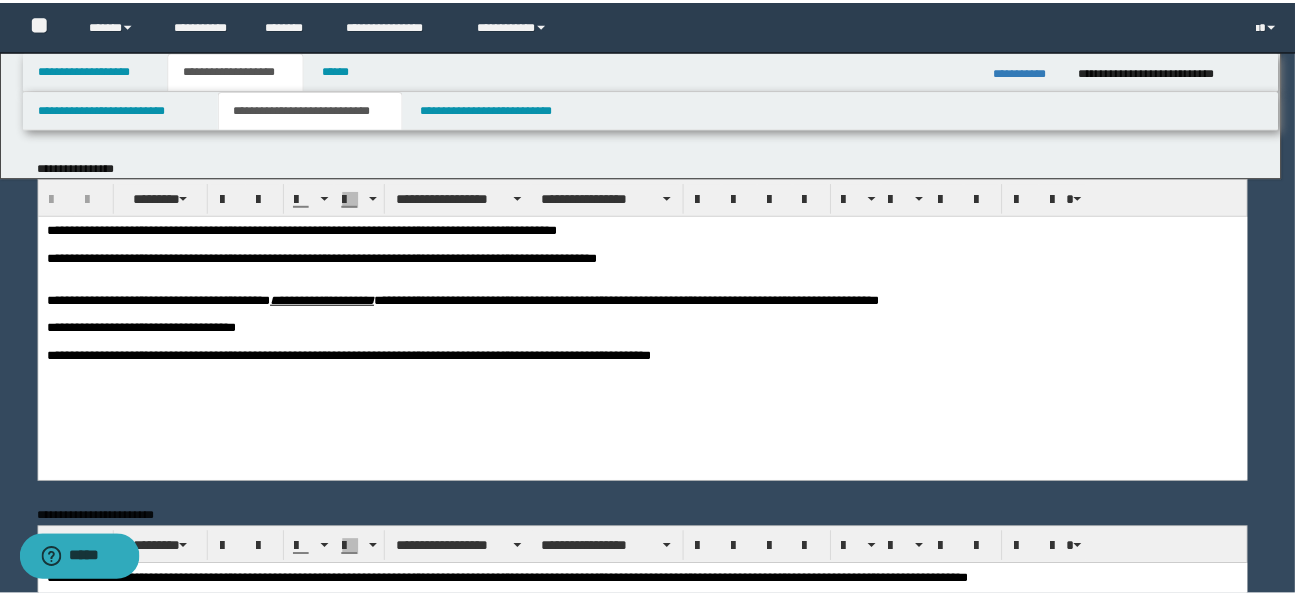 scroll, scrollTop: 0, scrollLeft: 0, axis: both 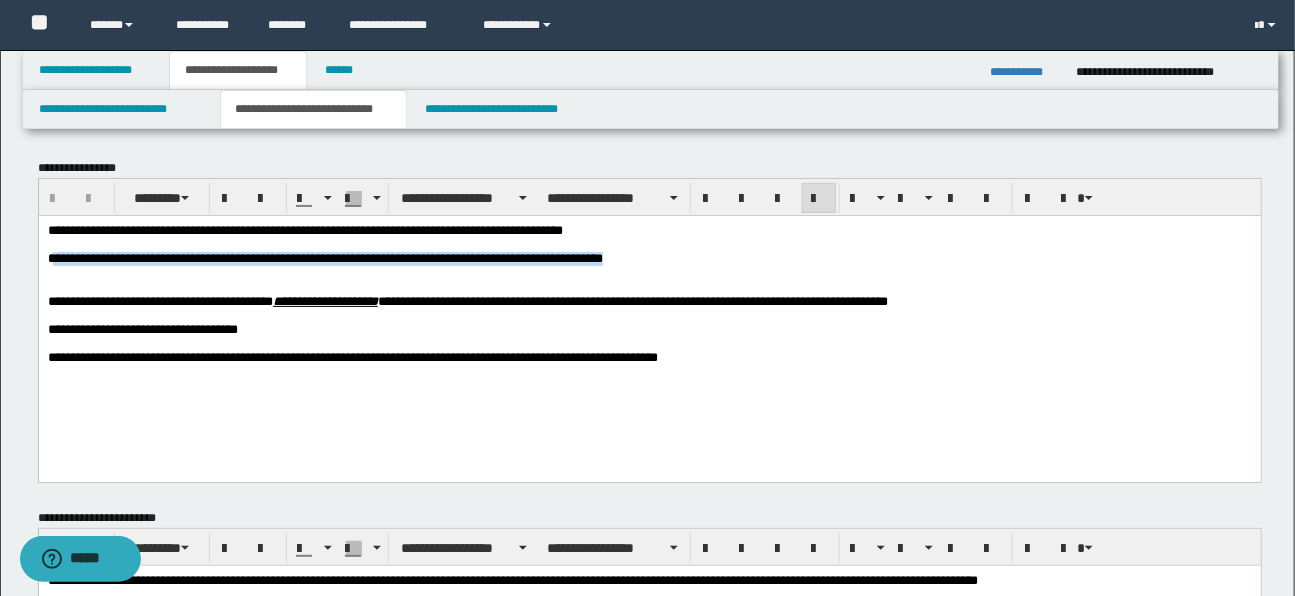 drag, startPoint x: 52, startPoint y: 259, endPoint x: 681, endPoint y: 263, distance: 629.0127 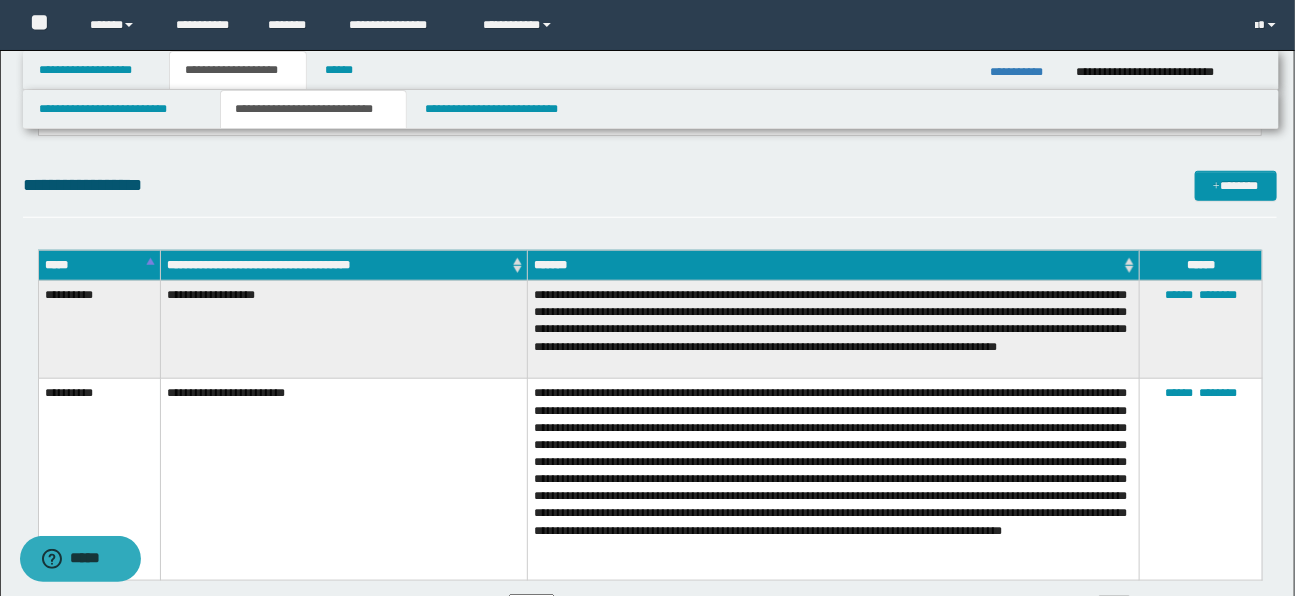 scroll, scrollTop: 569, scrollLeft: 0, axis: vertical 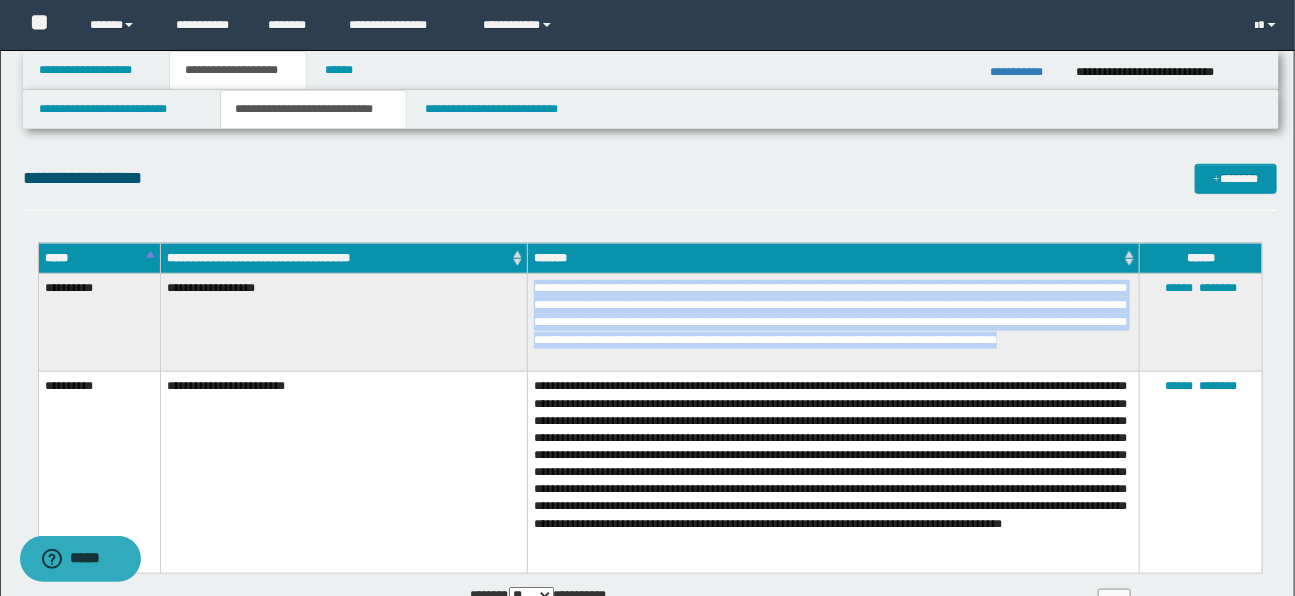 drag, startPoint x: 535, startPoint y: 289, endPoint x: 836, endPoint y: 364, distance: 310.20316 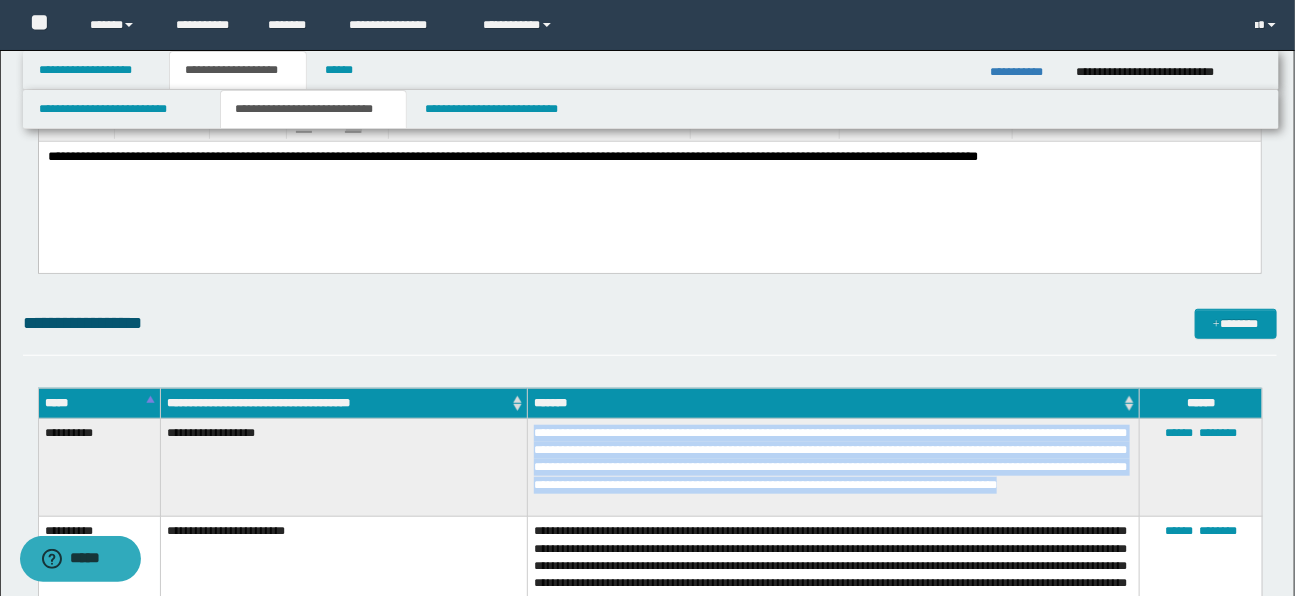 scroll, scrollTop: 425, scrollLeft: 0, axis: vertical 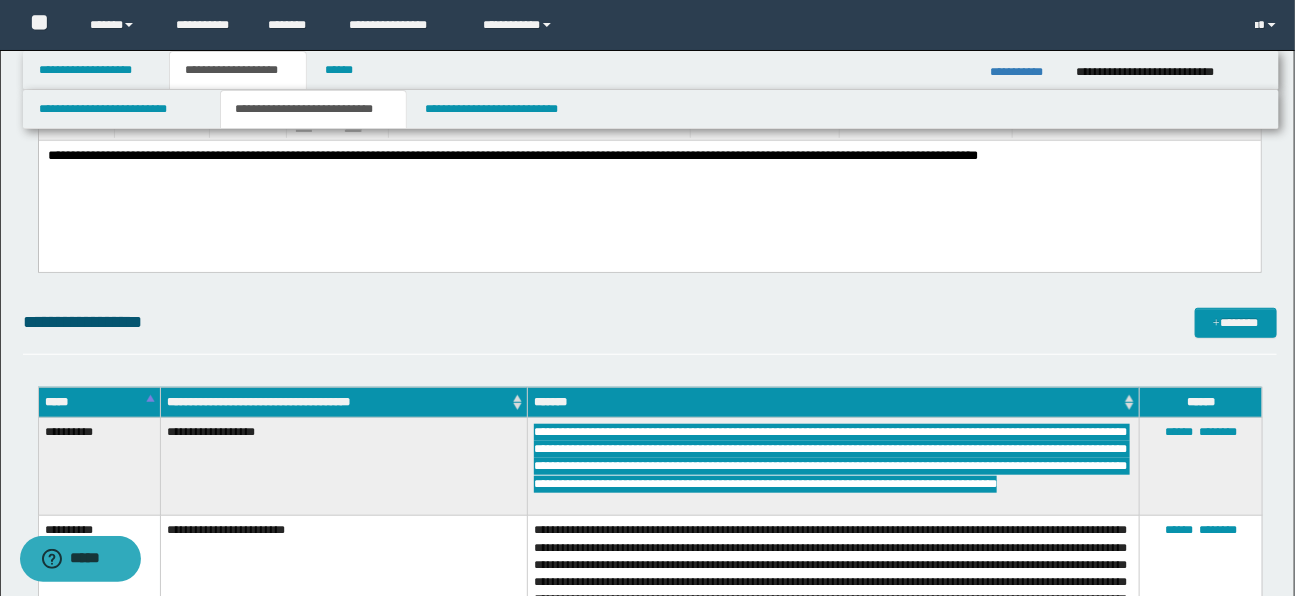copy on "**********" 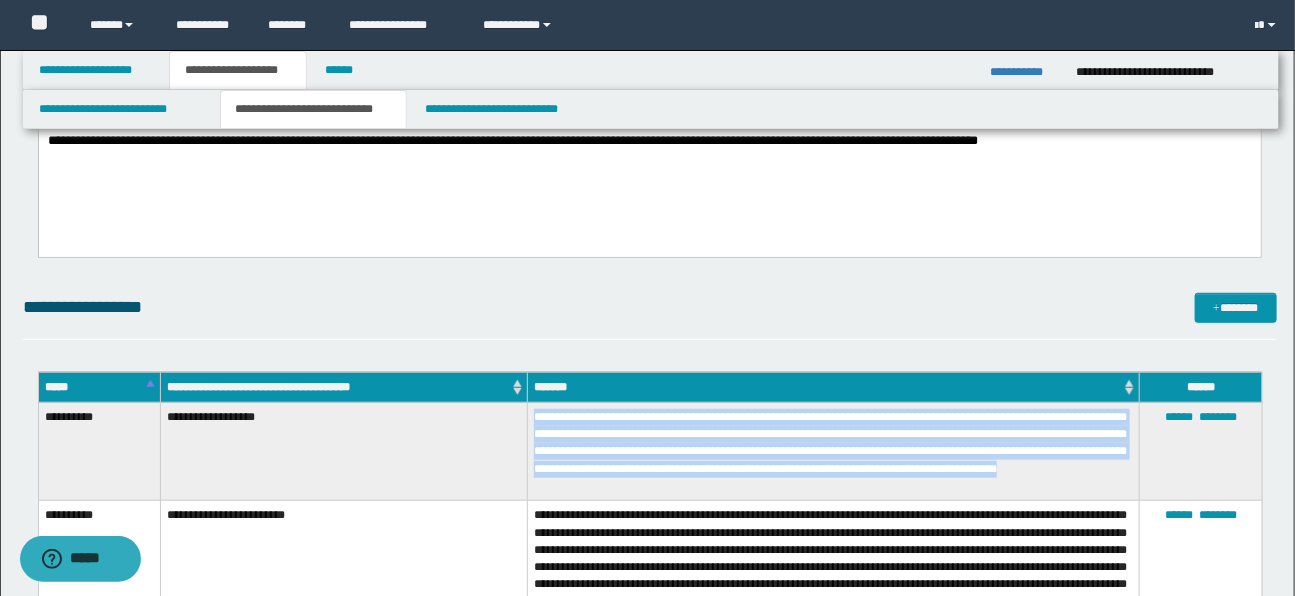 scroll, scrollTop: 424, scrollLeft: 0, axis: vertical 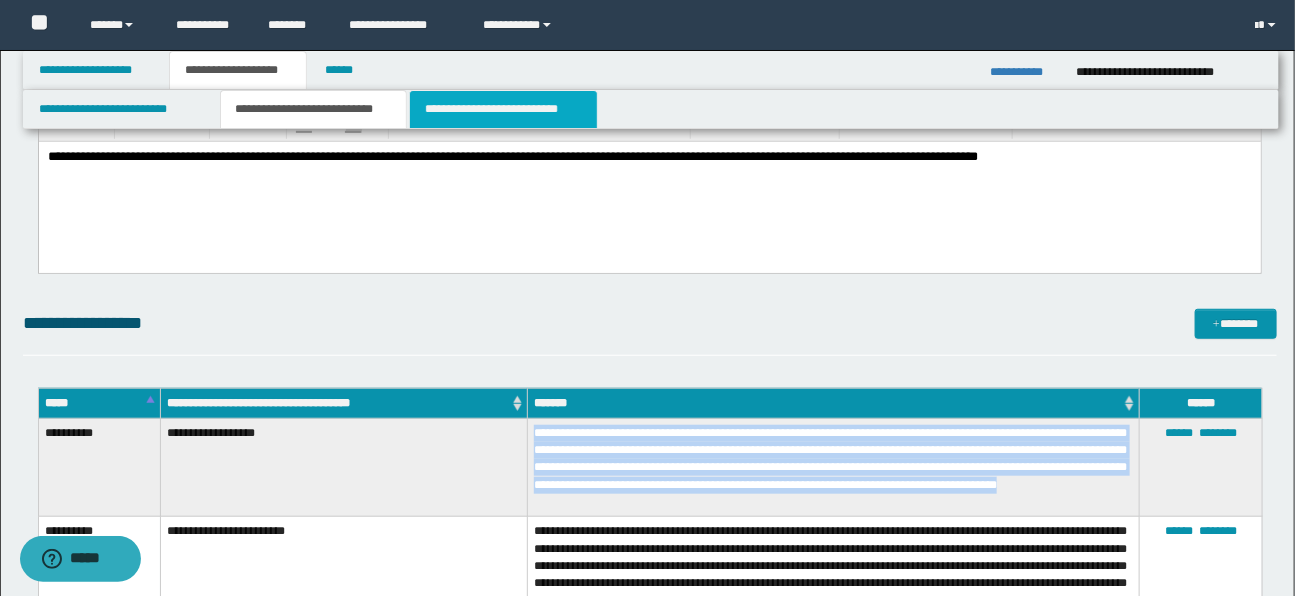 click on "**********" at bounding box center (503, 109) 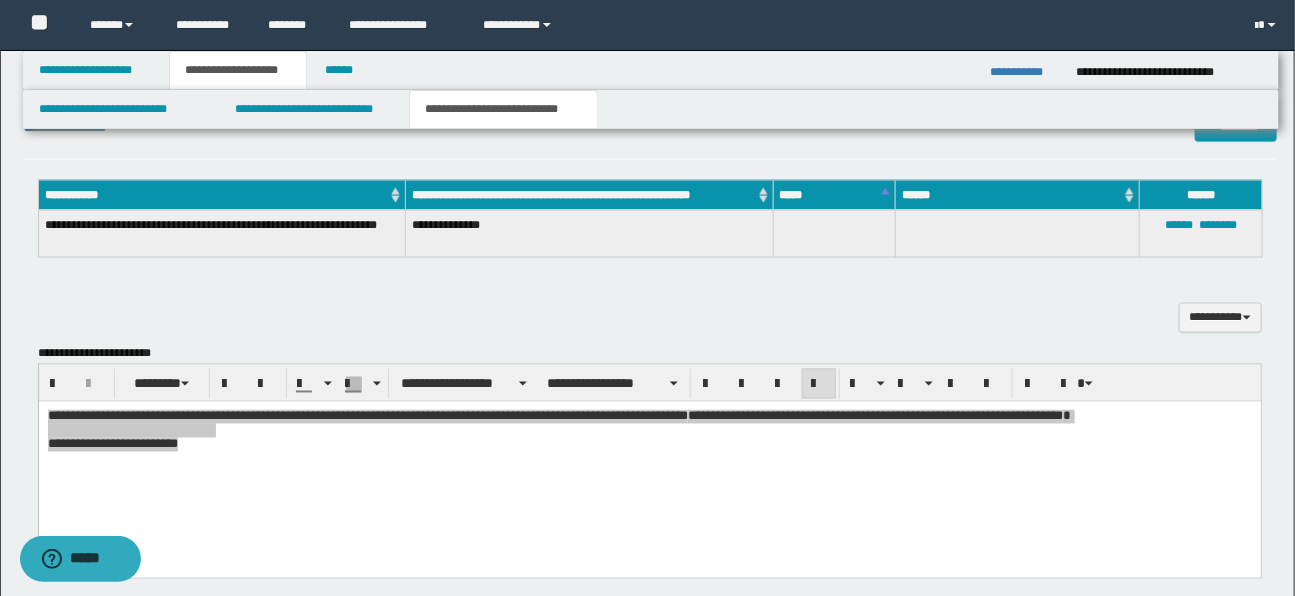 scroll, scrollTop: 1246, scrollLeft: 0, axis: vertical 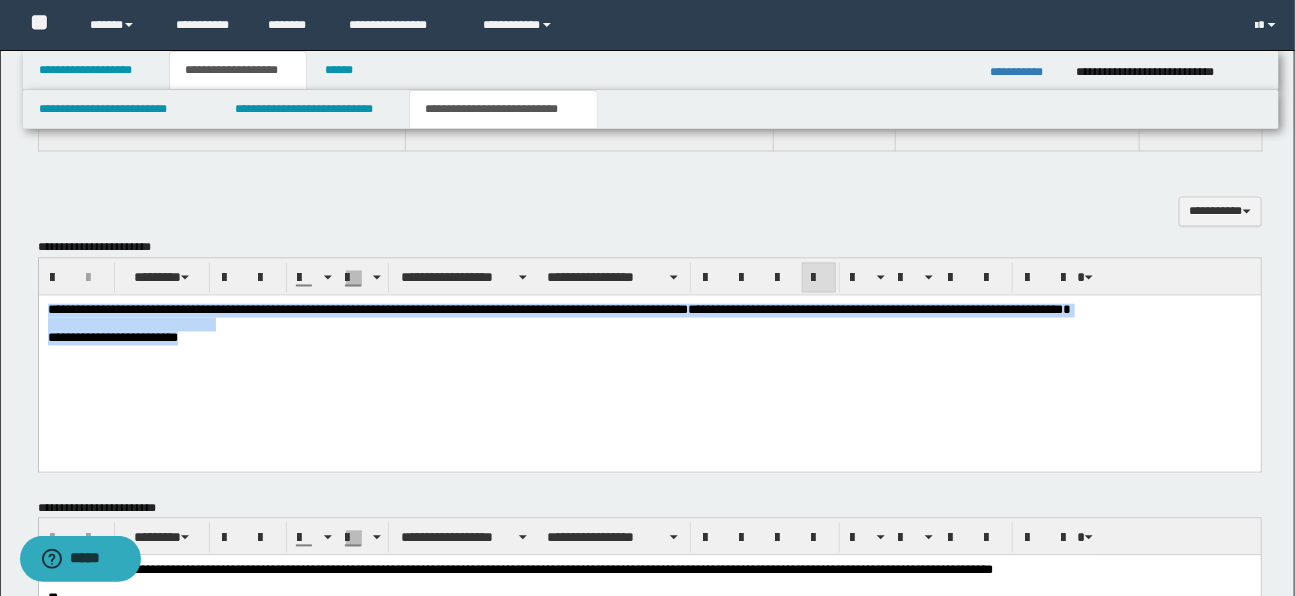 copy on "**********" 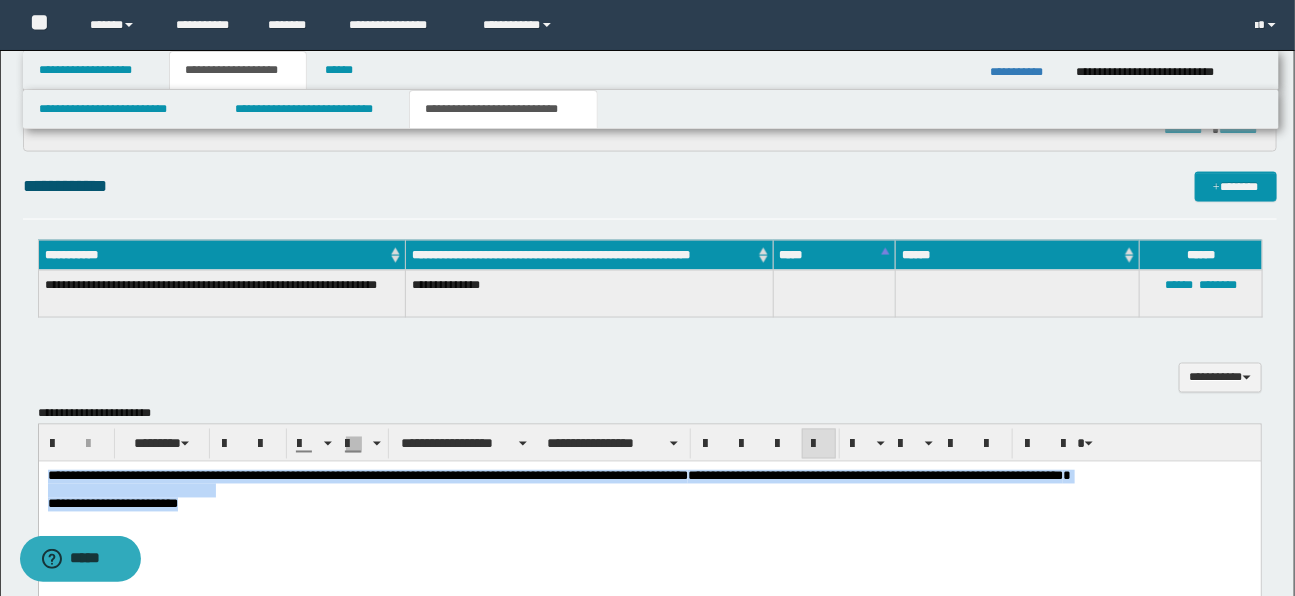 scroll, scrollTop: 1069, scrollLeft: 0, axis: vertical 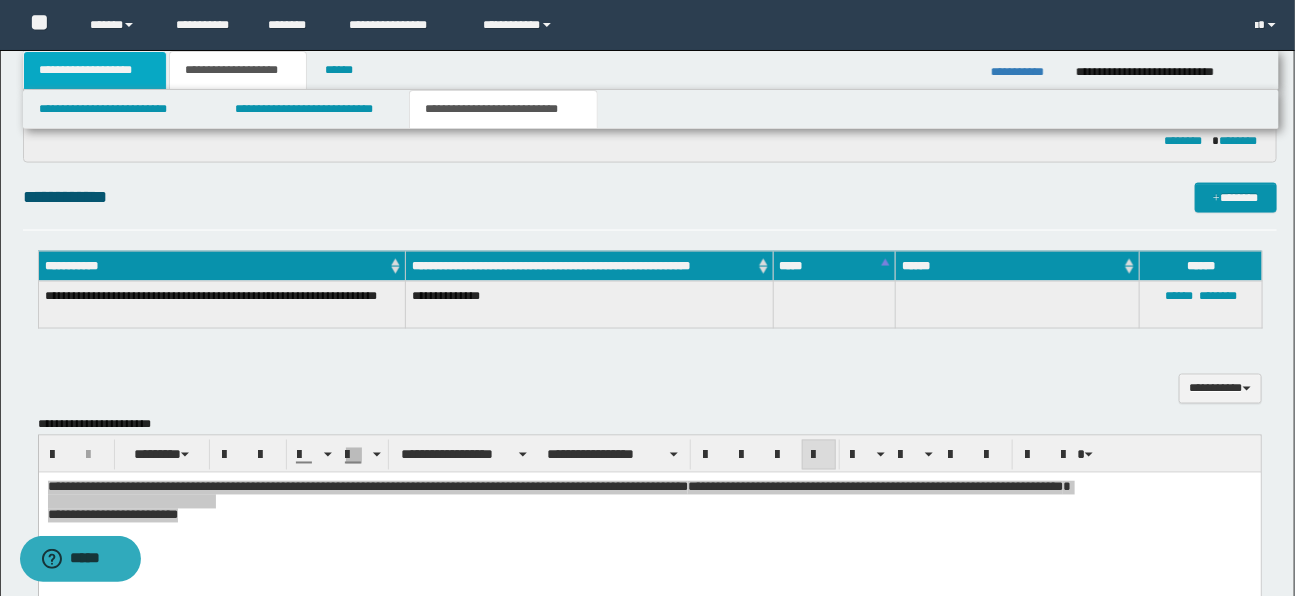 click on "**********" at bounding box center [95, 70] 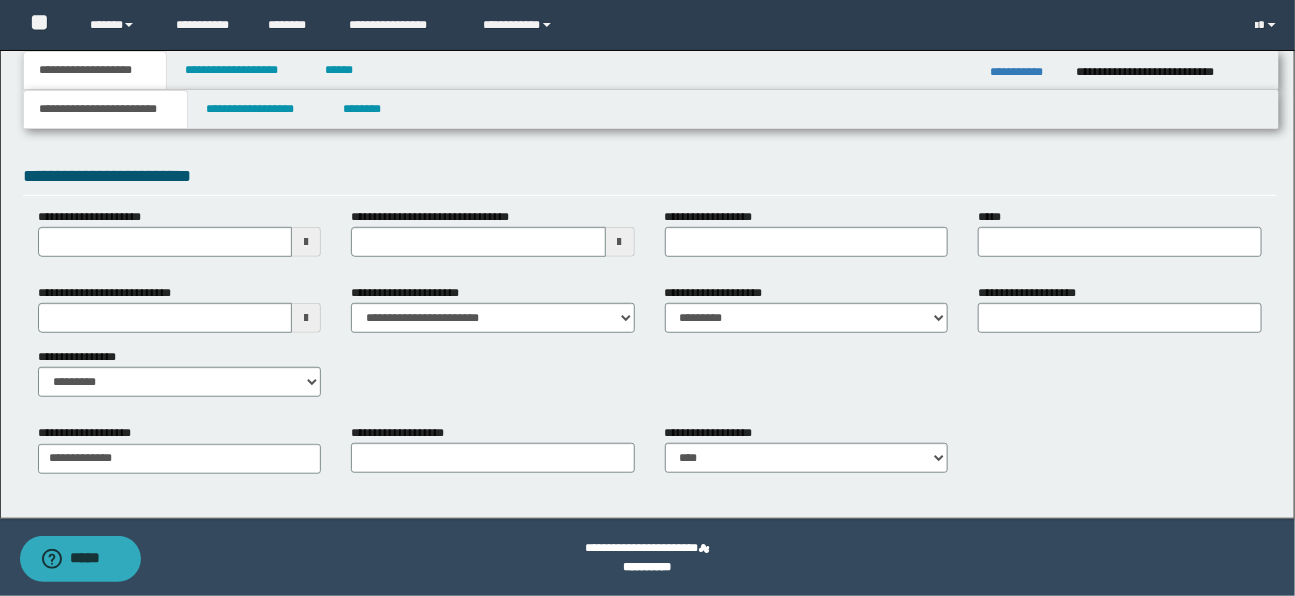 scroll, scrollTop: 350, scrollLeft: 0, axis: vertical 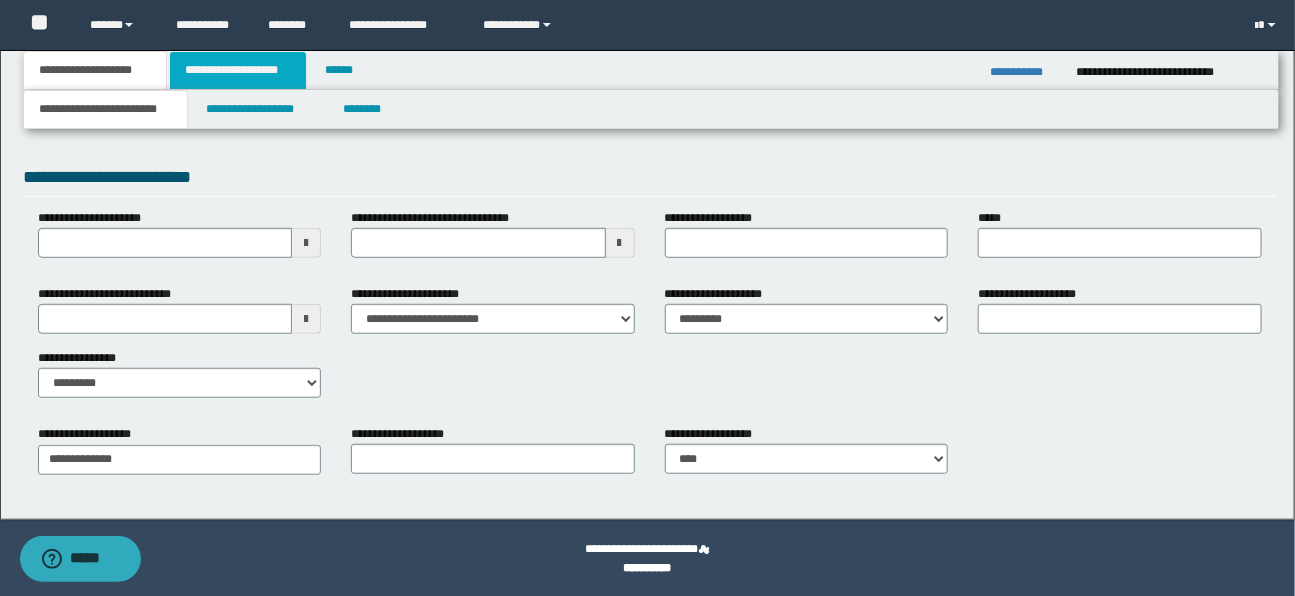 click on "**********" at bounding box center [238, 70] 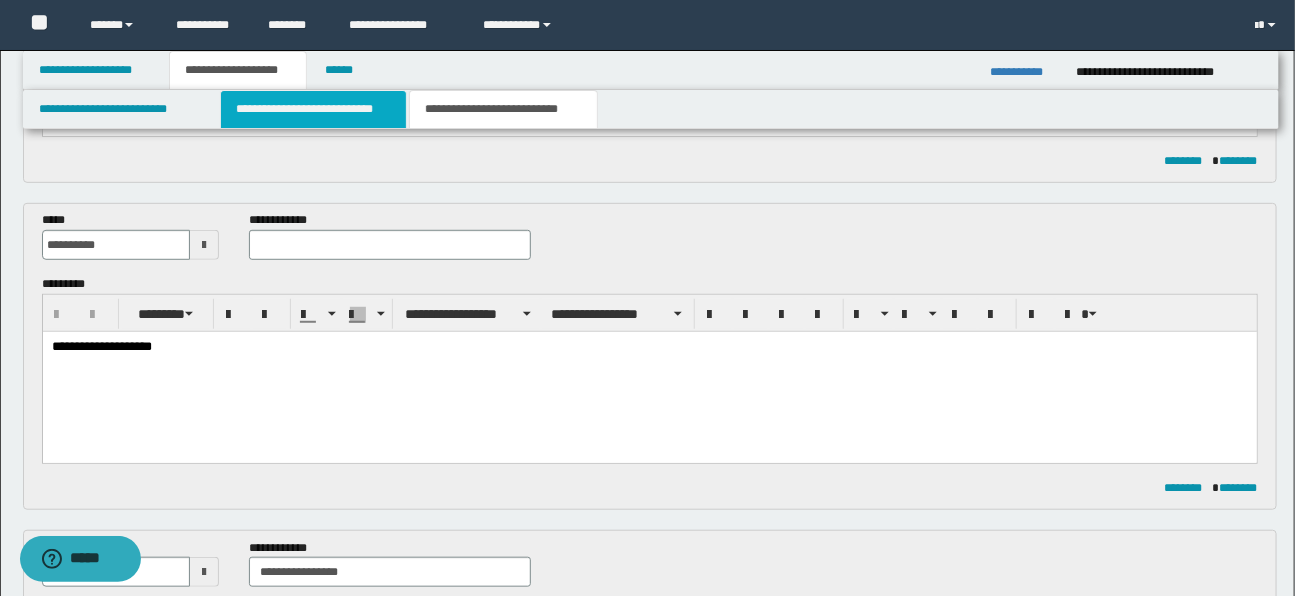 click on "**********" at bounding box center (313, 109) 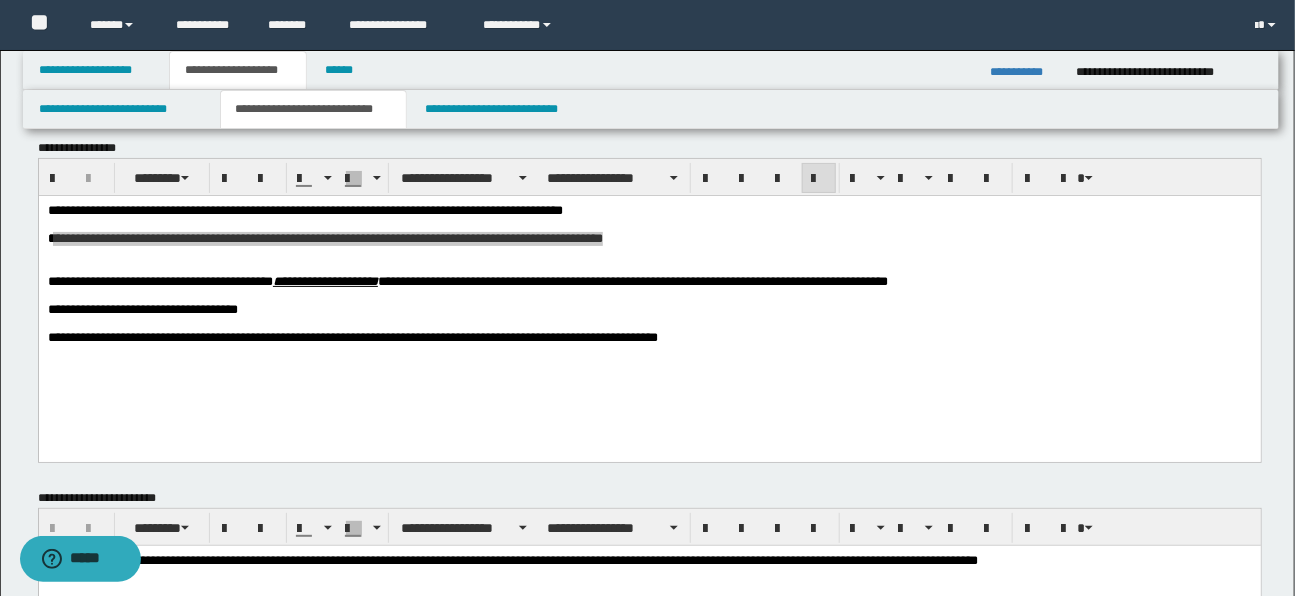 scroll, scrollTop: 0, scrollLeft: 0, axis: both 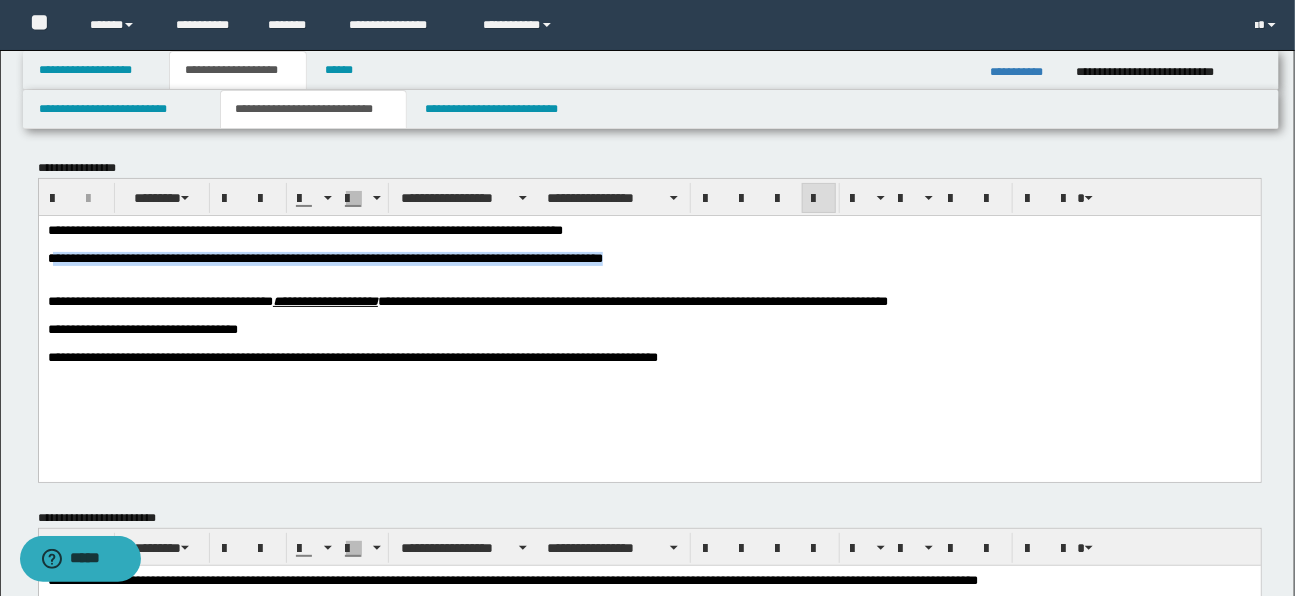 click at bounding box center (649, 244) 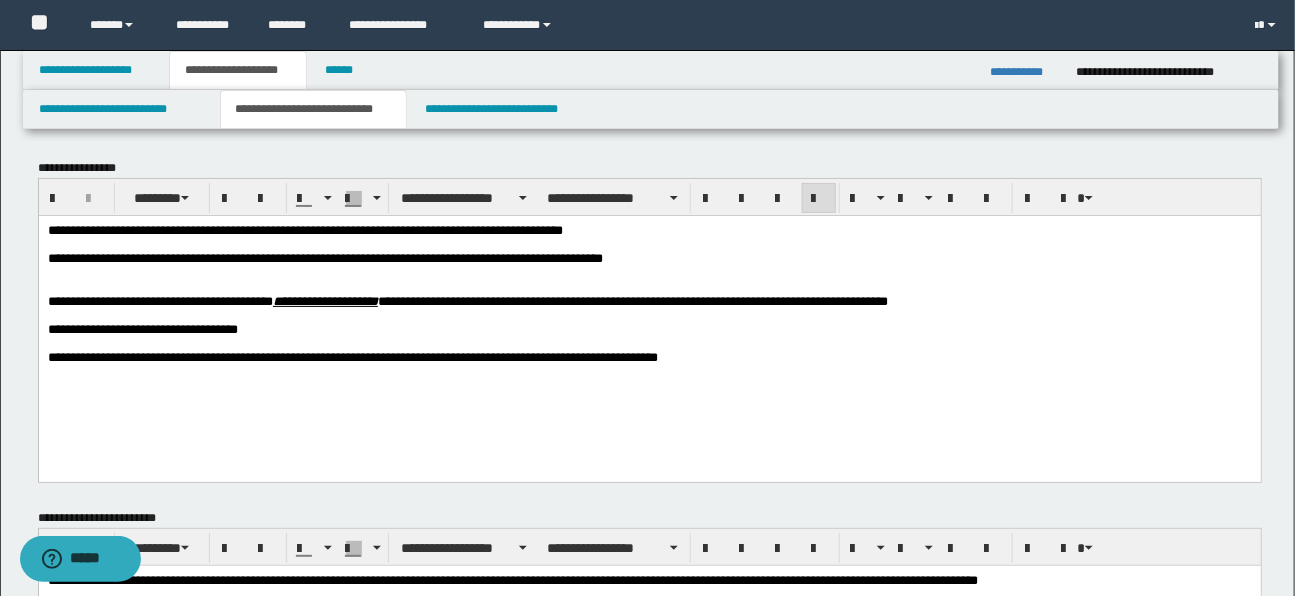 click on "**********" at bounding box center [324, 257] 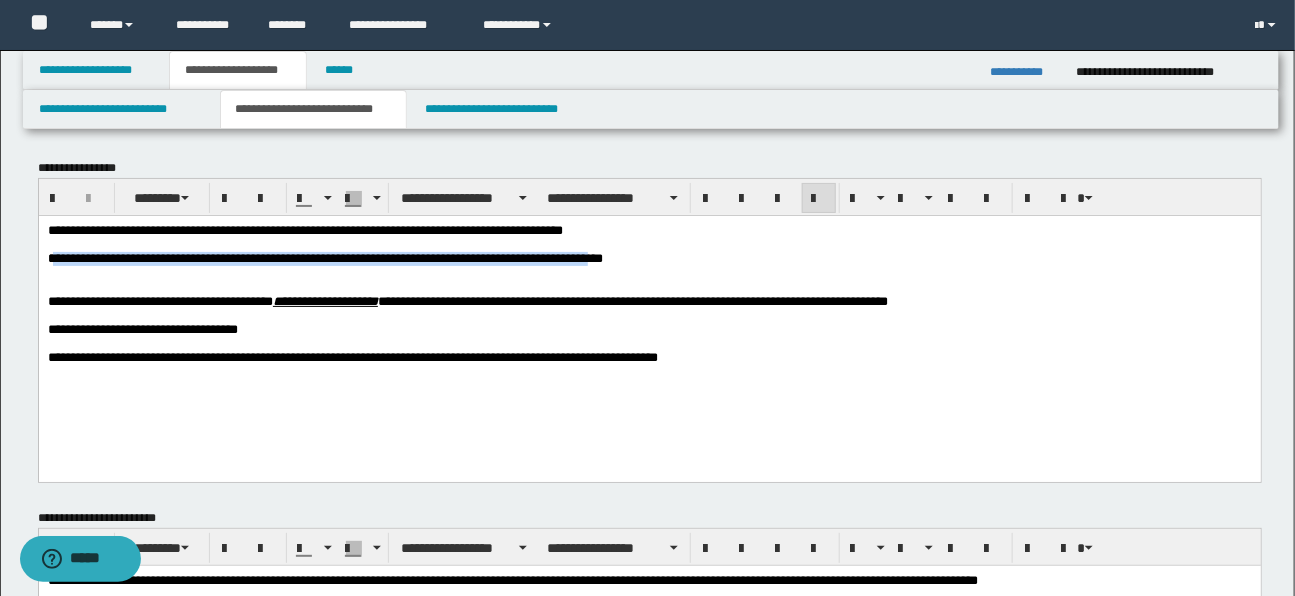 drag, startPoint x: 53, startPoint y: 260, endPoint x: 649, endPoint y: 267, distance: 596.0411 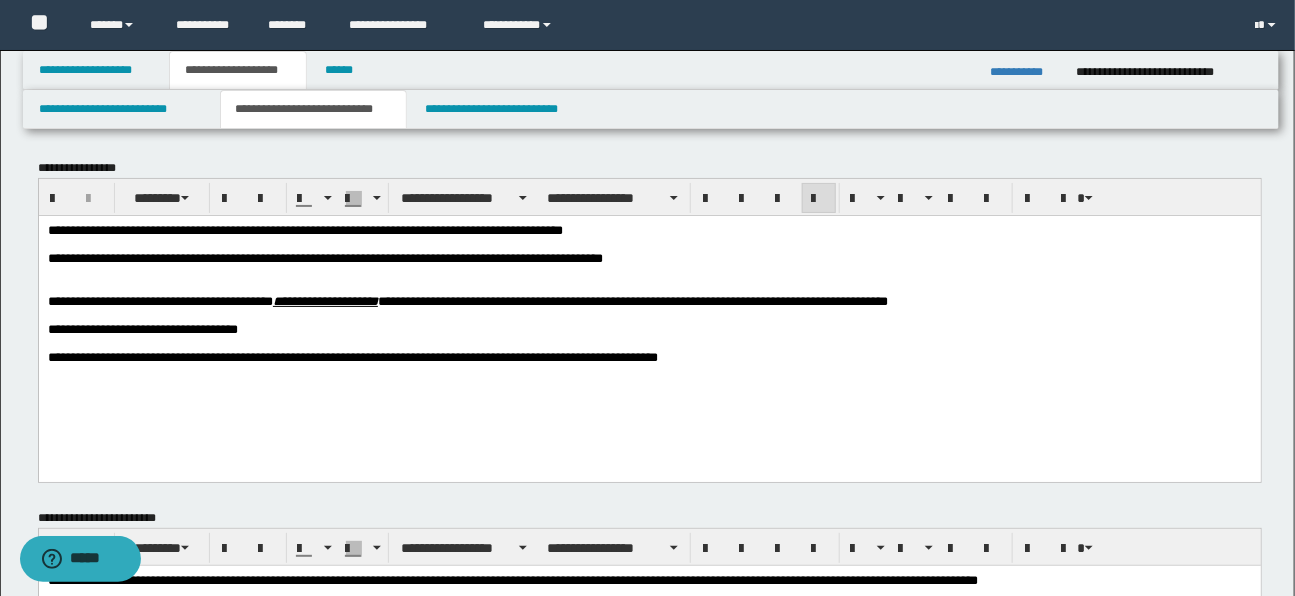 click at bounding box center (649, 244) 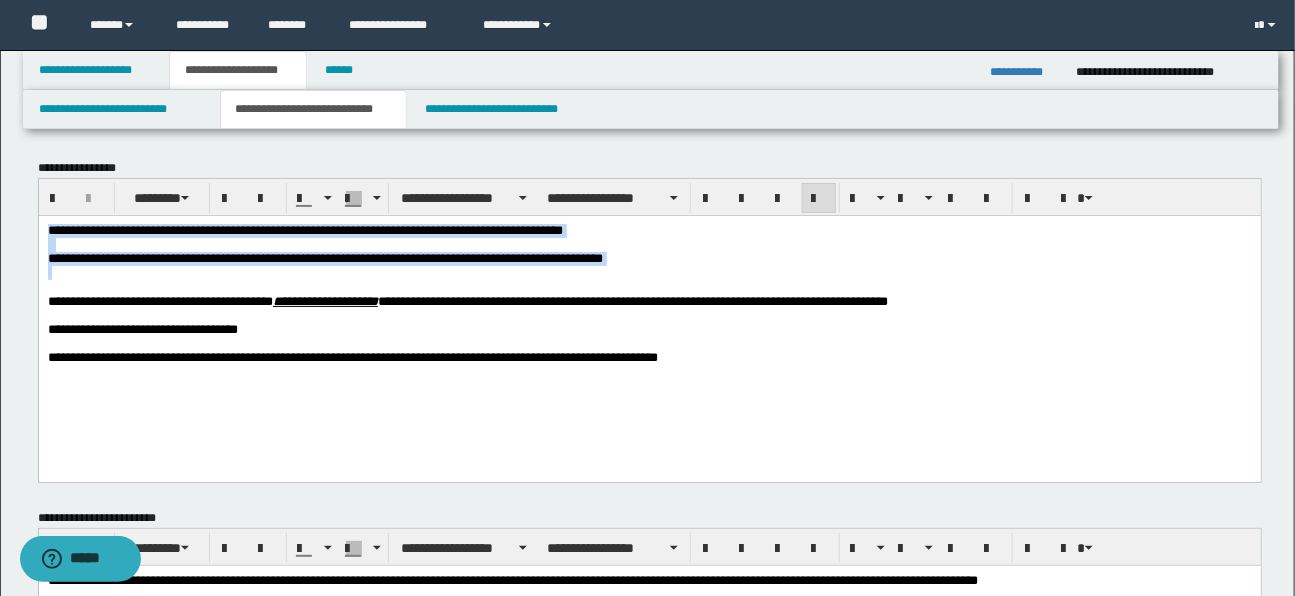 drag, startPoint x: 47, startPoint y: 227, endPoint x: 669, endPoint y: 272, distance: 623.6257 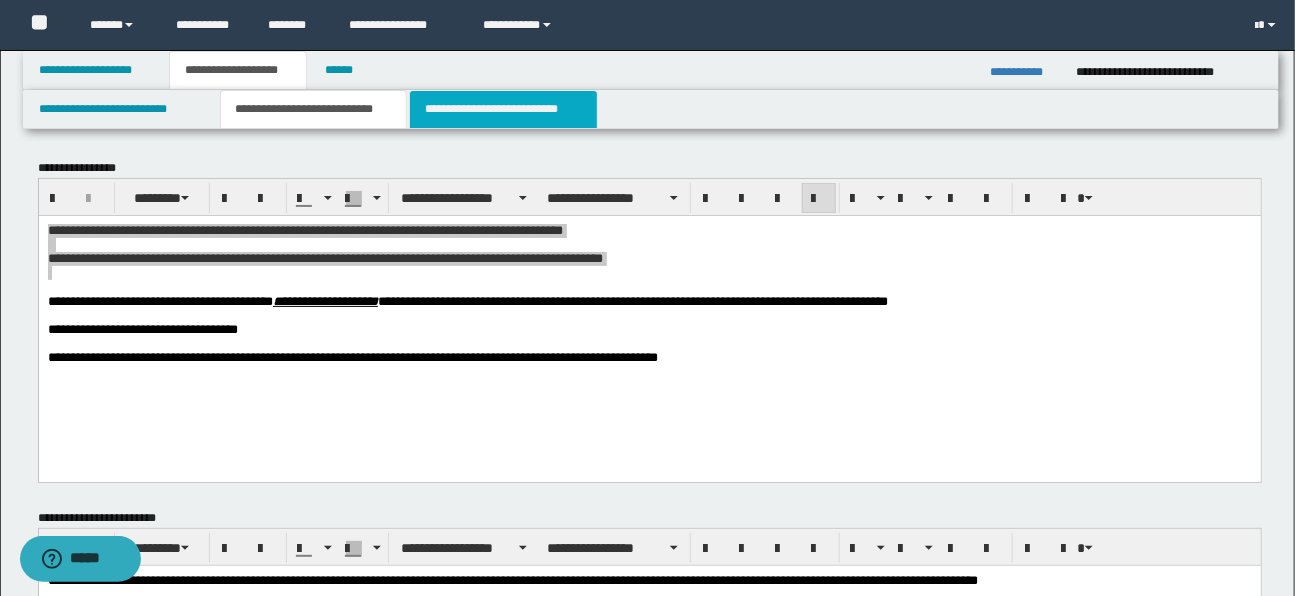 click on "**********" at bounding box center [503, 109] 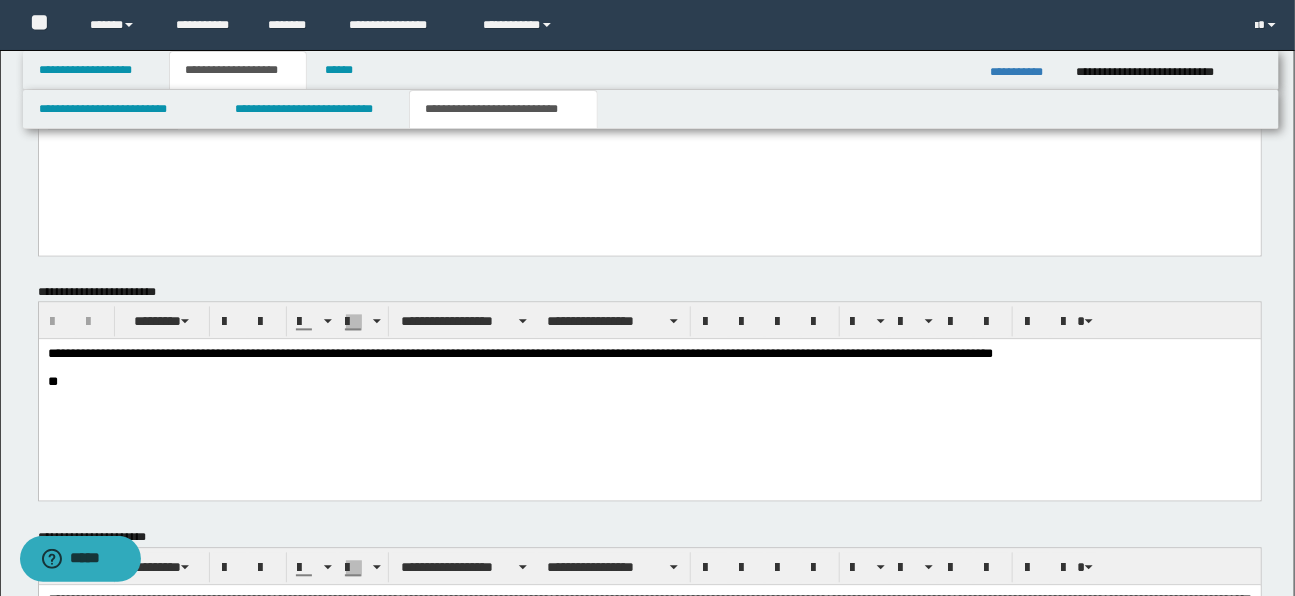 scroll, scrollTop: 1320, scrollLeft: 0, axis: vertical 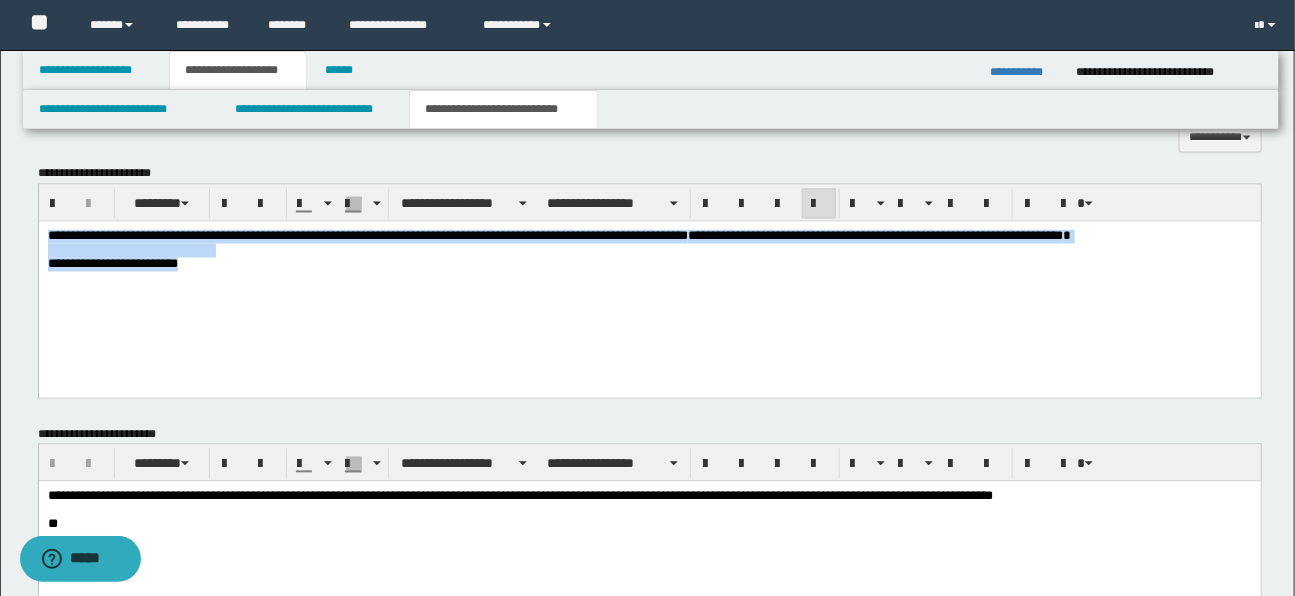 click on "**********" at bounding box center [649, 264] 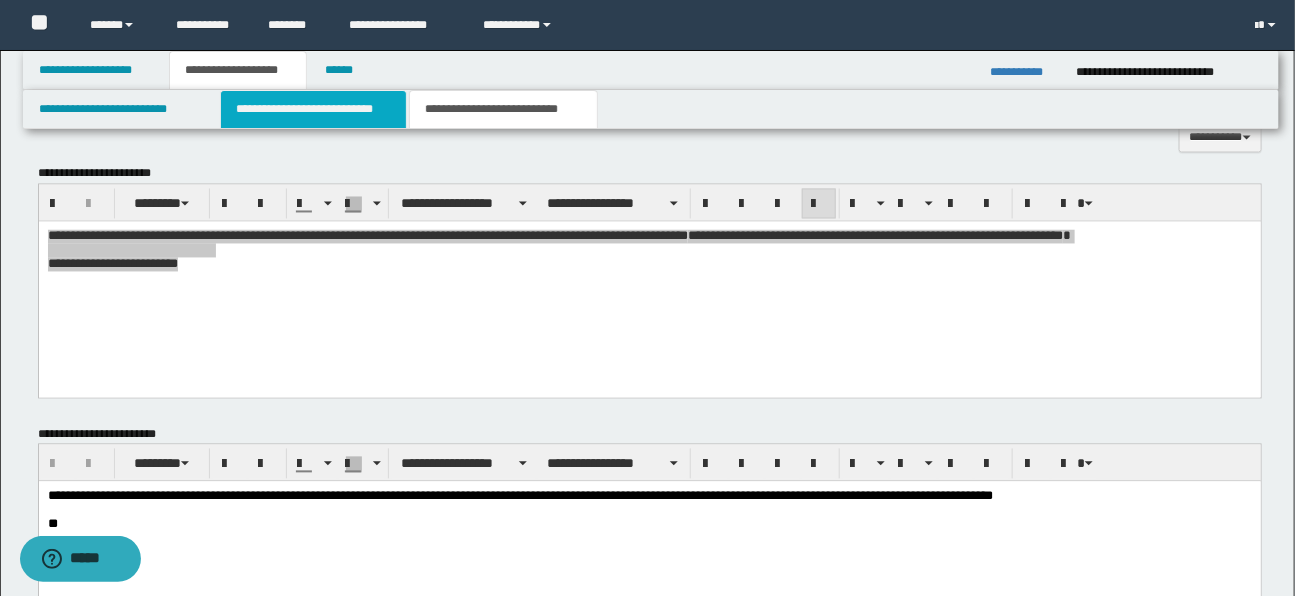 click on "**********" at bounding box center (313, 109) 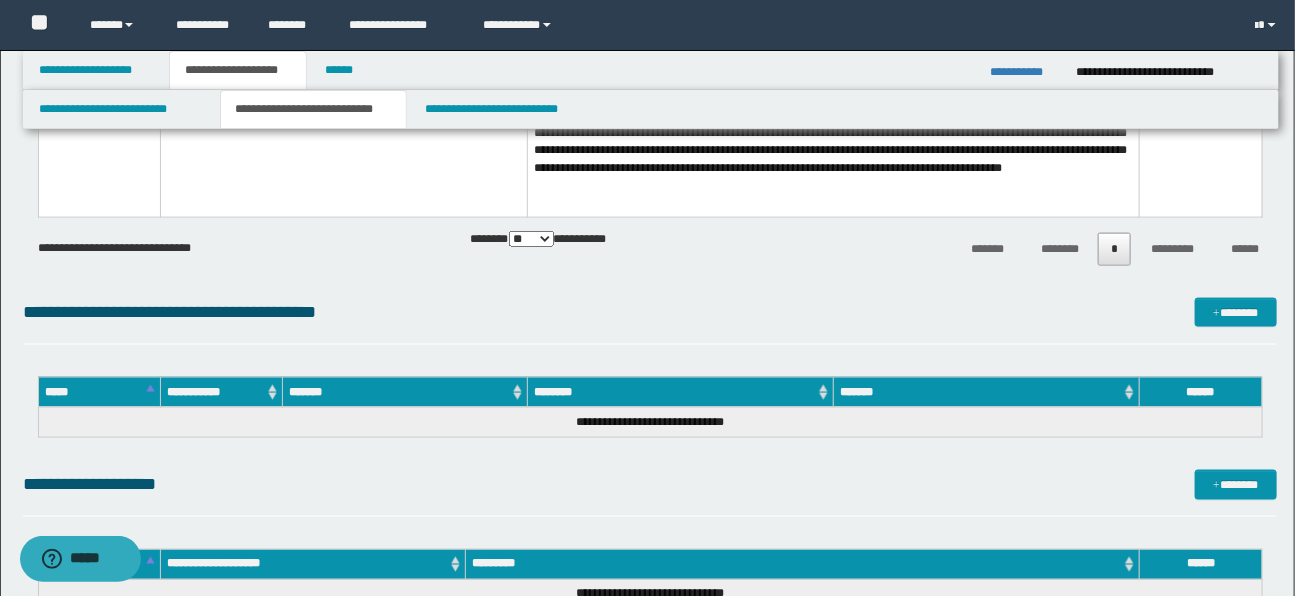 scroll, scrollTop: 603, scrollLeft: 0, axis: vertical 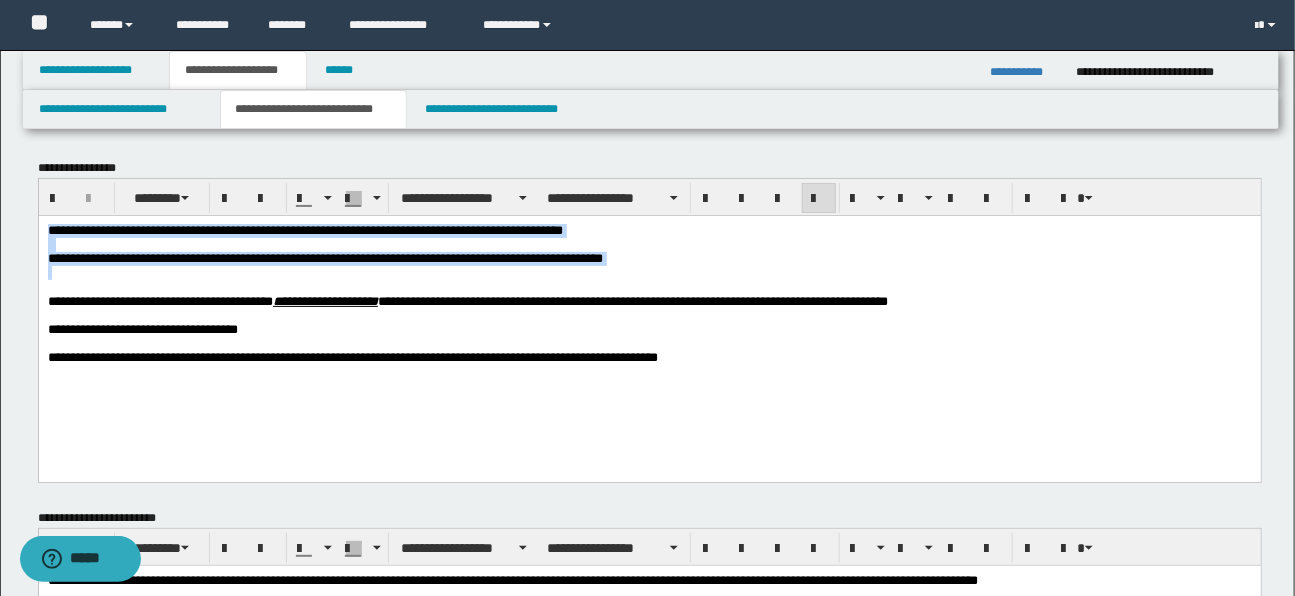 drag, startPoint x: 349, startPoint y: 280, endPoint x: 336, endPoint y: 277, distance: 13.341664 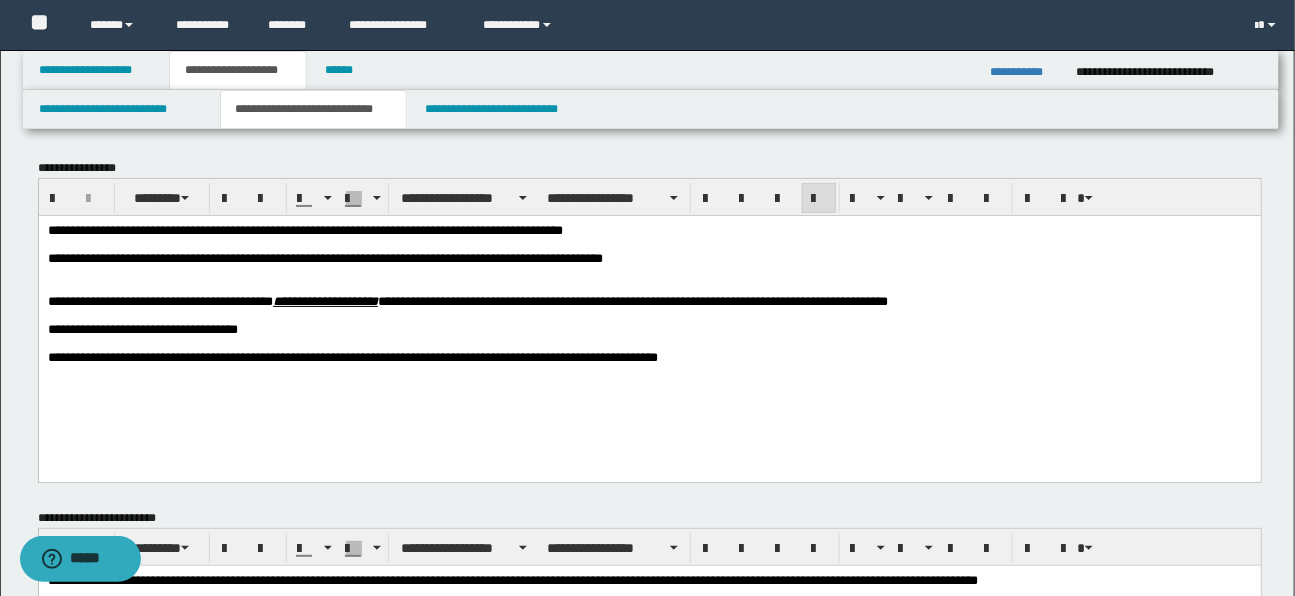 click at bounding box center (649, 272) 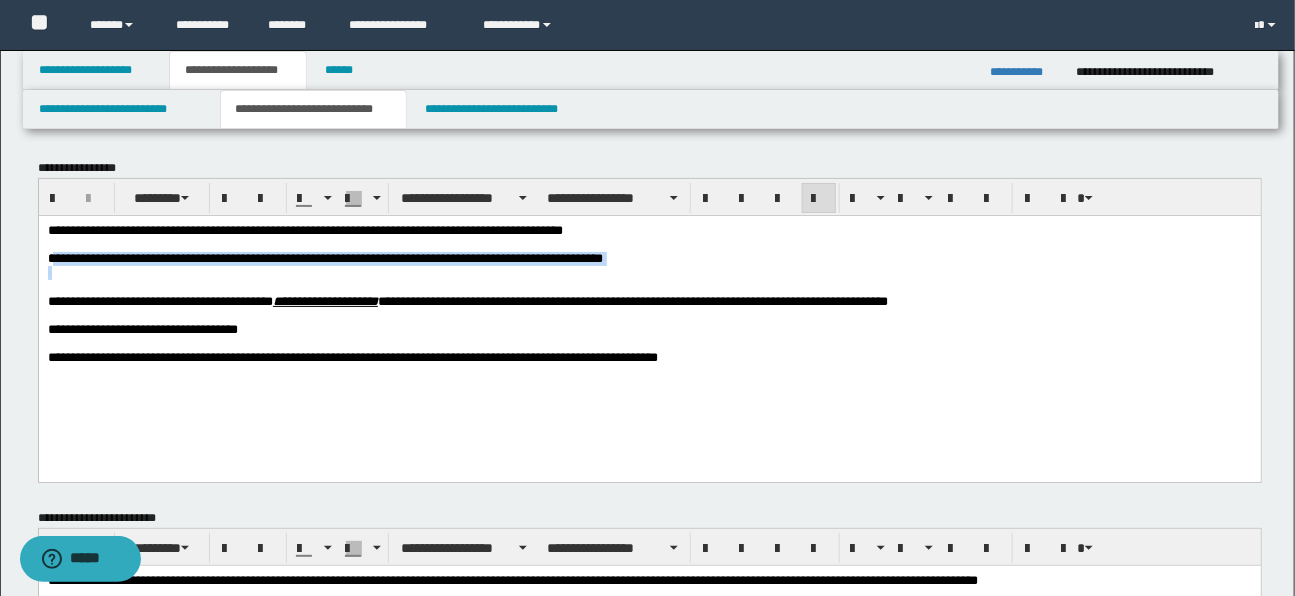 drag, startPoint x: 53, startPoint y: 259, endPoint x: 645, endPoint y: 270, distance: 592.1022 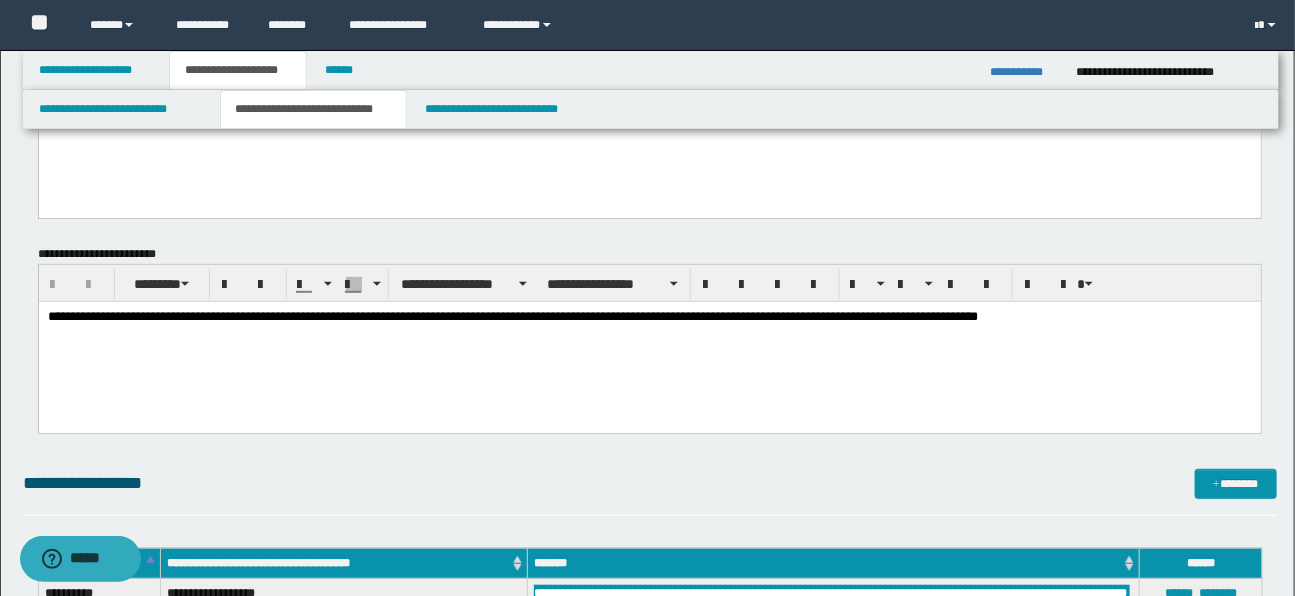 scroll, scrollTop: 18, scrollLeft: 0, axis: vertical 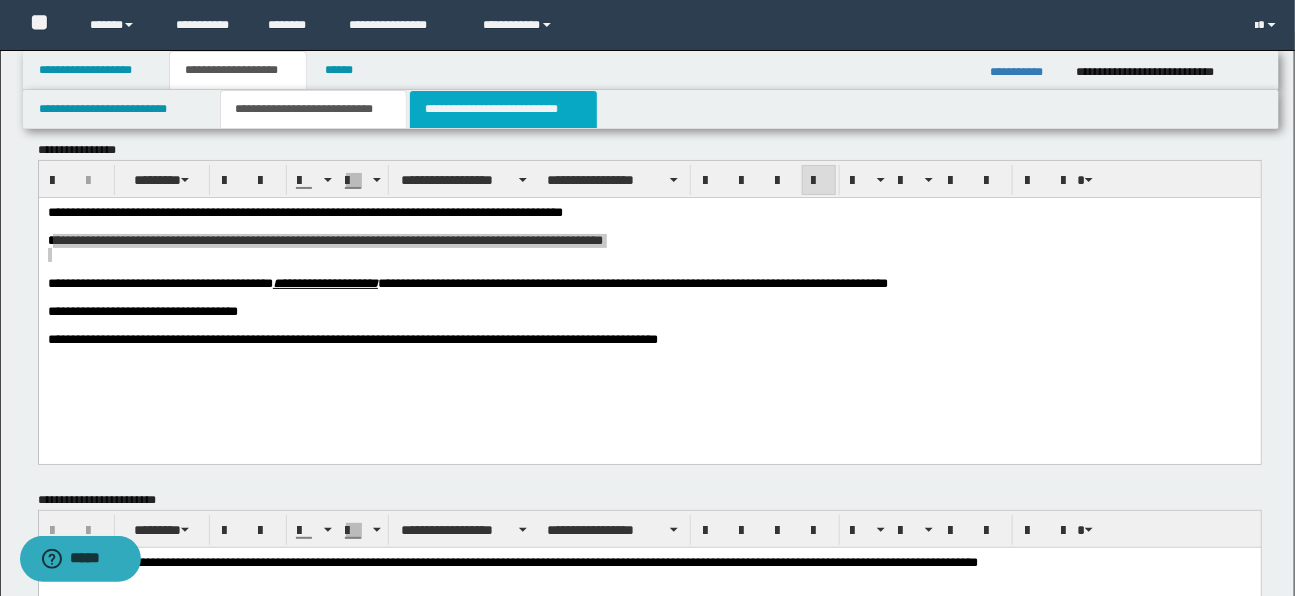 click on "**********" at bounding box center (503, 109) 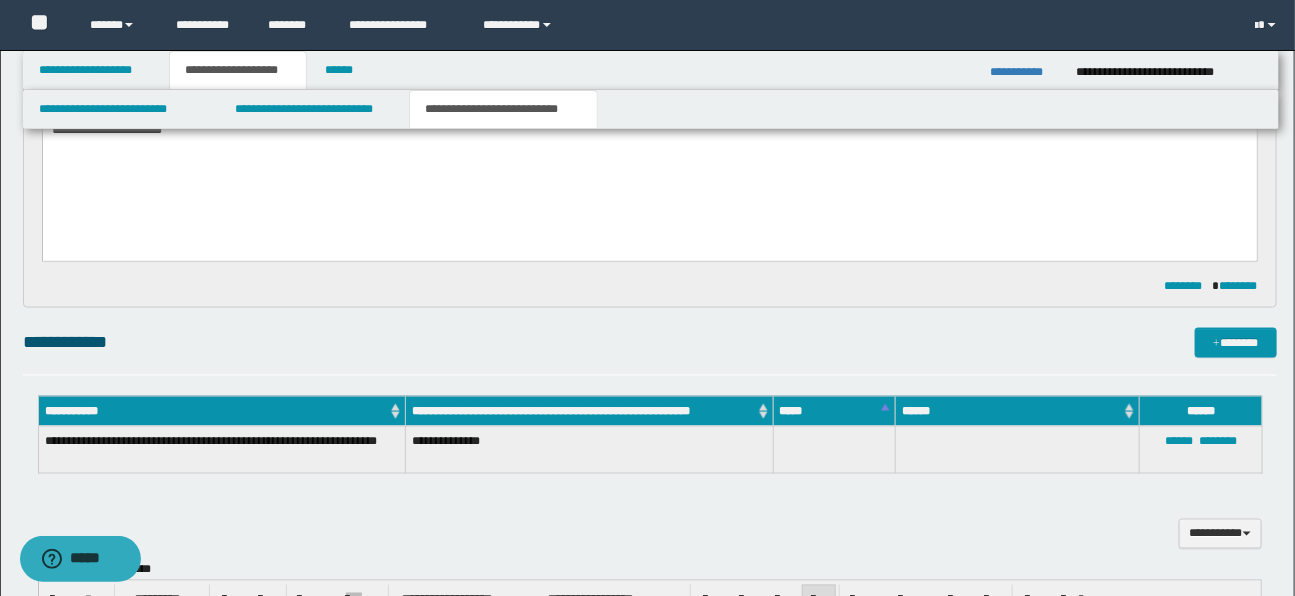 scroll, scrollTop: 1178, scrollLeft: 0, axis: vertical 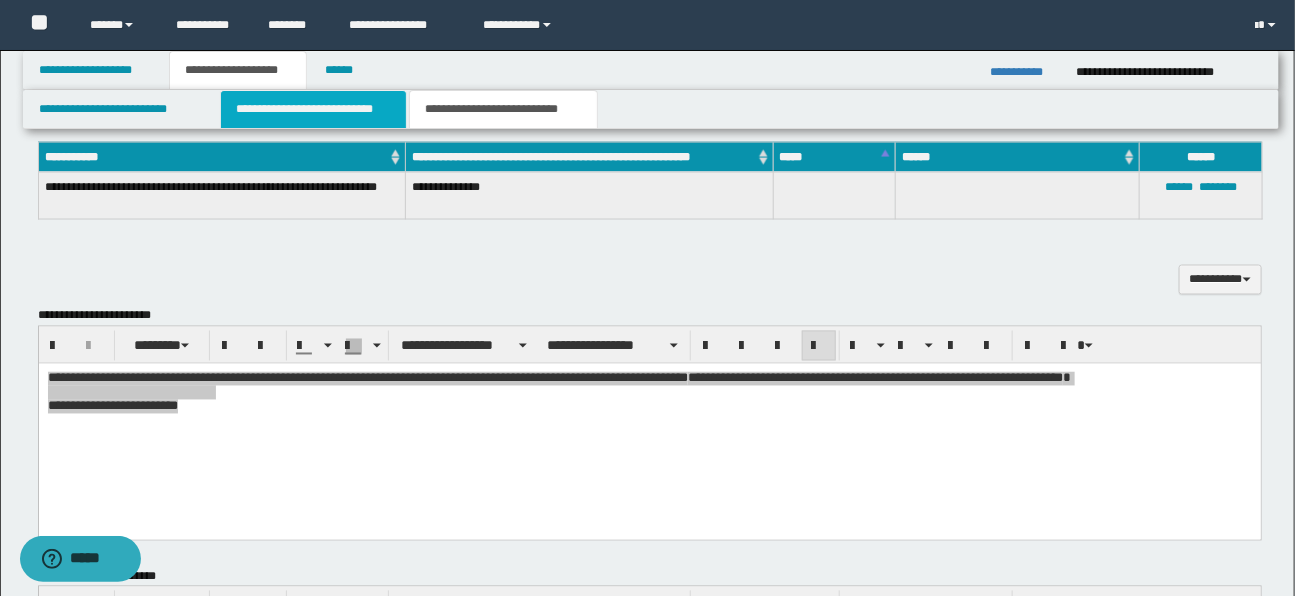 click on "**********" at bounding box center (313, 109) 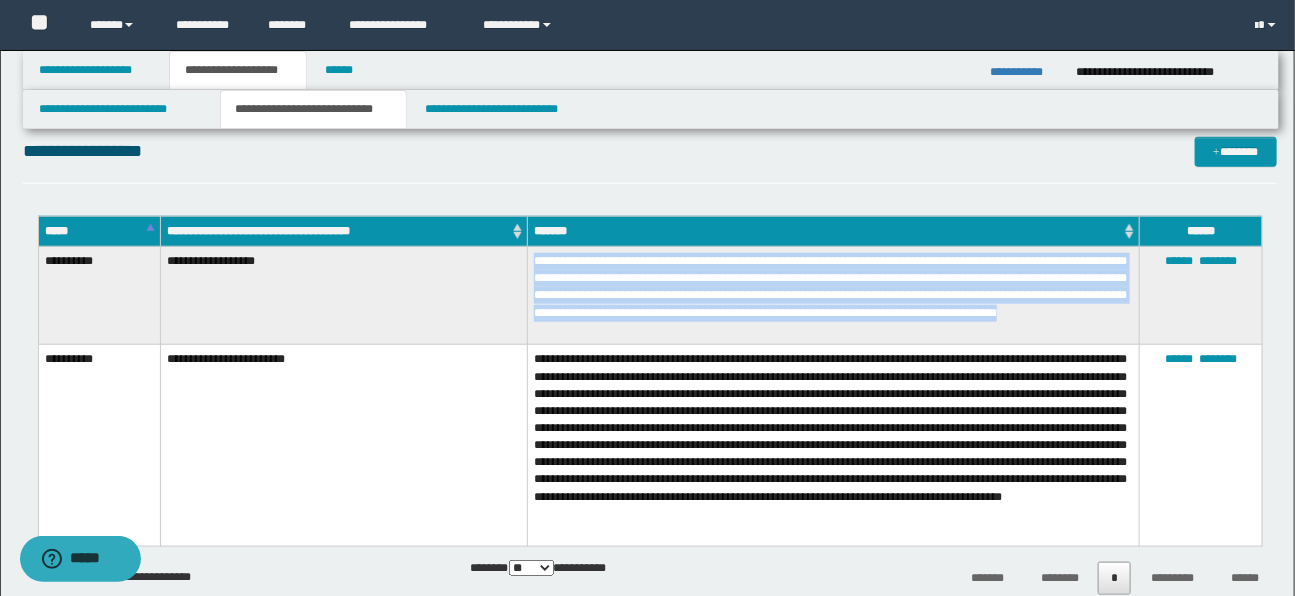 scroll, scrollTop: 595, scrollLeft: 0, axis: vertical 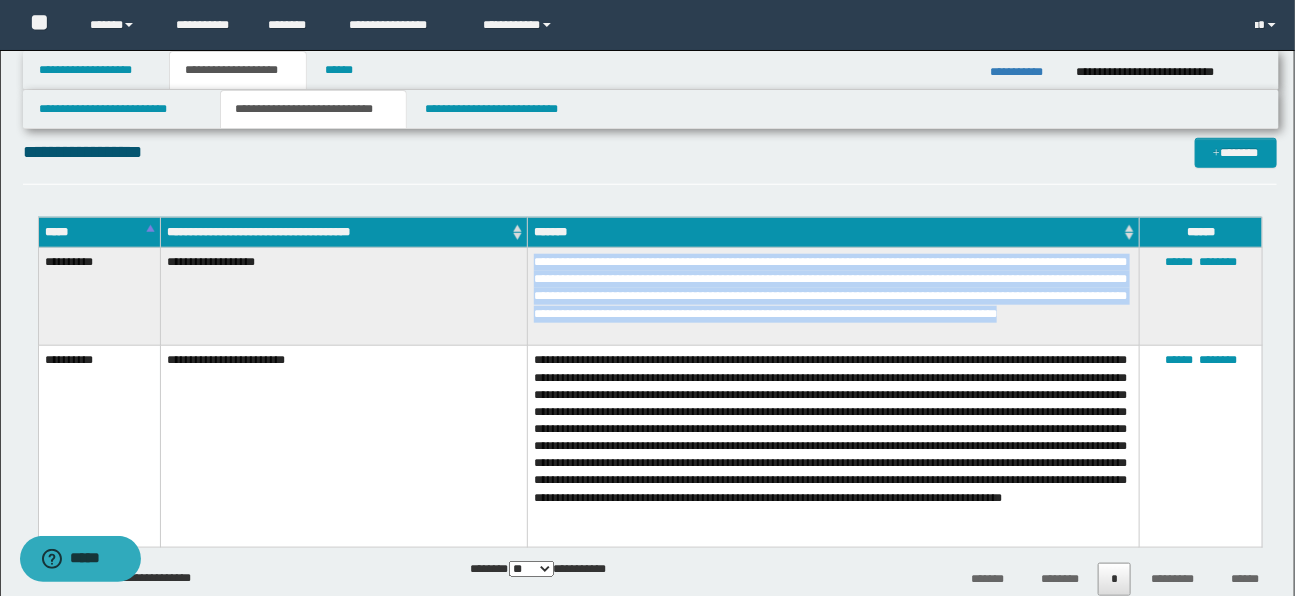 copy on "**********" 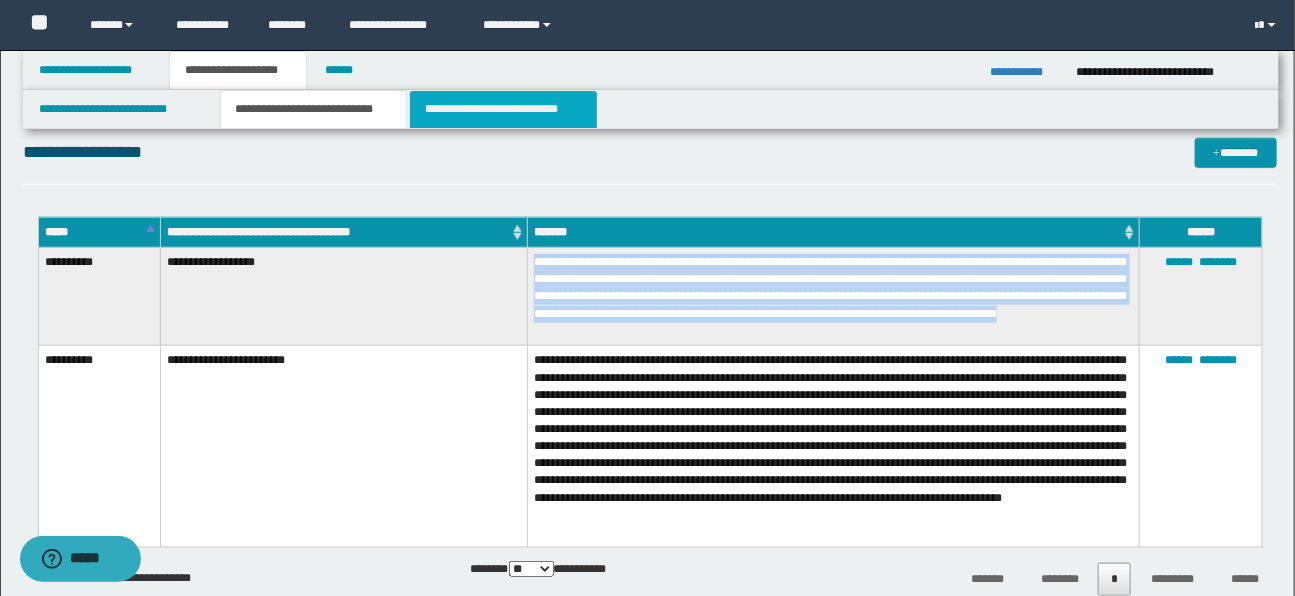 click on "**********" at bounding box center [503, 109] 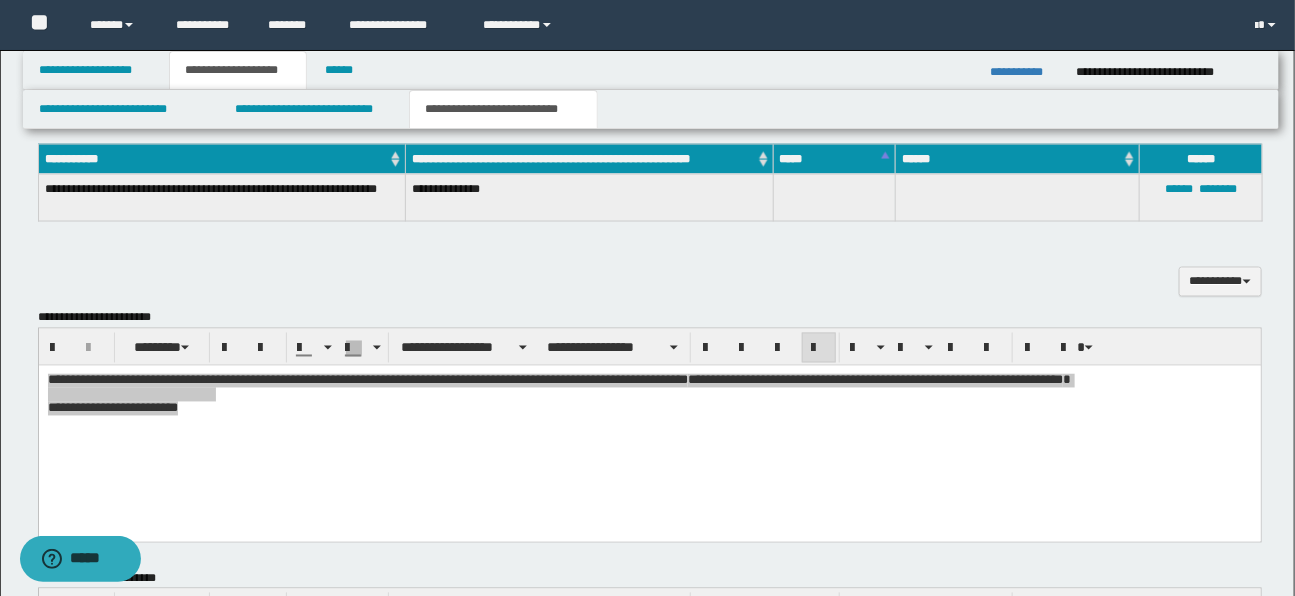 scroll, scrollTop: 1176, scrollLeft: 0, axis: vertical 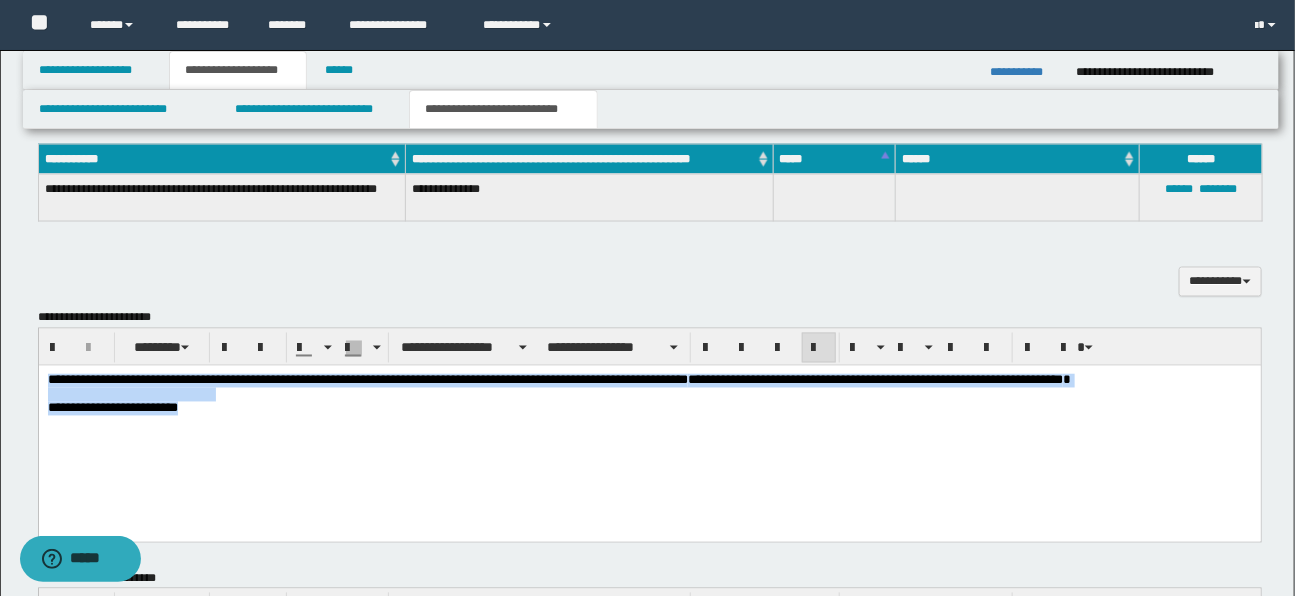 click at bounding box center [649, 394] 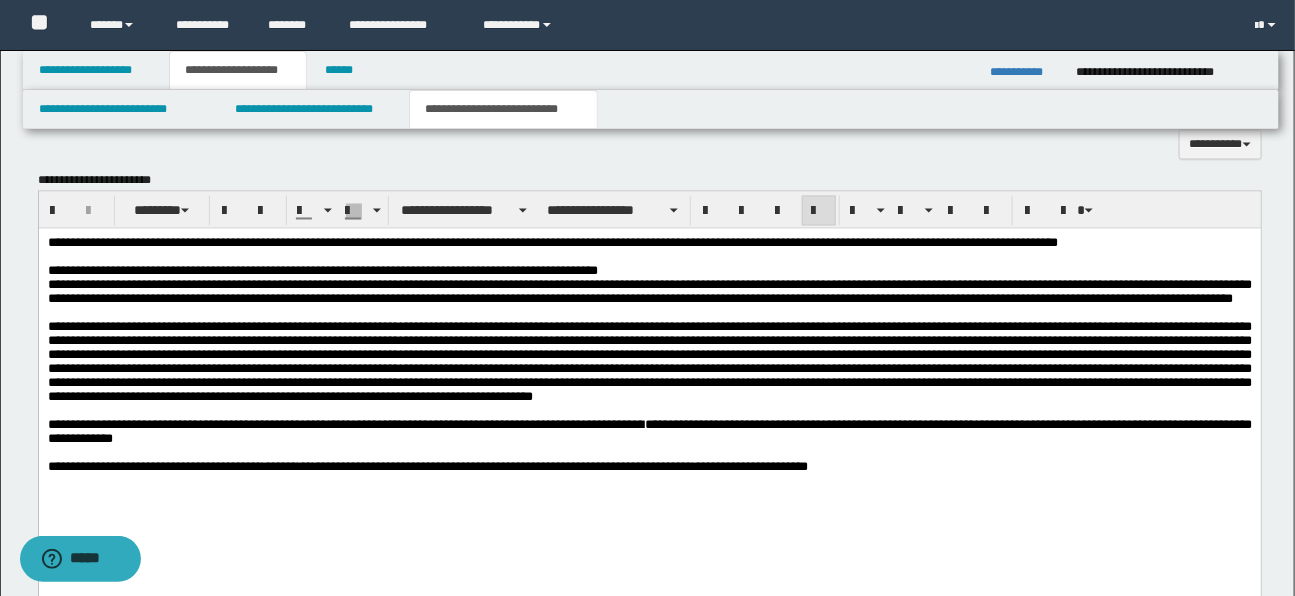 scroll, scrollTop: 1315, scrollLeft: 0, axis: vertical 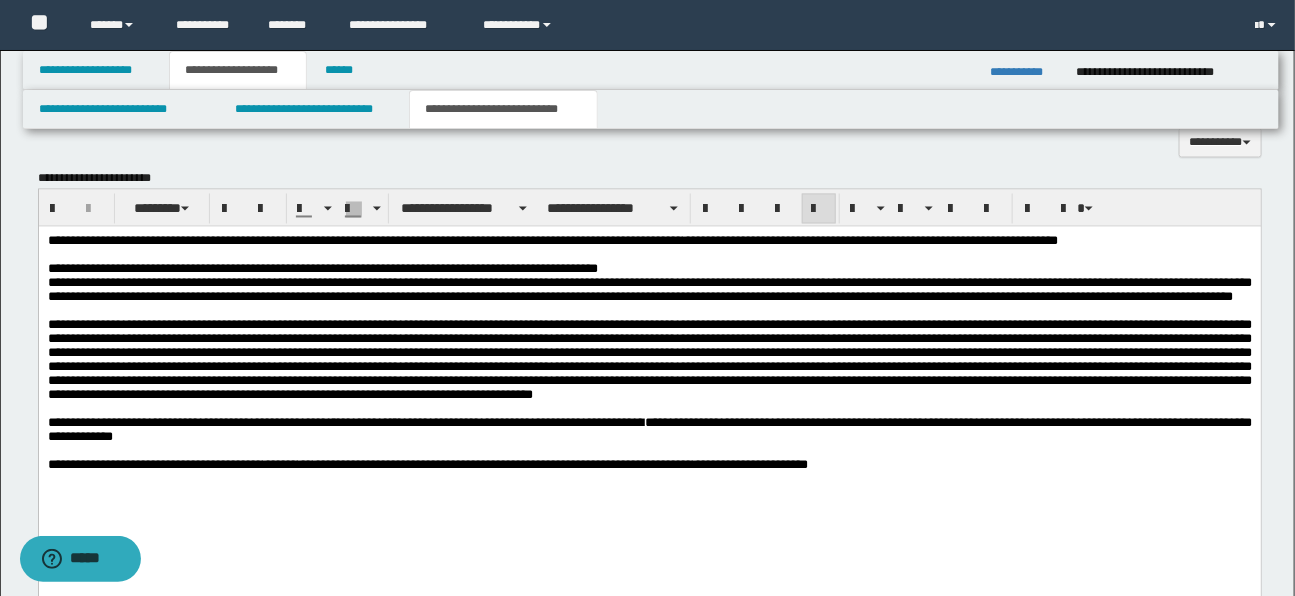 click on "**********" at bounding box center [649, 289] 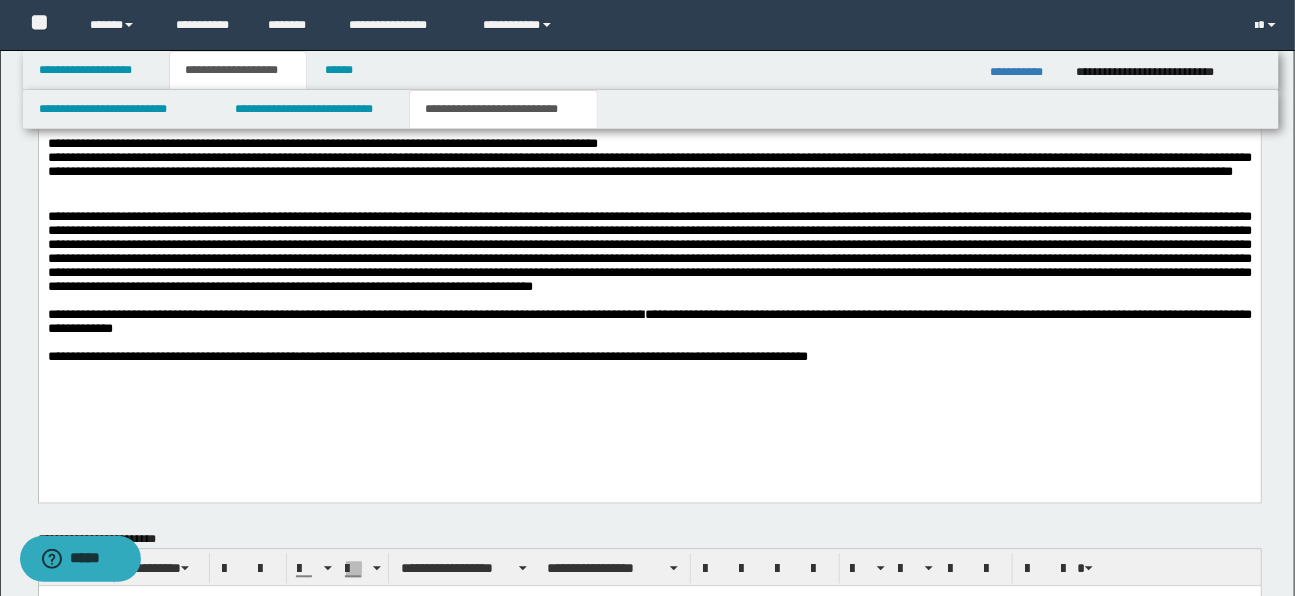 scroll, scrollTop: 1447, scrollLeft: 0, axis: vertical 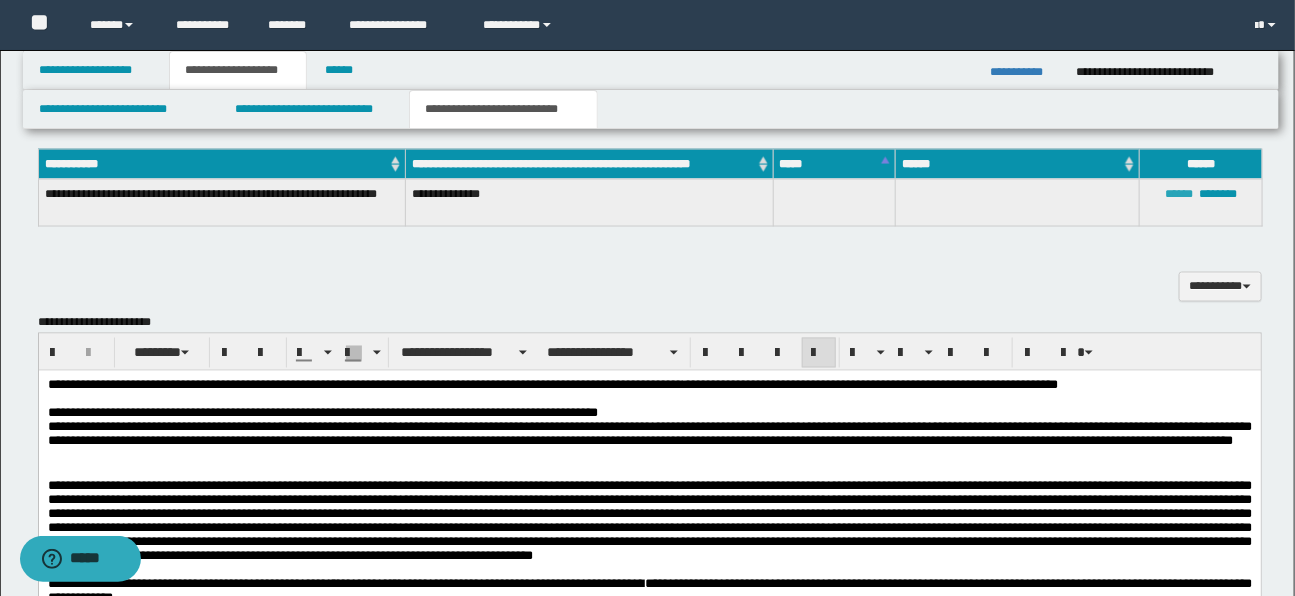 click on "******" at bounding box center (1179, 194) 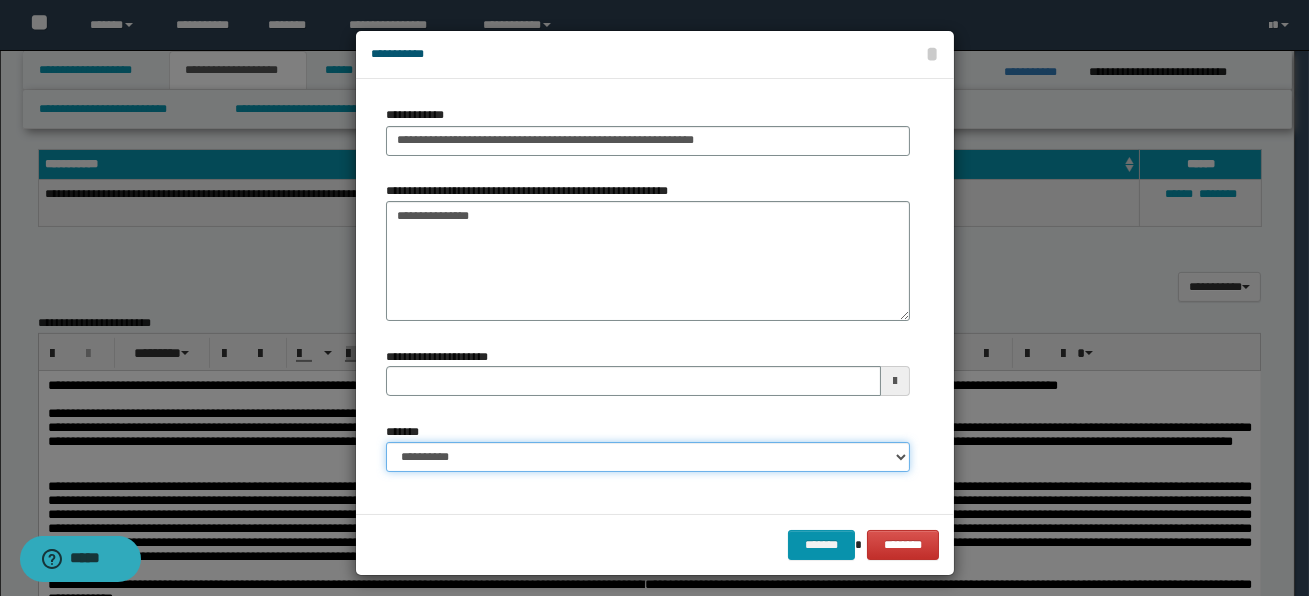 click on "**********" at bounding box center (648, 457) 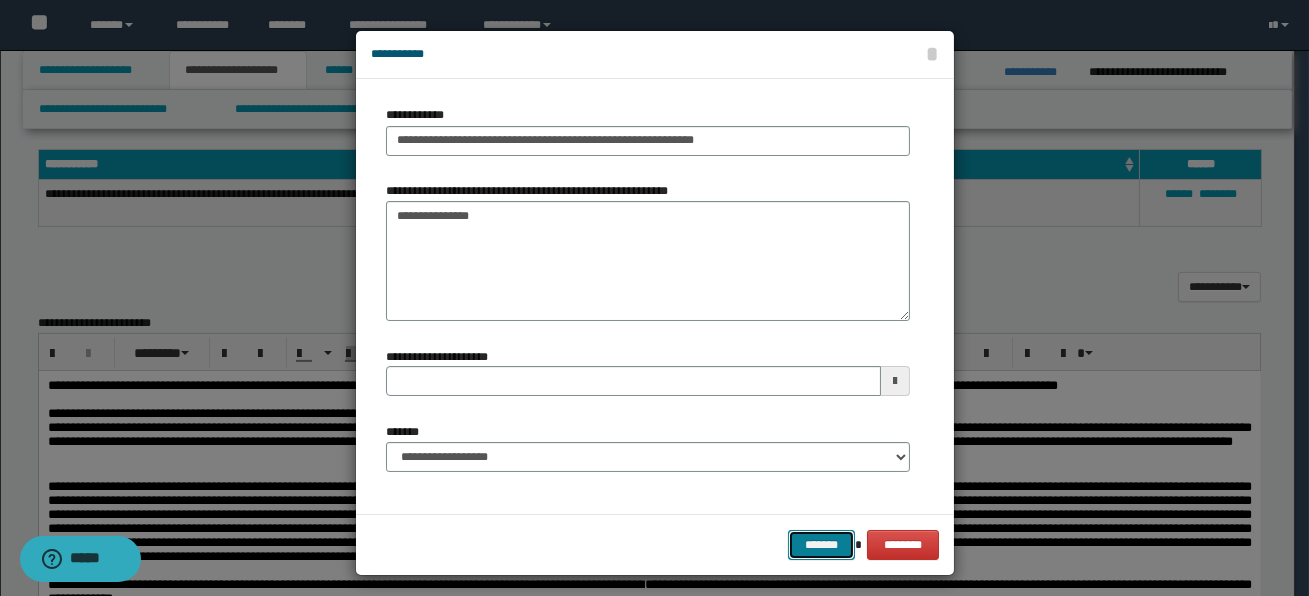 click on "*******" at bounding box center [821, 545] 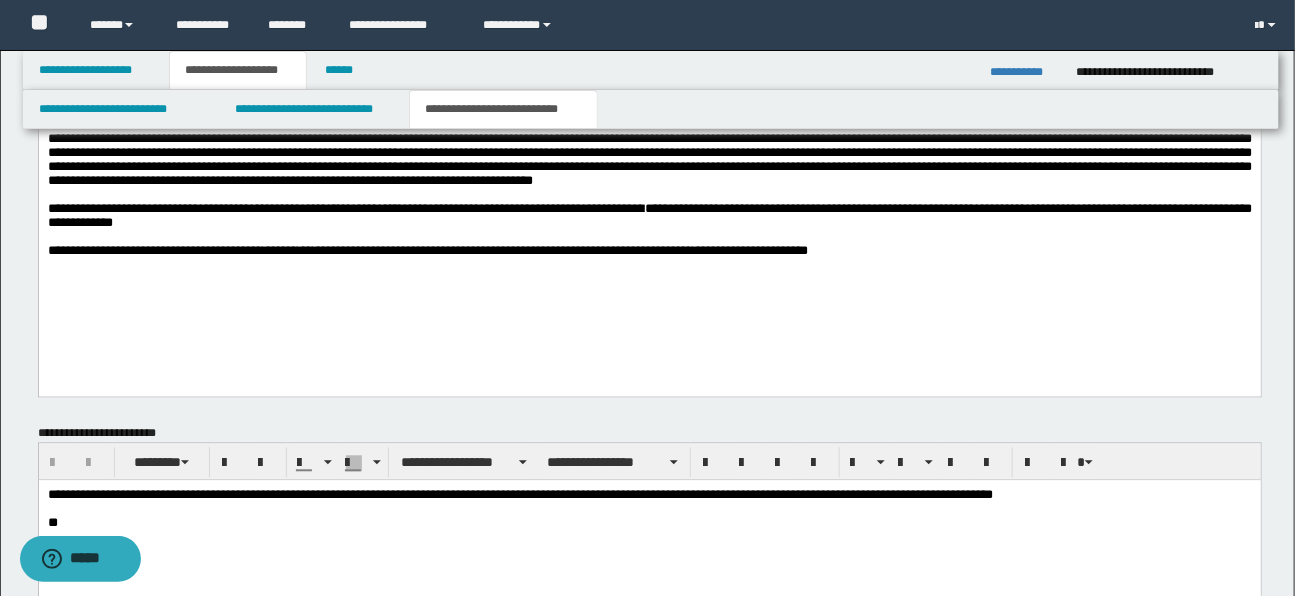 scroll, scrollTop: 1548, scrollLeft: 0, axis: vertical 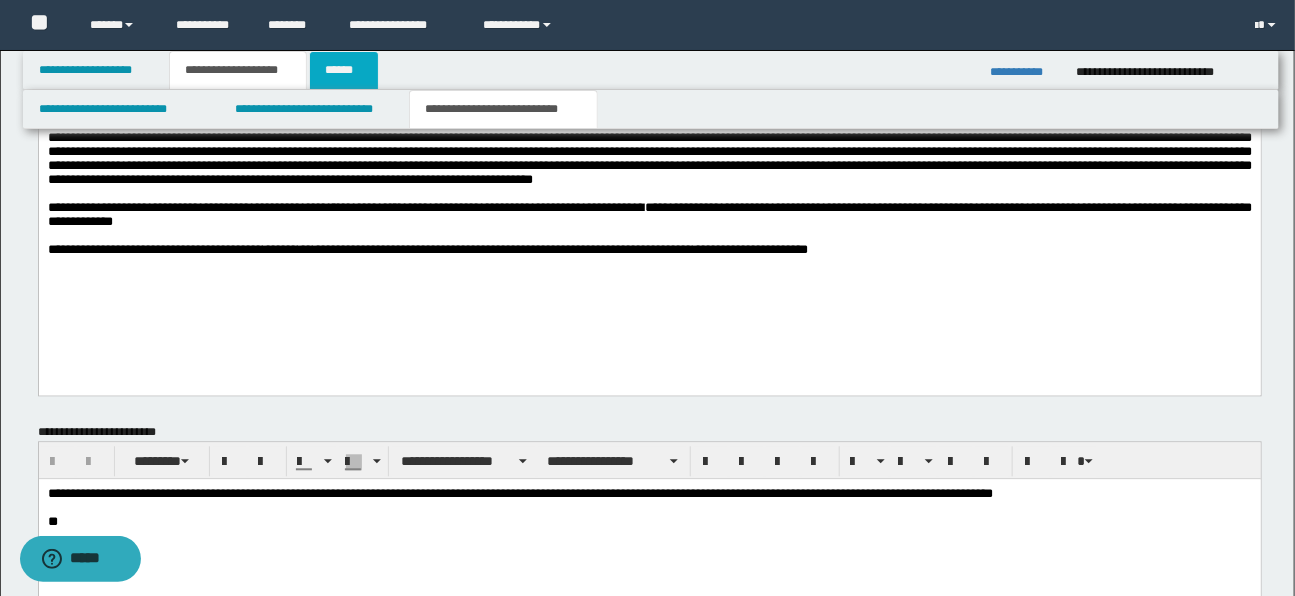 click on "******" at bounding box center [344, 70] 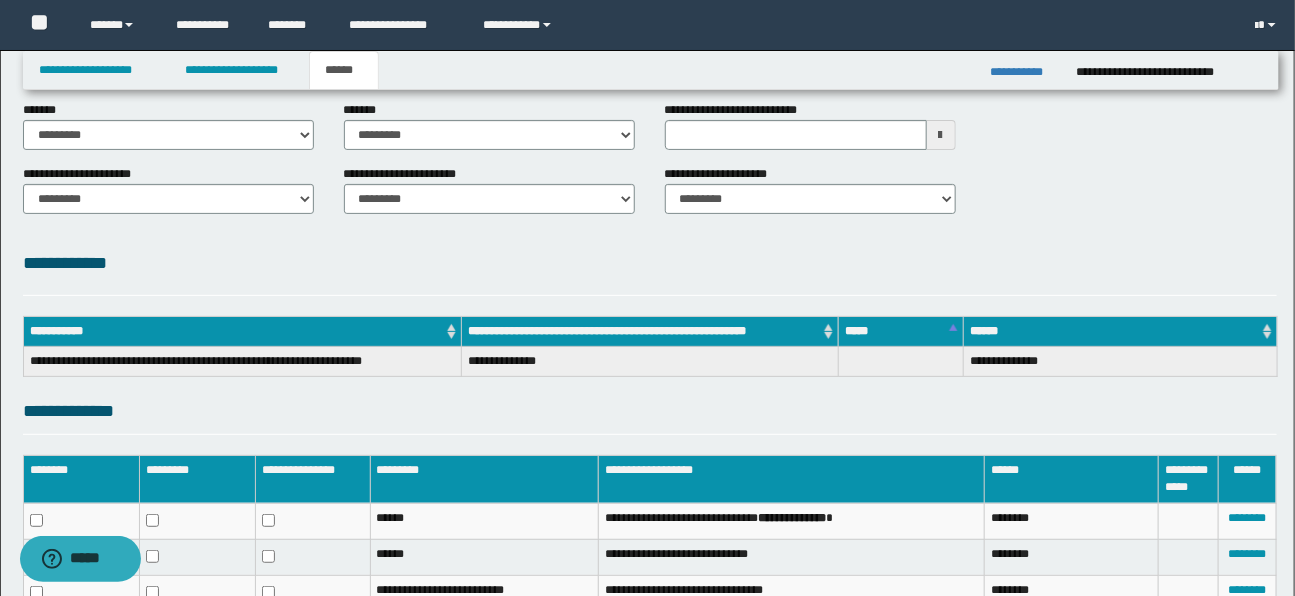 scroll, scrollTop: 95, scrollLeft: 0, axis: vertical 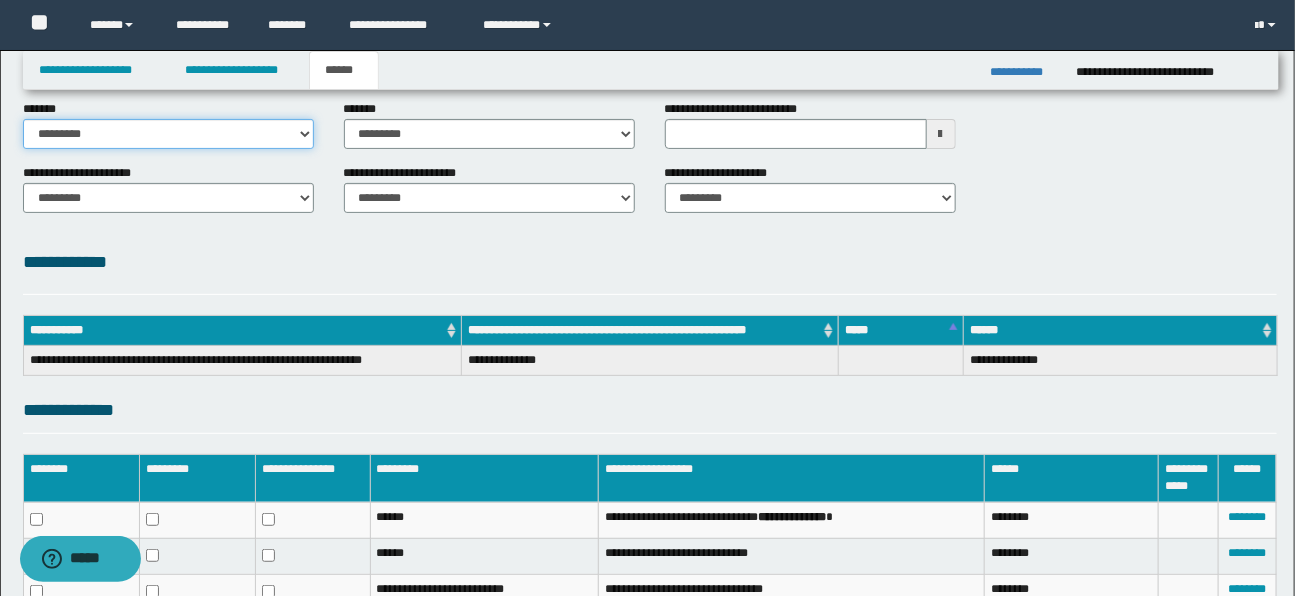 click on "**********" at bounding box center (168, 134) 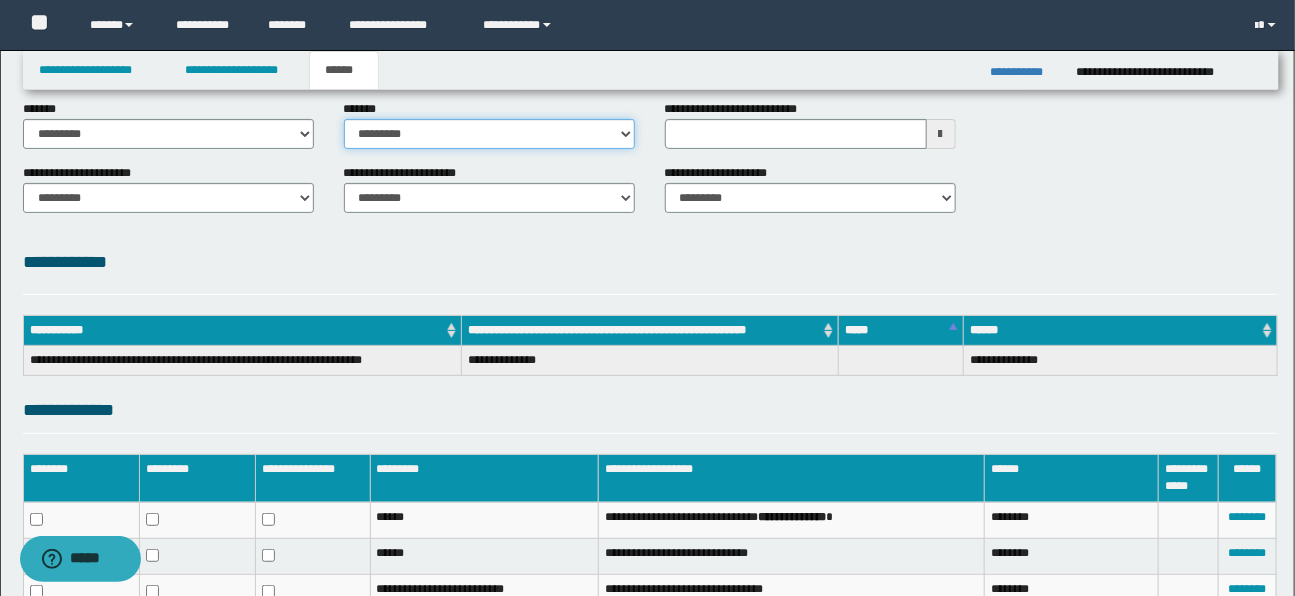 click on "**********" at bounding box center (489, 134) 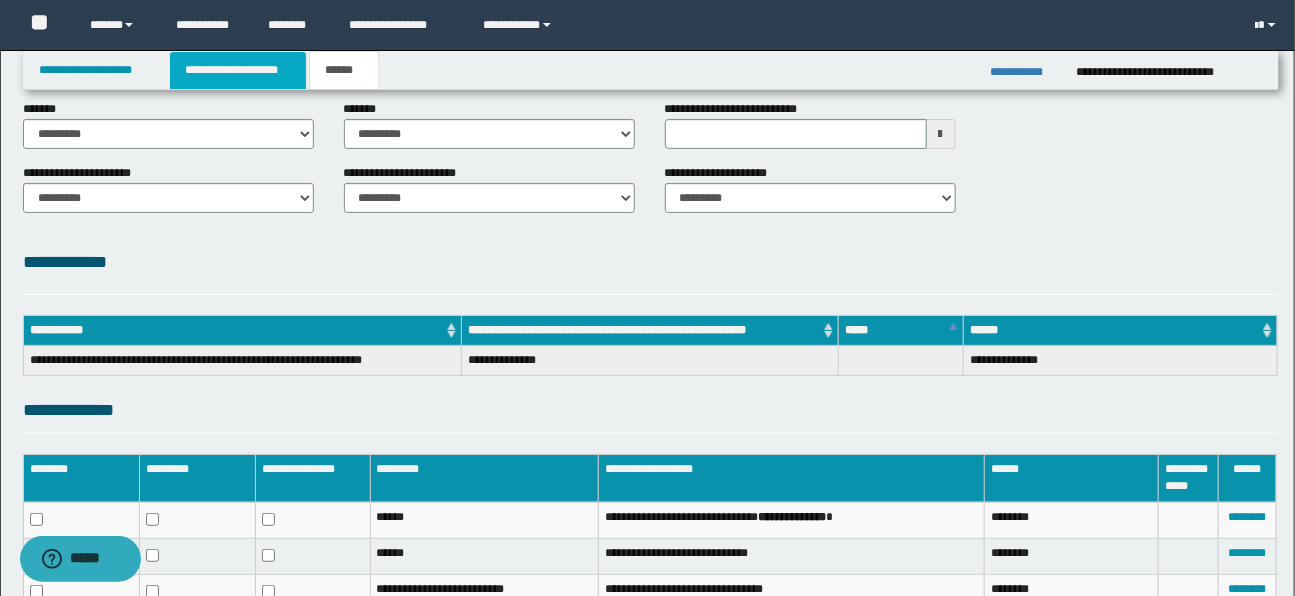 click on "**********" at bounding box center [238, 70] 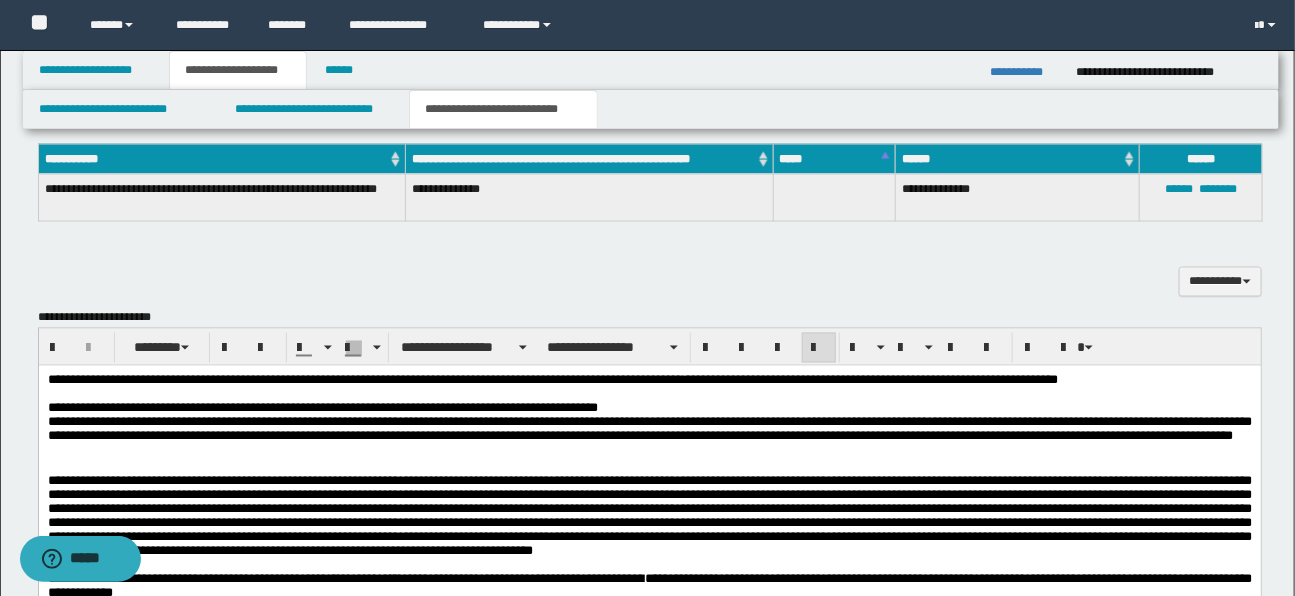 scroll, scrollTop: 1178, scrollLeft: 0, axis: vertical 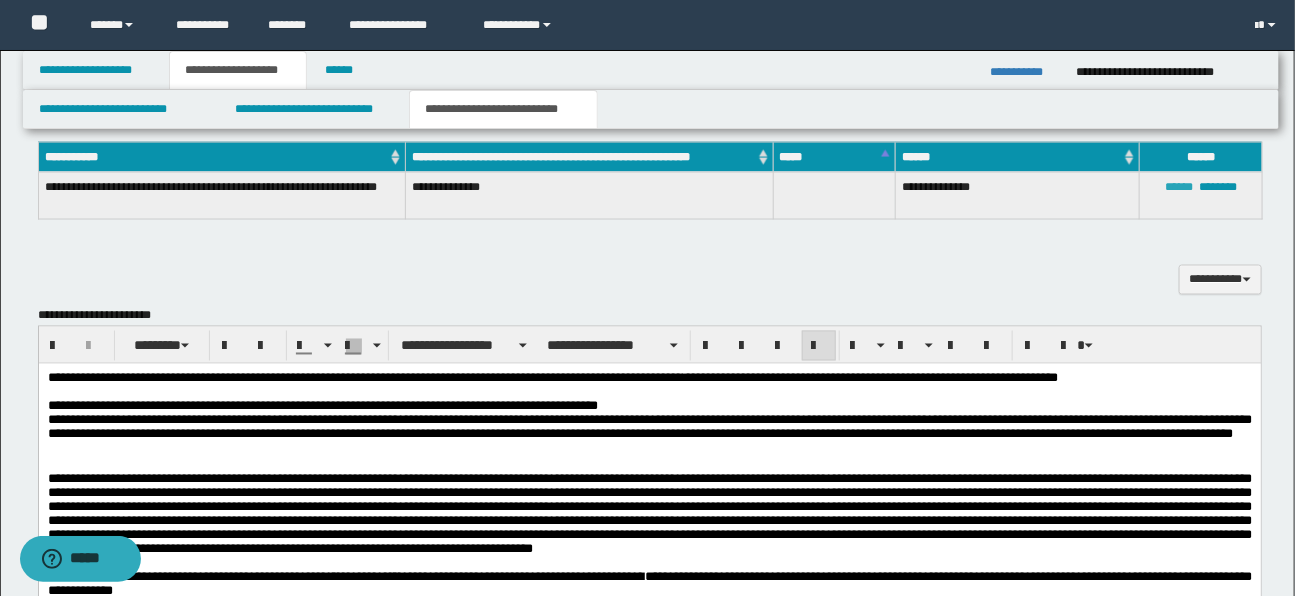 click on "******" at bounding box center (1179, 187) 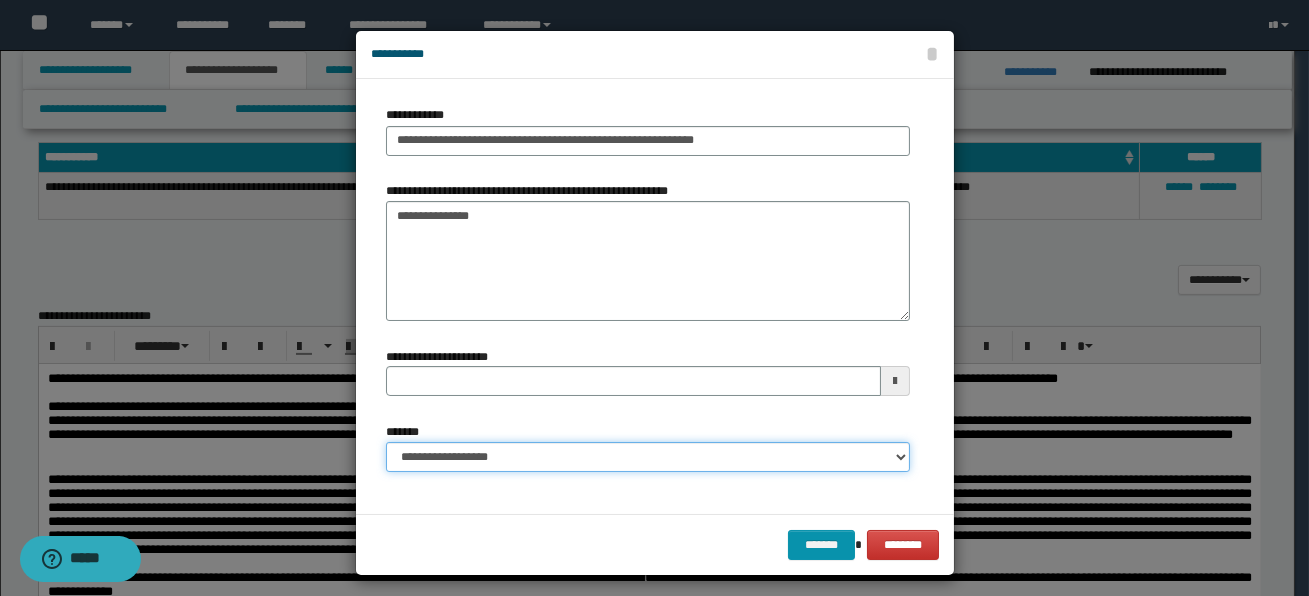 click on "**********" at bounding box center (648, 457) 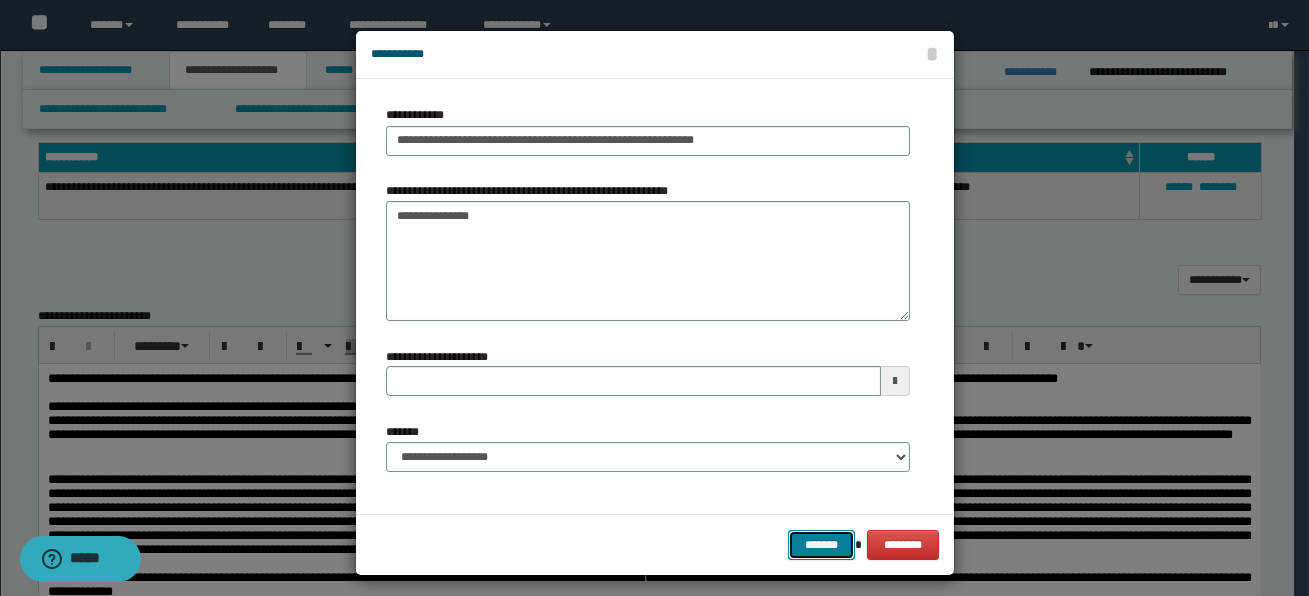 click on "*******" at bounding box center (821, 545) 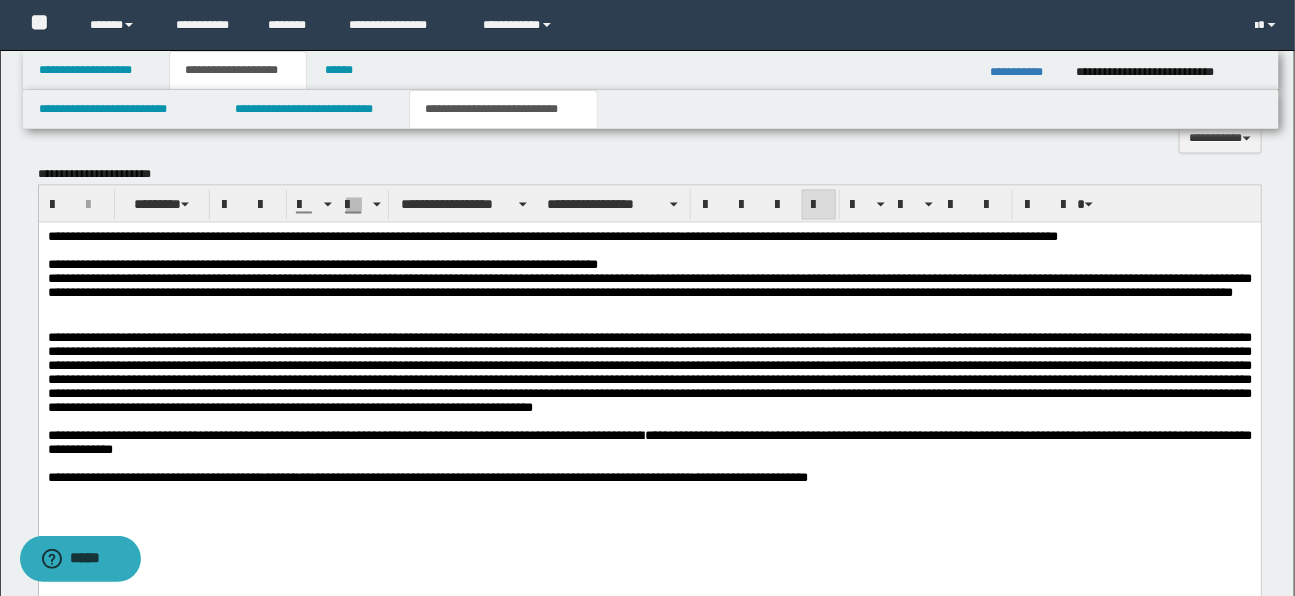 scroll, scrollTop: 1271, scrollLeft: 0, axis: vertical 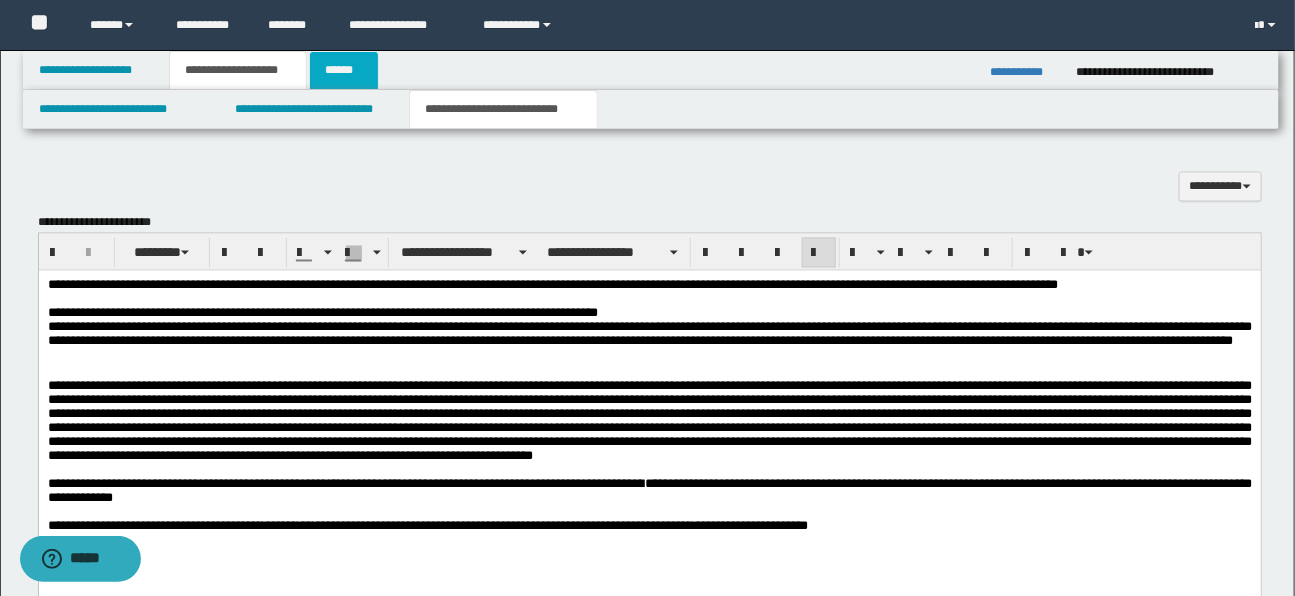 click on "******" at bounding box center [344, 70] 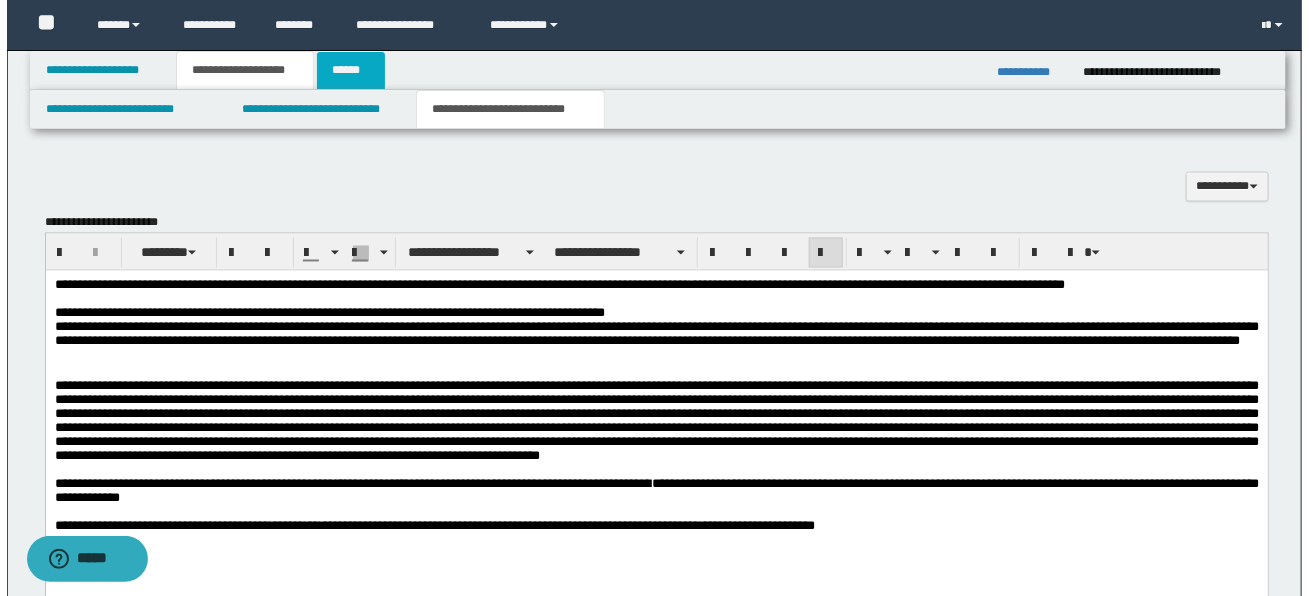 scroll, scrollTop: 387, scrollLeft: 0, axis: vertical 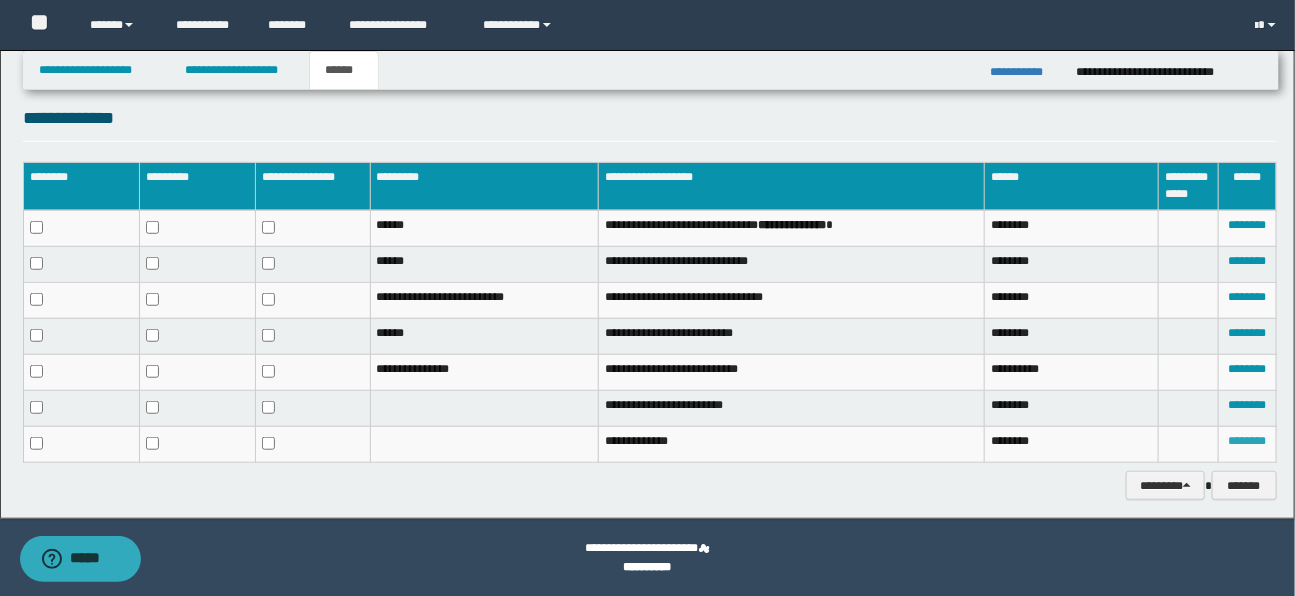 click on "********" at bounding box center (1247, 441) 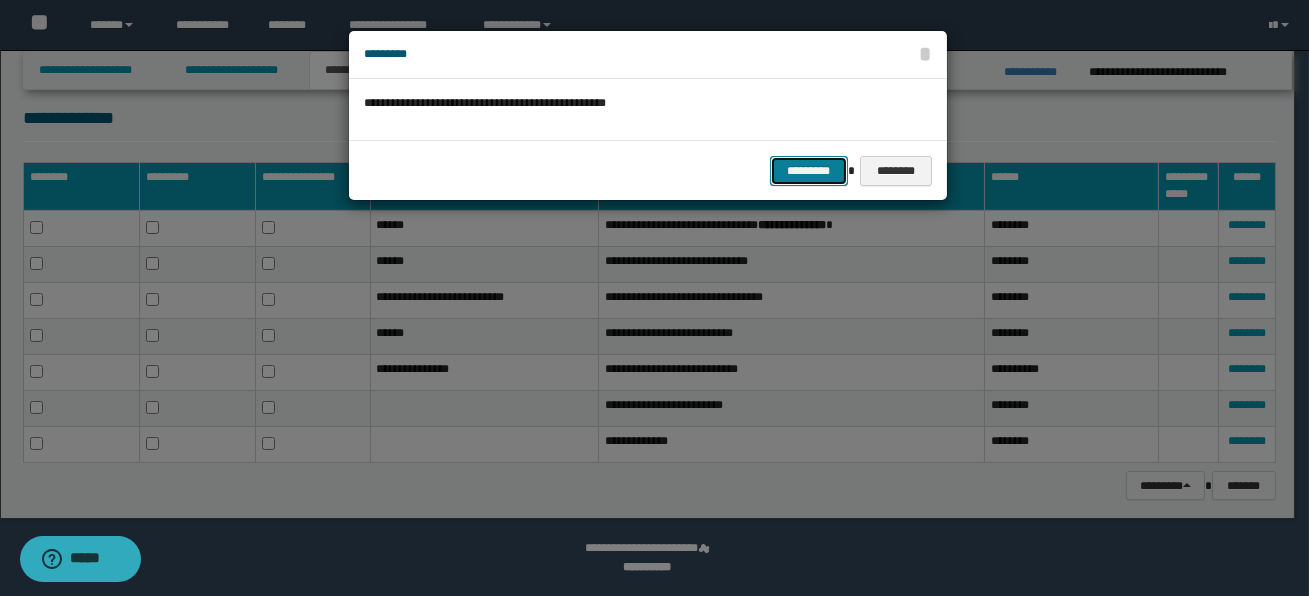 click on "*********" at bounding box center (809, 171) 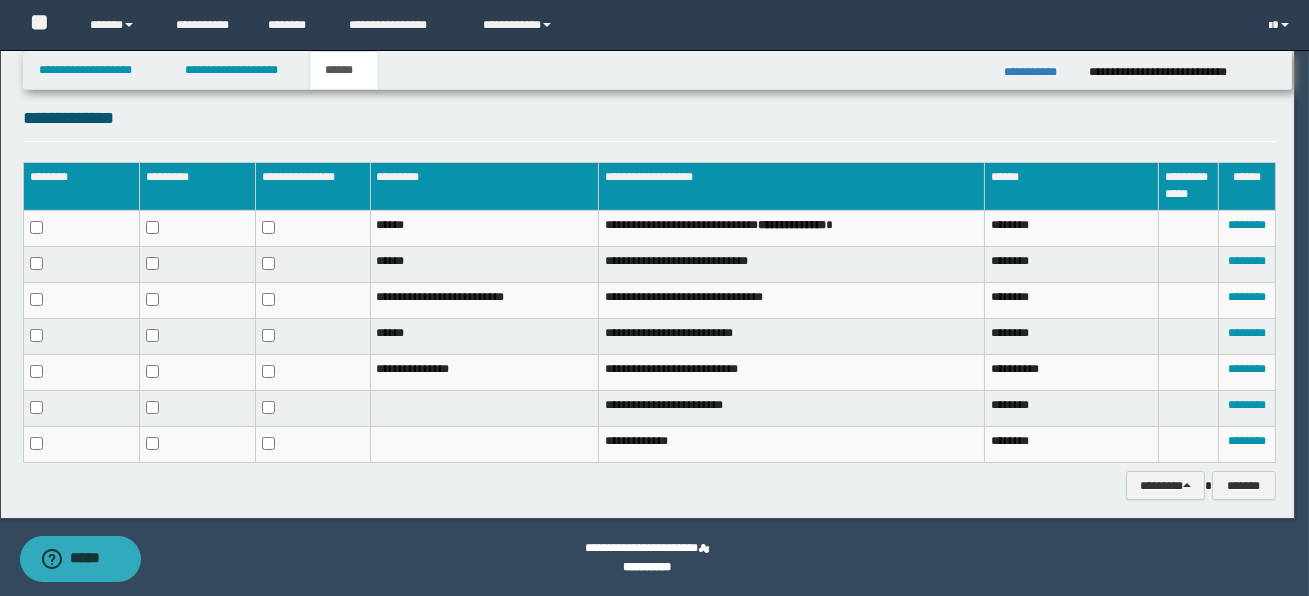 scroll, scrollTop: 372, scrollLeft: 0, axis: vertical 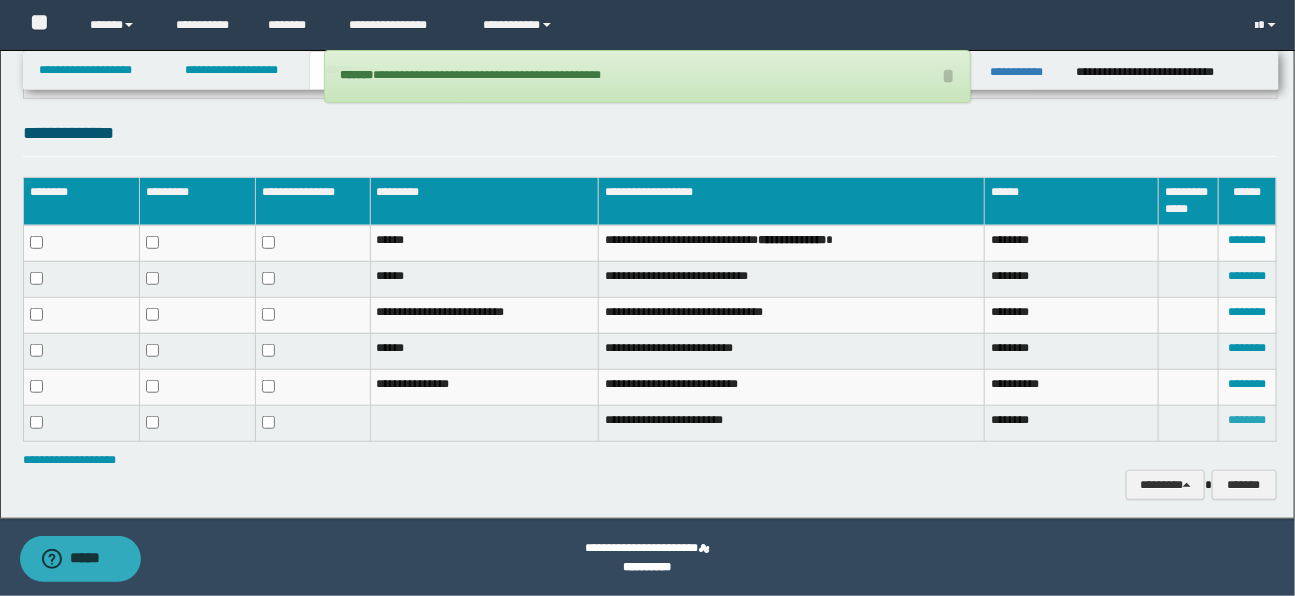 click on "********" at bounding box center (1247, 420) 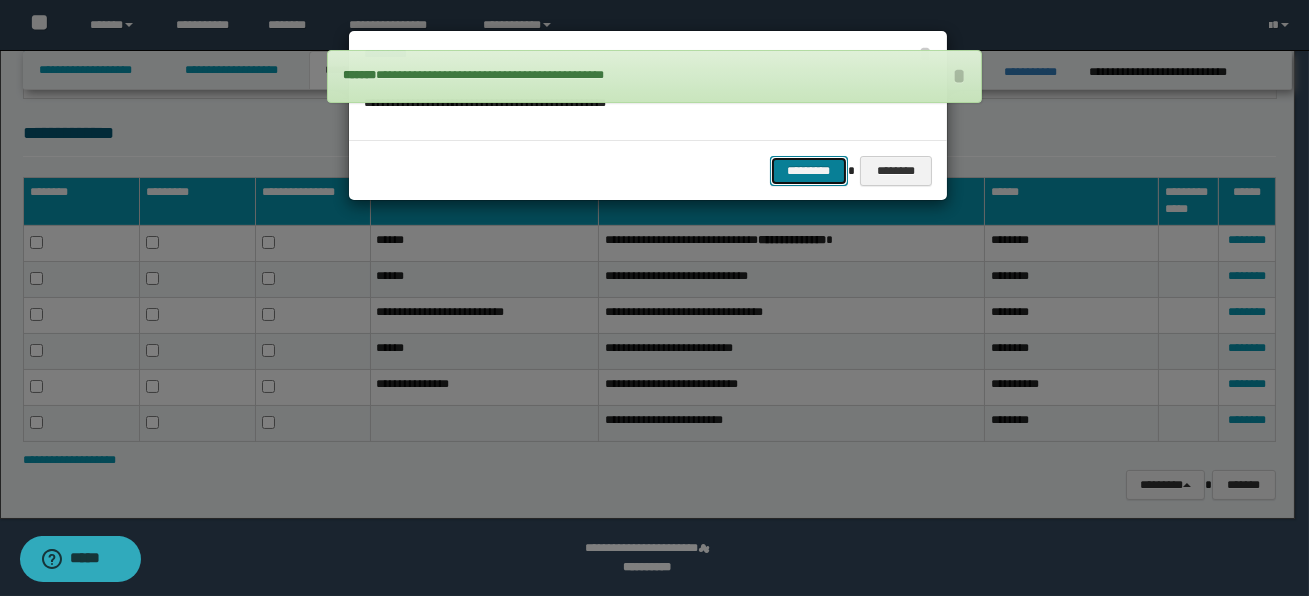 click on "*********" at bounding box center (809, 171) 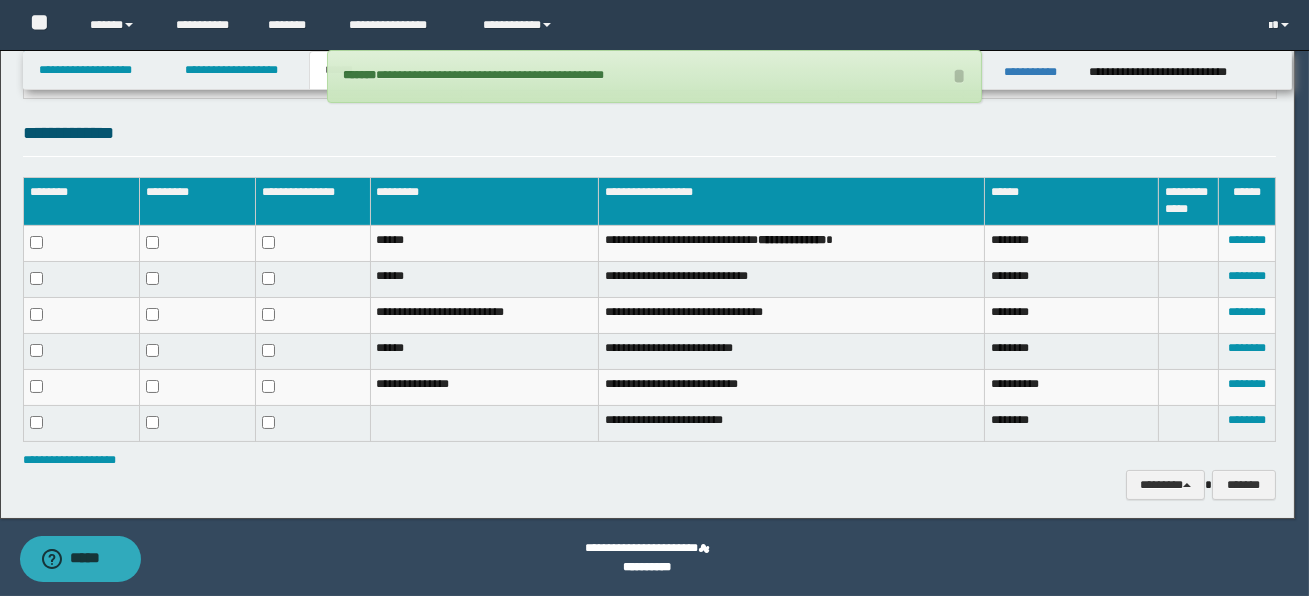 scroll, scrollTop: 337, scrollLeft: 0, axis: vertical 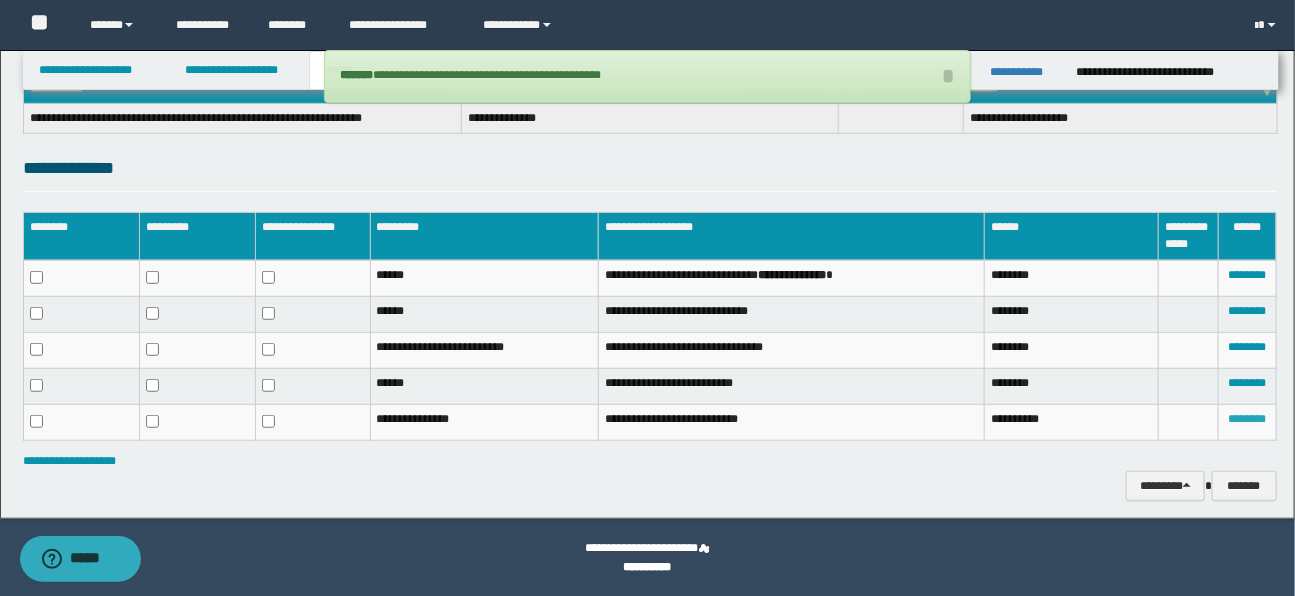 click on "********" at bounding box center [1247, 419] 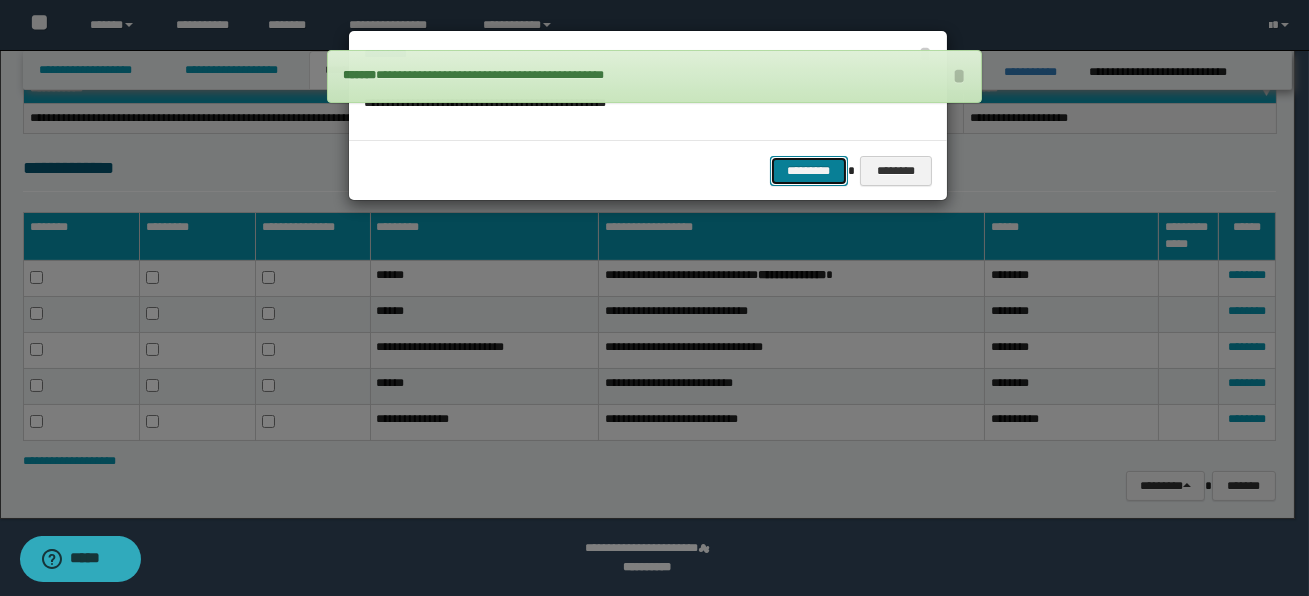click on "*********" at bounding box center (809, 171) 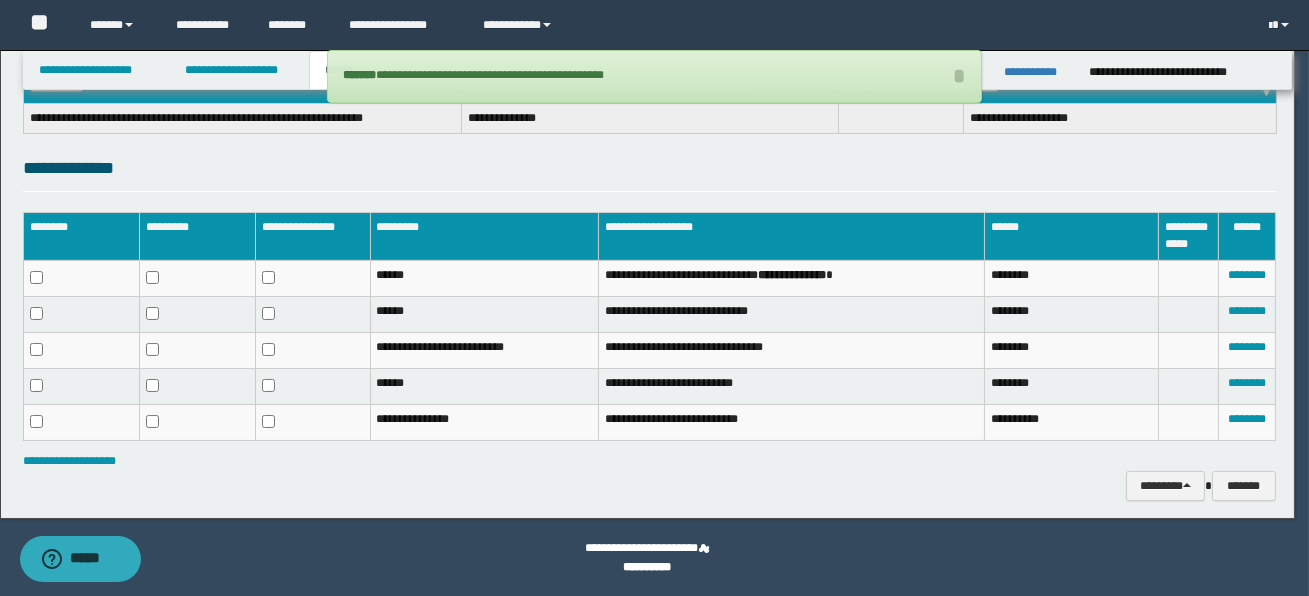 scroll, scrollTop: 303, scrollLeft: 0, axis: vertical 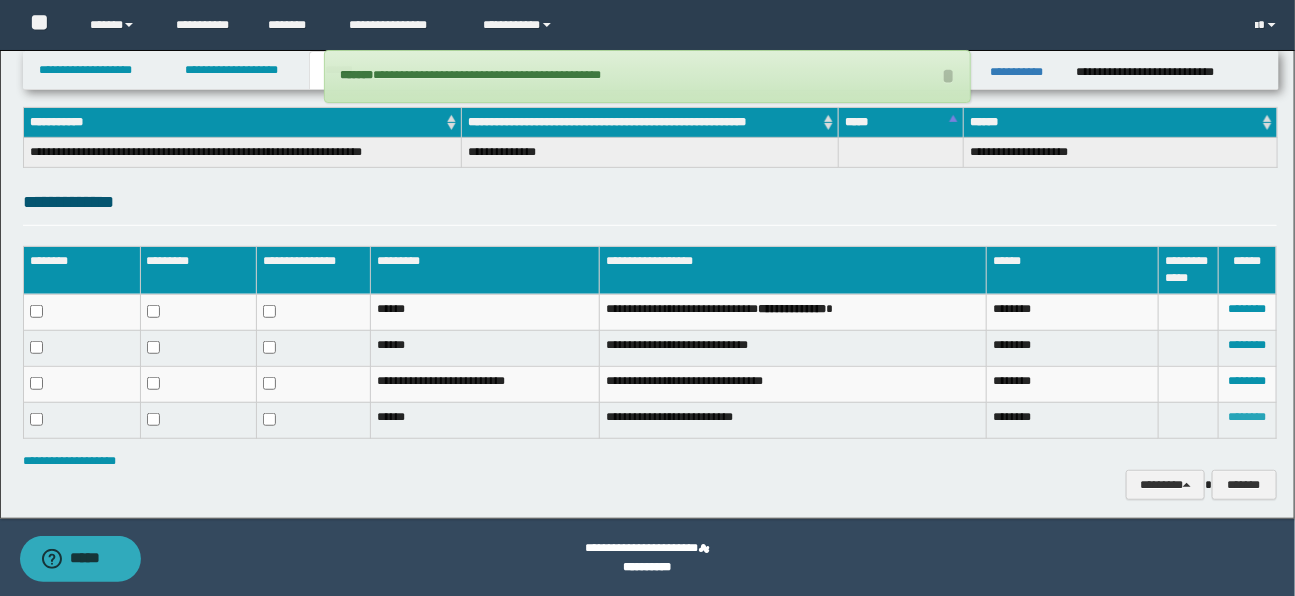 click on "********" at bounding box center [1247, 417] 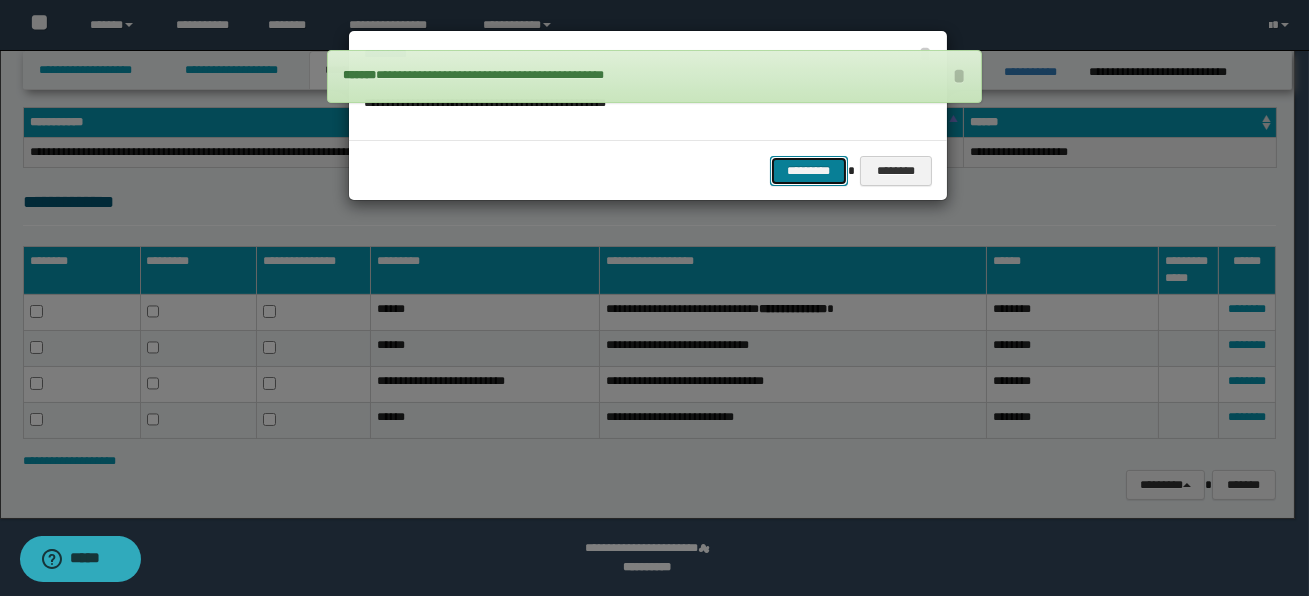 click on "*********" at bounding box center (809, 171) 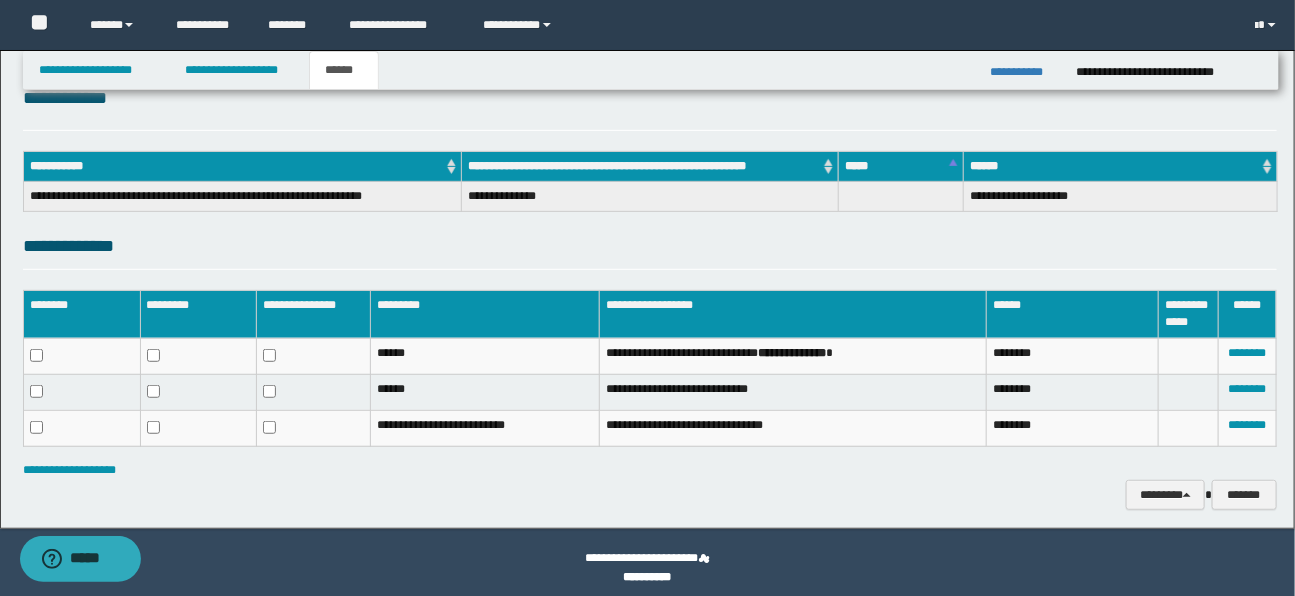 scroll, scrollTop: 0, scrollLeft: 0, axis: both 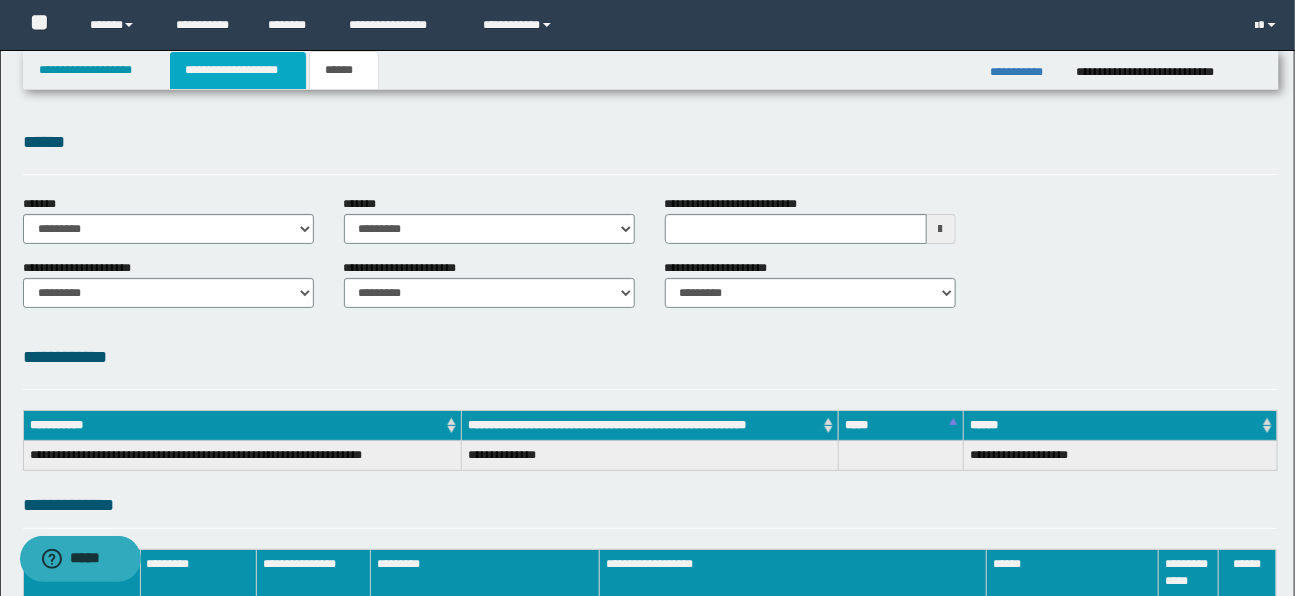click on "**********" at bounding box center [238, 70] 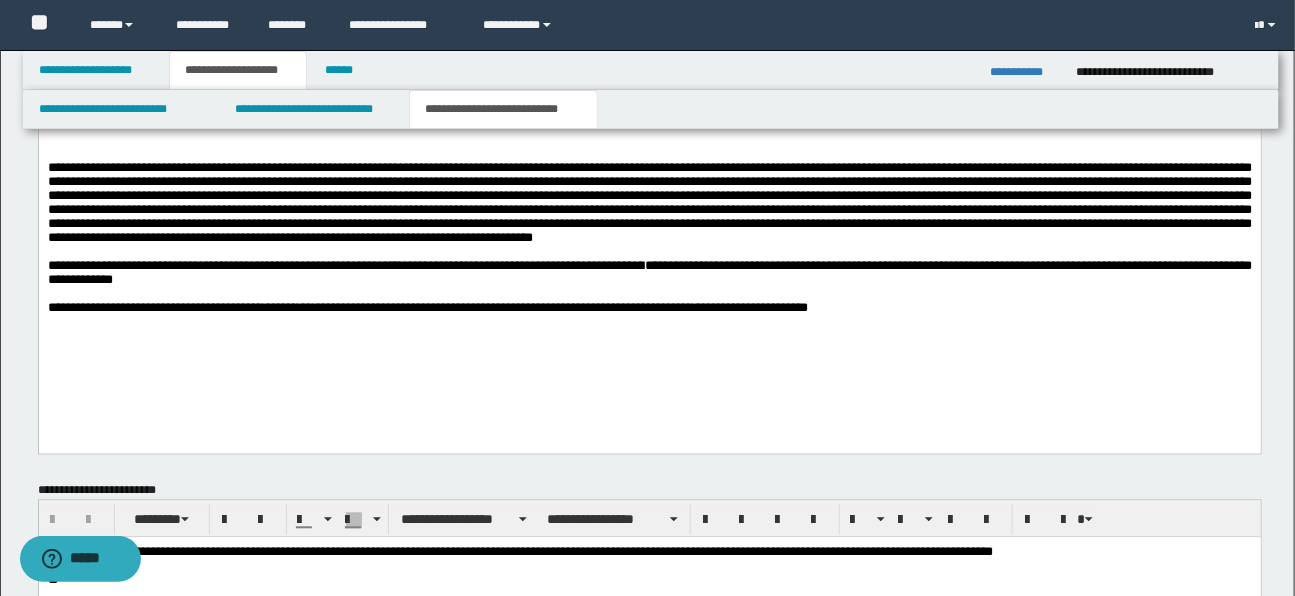 scroll, scrollTop: 1490, scrollLeft: 0, axis: vertical 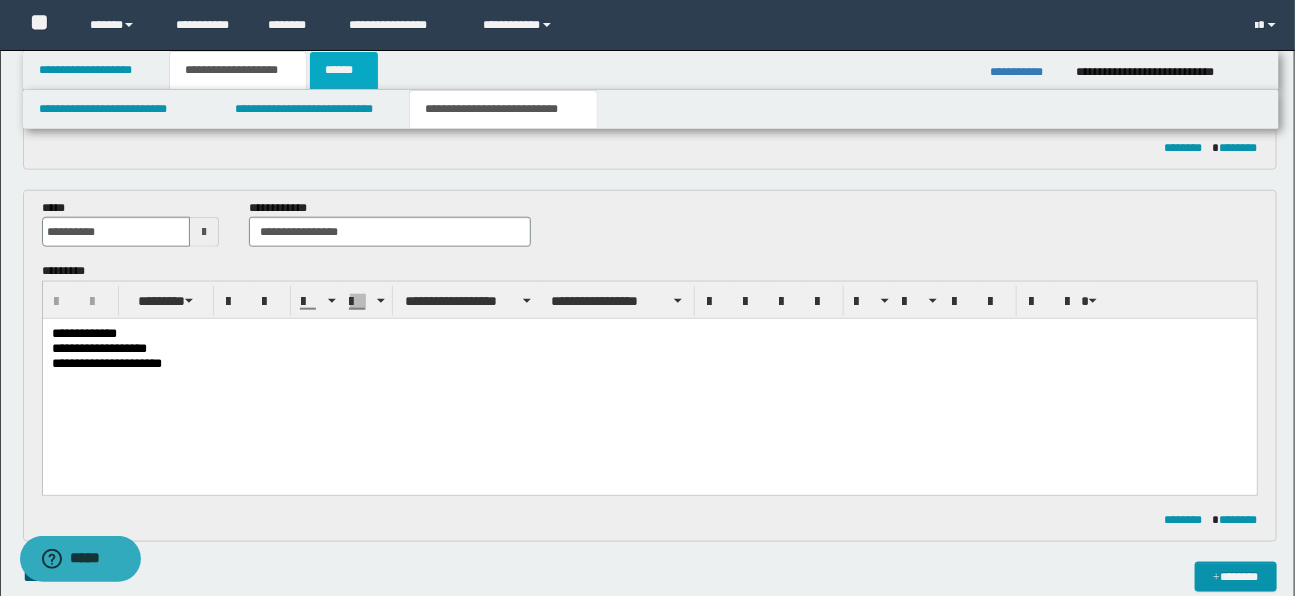 click on "******" at bounding box center (344, 70) 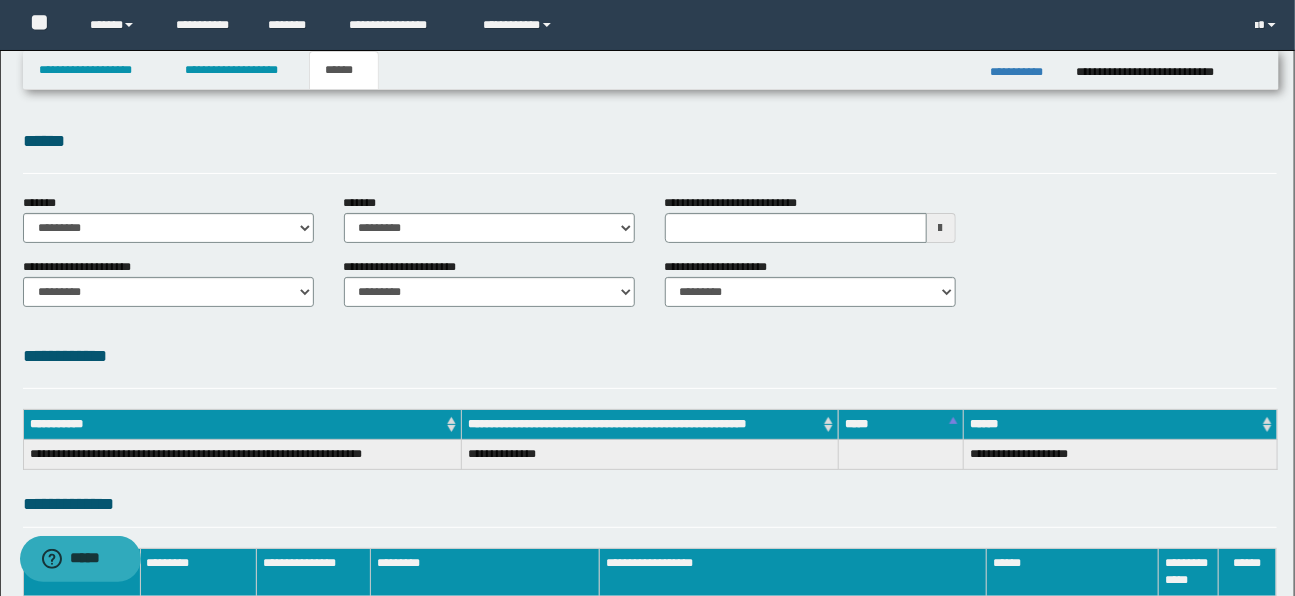 scroll, scrollTop: 0, scrollLeft: 0, axis: both 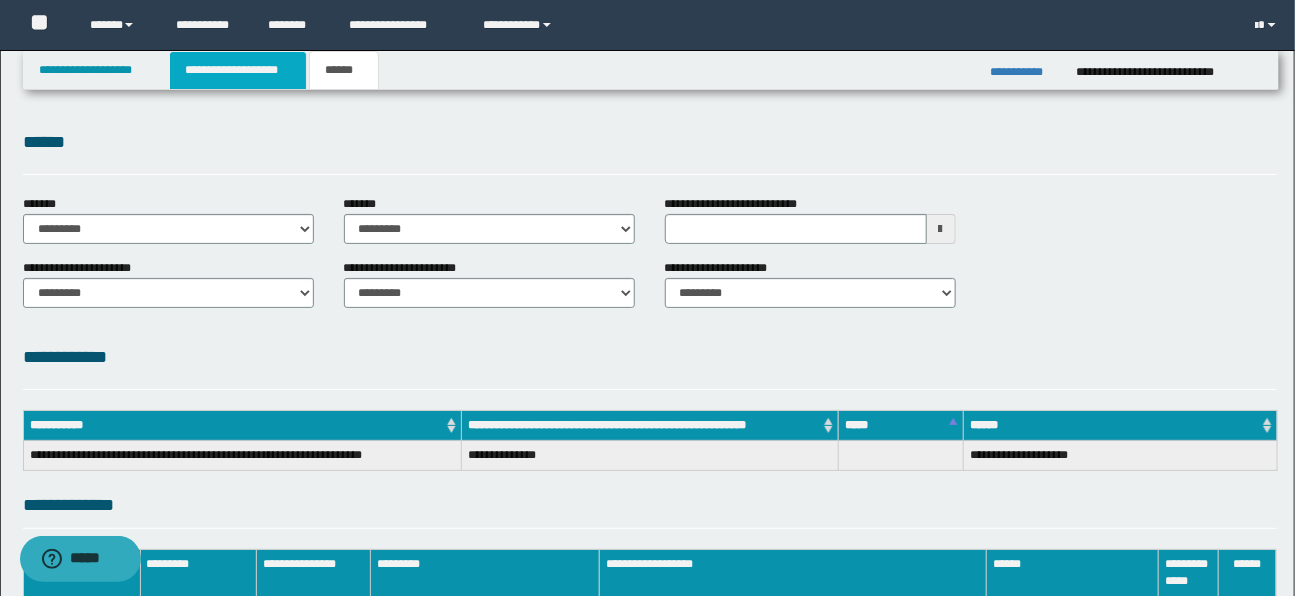 click on "**********" at bounding box center [238, 70] 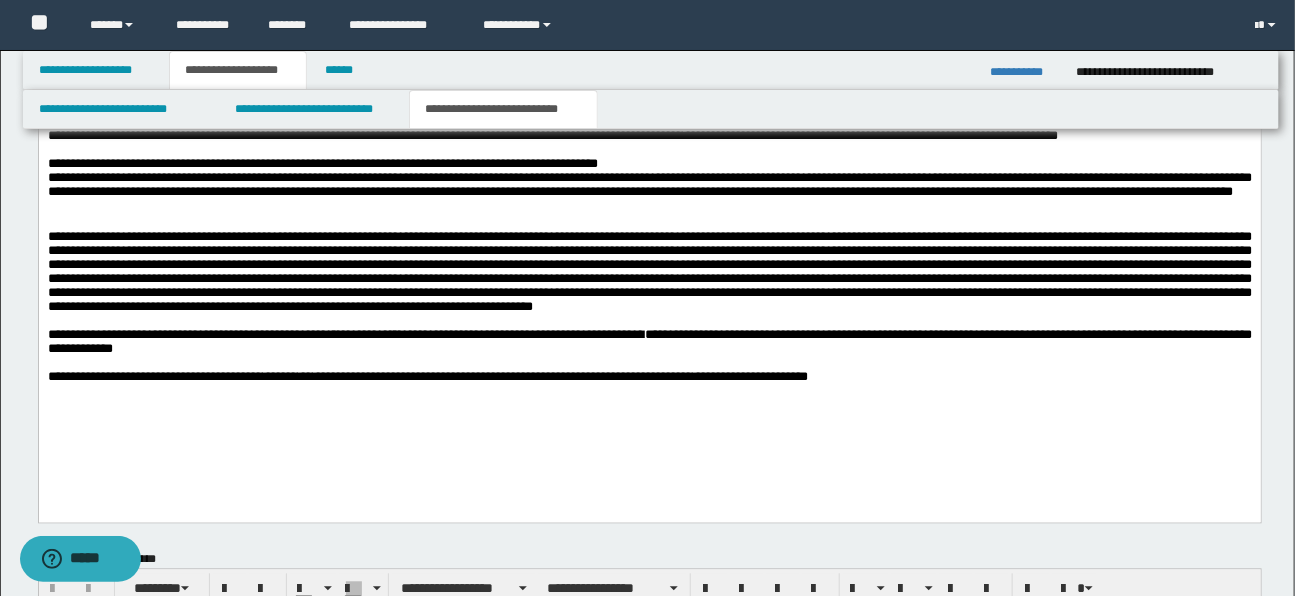 scroll, scrollTop: 1421, scrollLeft: 0, axis: vertical 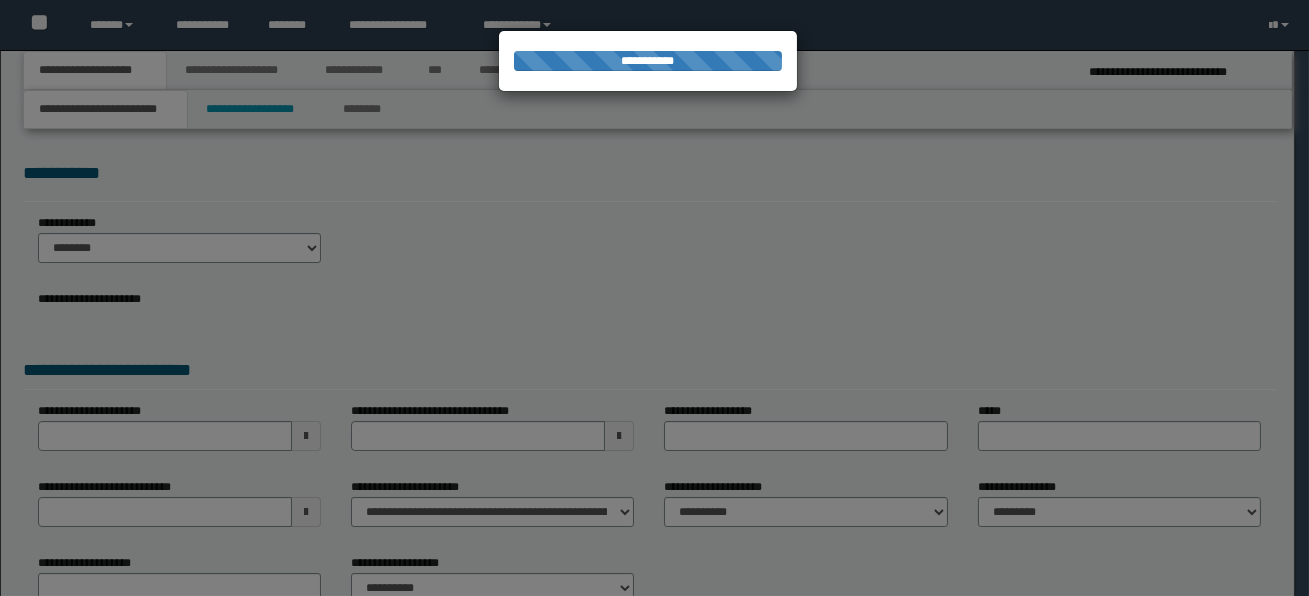 select on "*" 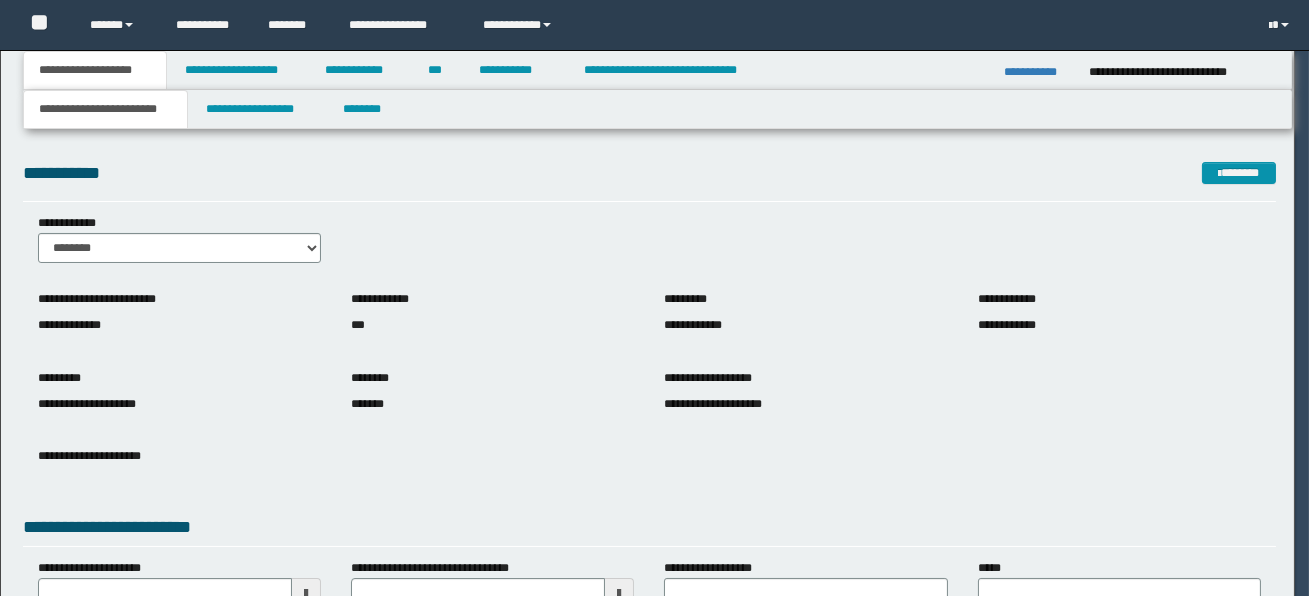 scroll, scrollTop: 0, scrollLeft: 0, axis: both 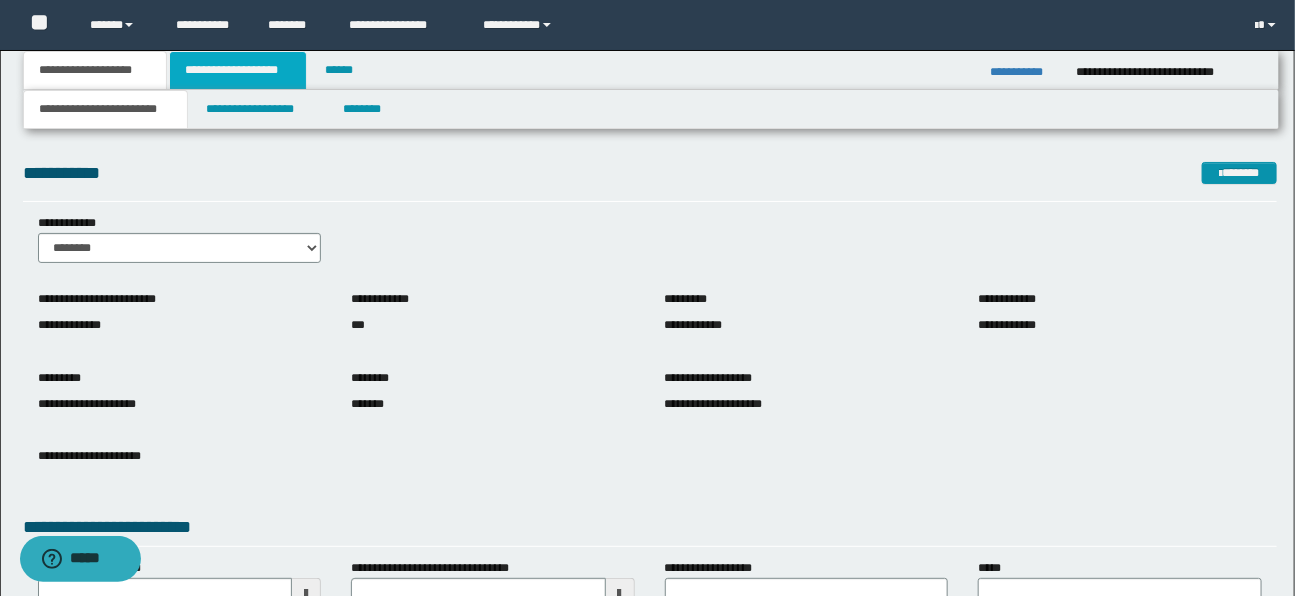 click on "**********" at bounding box center (238, 70) 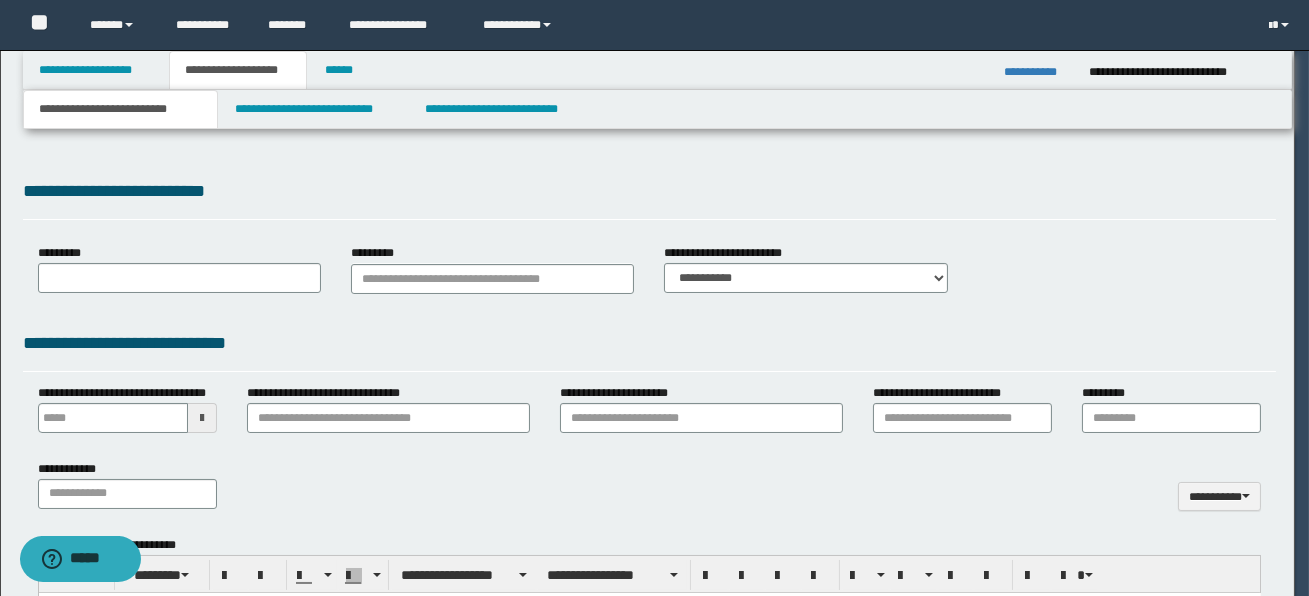 scroll, scrollTop: 0, scrollLeft: 0, axis: both 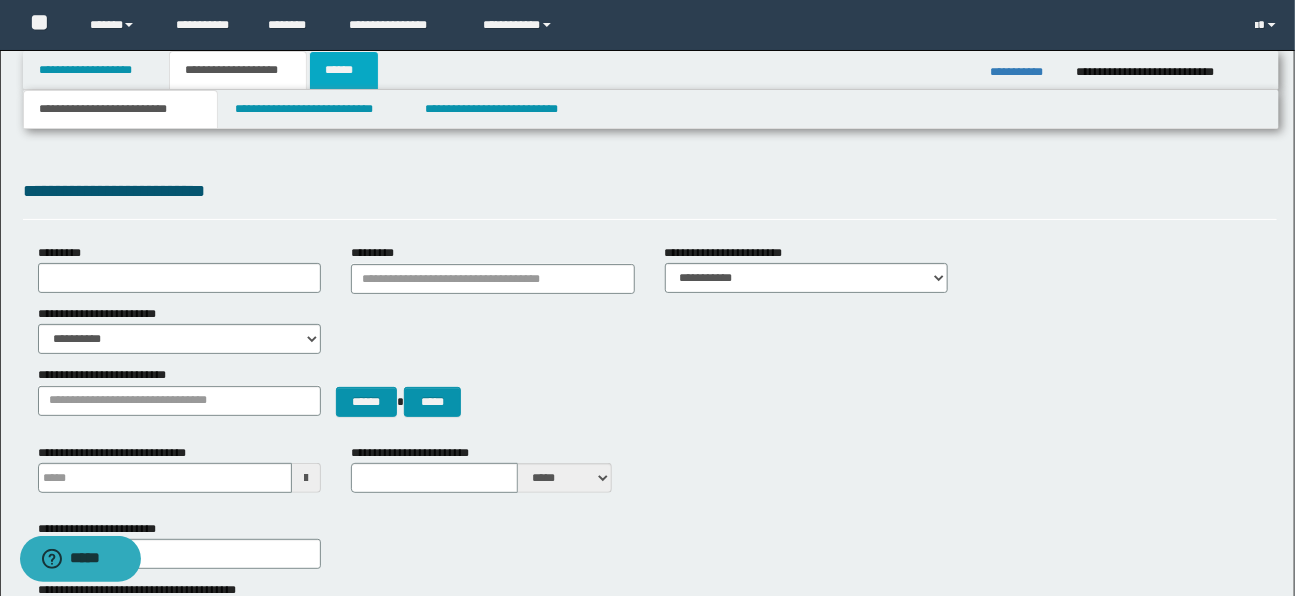 click on "******" at bounding box center [344, 70] 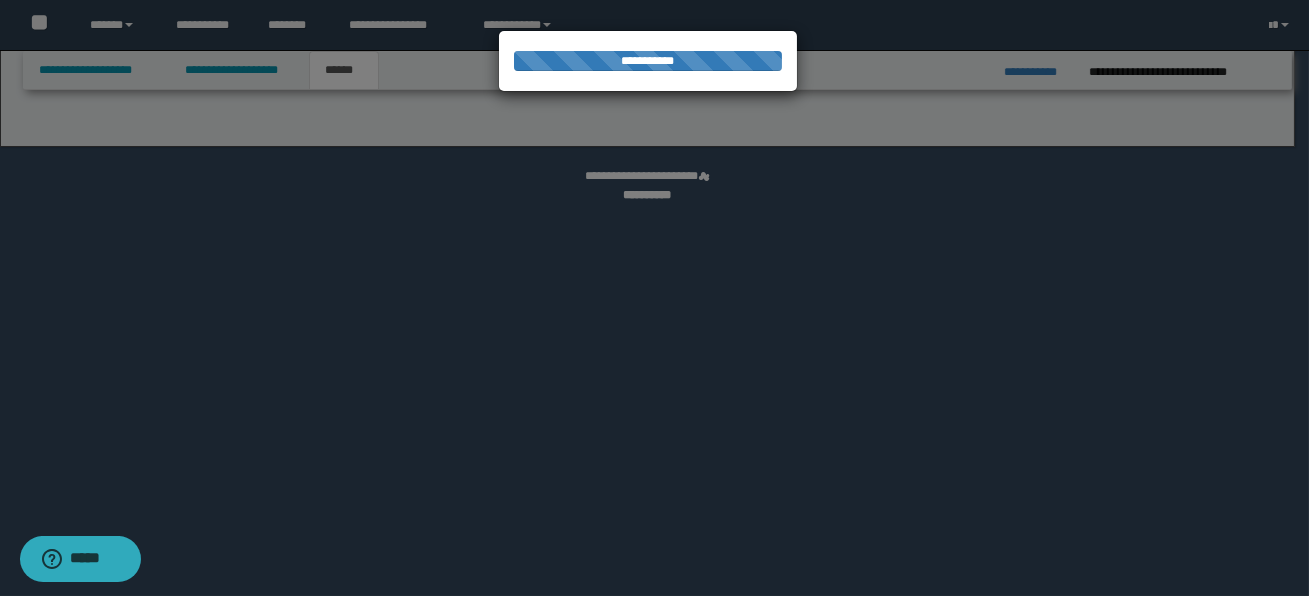 select on "*" 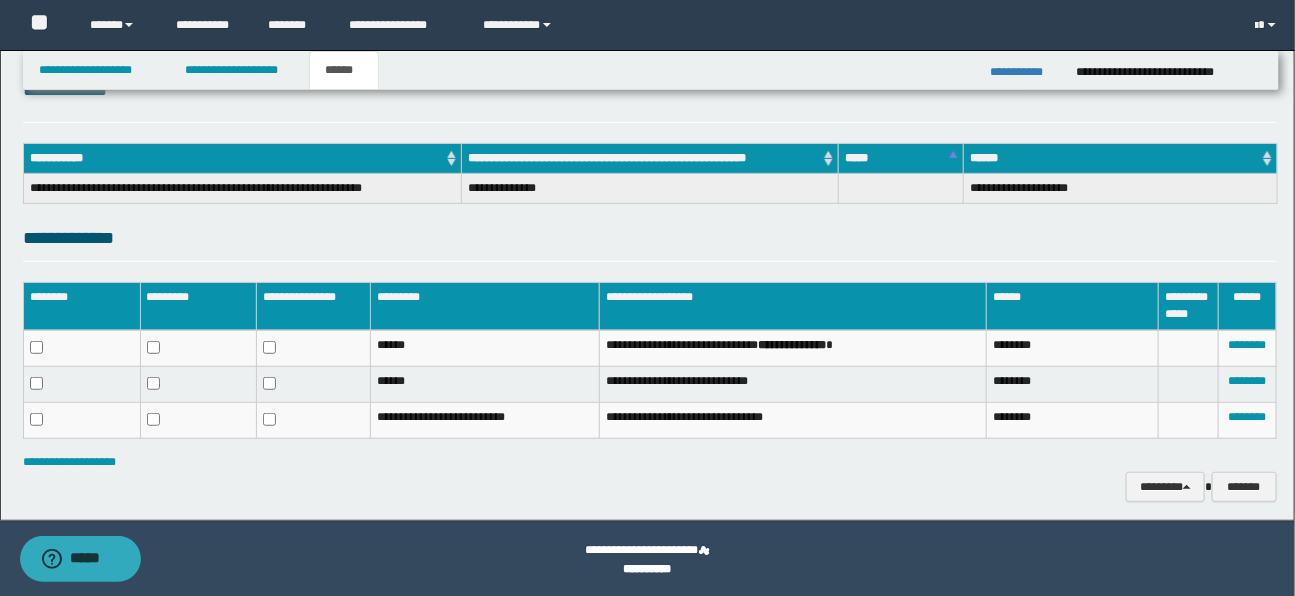 scroll, scrollTop: 269, scrollLeft: 0, axis: vertical 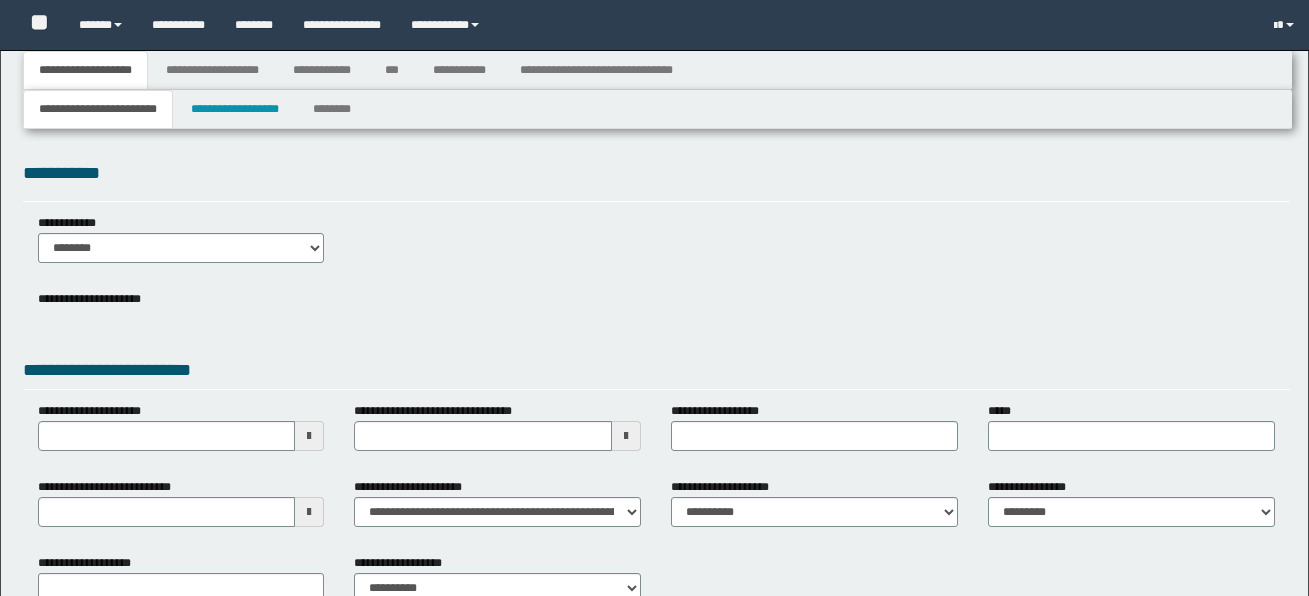type 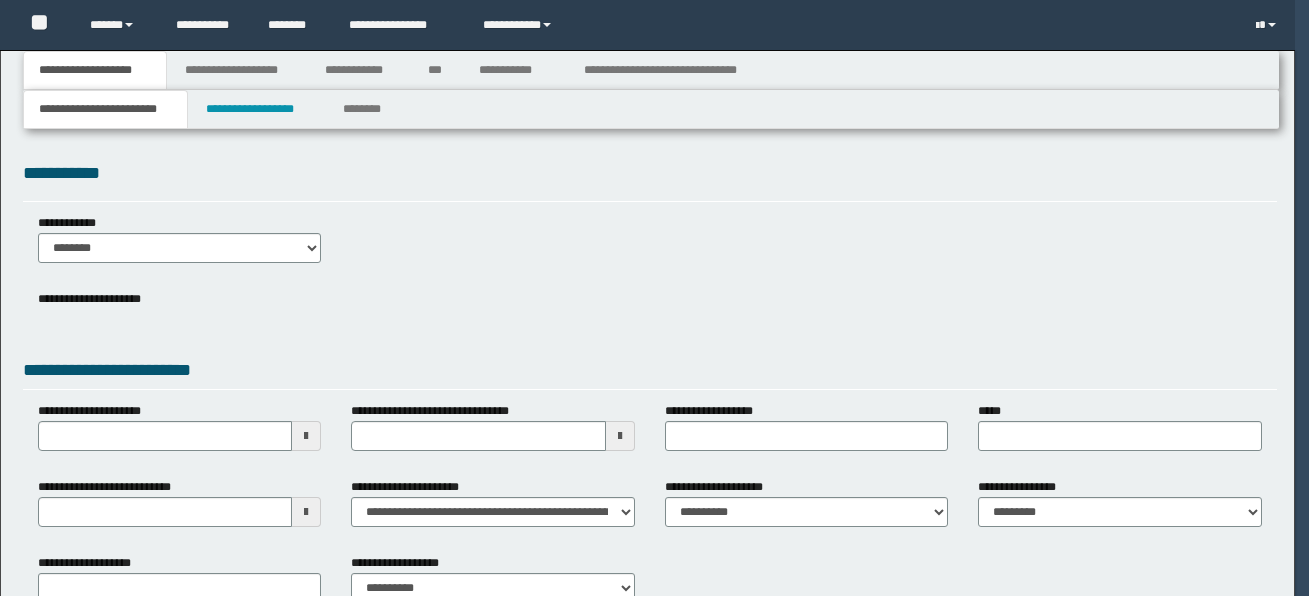 scroll, scrollTop: 0, scrollLeft: 0, axis: both 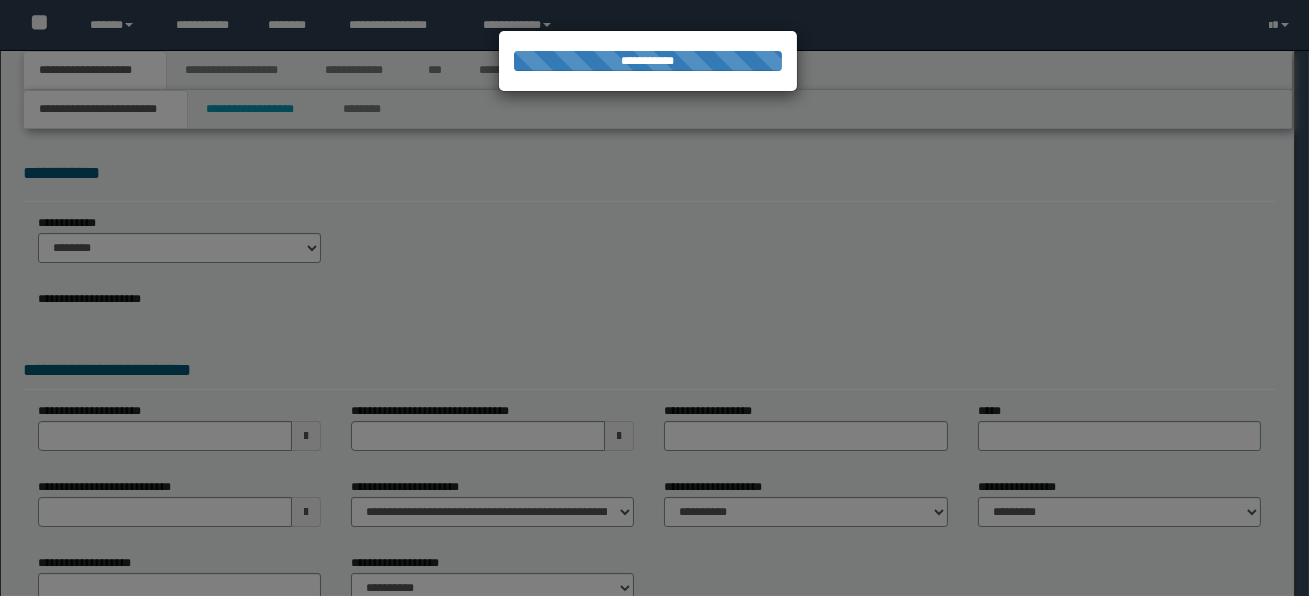 type on "**********" 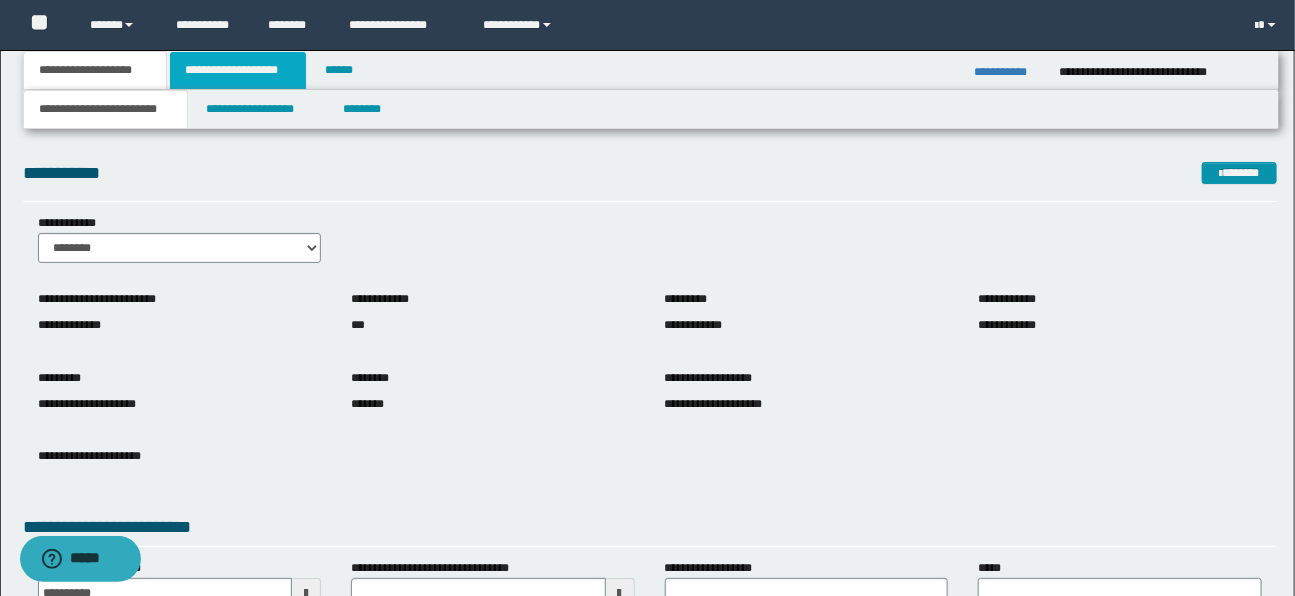 click on "**********" at bounding box center [238, 70] 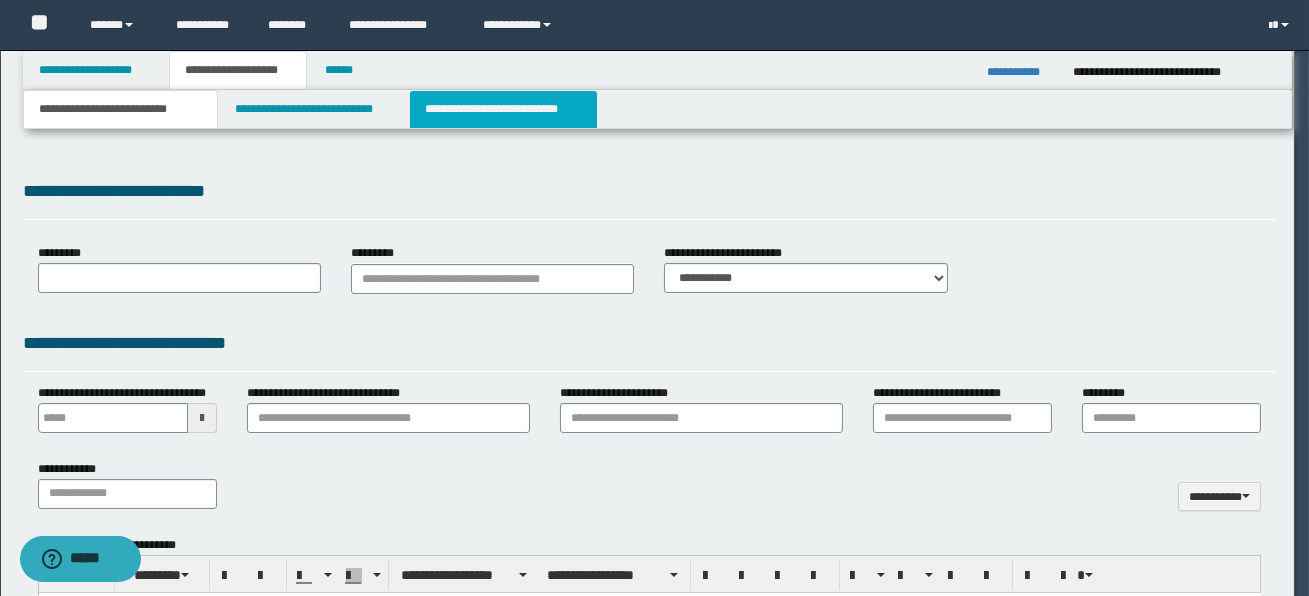 scroll, scrollTop: 0, scrollLeft: 0, axis: both 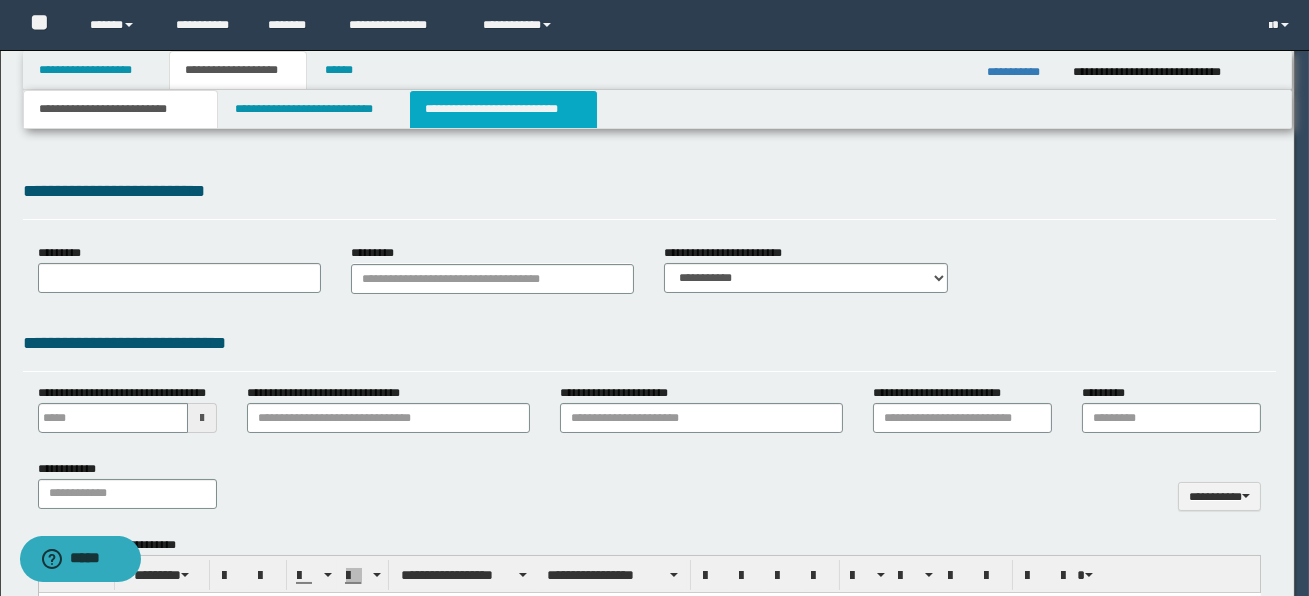 select on "*" 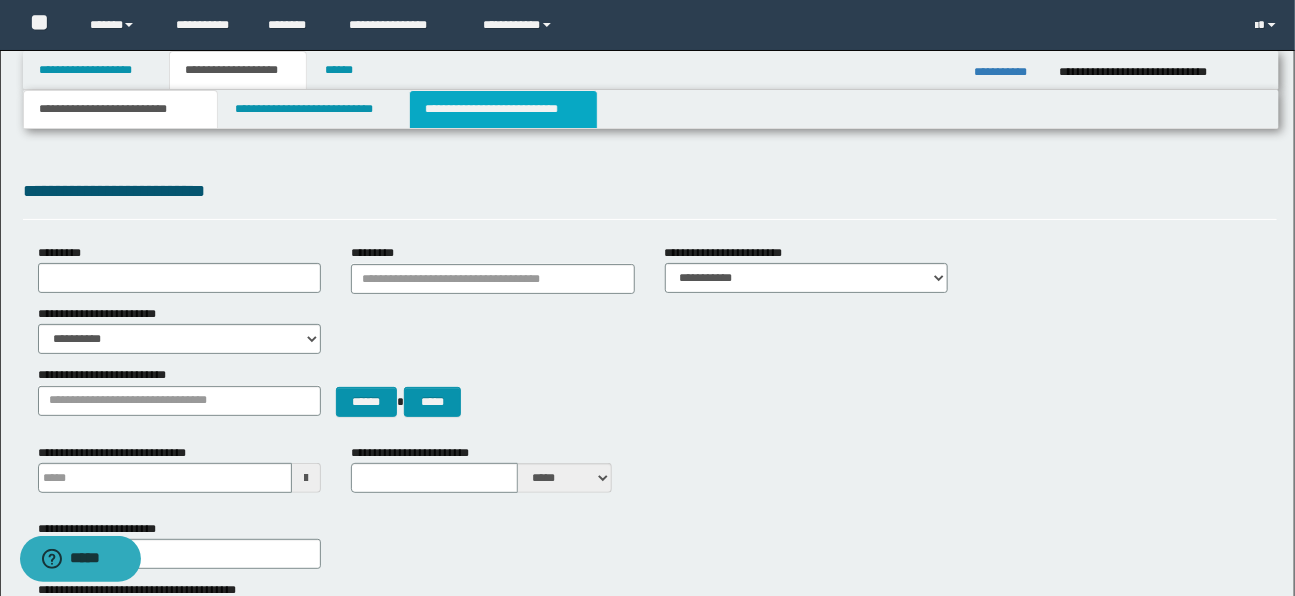 click on "**********" at bounding box center [503, 109] 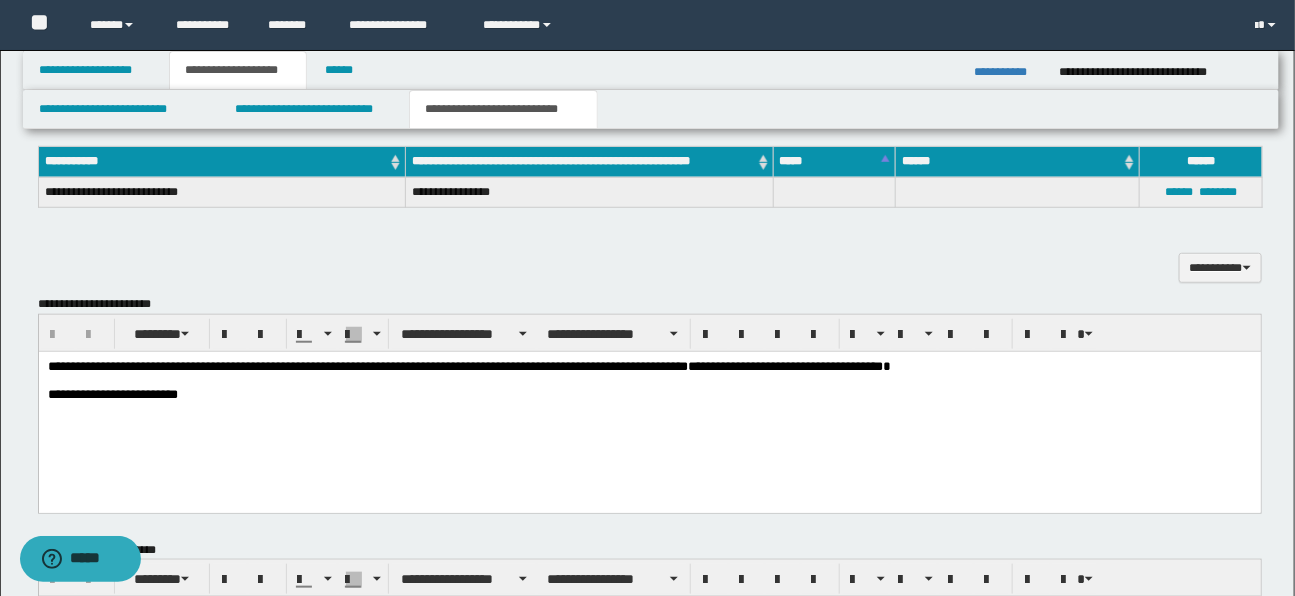 scroll, scrollTop: 509, scrollLeft: 0, axis: vertical 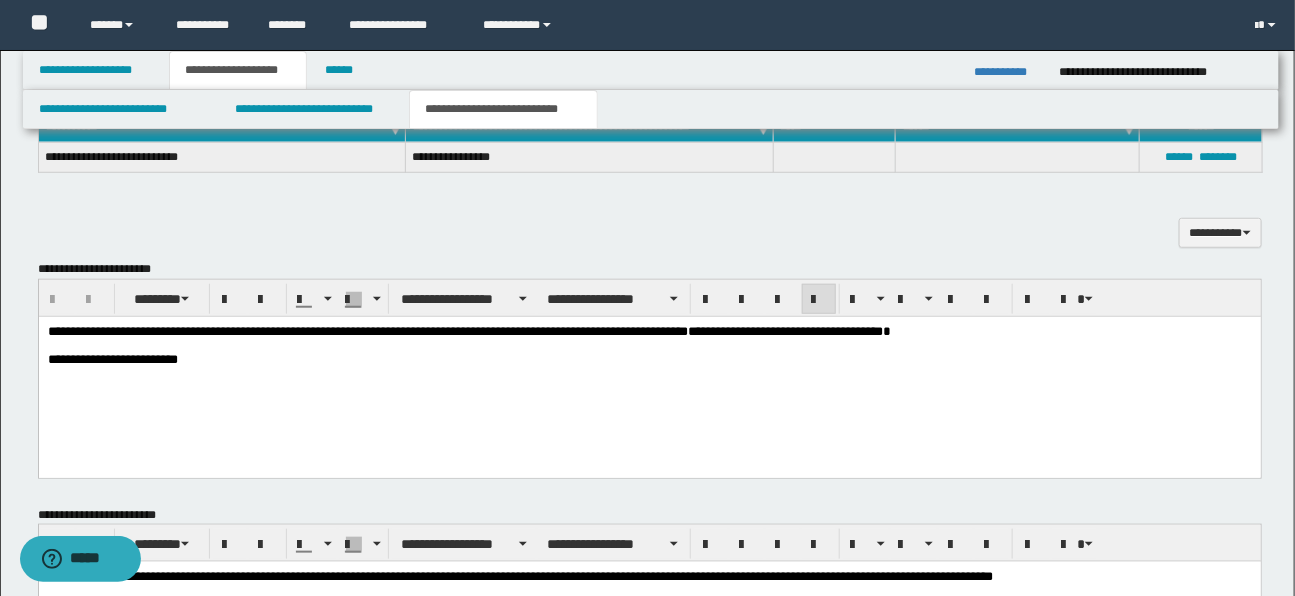 drag, startPoint x: 45, startPoint y: 333, endPoint x: 145, endPoint y: 353, distance: 101.98039 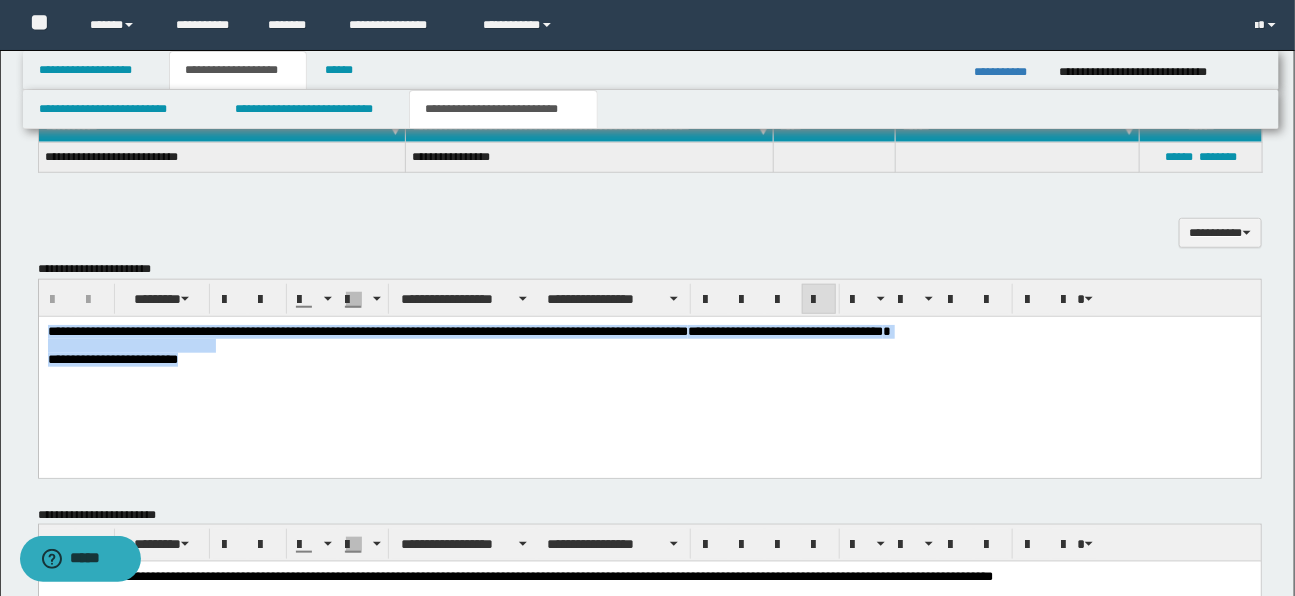 drag, startPoint x: 48, startPoint y: 328, endPoint x: 233, endPoint y: 368, distance: 189.27493 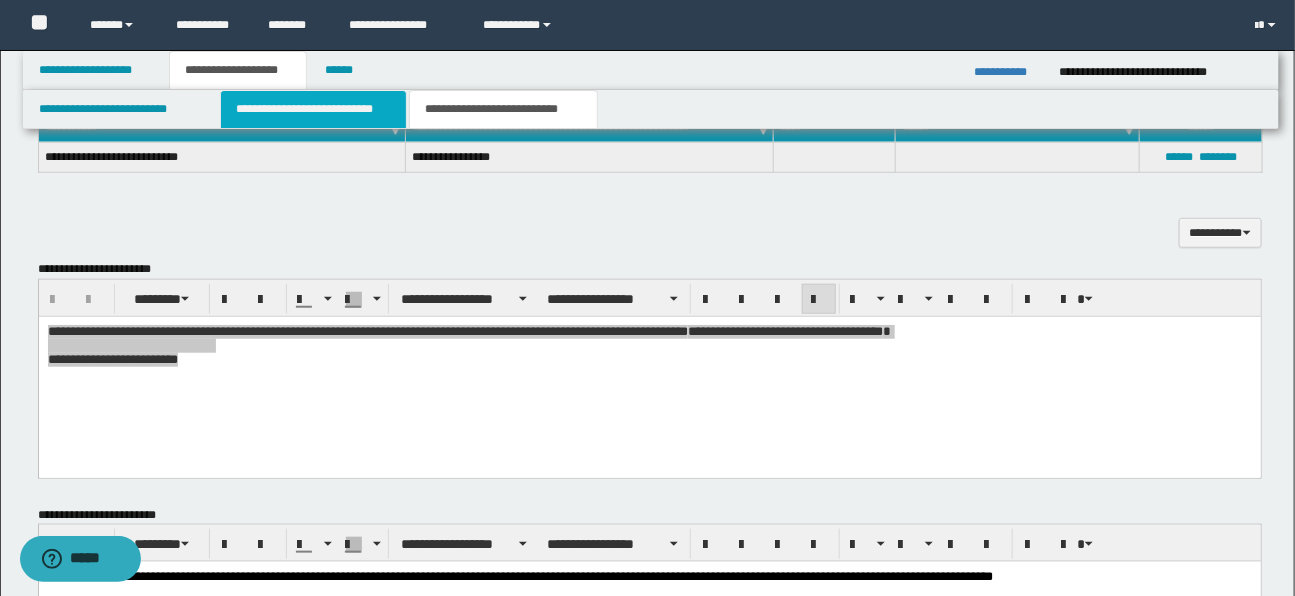 click on "**********" at bounding box center [313, 109] 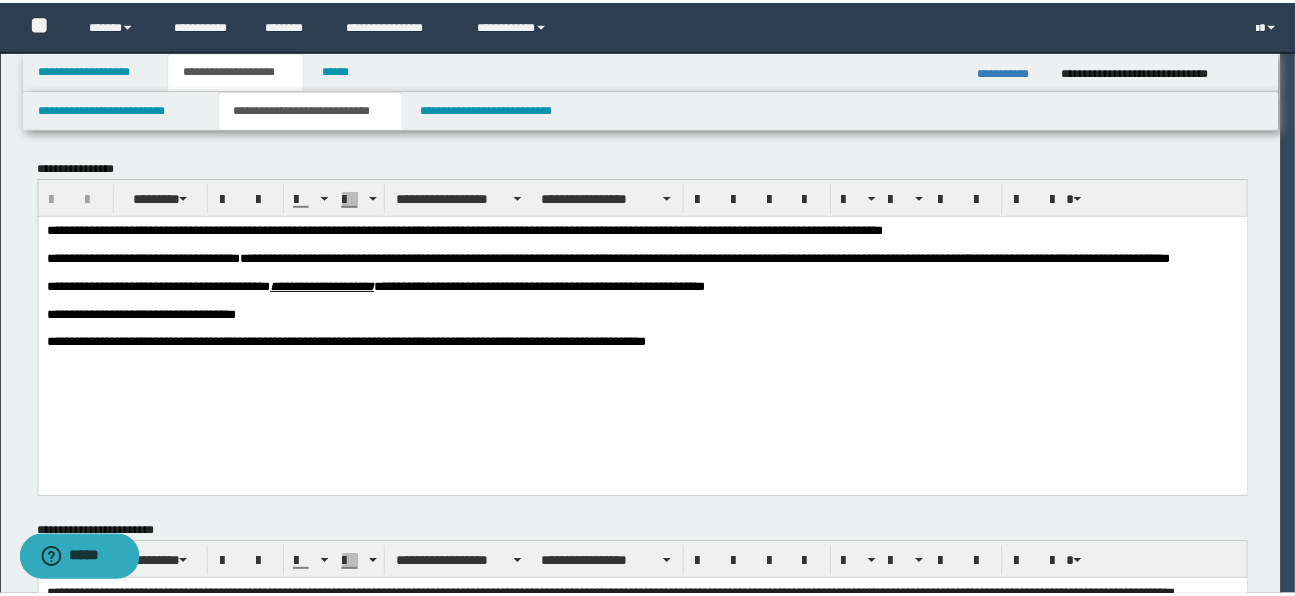 scroll, scrollTop: 0, scrollLeft: 0, axis: both 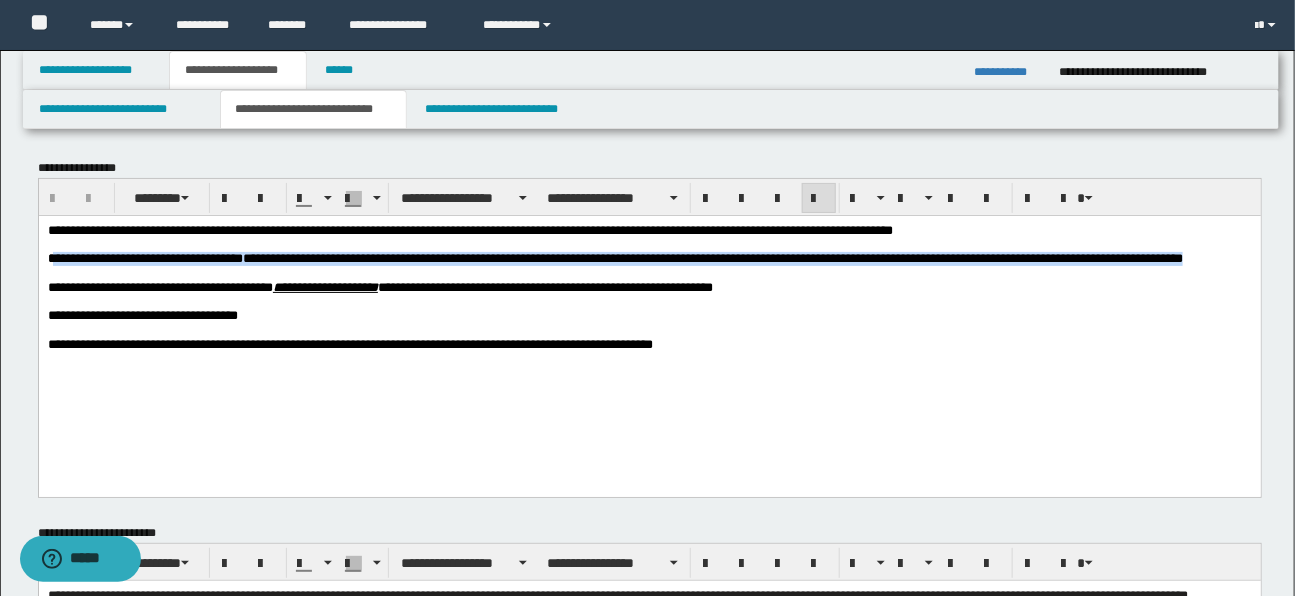 drag, startPoint x: 53, startPoint y: 263, endPoint x: 95, endPoint y: 276, distance: 43.965897 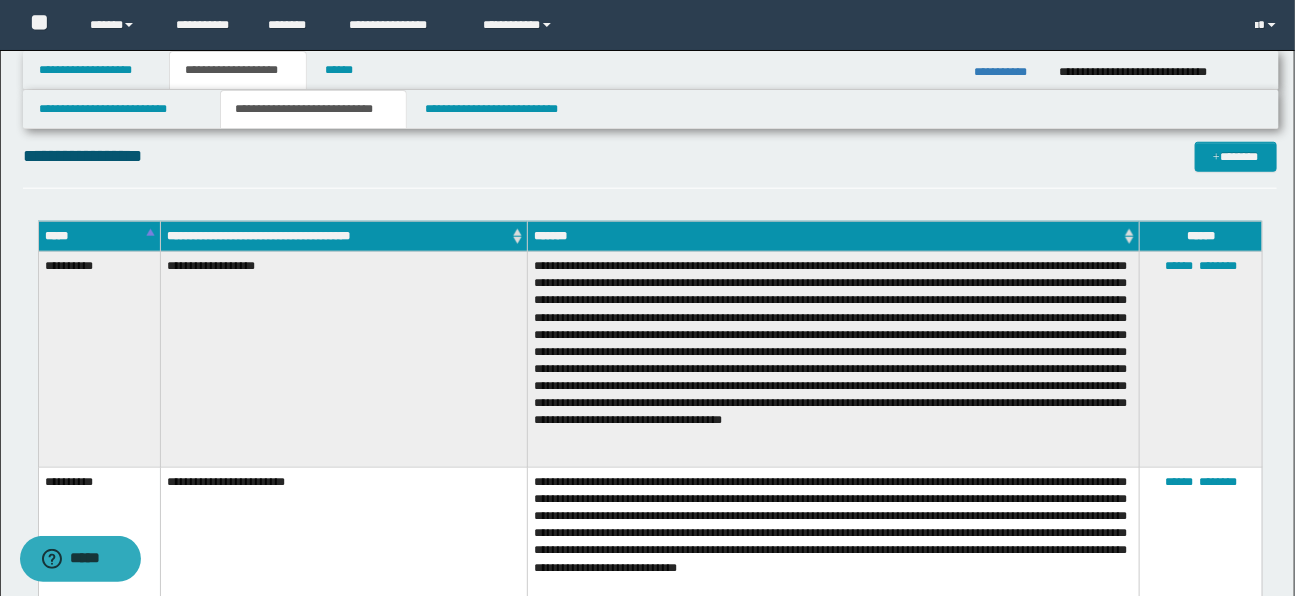 scroll, scrollTop: 718, scrollLeft: 0, axis: vertical 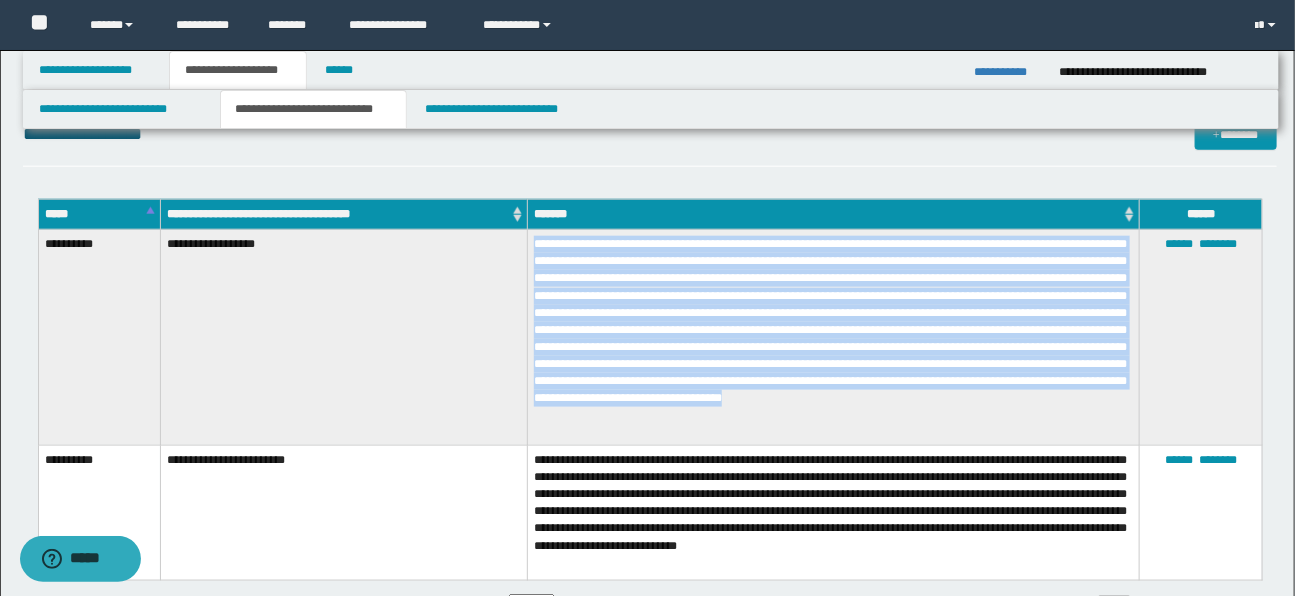 drag, startPoint x: 535, startPoint y: 246, endPoint x: 652, endPoint y: 312, distance: 134.33168 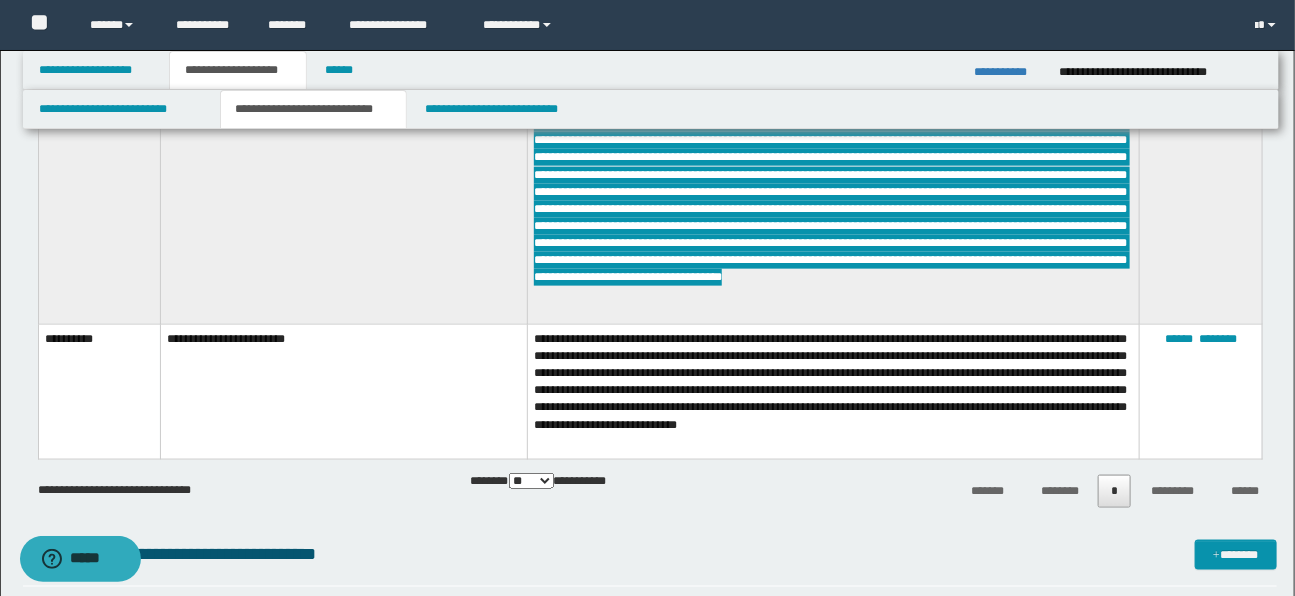 scroll, scrollTop: 797, scrollLeft: 0, axis: vertical 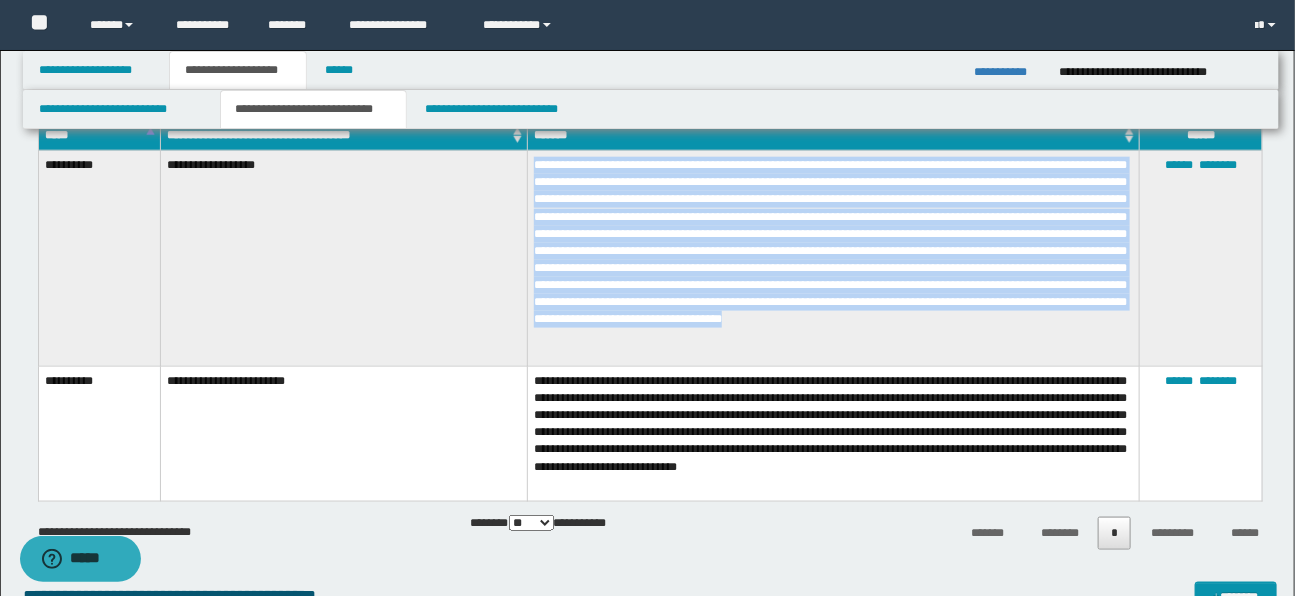 copy on "**********" 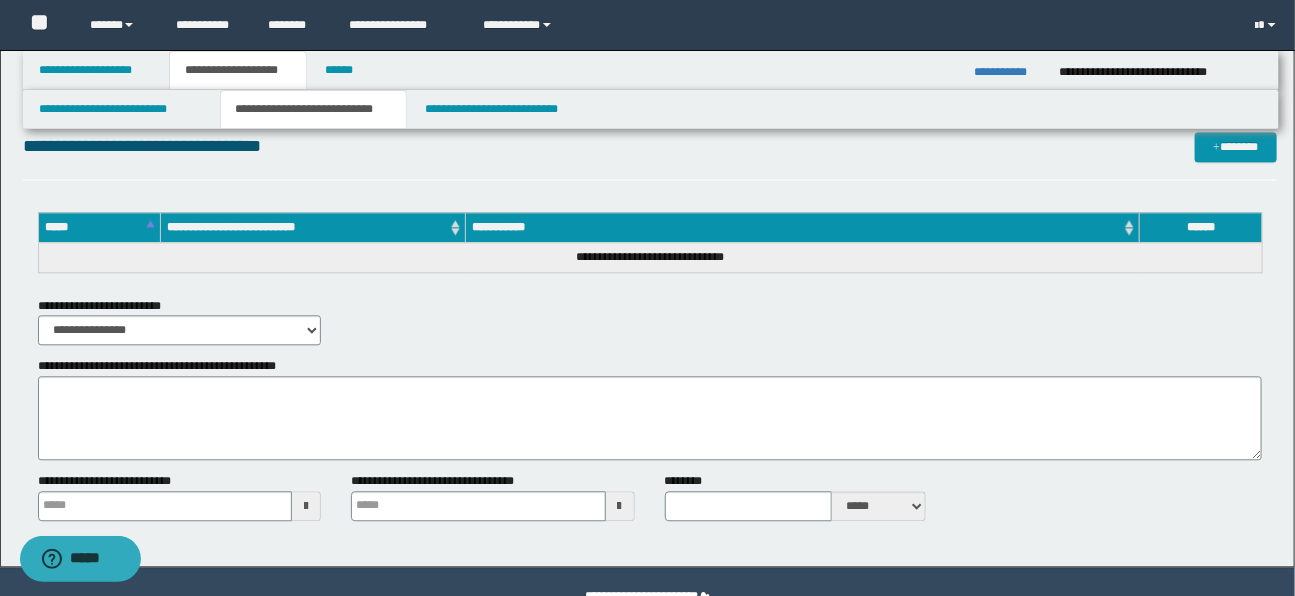 scroll, scrollTop: 1639, scrollLeft: 0, axis: vertical 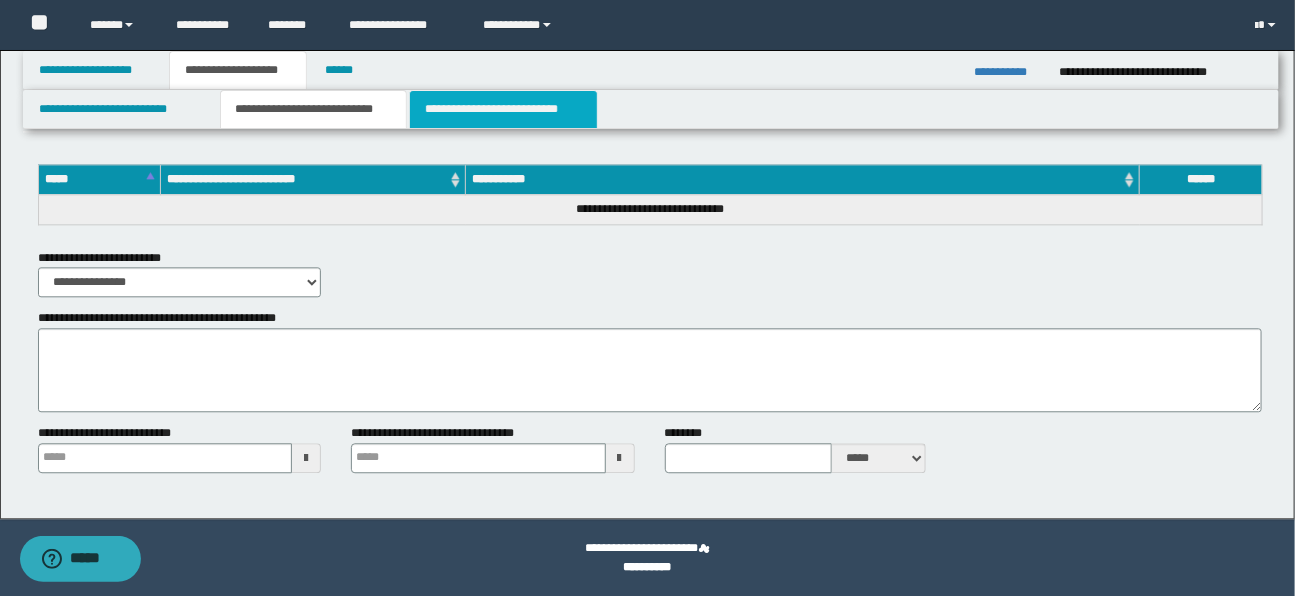 click on "**********" at bounding box center (503, 109) 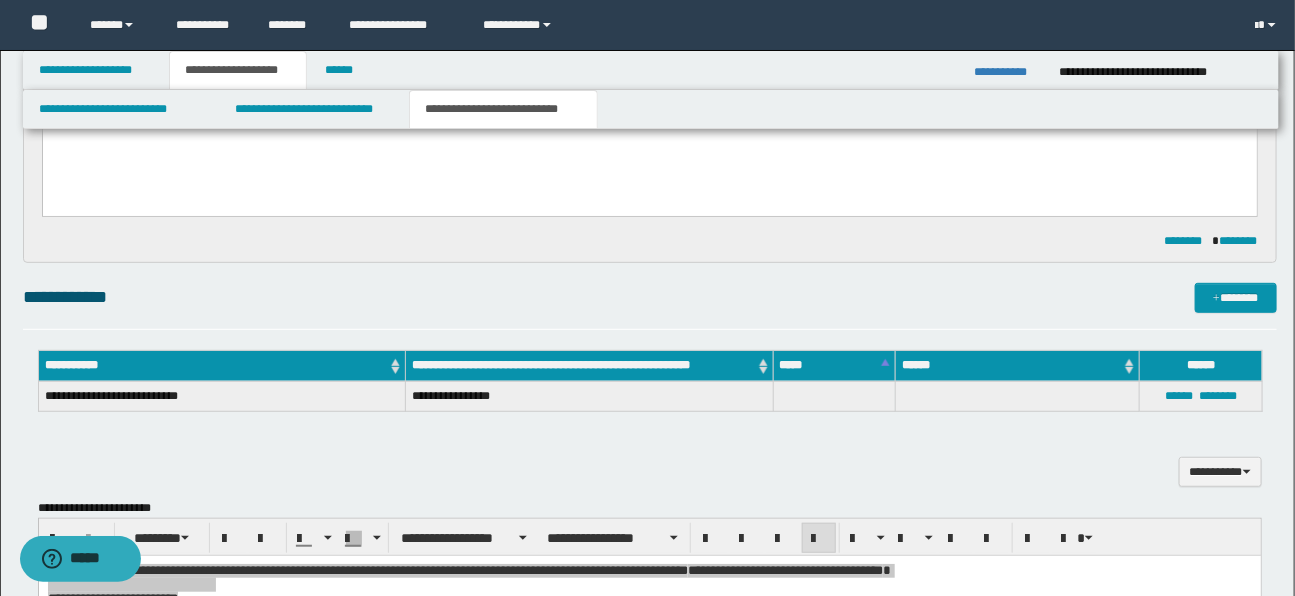 scroll, scrollTop: 480, scrollLeft: 0, axis: vertical 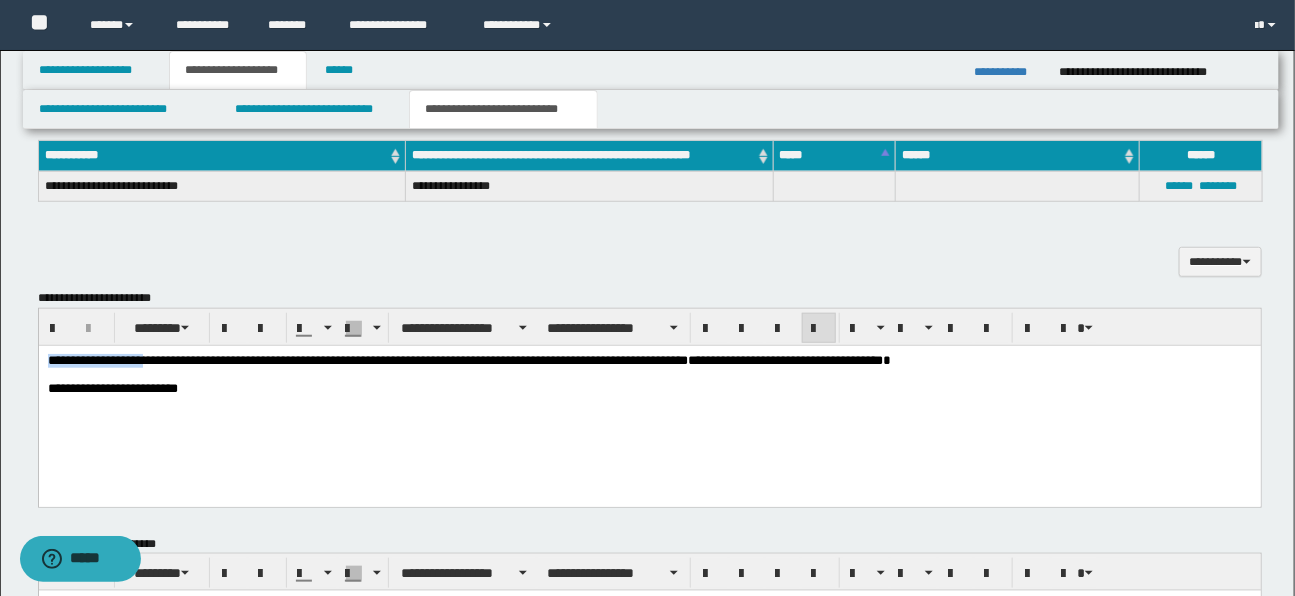 drag, startPoint x: 150, startPoint y: 360, endPoint x: 73, endPoint y: 366, distance: 77.23341 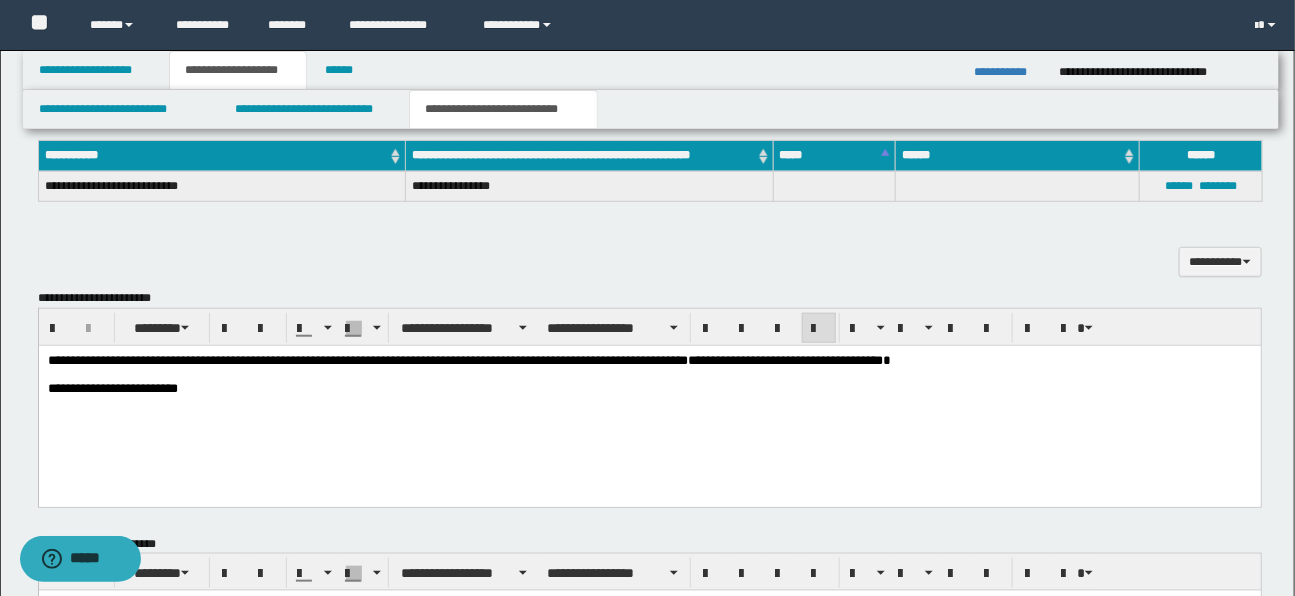 click on "**********" at bounding box center (649, 399) 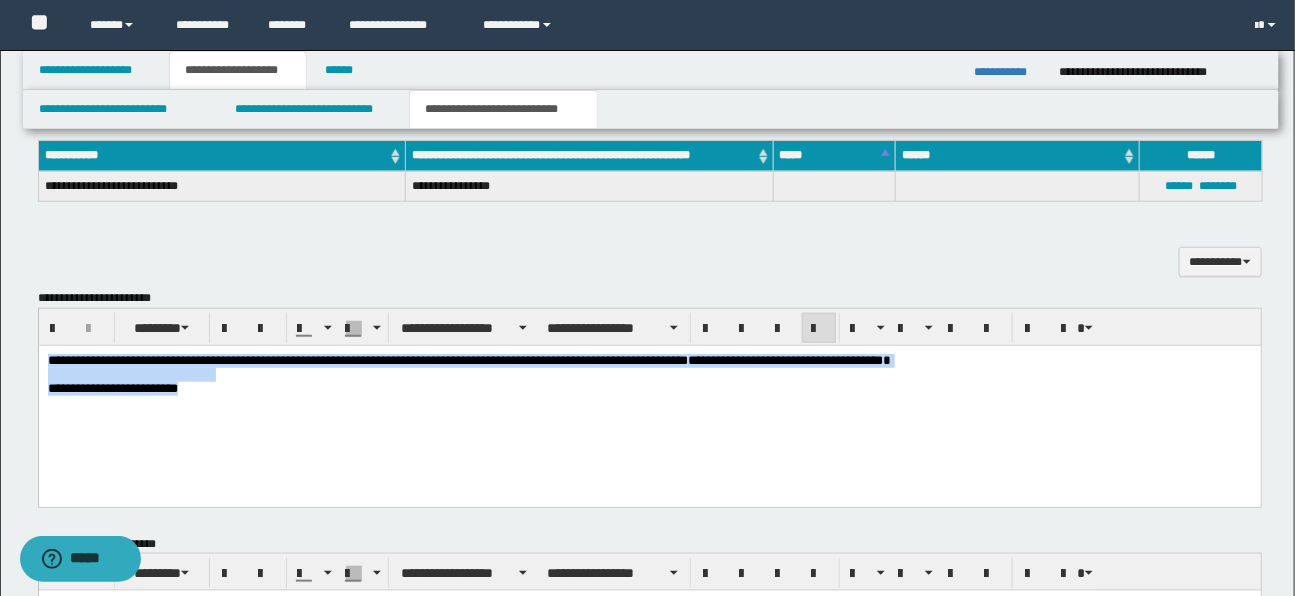 drag, startPoint x: 48, startPoint y: 359, endPoint x: 218, endPoint y: 396, distance: 173.97989 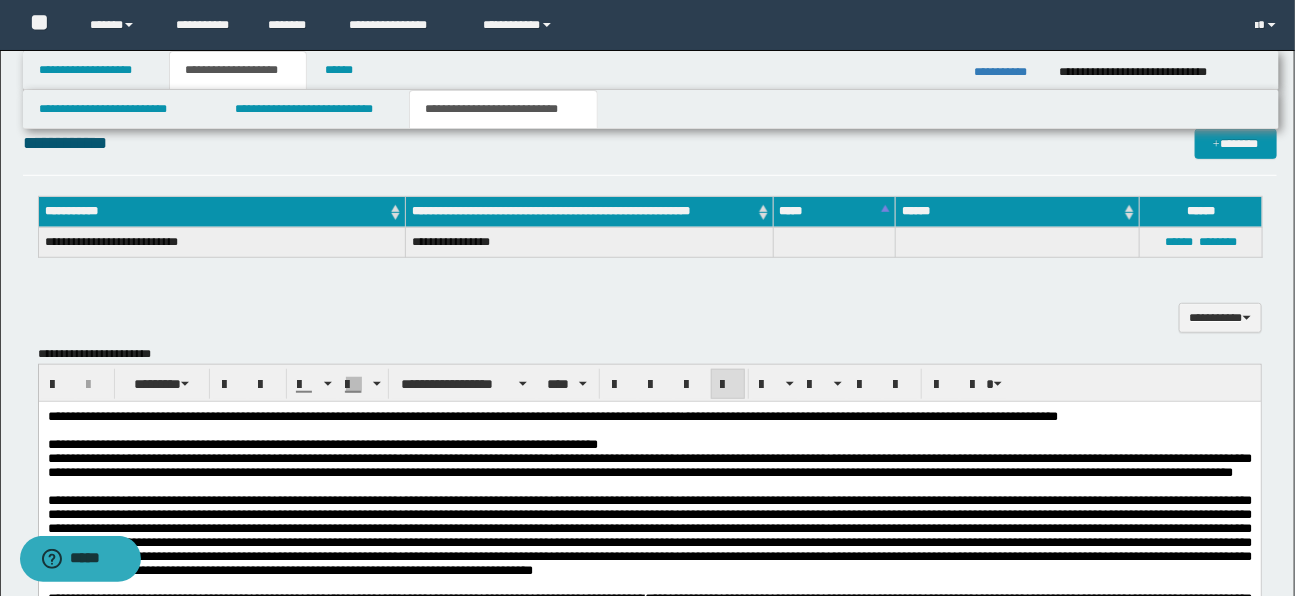 scroll, scrollTop: 417, scrollLeft: 0, axis: vertical 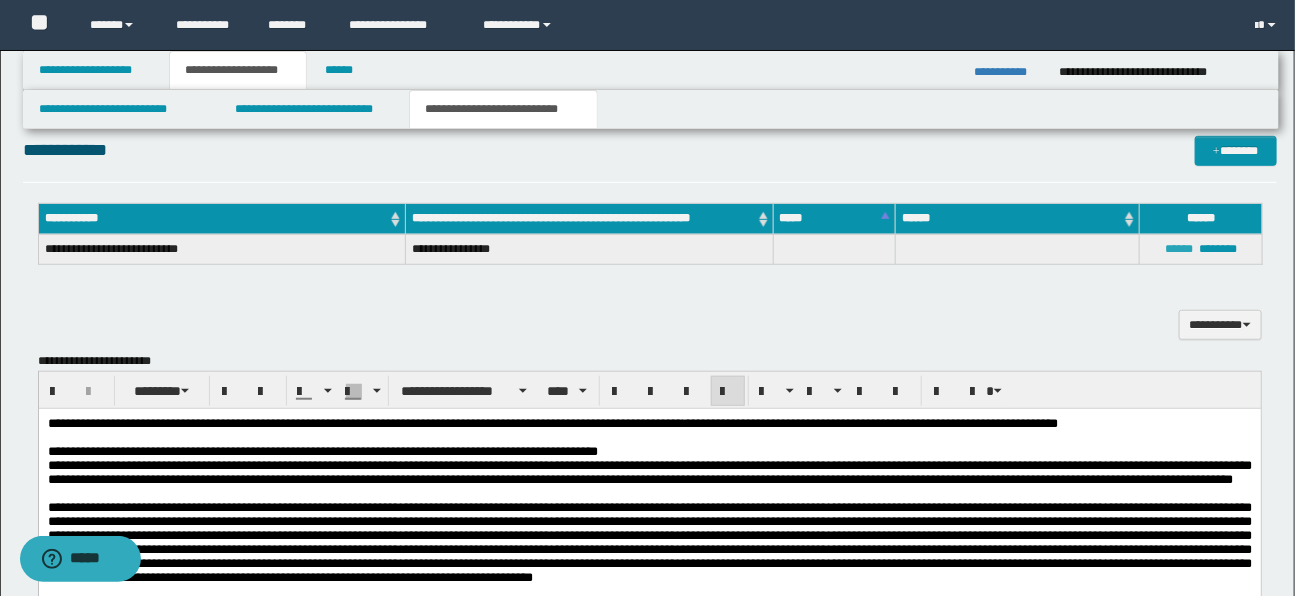 click on "******" at bounding box center (1179, 249) 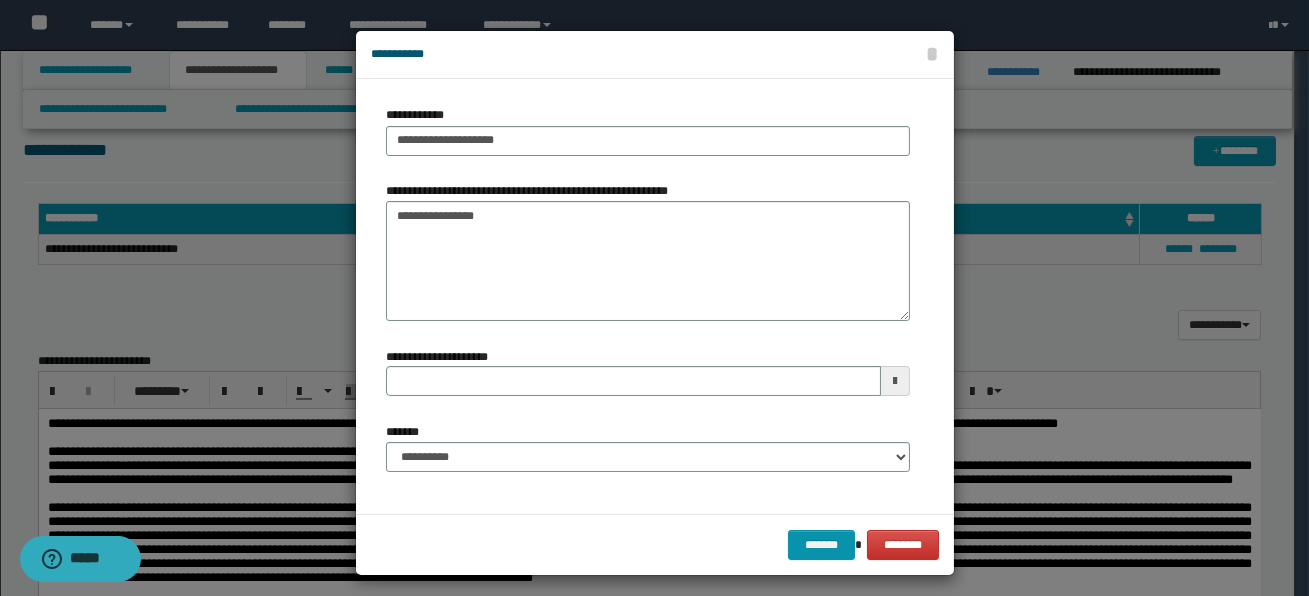 type 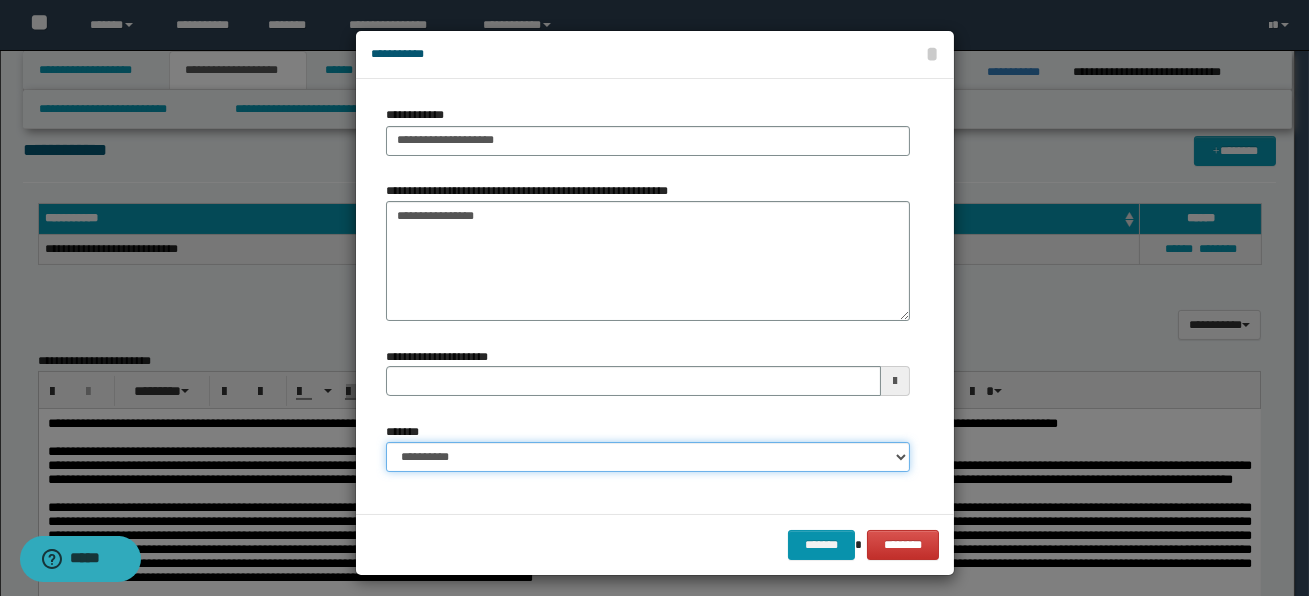 click on "**********" at bounding box center [648, 457] 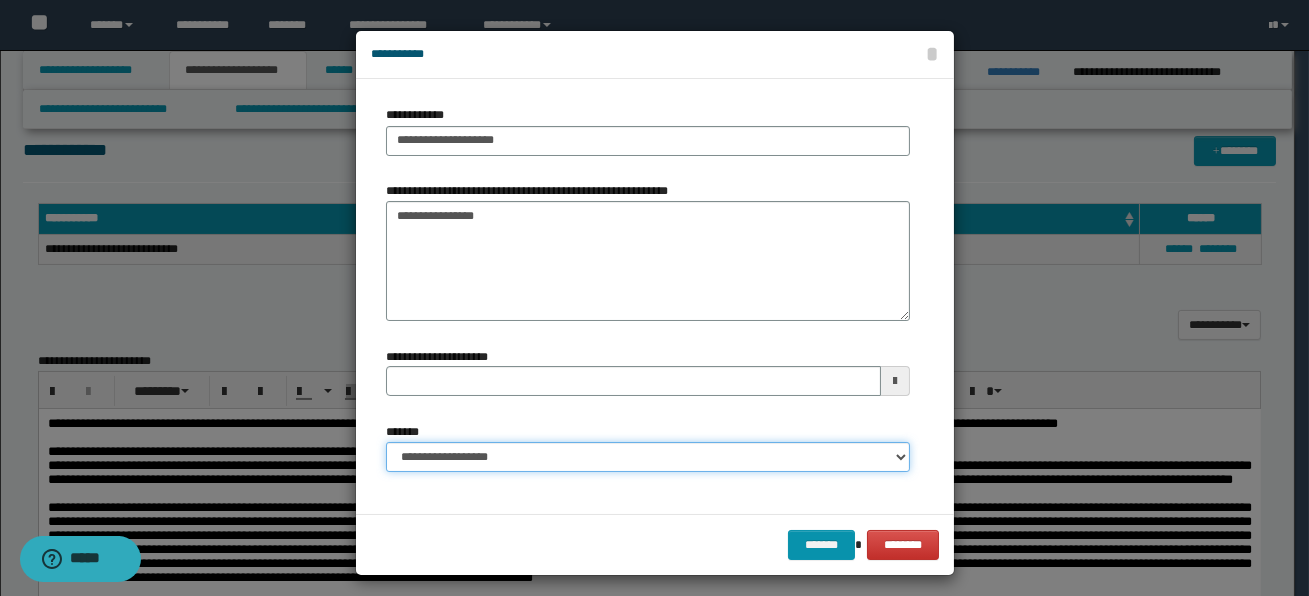 click on "**********" at bounding box center (648, 457) 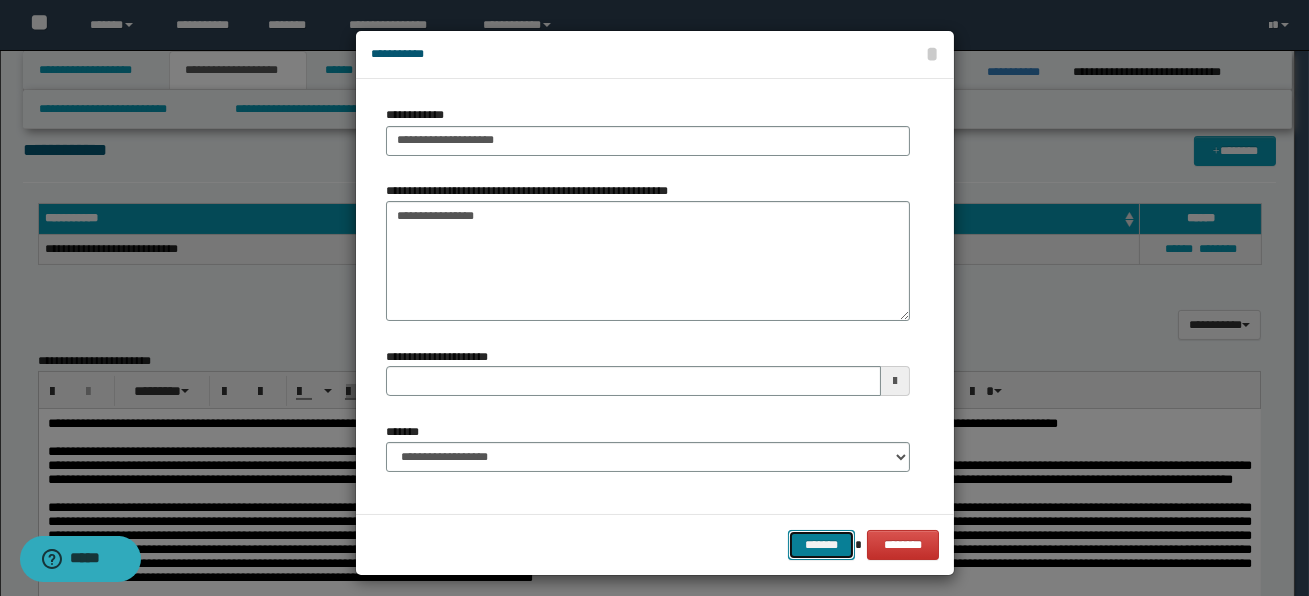 click on "*******" at bounding box center (821, 545) 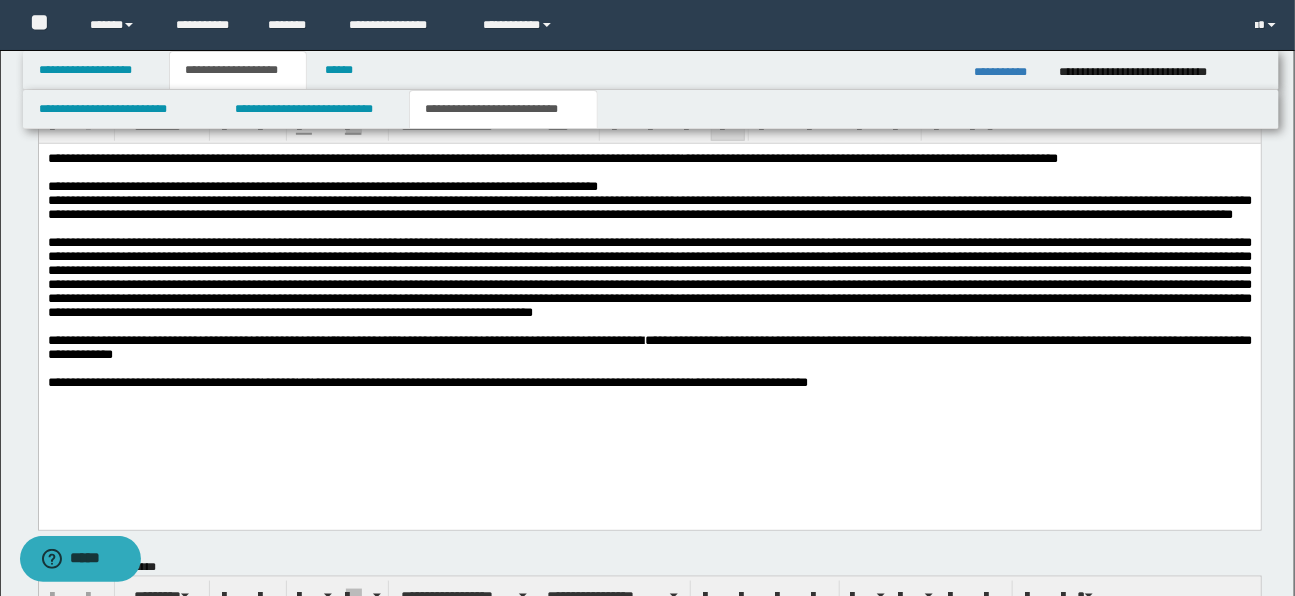 scroll, scrollTop: 684, scrollLeft: 0, axis: vertical 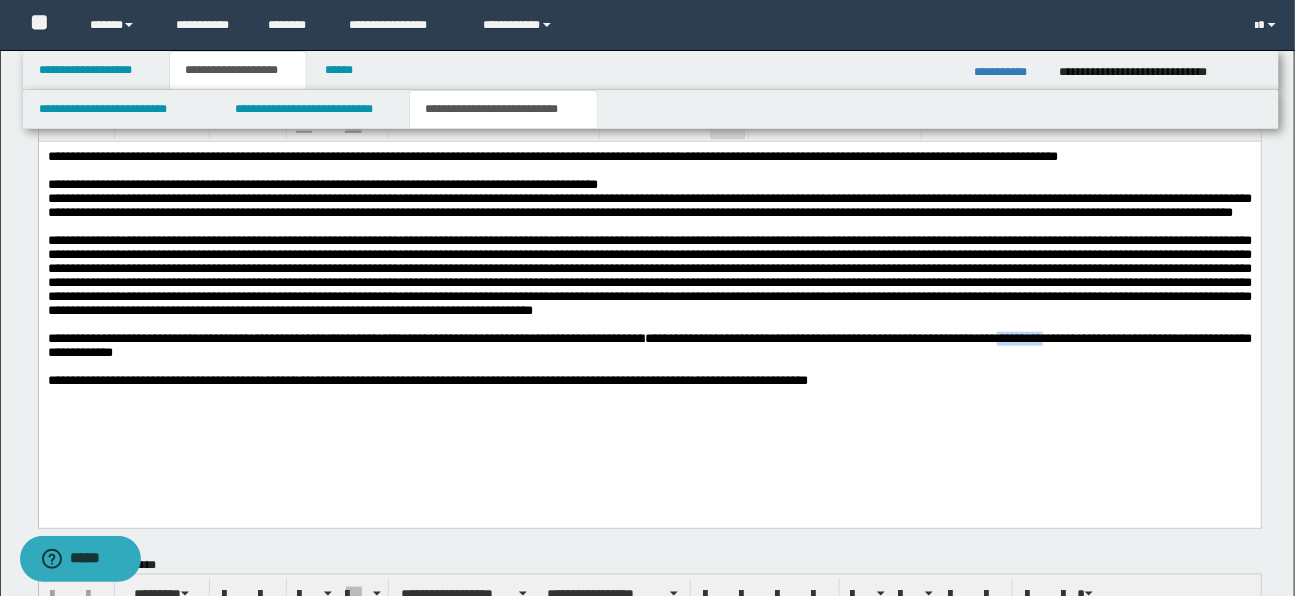 drag, startPoint x: 1036, startPoint y: 369, endPoint x: 1090, endPoint y: 368, distance: 54.00926 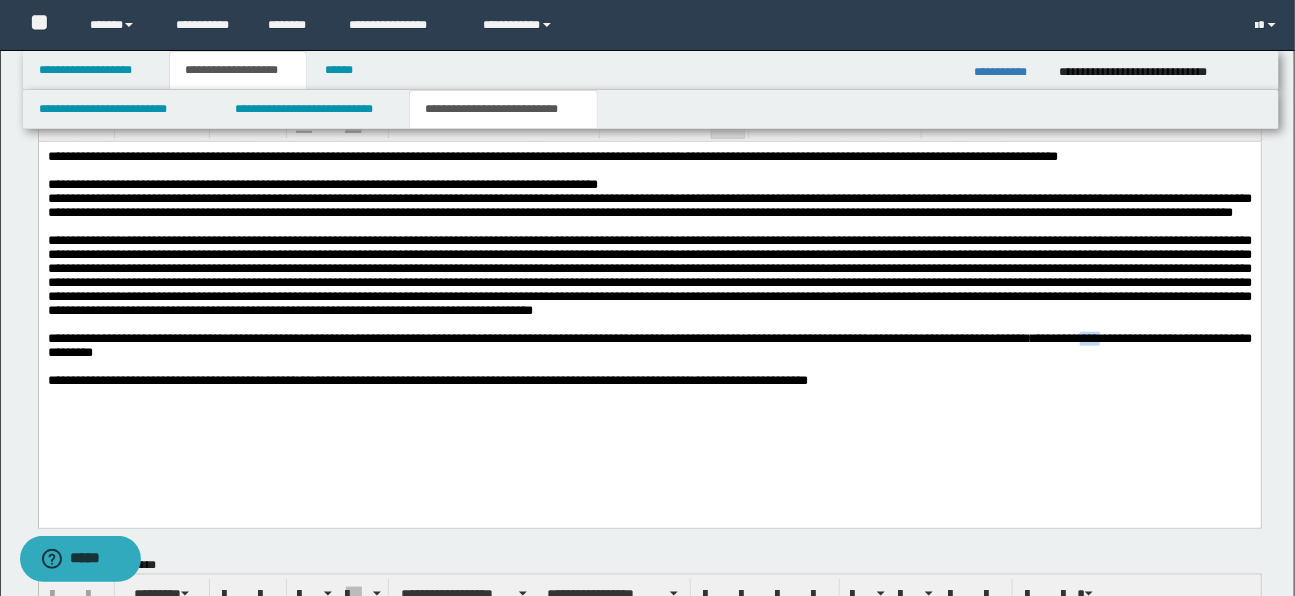 drag, startPoint x: 1138, startPoint y: 370, endPoint x: 1159, endPoint y: 369, distance: 21.023796 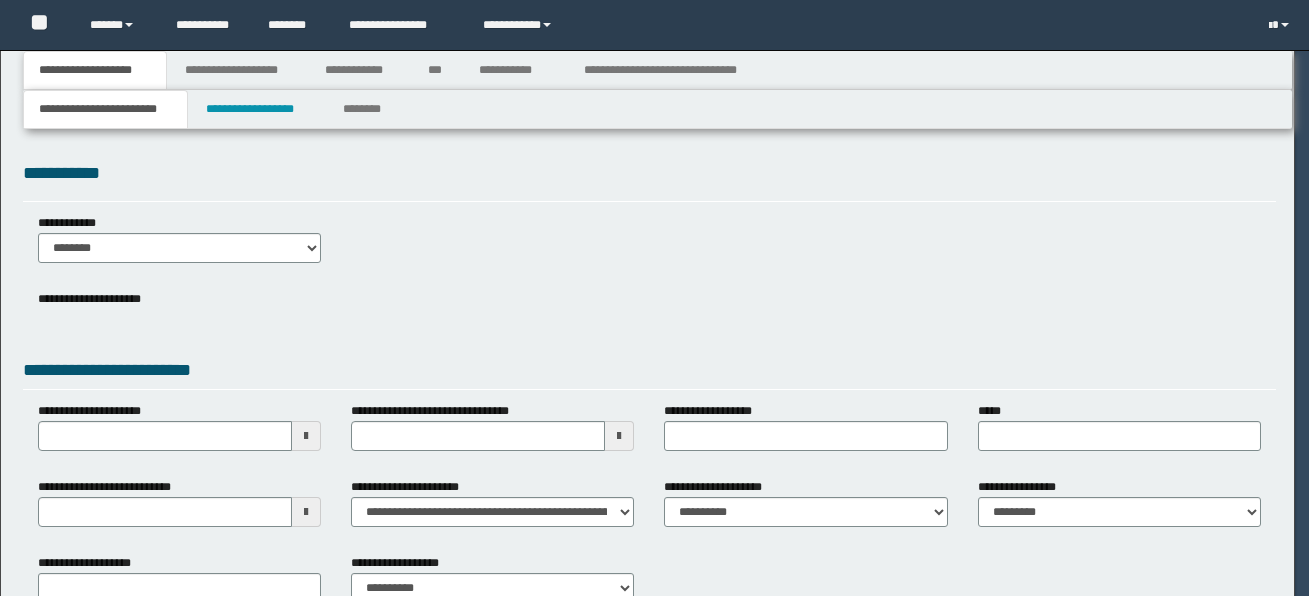 scroll, scrollTop: 0, scrollLeft: 0, axis: both 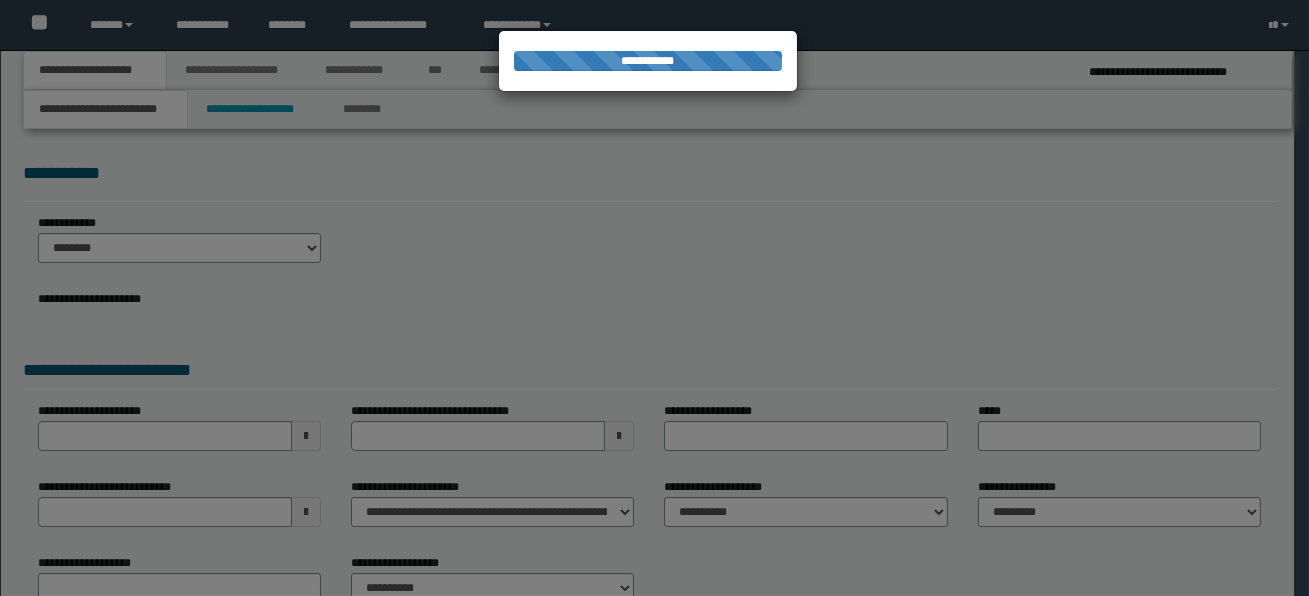 select on "*" 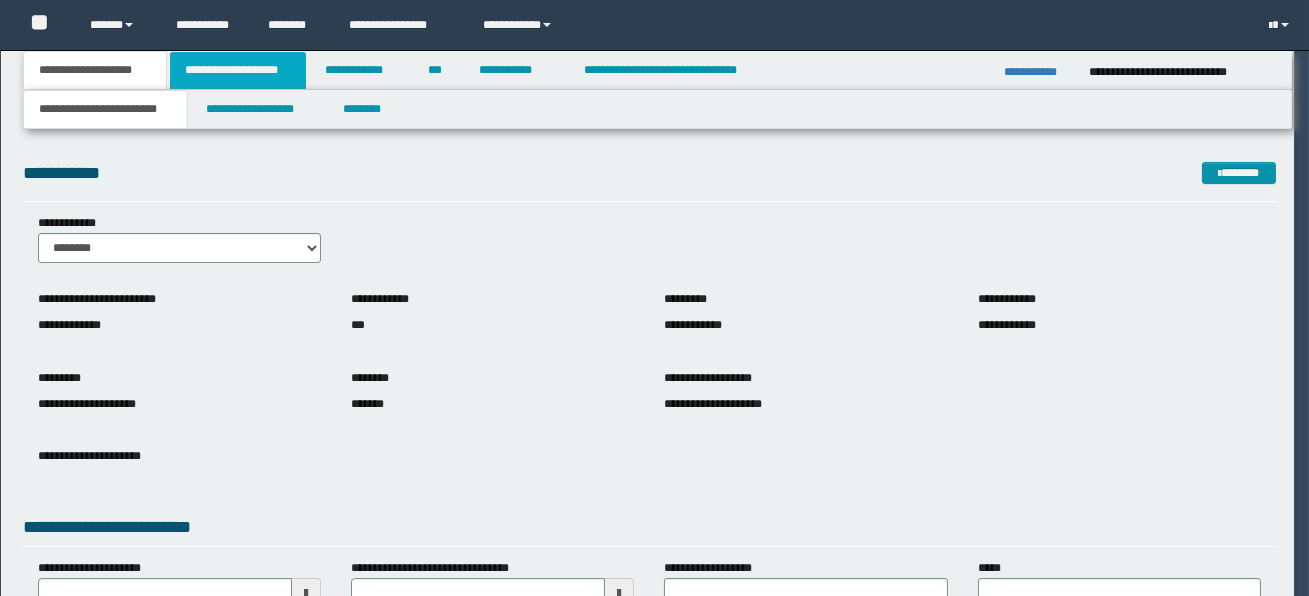 scroll, scrollTop: 0, scrollLeft: 0, axis: both 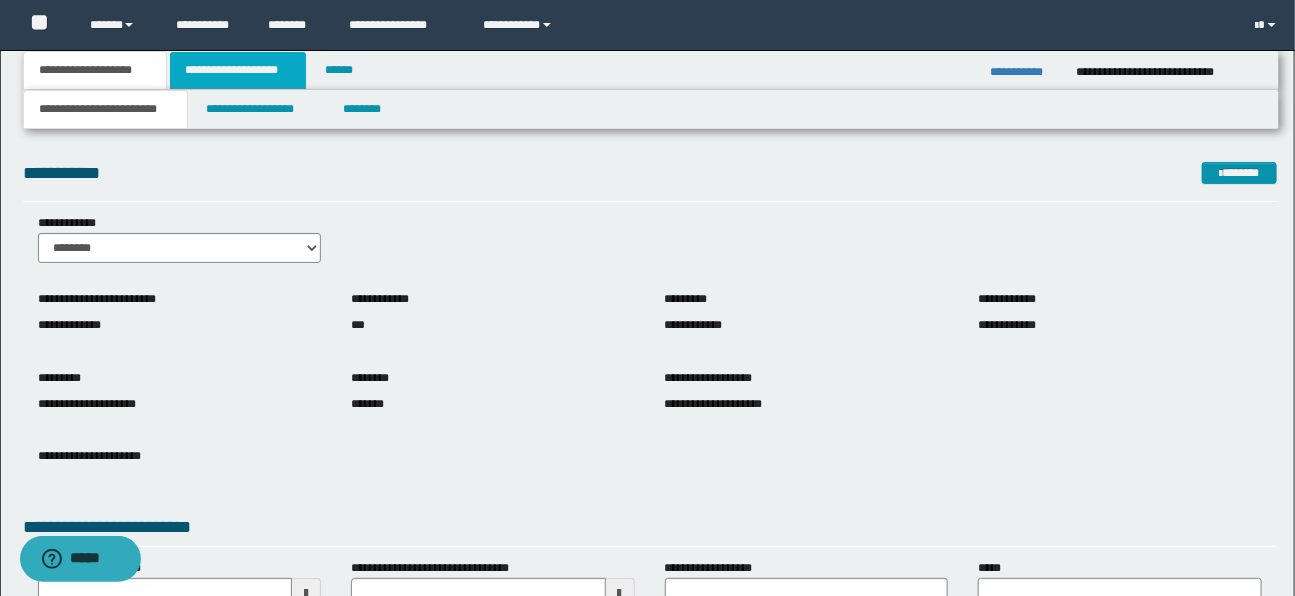 click on "**********" at bounding box center (238, 70) 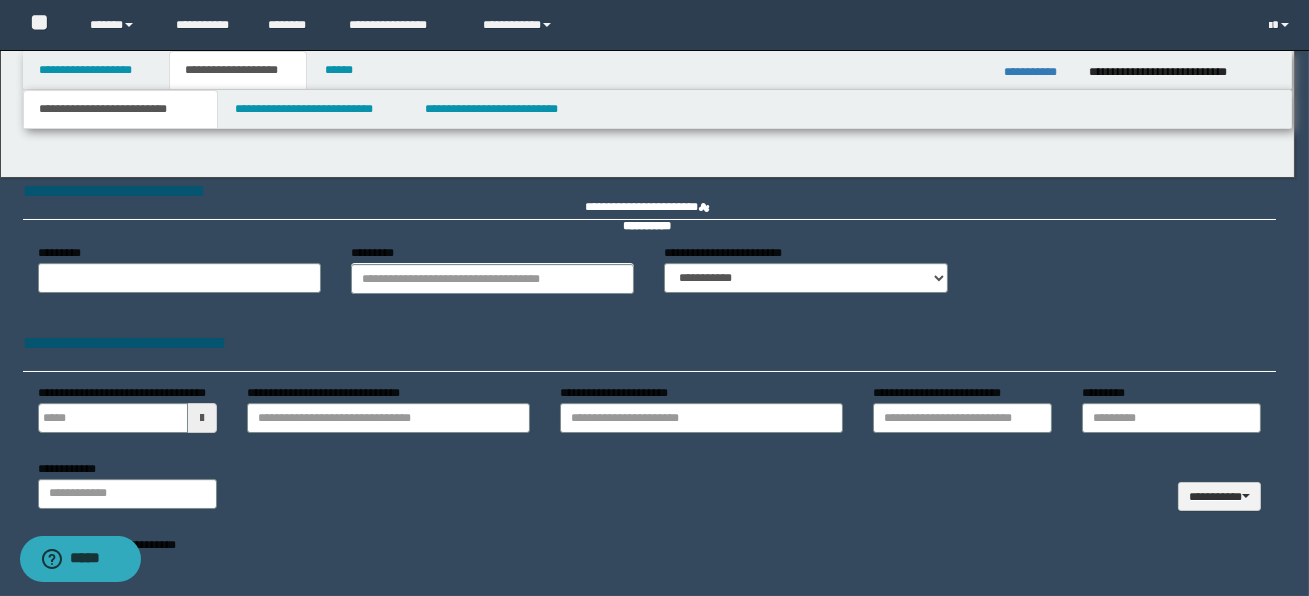 type 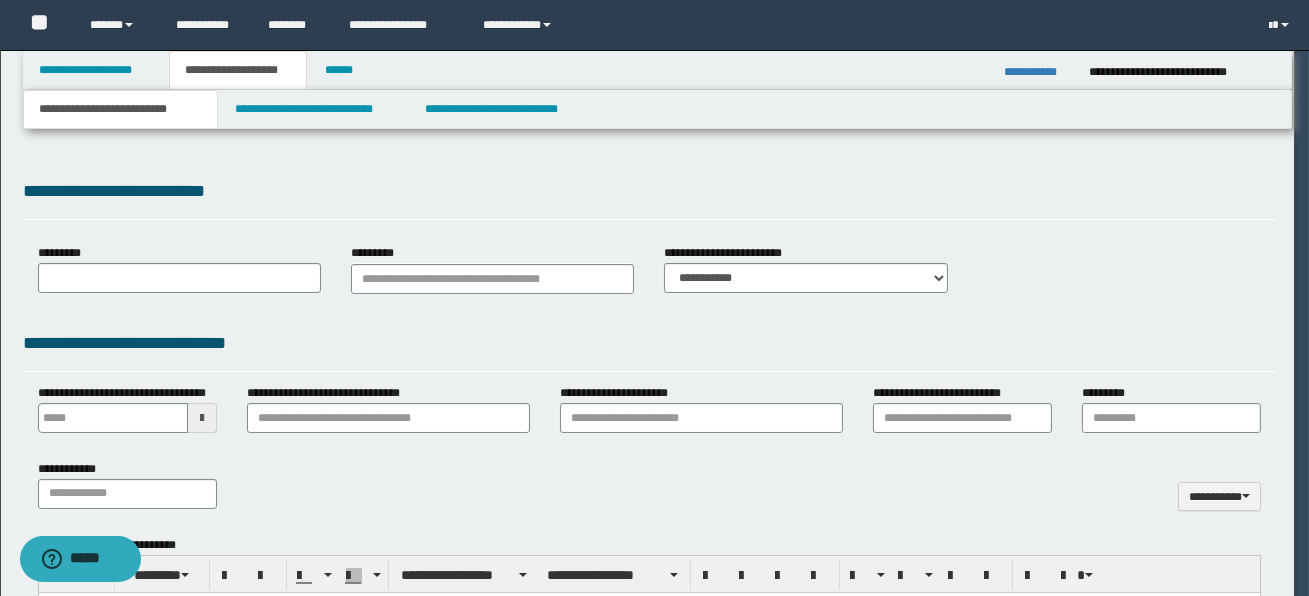 select on "*" 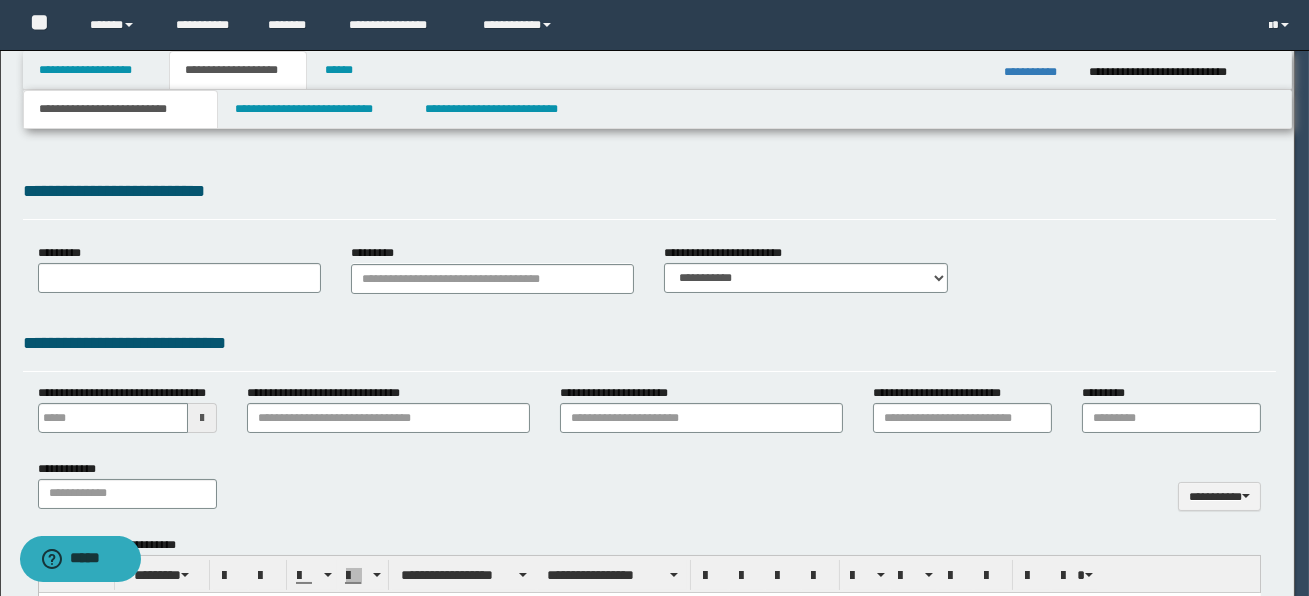 scroll, scrollTop: 0, scrollLeft: 0, axis: both 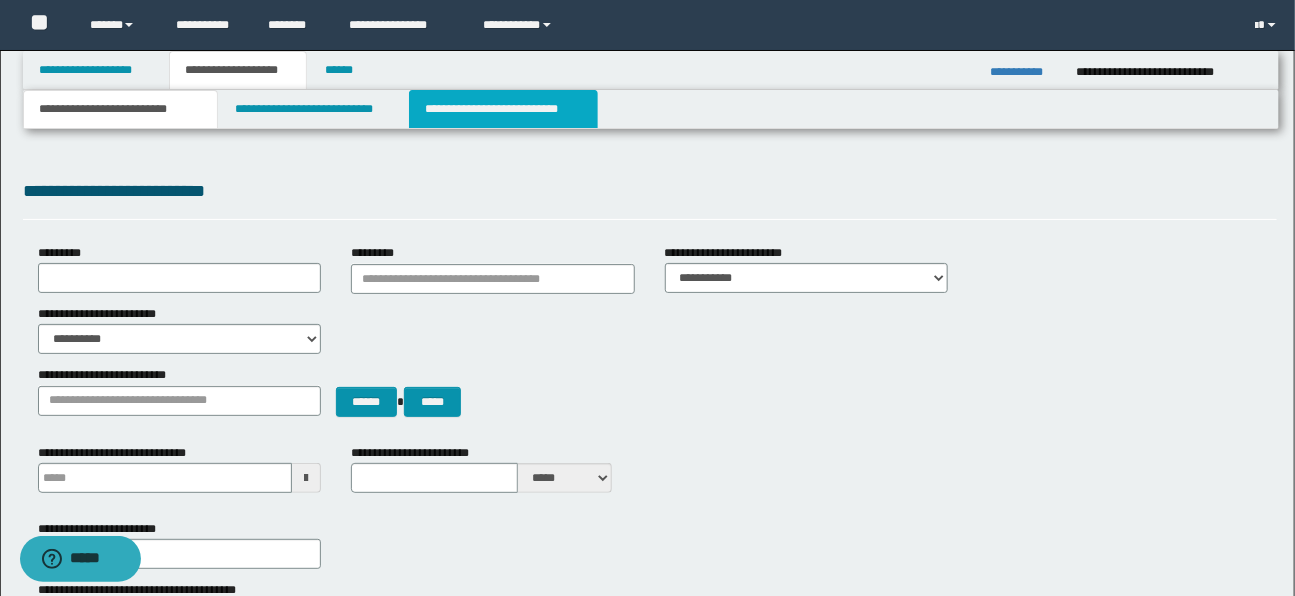 click on "**********" at bounding box center [503, 109] 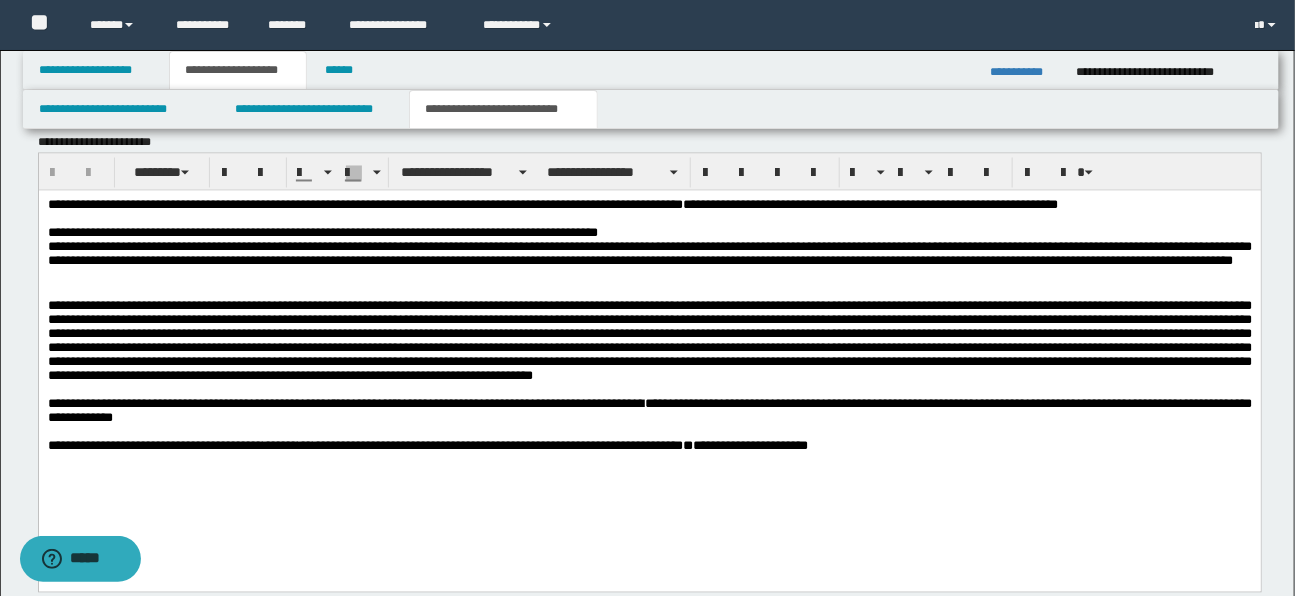 scroll, scrollTop: 1387, scrollLeft: 0, axis: vertical 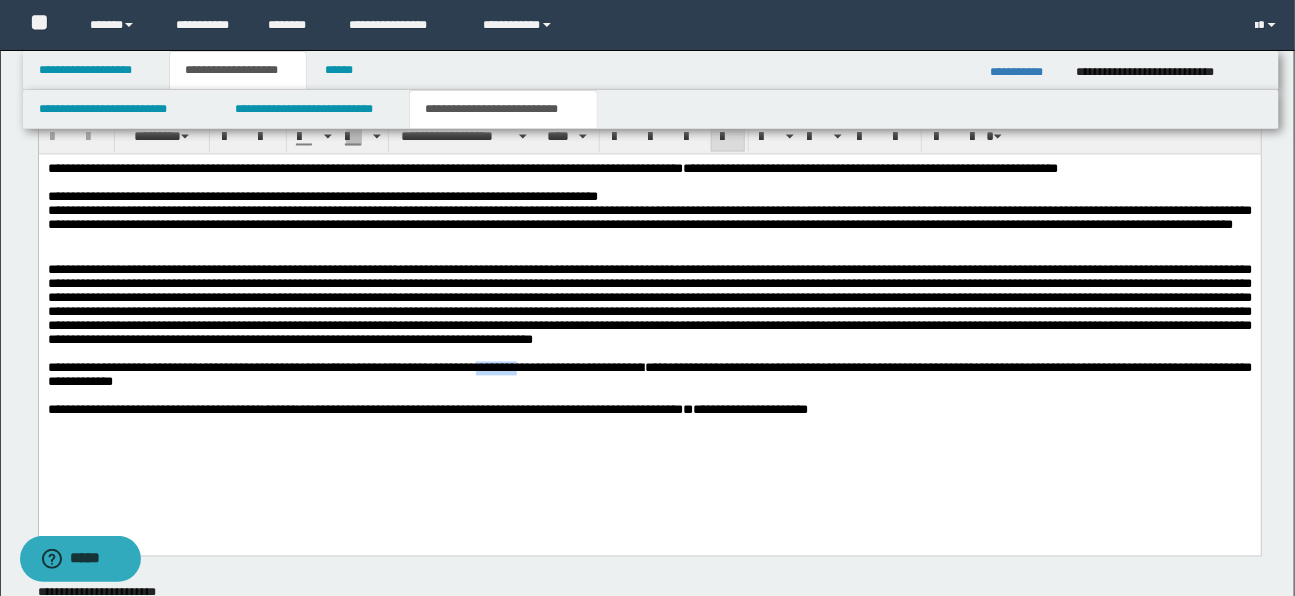 drag, startPoint x: 485, startPoint y: 381, endPoint x: 527, endPoint y: 380, distance: 42.0119 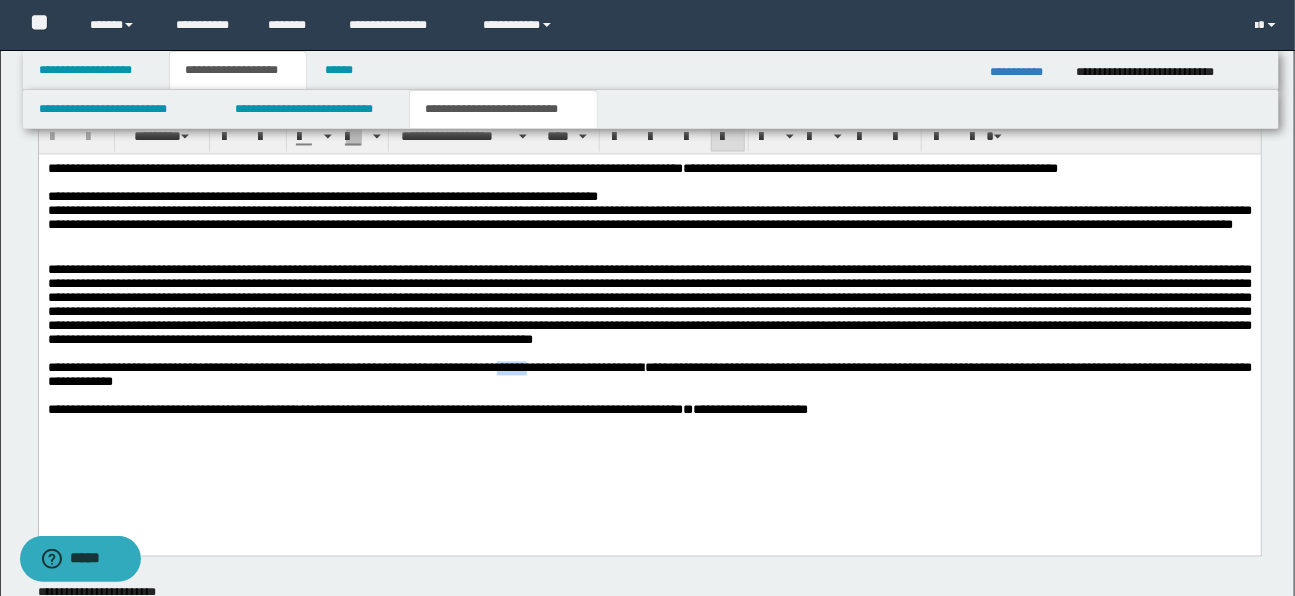 drag, startPoint x: 502, startPoint y: 382, endPoint x: 536, endPoint y: 380, distance: 34.058773 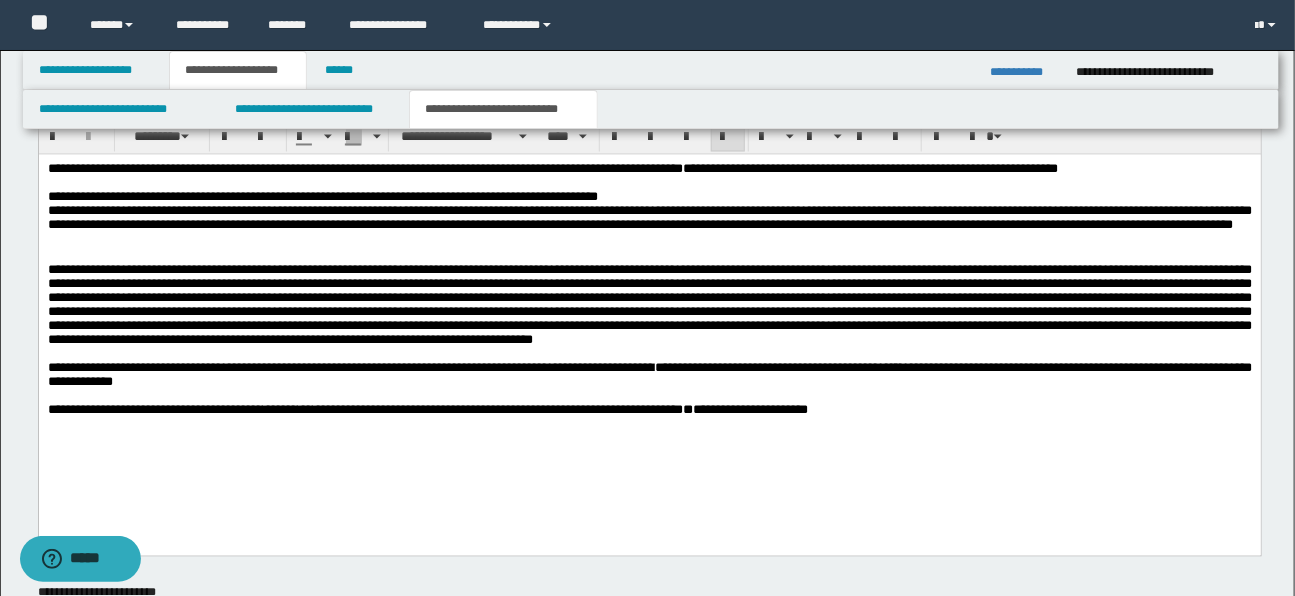 click on "**********" at bounding box center (649, 375) 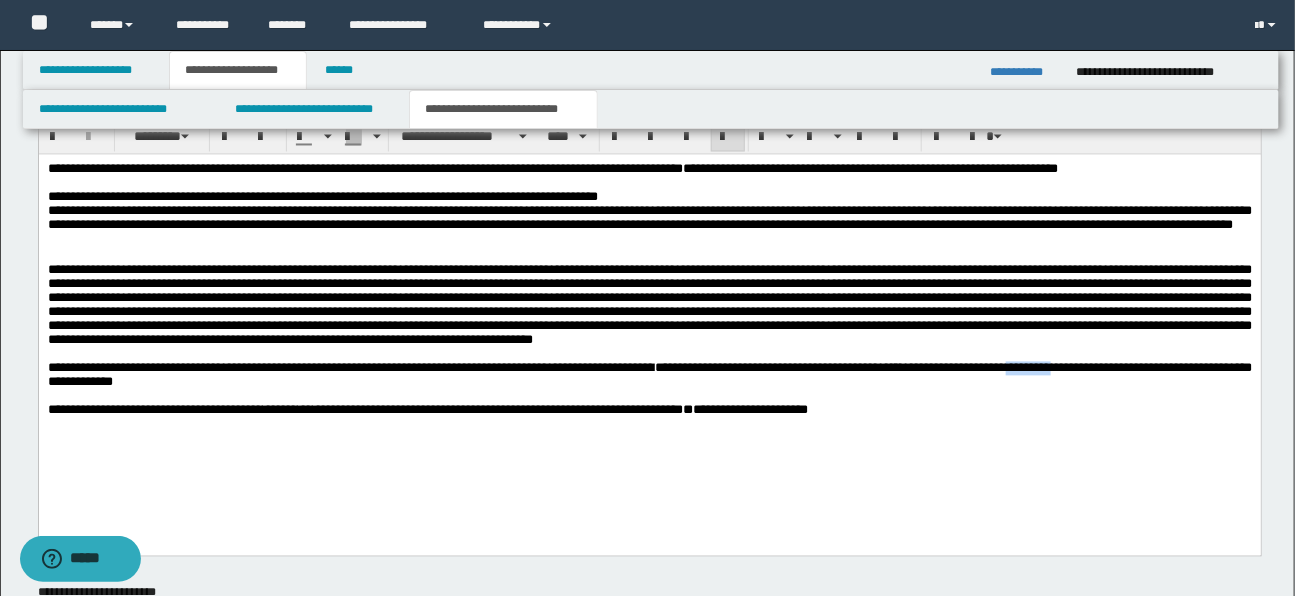 drag, startPoint x: 1085, startPoint y: 382, endPoint x: 1138, endPoint y: 380, distance: 53.037724 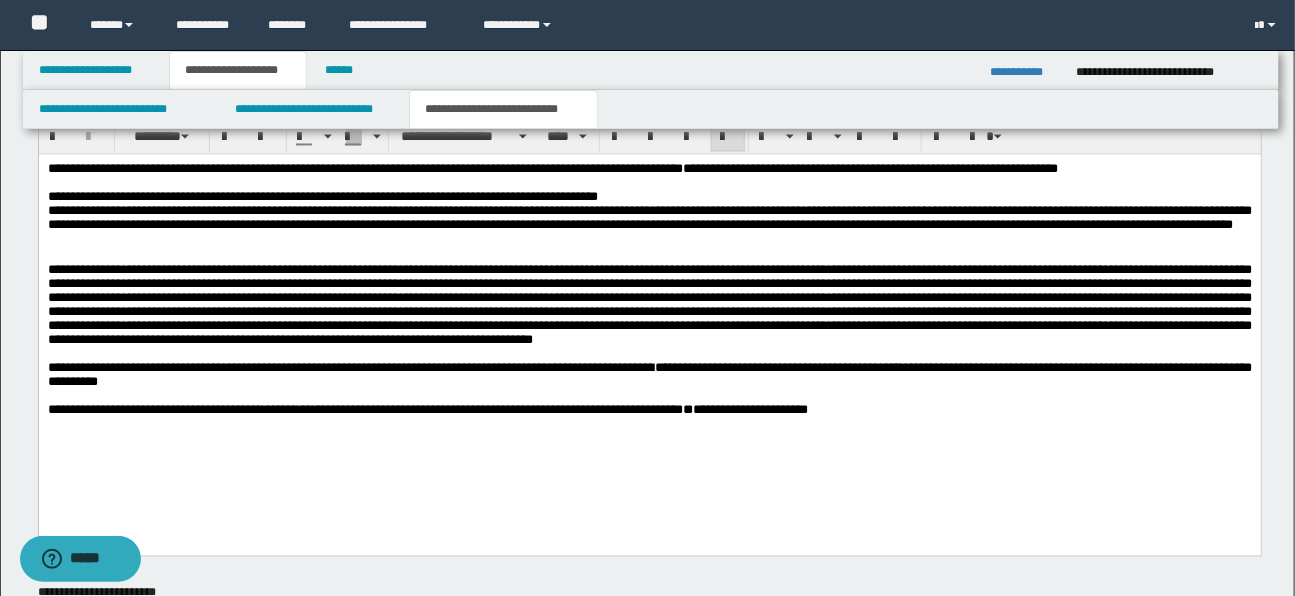 click on "**********" at bounding box center (649, 375) 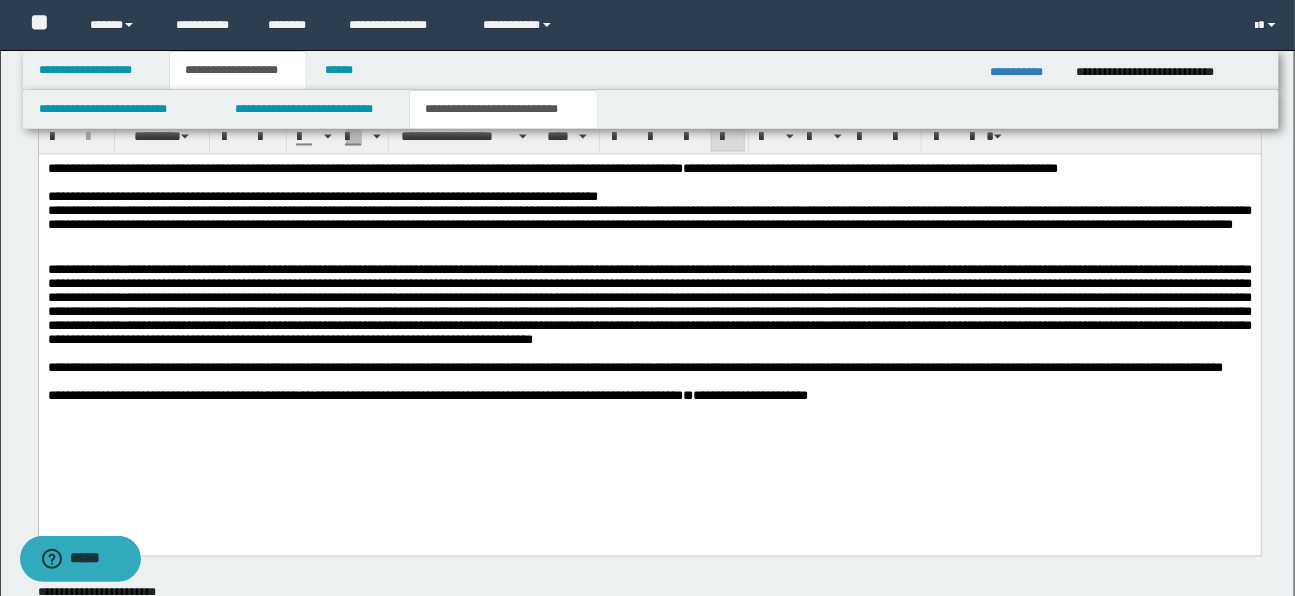 drag, startPoint x: 51, startPoint y: 379, endPoint x: 109, endPoint y: 388, distance: 58.694122 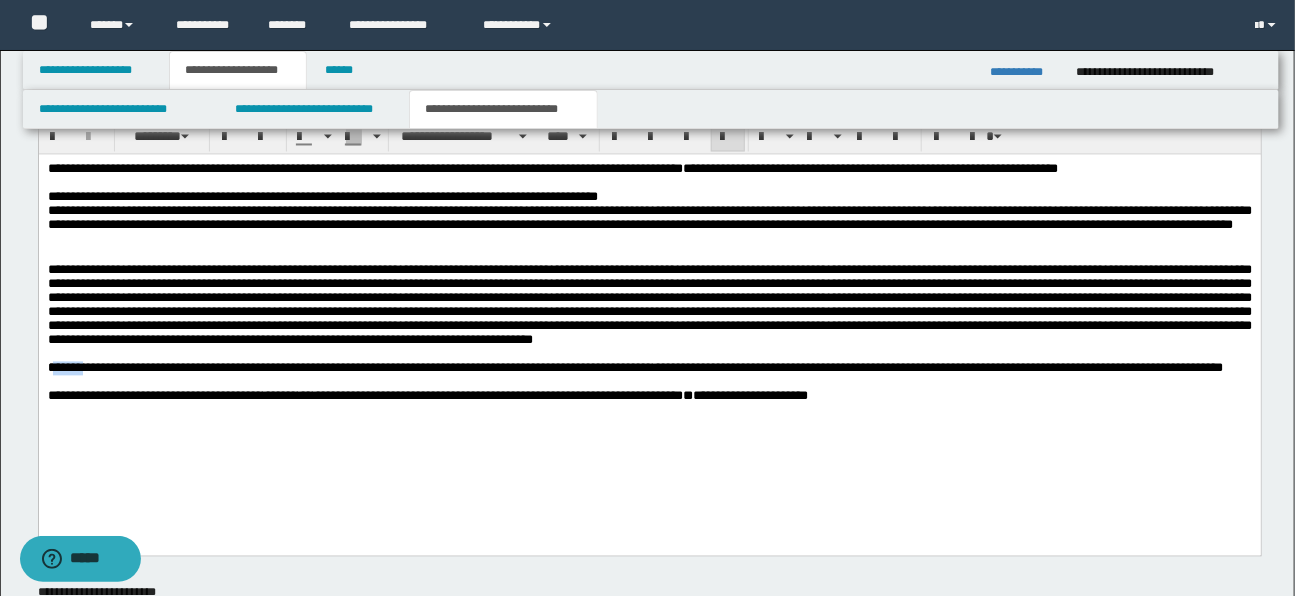 drag, startPoint x: 51, startPoint y: 381, endPoint x: 61, endPoint y: 386, distance: 11.18034 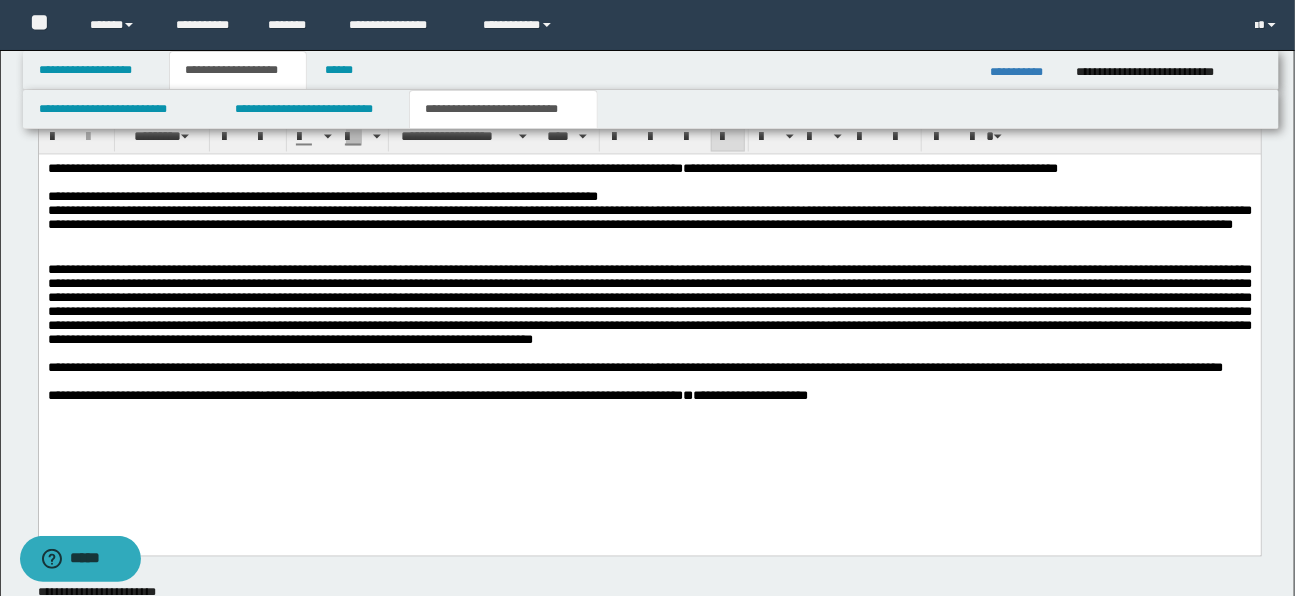 click on "**********" at bounding box center (634, 368) 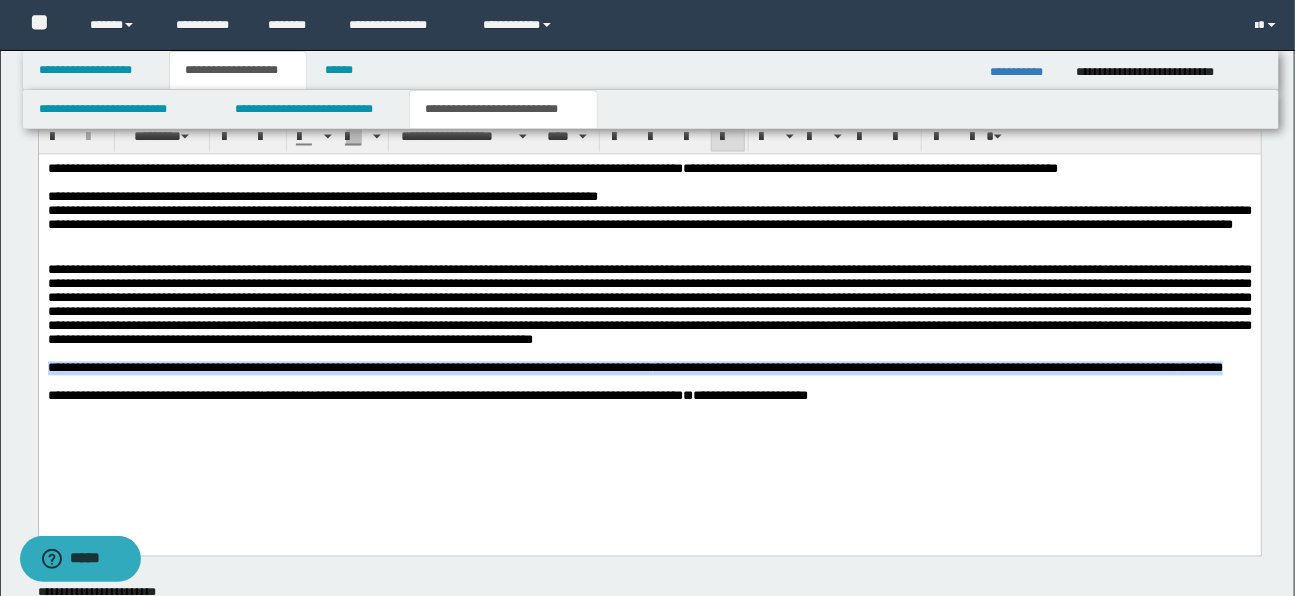 drag, startPoint x: 49, startPoint y: 380, endPoint x: 90, endPoint y: 393, distance: 43.011627 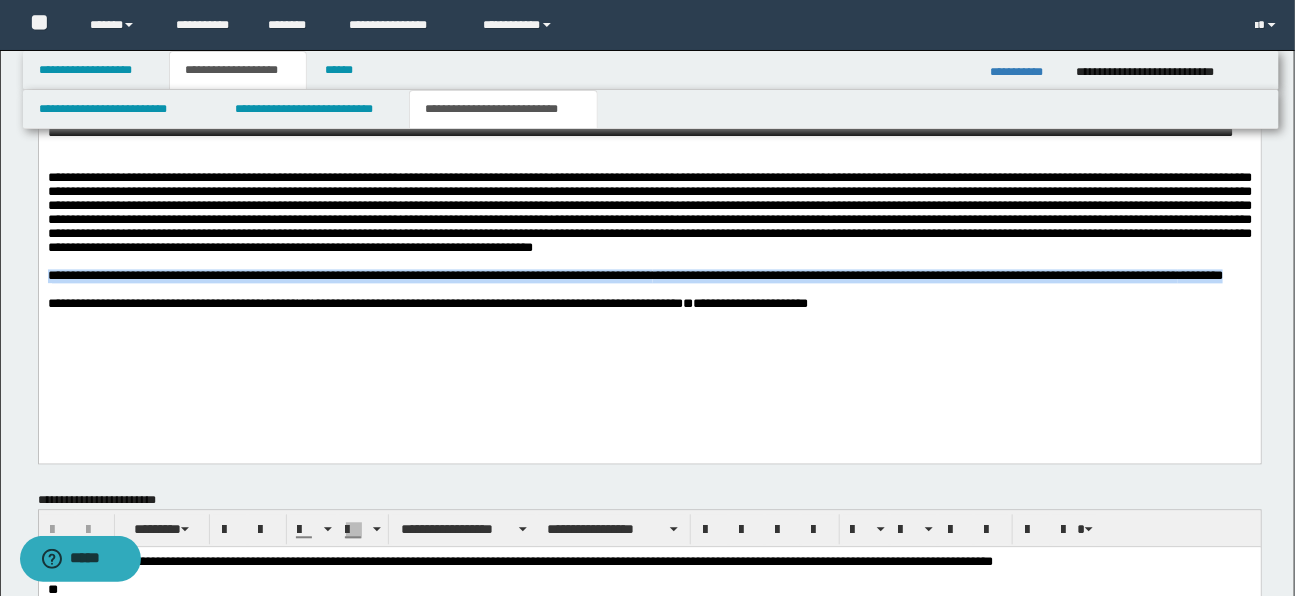scroll, scrollTop: 1471, scrollLeft: 0, axis: vertical 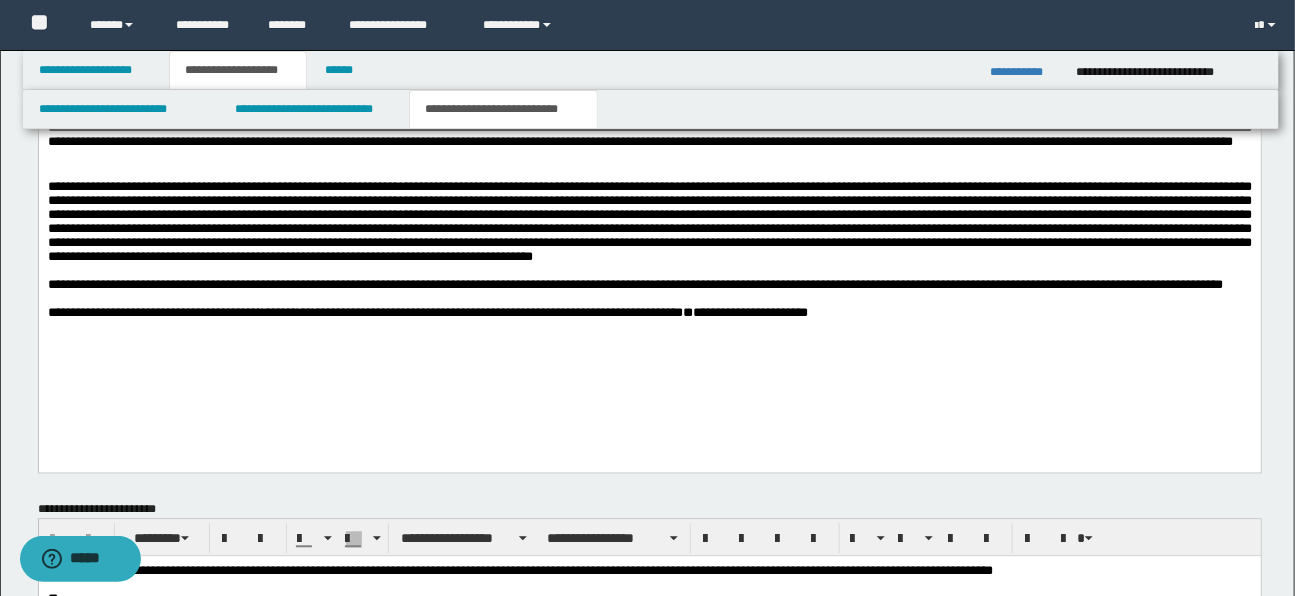 click at bounding box center (885, 312) 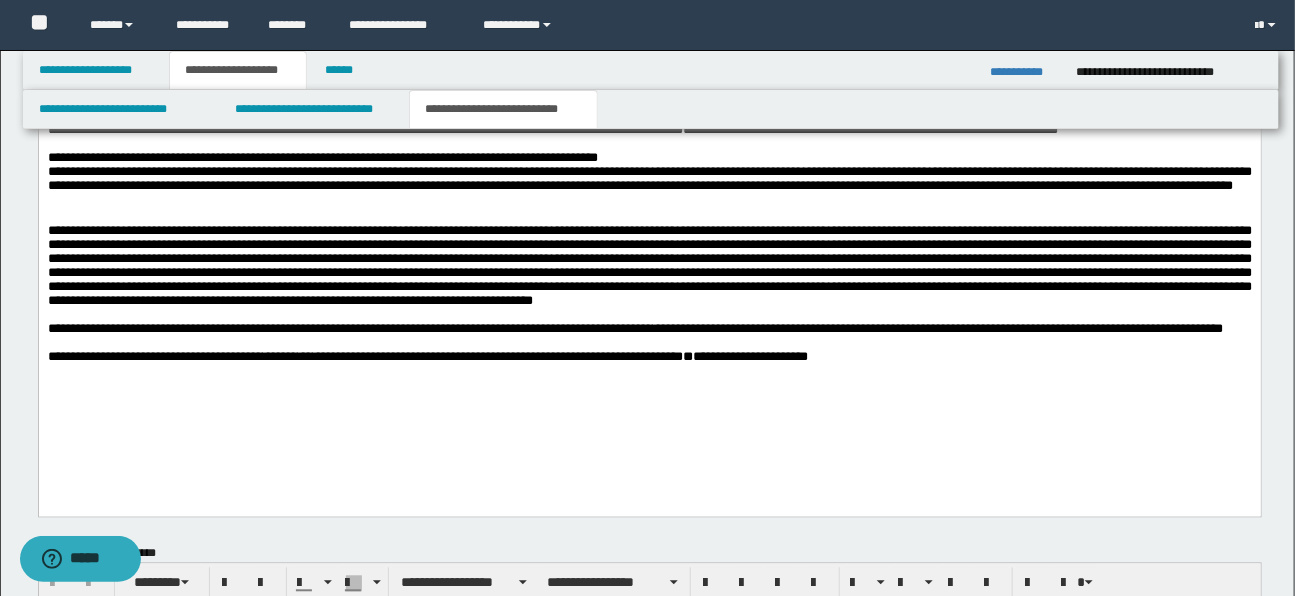 scroll, scrollTop: 1330, scrollLeft: 0, axis: vertical 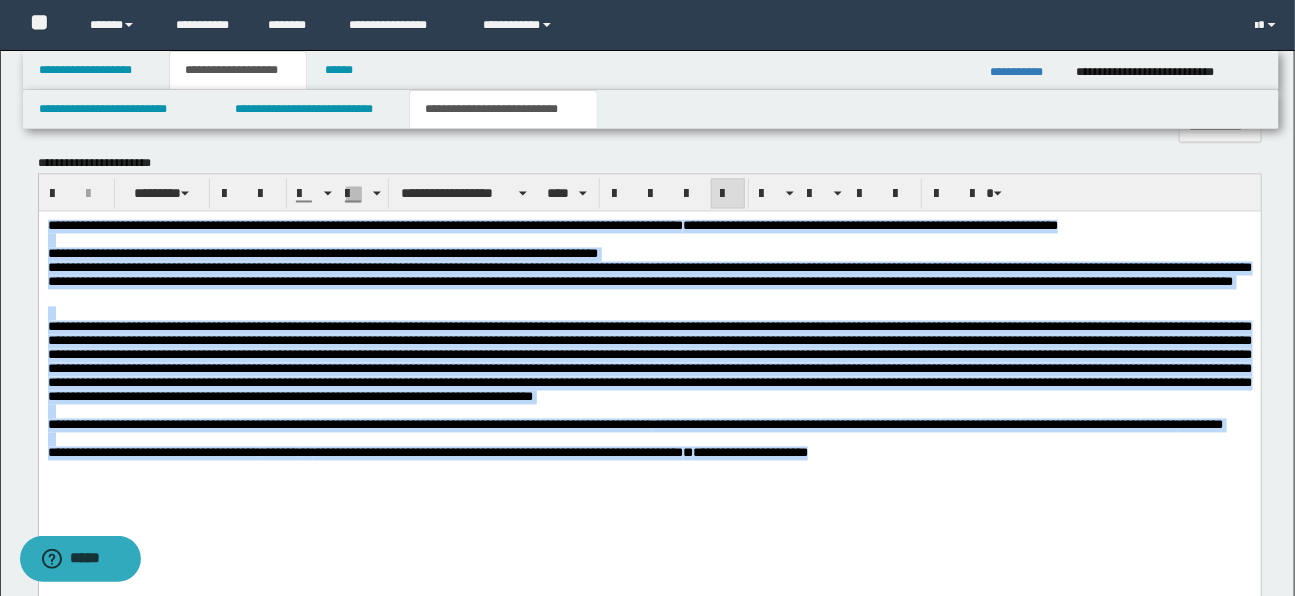 drag, startPoint x: 47, startPoint y: 228, endPoint x: 934, endPoint y: 482, distance: 922.65106 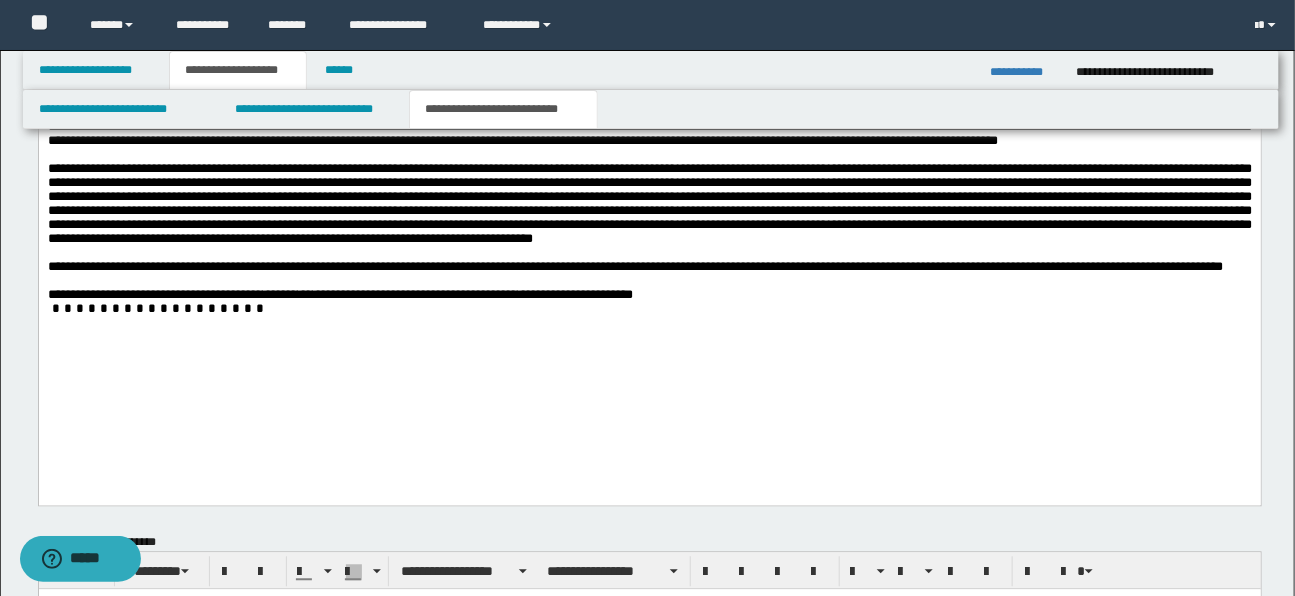 scroll, scrollTop: 1532, scrollLeft: 0, axis: vertical 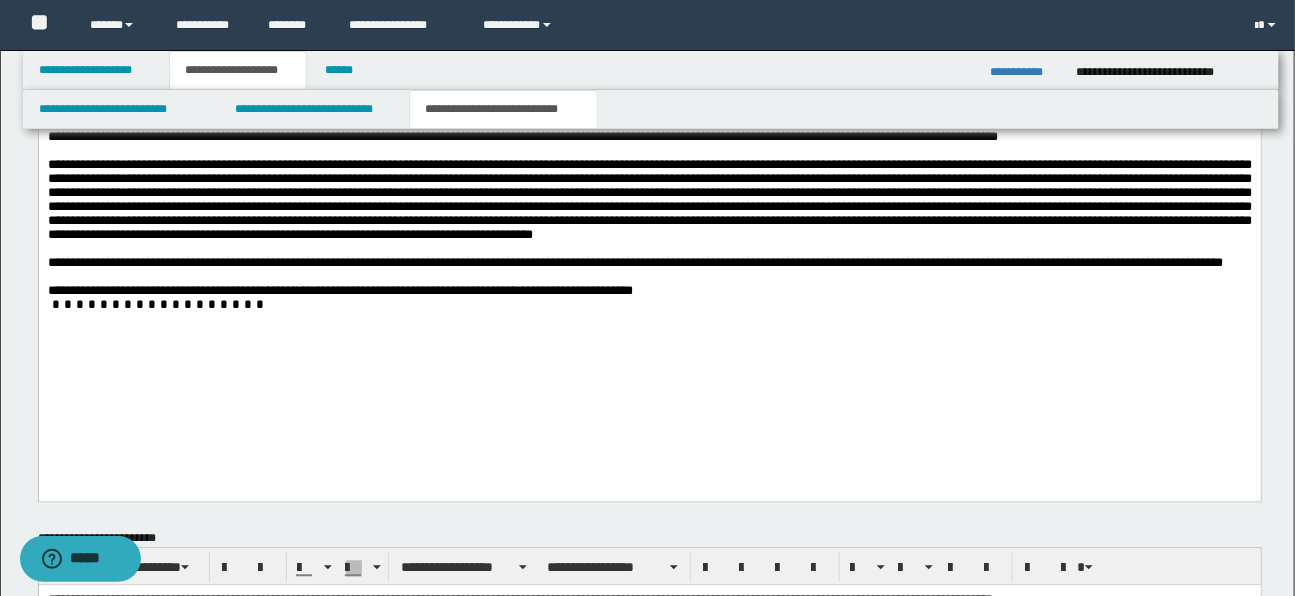 click on "**********" at bounding box center [650, 234] 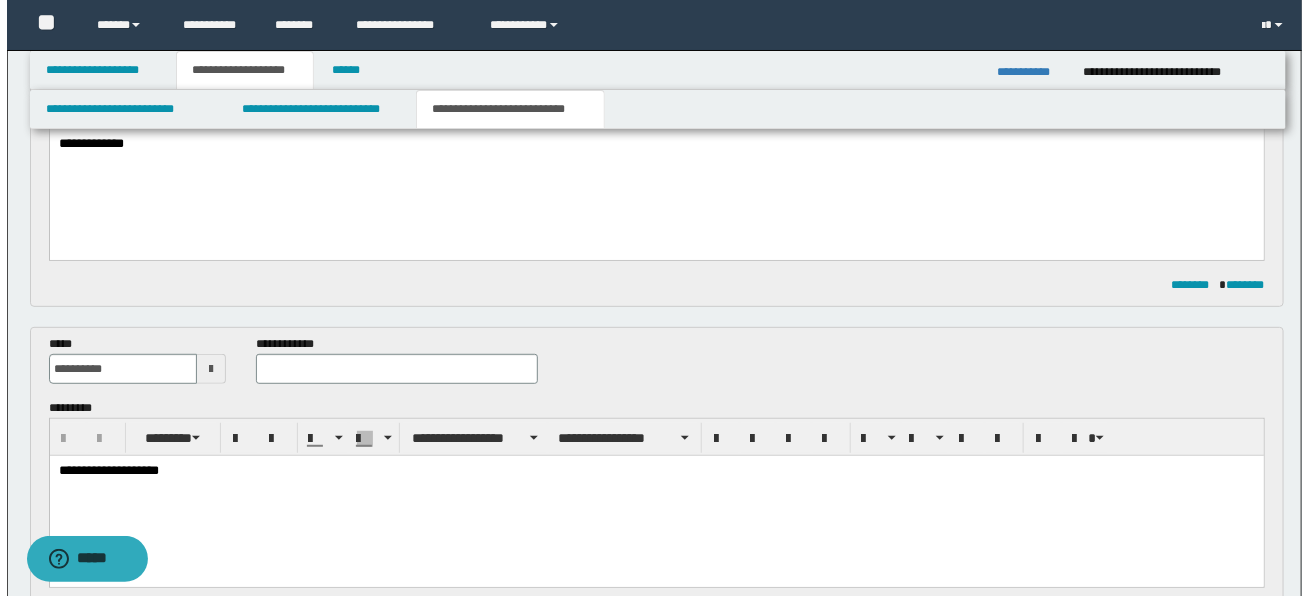 scroll, scrollTop: 0, scrollLeft: 0, axis: both 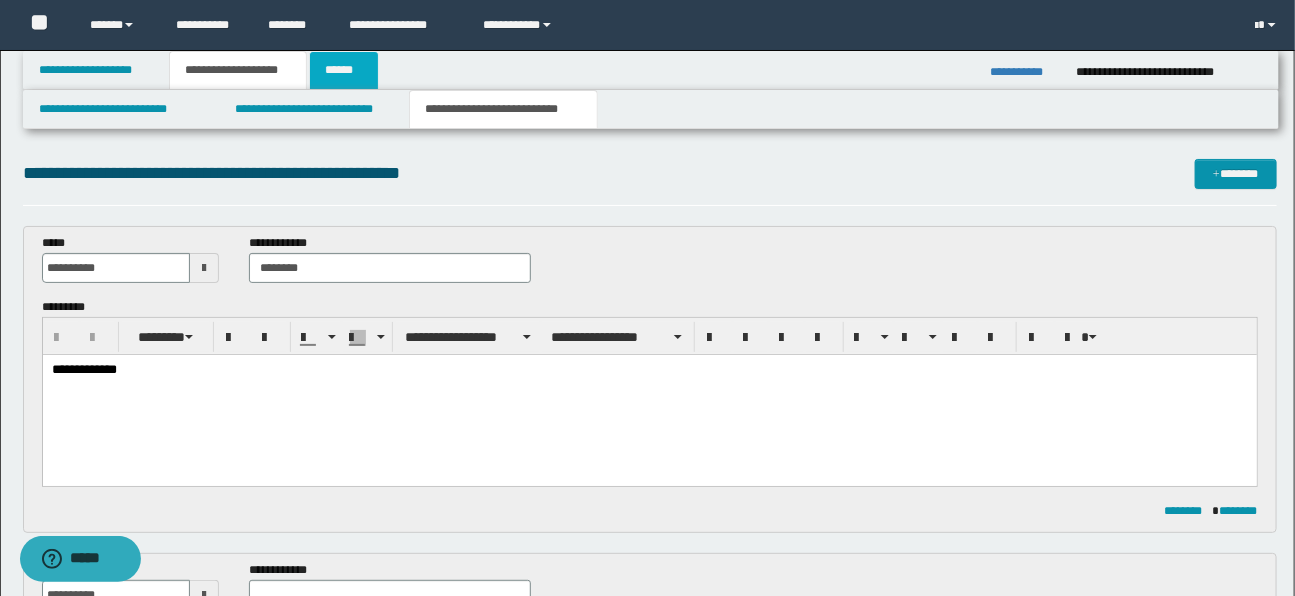 click on "******" at bounding box center (344, 70) 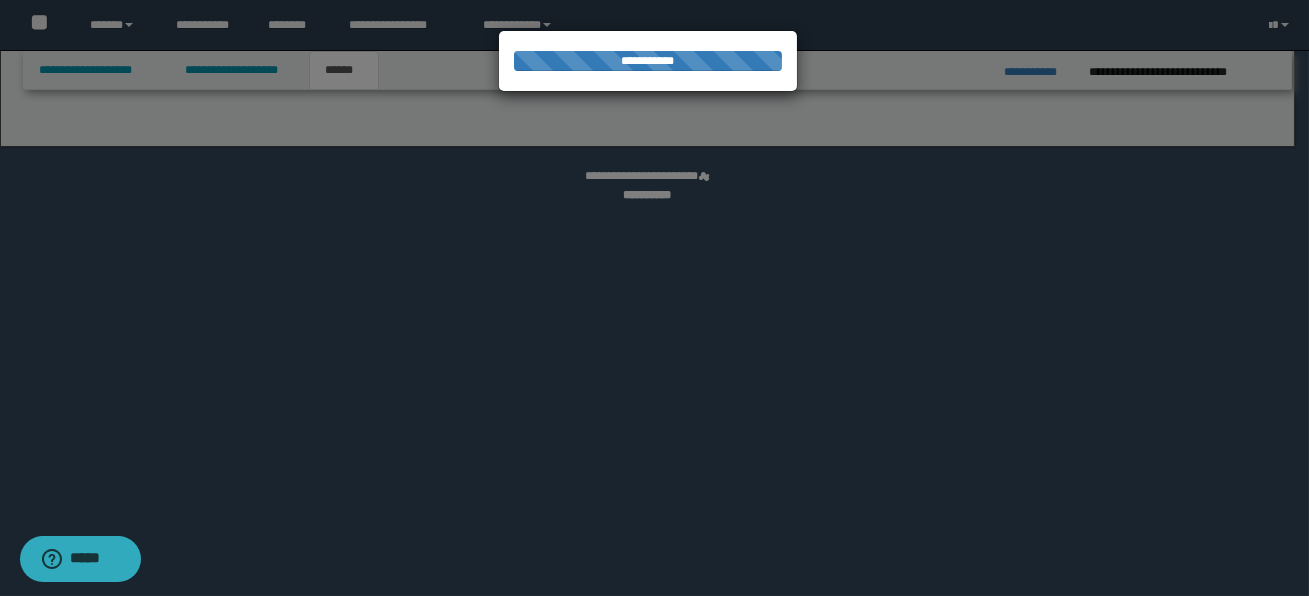 select on "*" 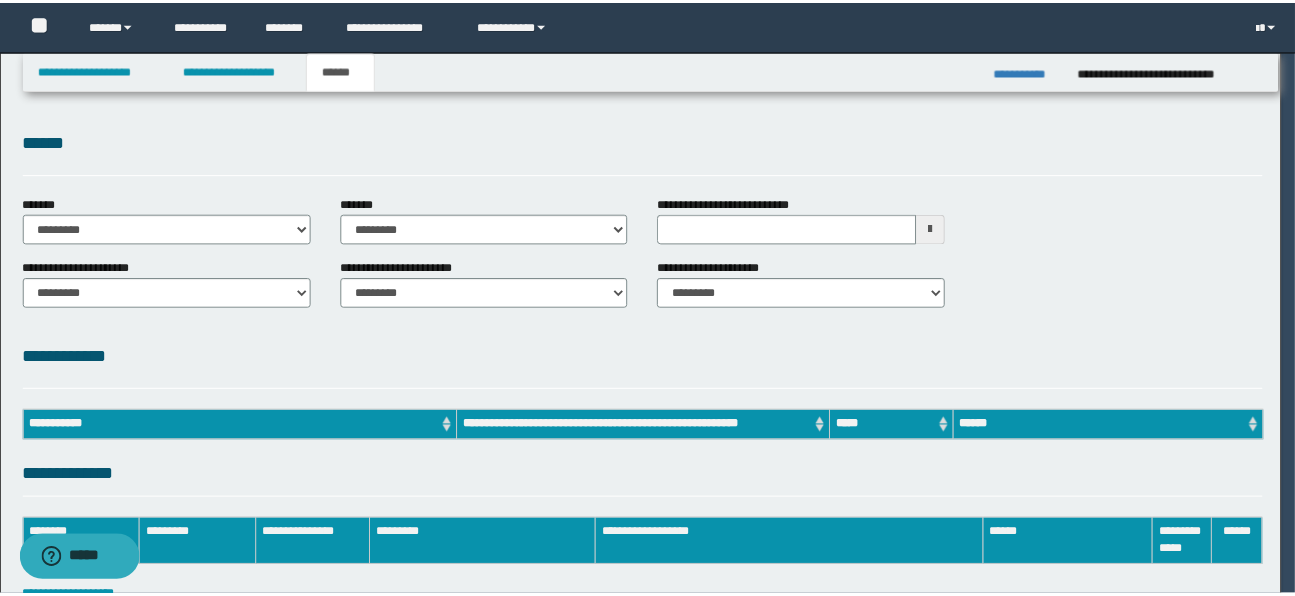 scroll, scrollTop: 0, scrollLeft: 0, axis: both 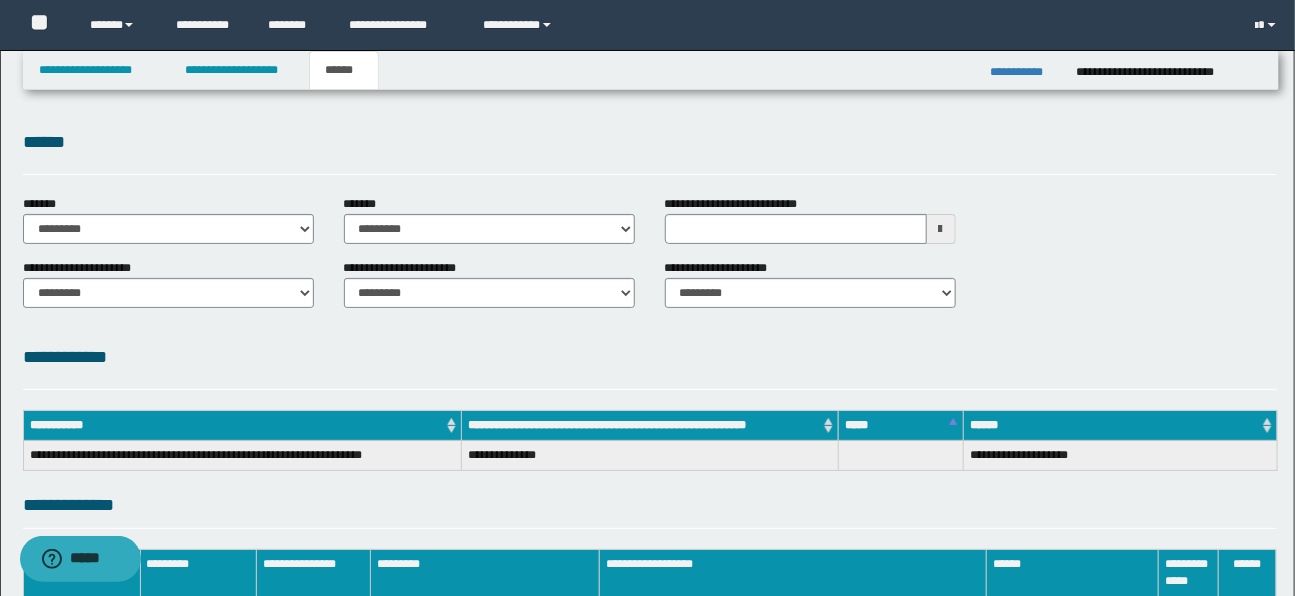 type 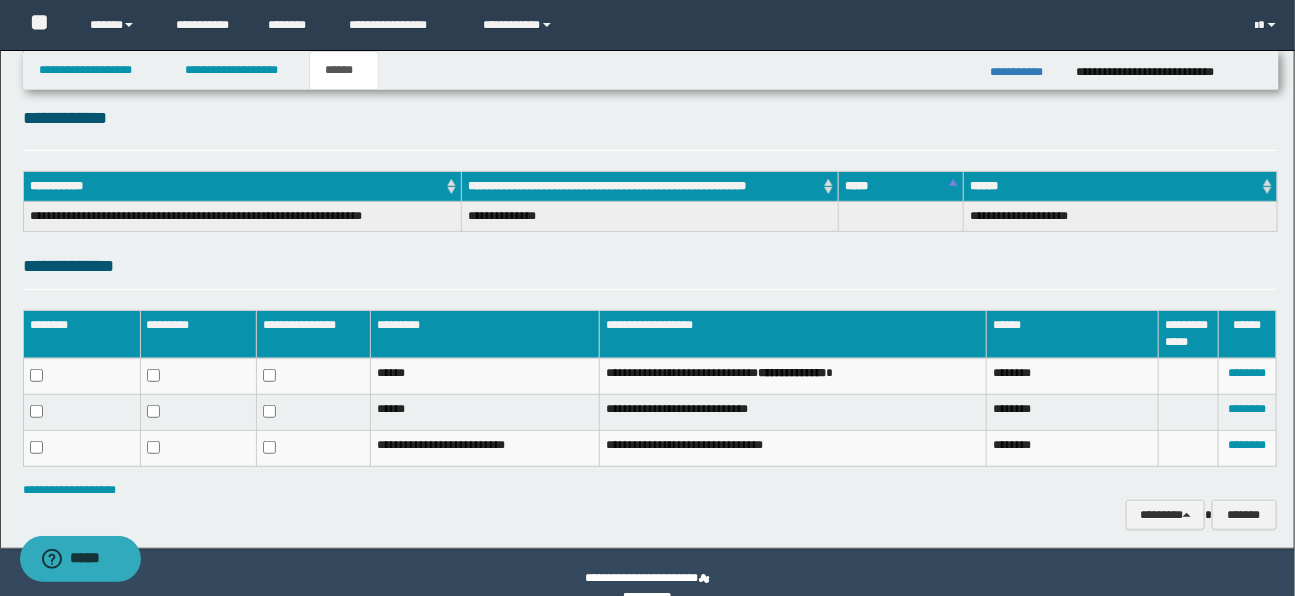 scroll, scrollTop: 269, scrollLeft: 0, axis: vertical 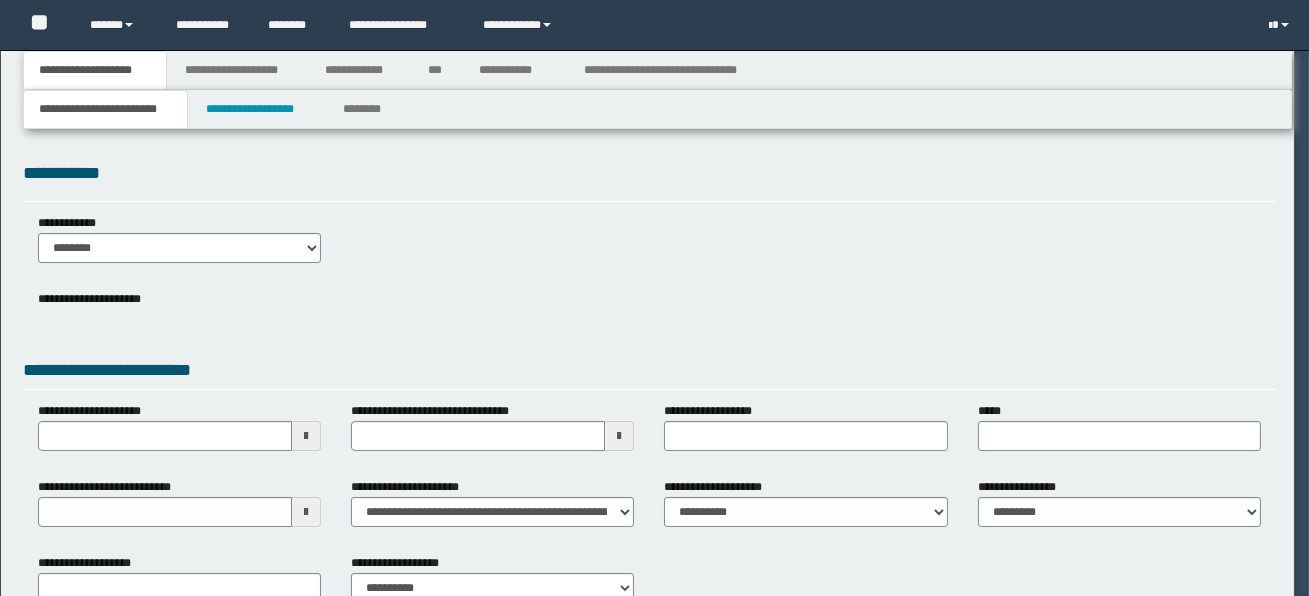 select on "*" 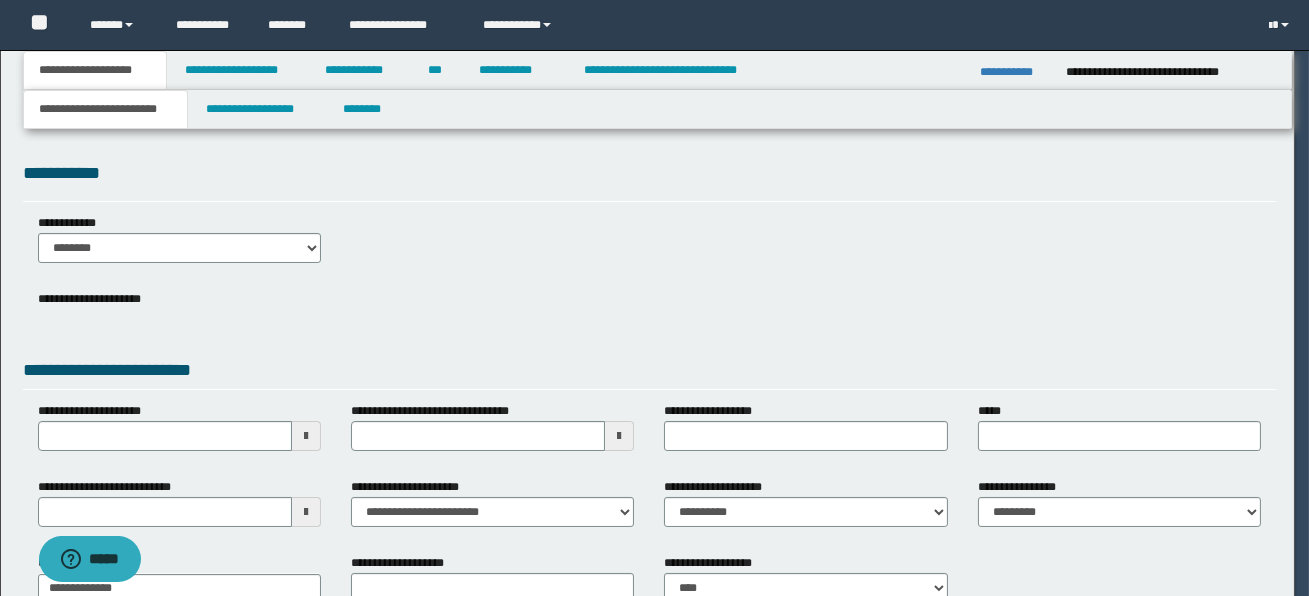 scroll, scrollTop: 0, scrollLeft: 0, axis: both 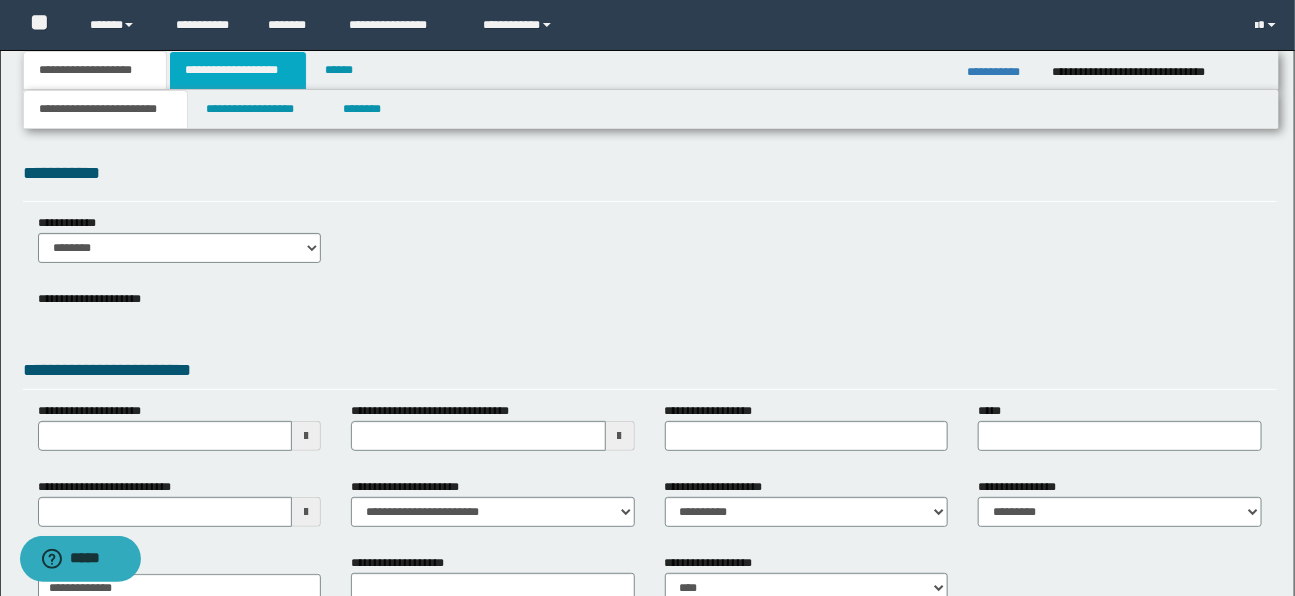 click on "**********" at bounding box center [238, 70] 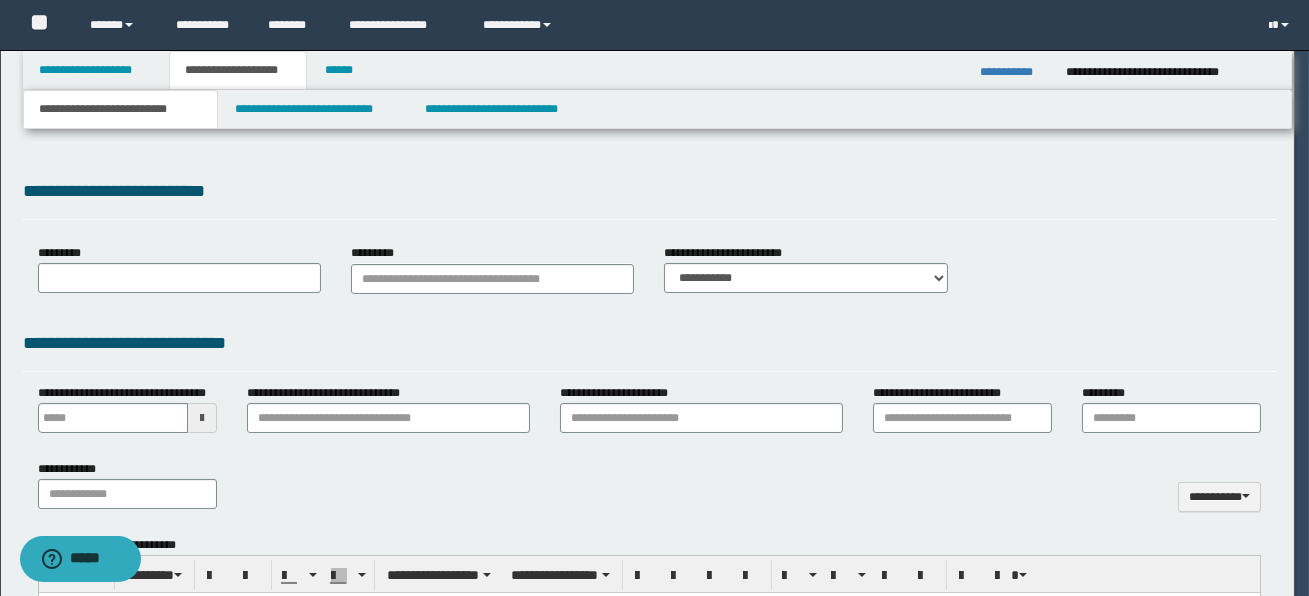type 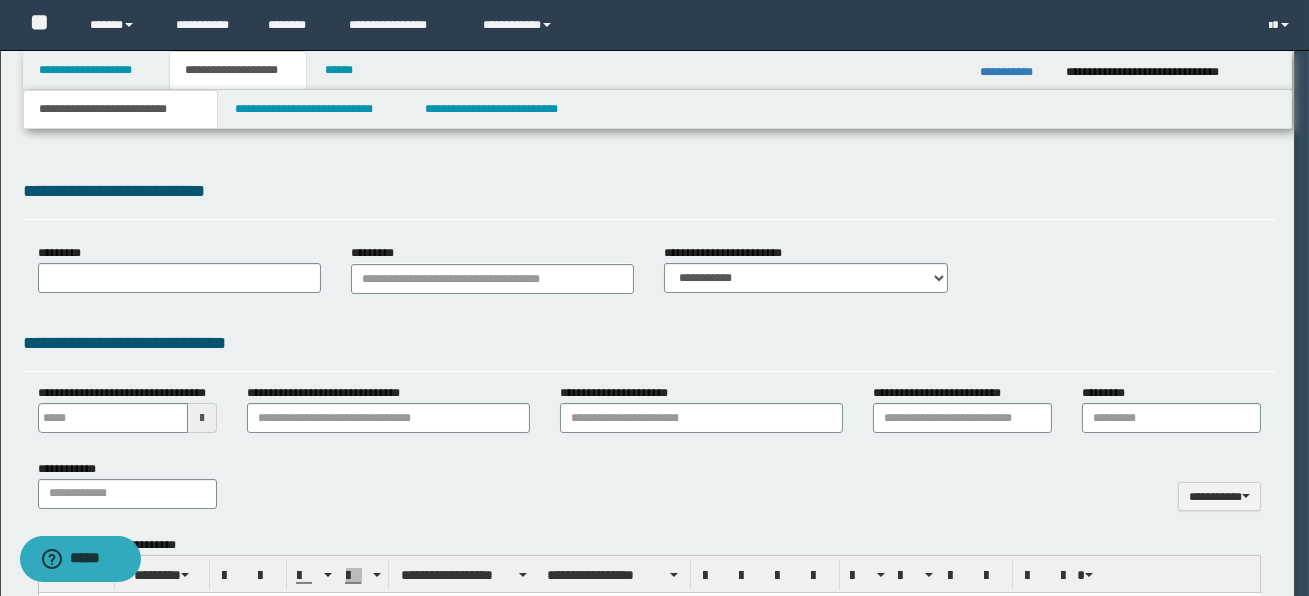 scroll, scrollTop: 0, scrollLeft: 0, axis: both 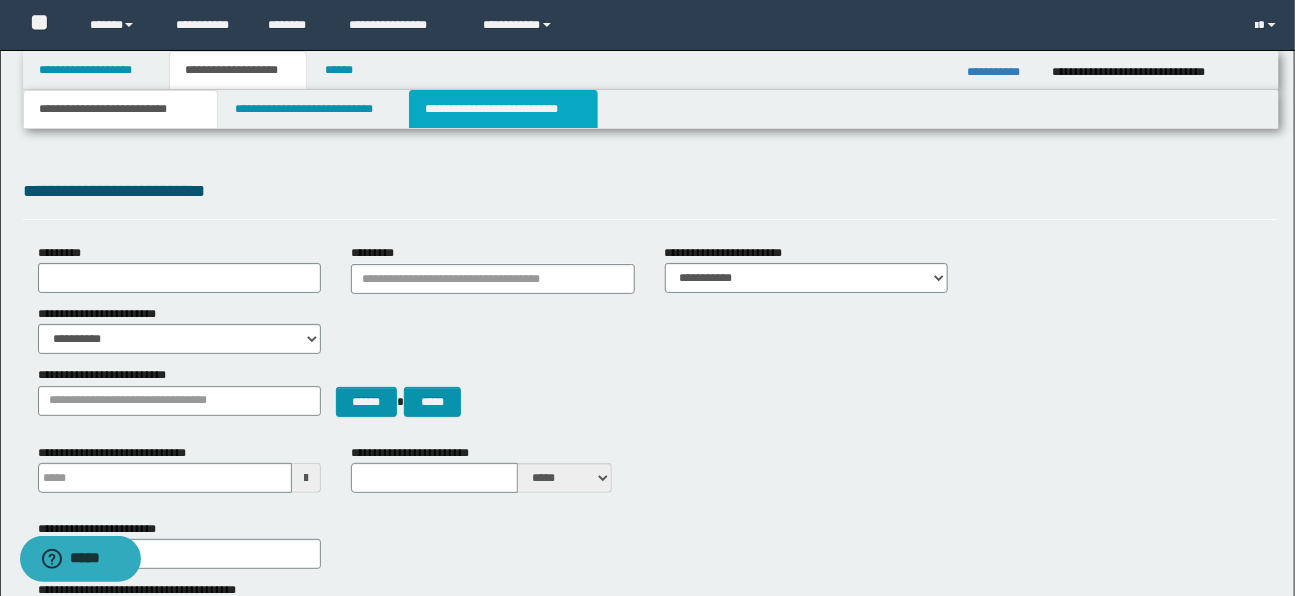 click on "**********" at bounding box center (503, 109) 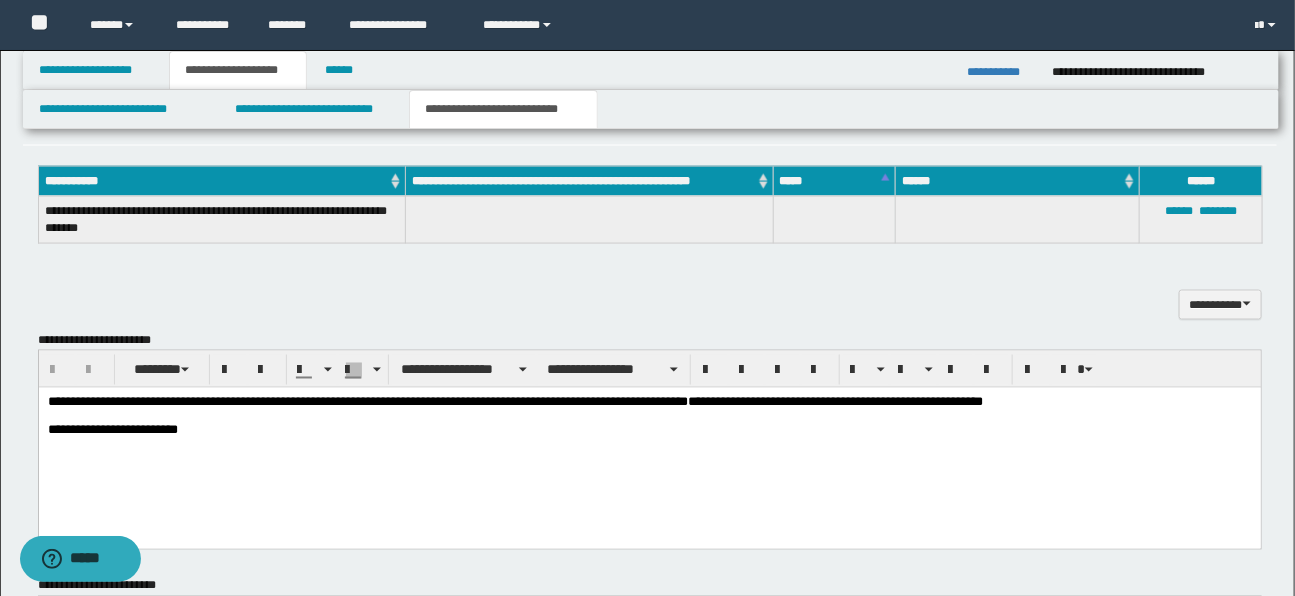 scroll, scrollTop: 1110, scrollLeft: 0, axis: vertical 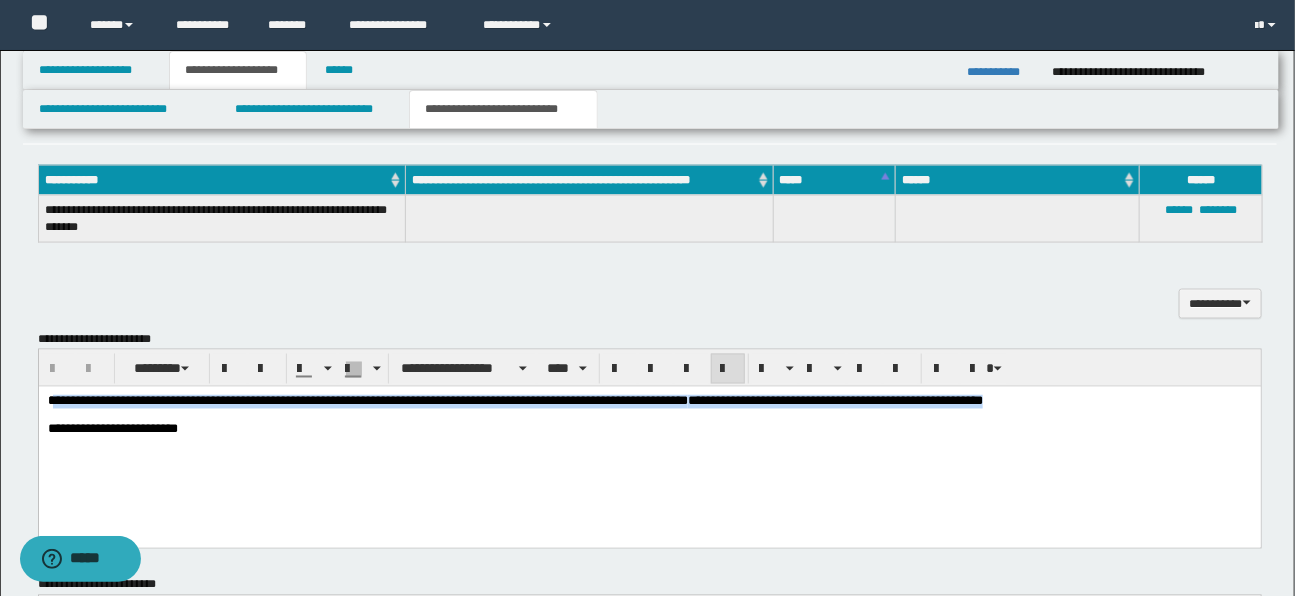 drag, startPoint x: 55, startPoint y: 404, endPoint x: 1066, endPoint y: 405, distance: 1011.0005 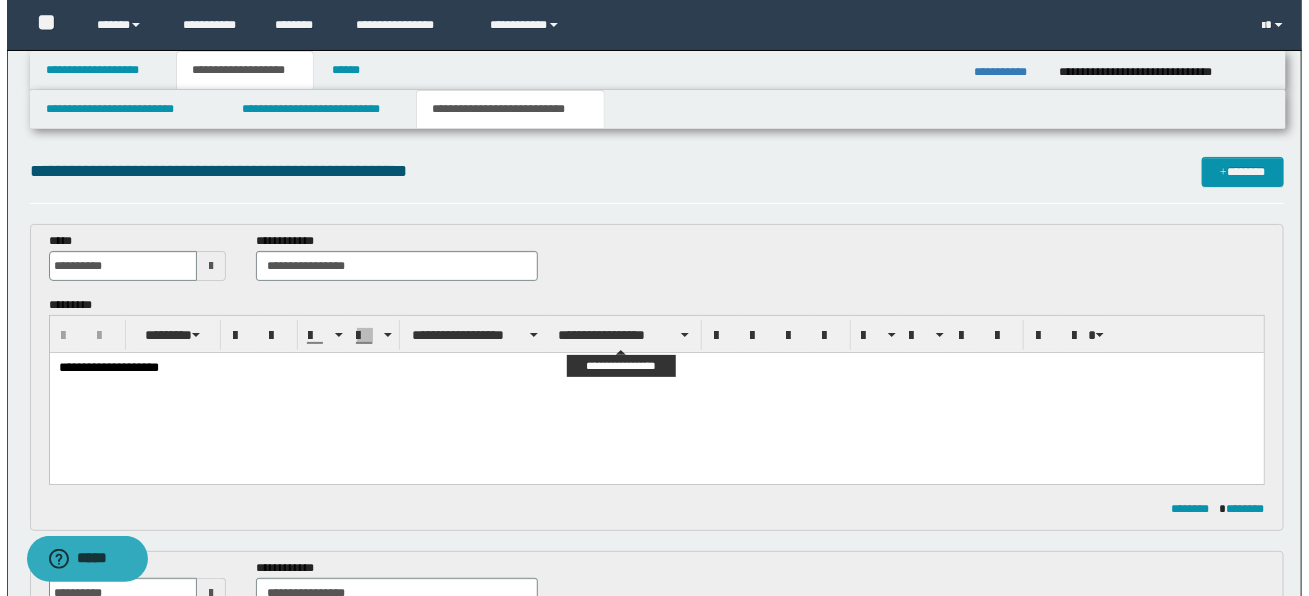 scroll, scrollTop: 0, scrollLeft: 0, axis: both 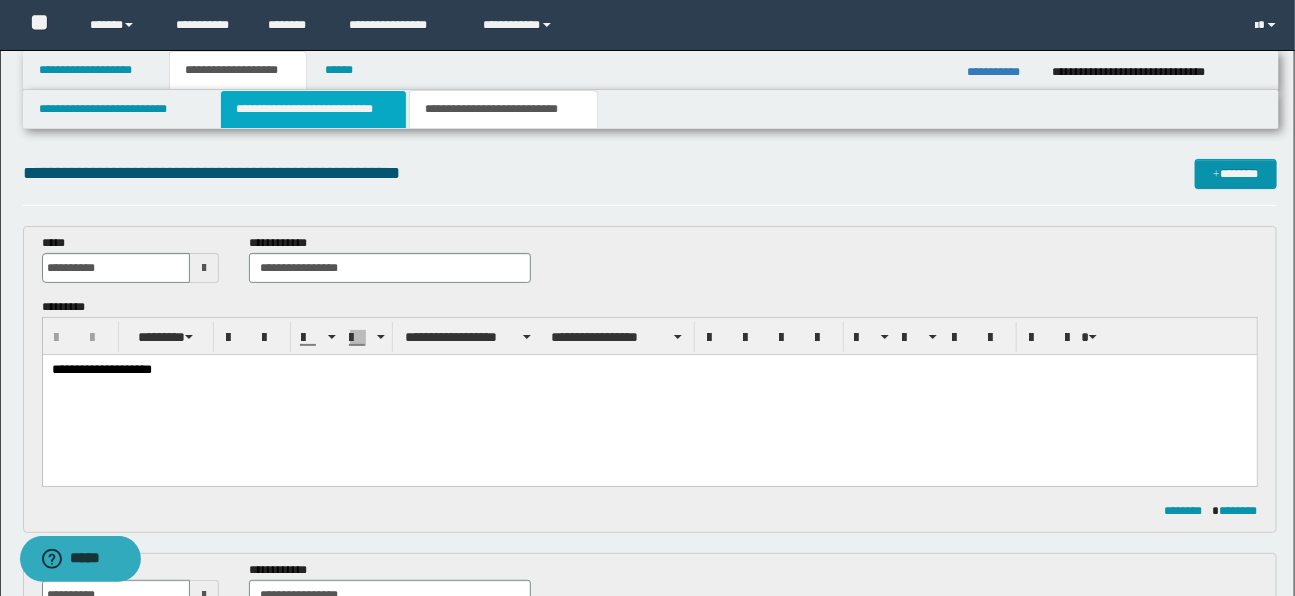click on "**********" at bounding box center (313, 109) 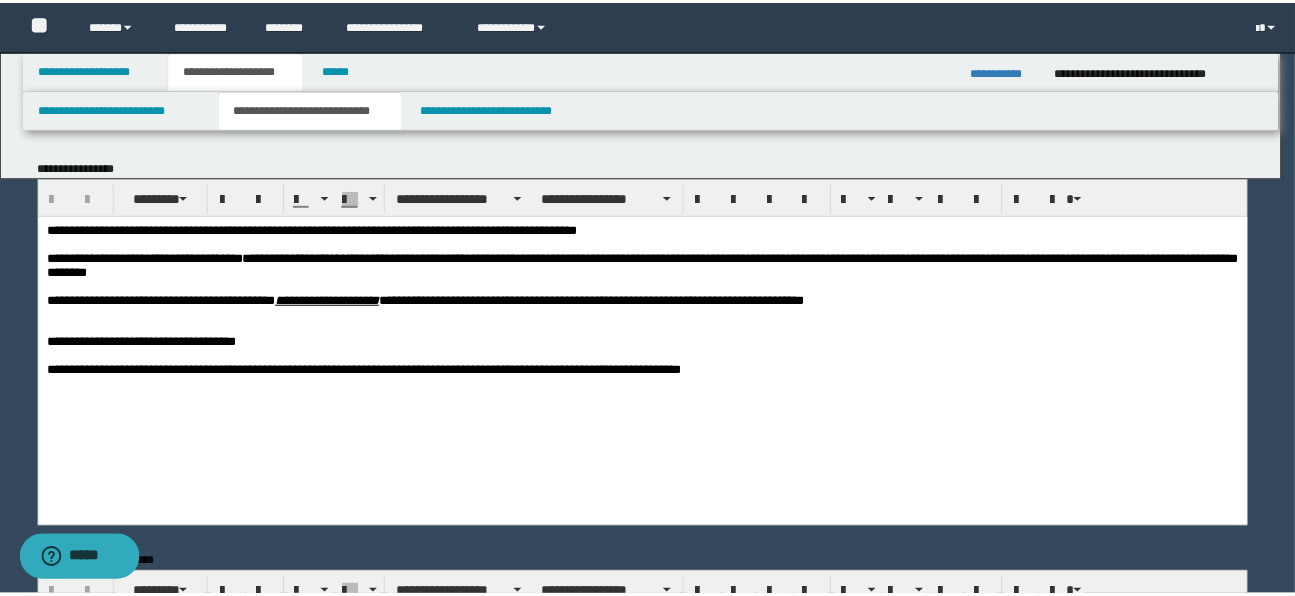 scroll, scrollTop: 0, scrollLeft: 0, axis: both 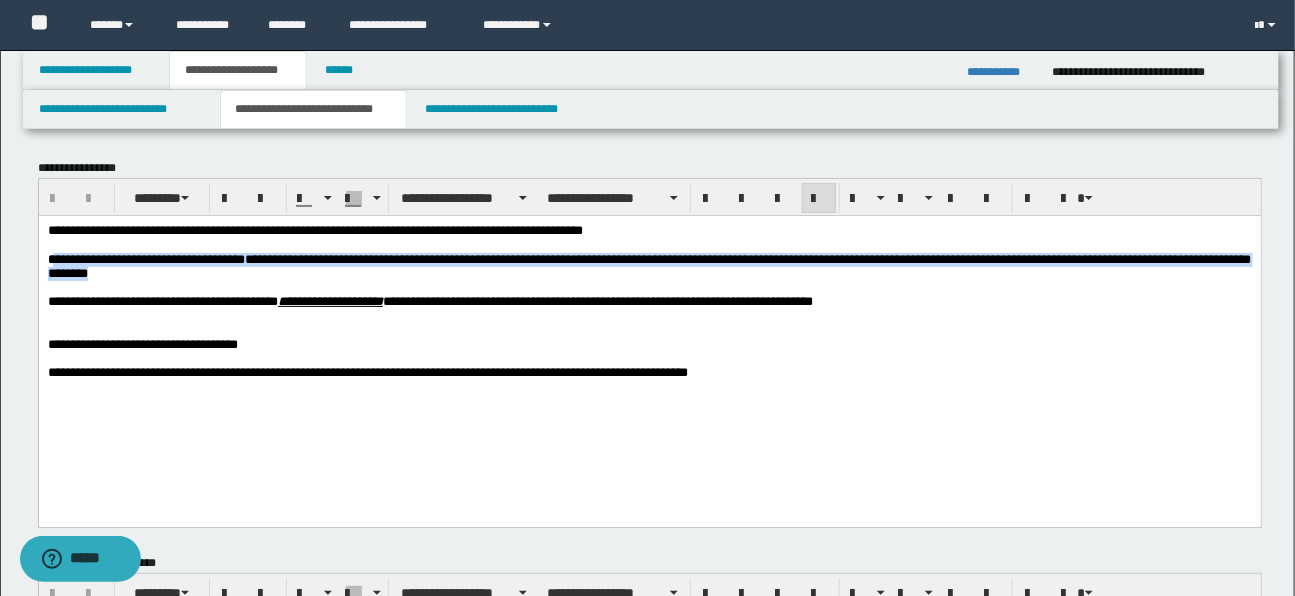 drag, startPoint x: 53, startPoint y: 263, endPoint x: 237, endPoint y: 276, distance: 184.45866 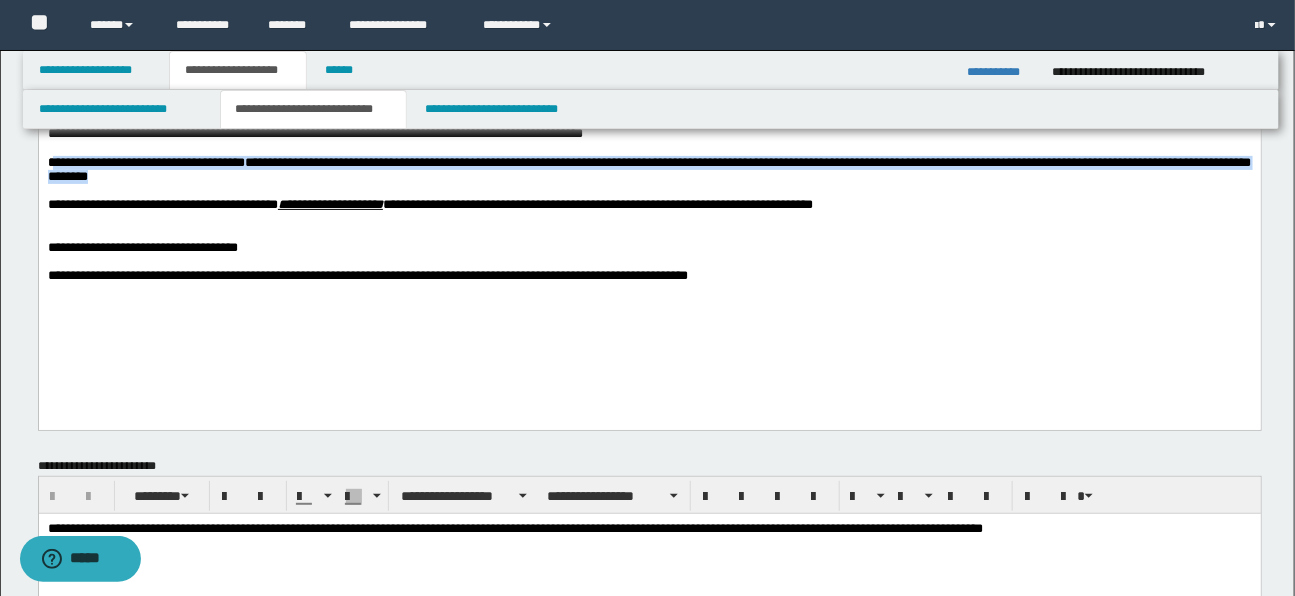 scroll, scrollTop: 140, scrollLeft: 0, axis: vertical 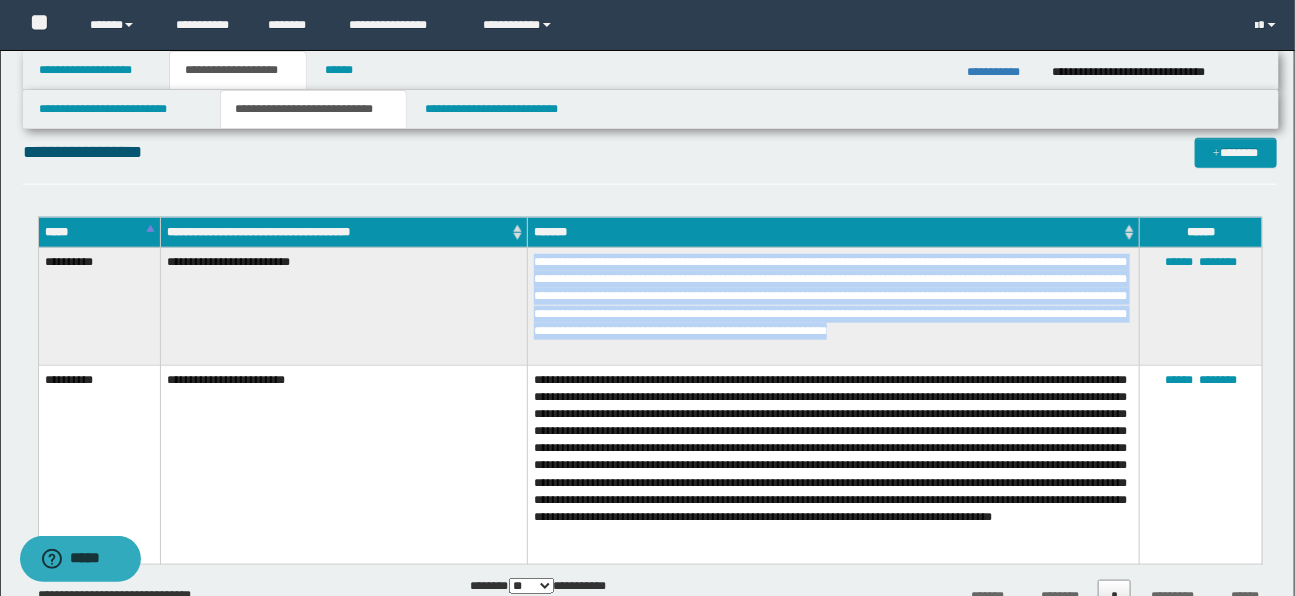 drag, startPoint x: 536, startPoint y: 261, endPoint x: 687, endPoint y: 344, distance: 172.30786 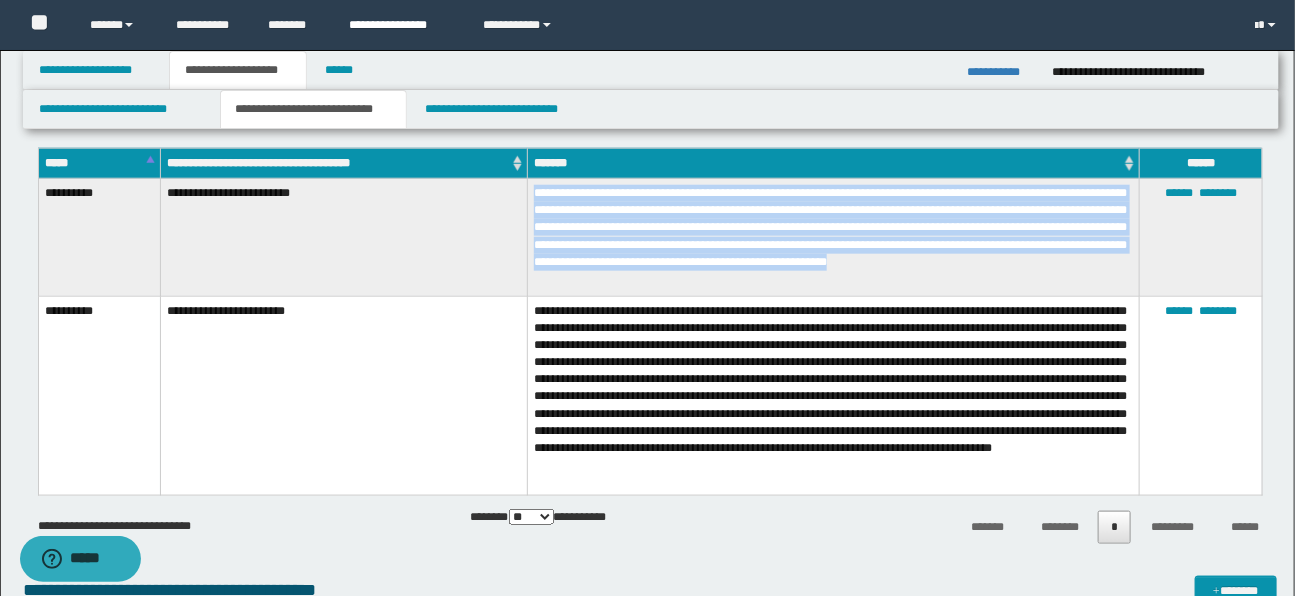 scroll, scrollTop: 715, scrollLeft: 0, axis: vertical 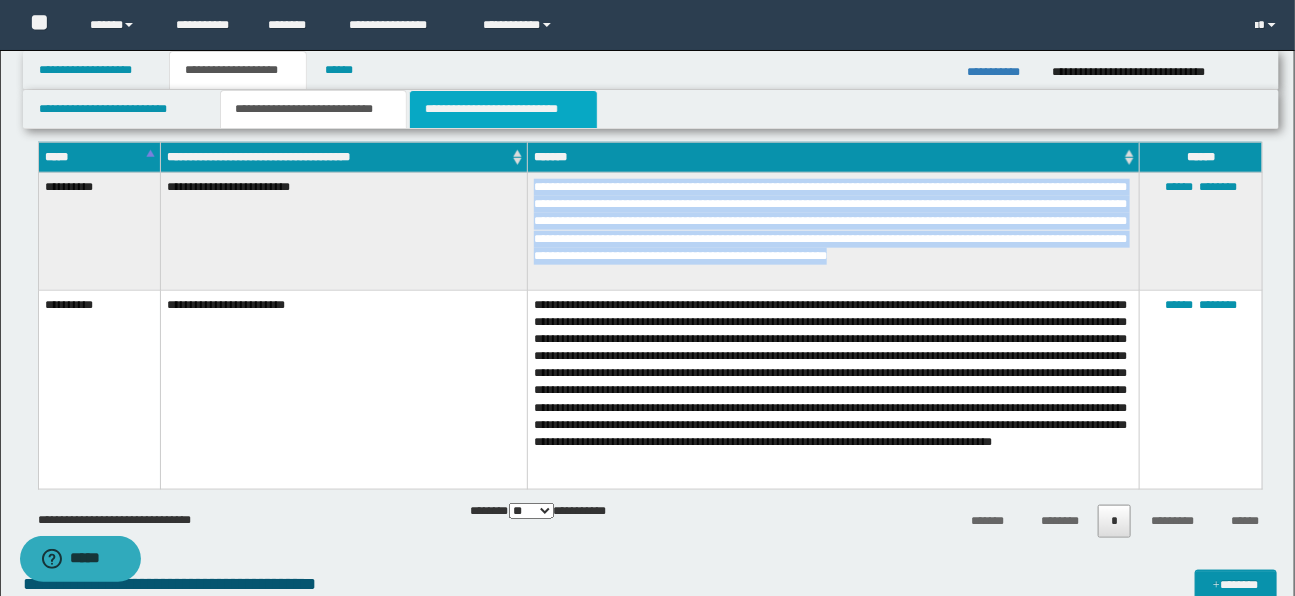 click on "**********" at bounding box center (503, 109) 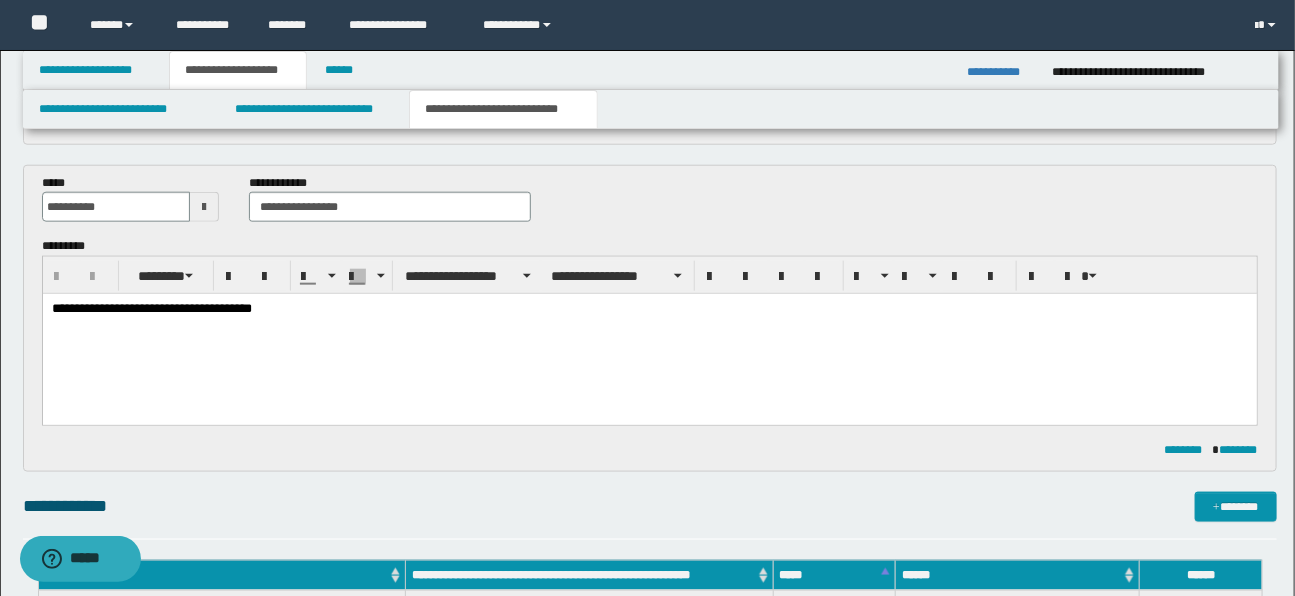 click on "**********" at bounding box center (647, 369) 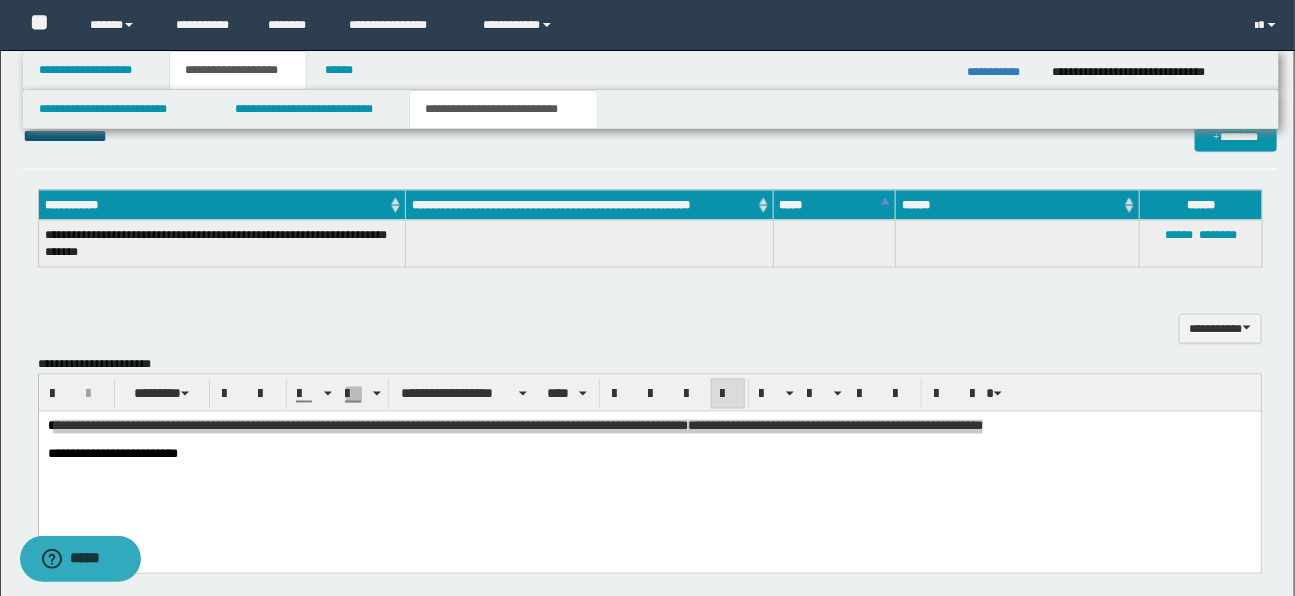 scroll, scrollTop: 1115, scrollLeft: 0, axis: vertical 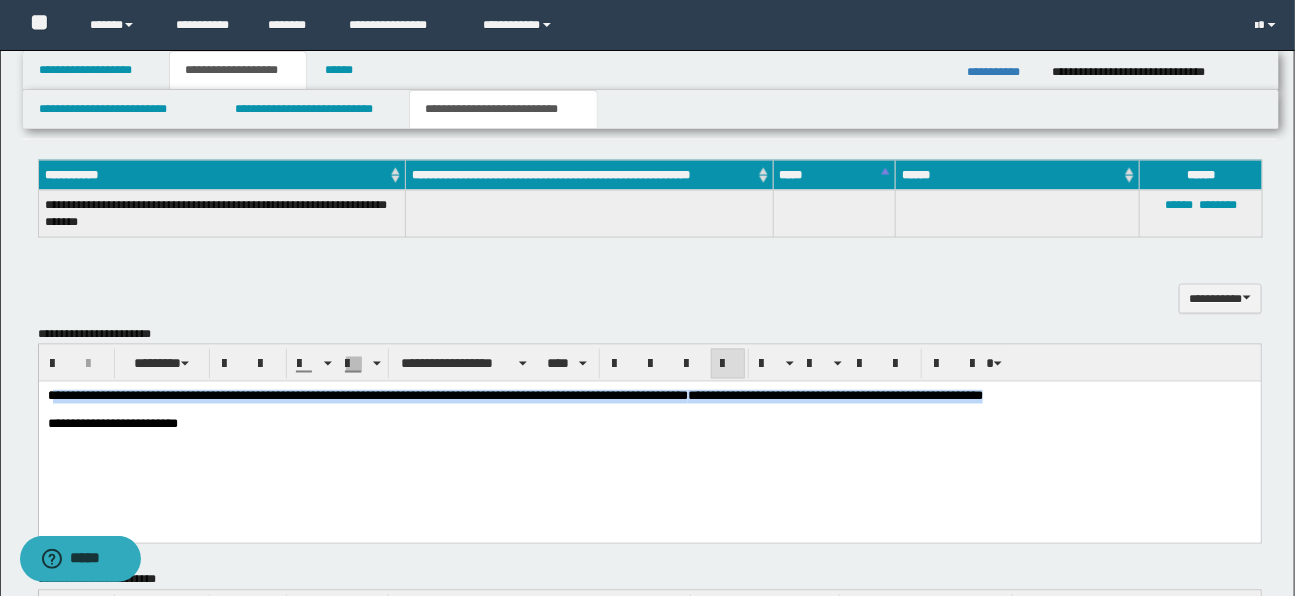 click at bounding box center (649, 411) 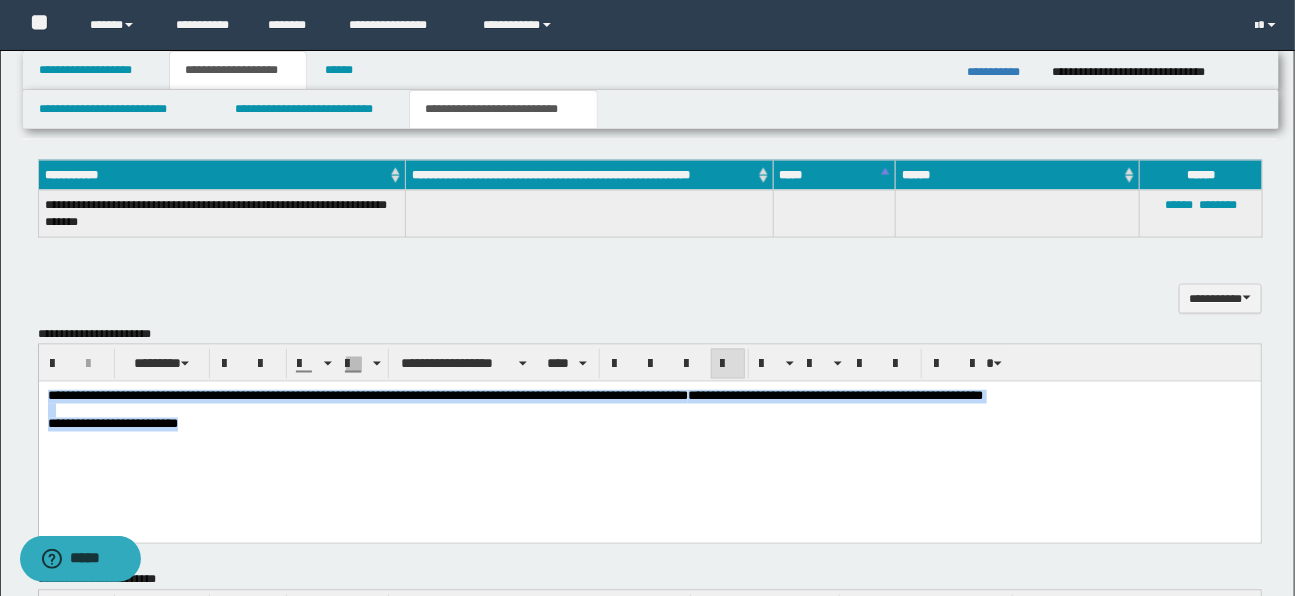 drag, startPoint x: 46, startPoint y: 398, endPoint x: 242, endPoint y: 439, distance: 200.24236 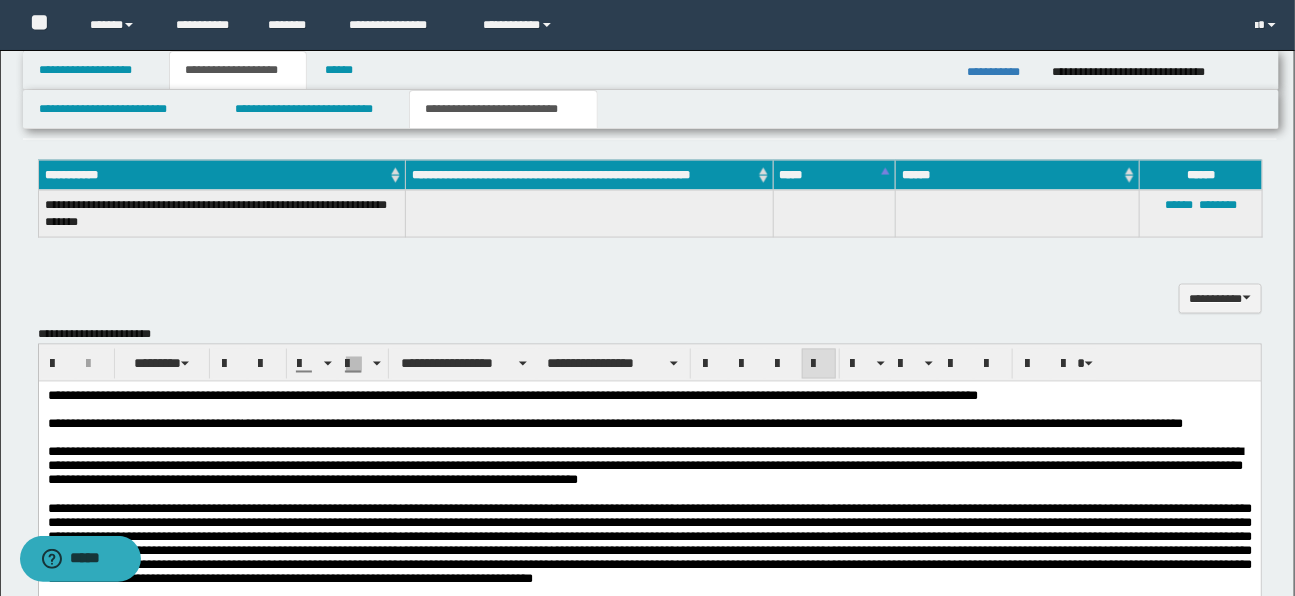 click on "**********" at bounding box center [647, 96] 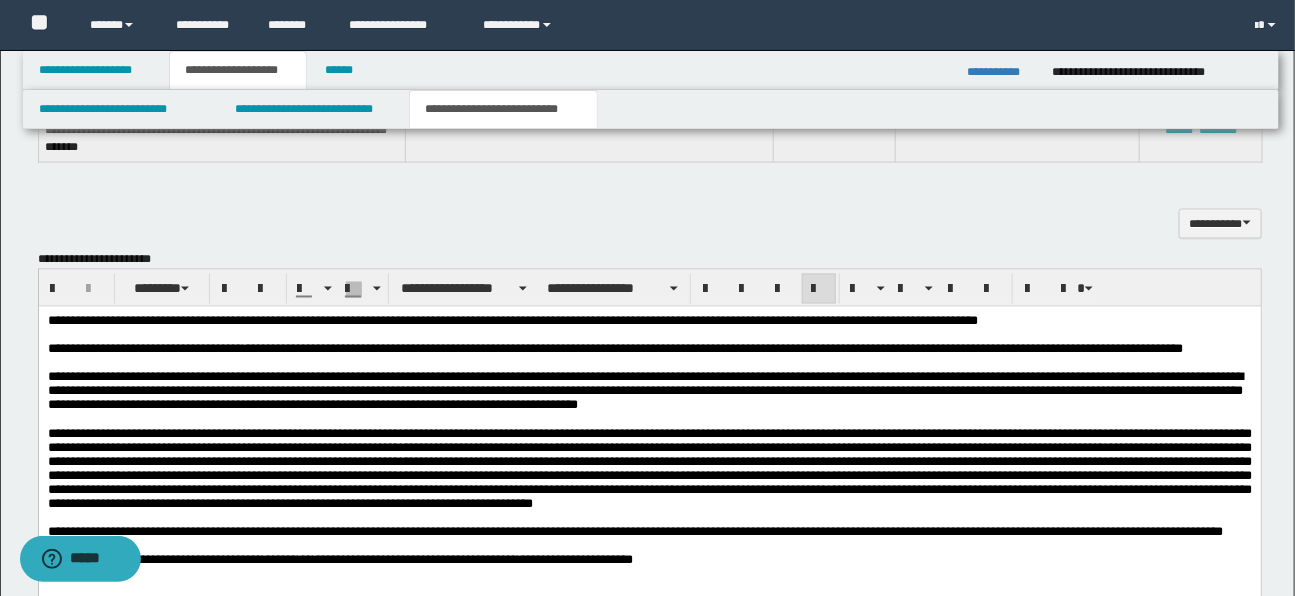 scroll, scrollTop: 1188, scrollLeft: 0, axis: vertical 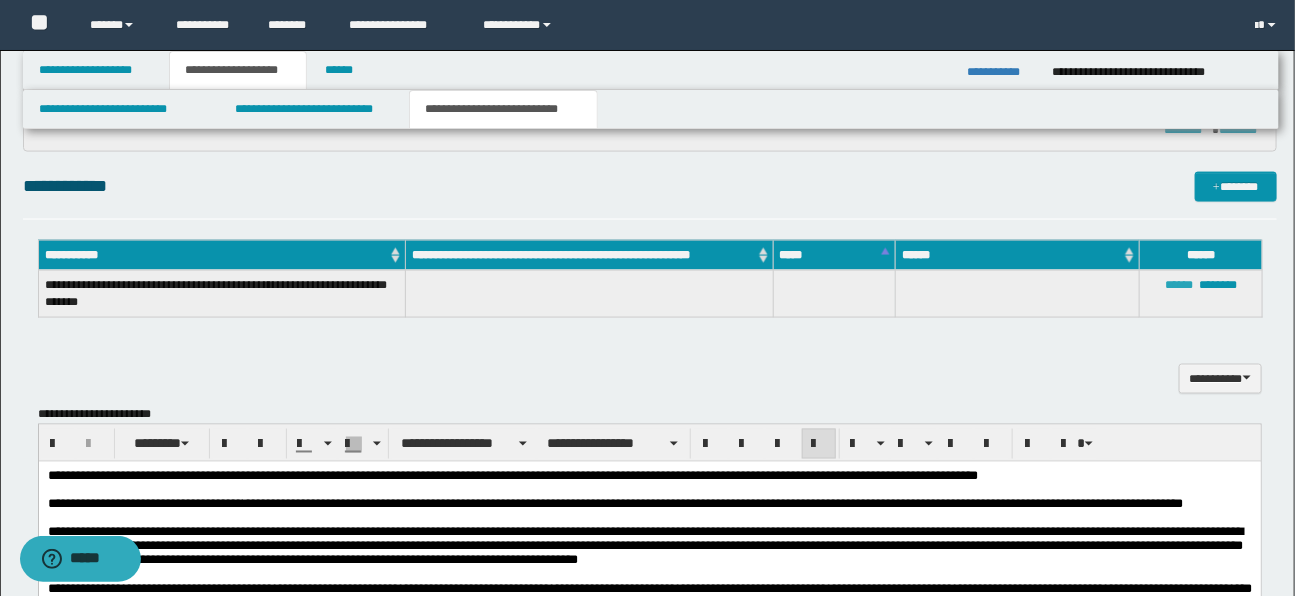 click on "******" at bounding box center [1179, 285] 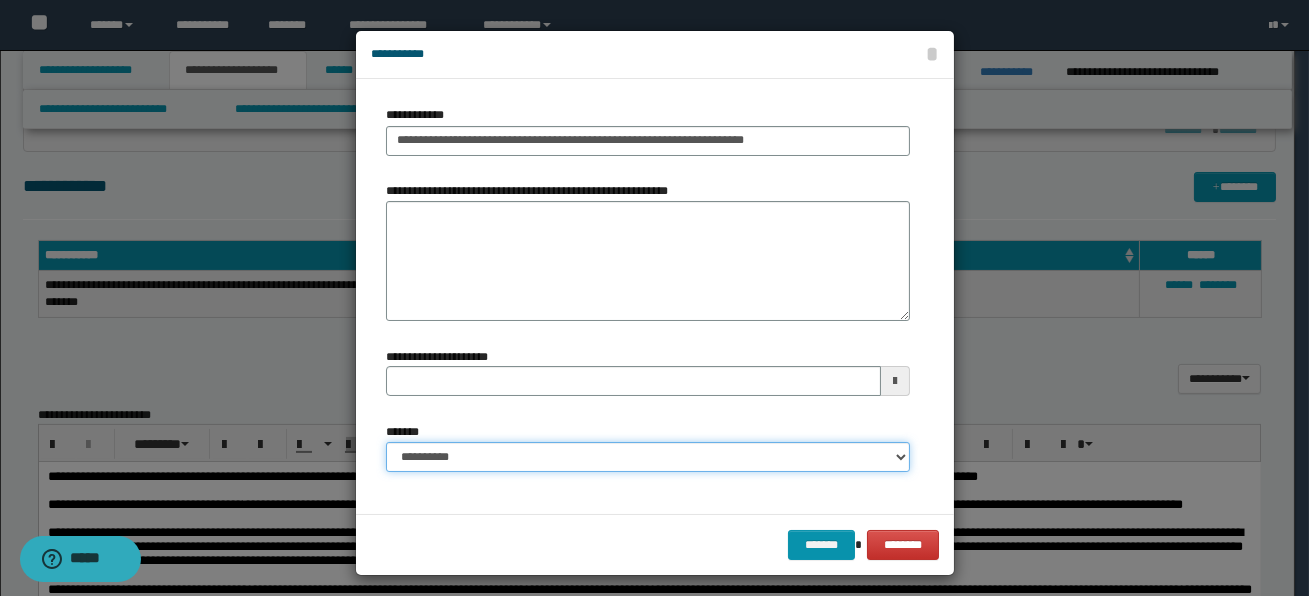 click on "**********" at bounding box center [648, 457] 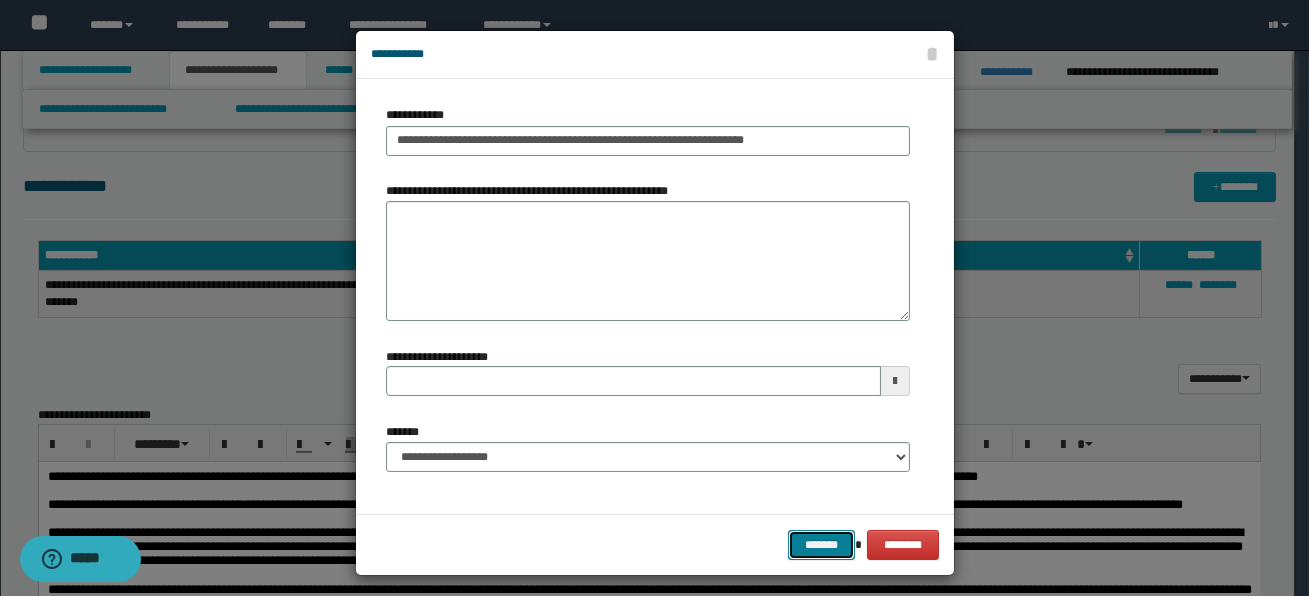 click on "*******" at bounding box center [821, 545] 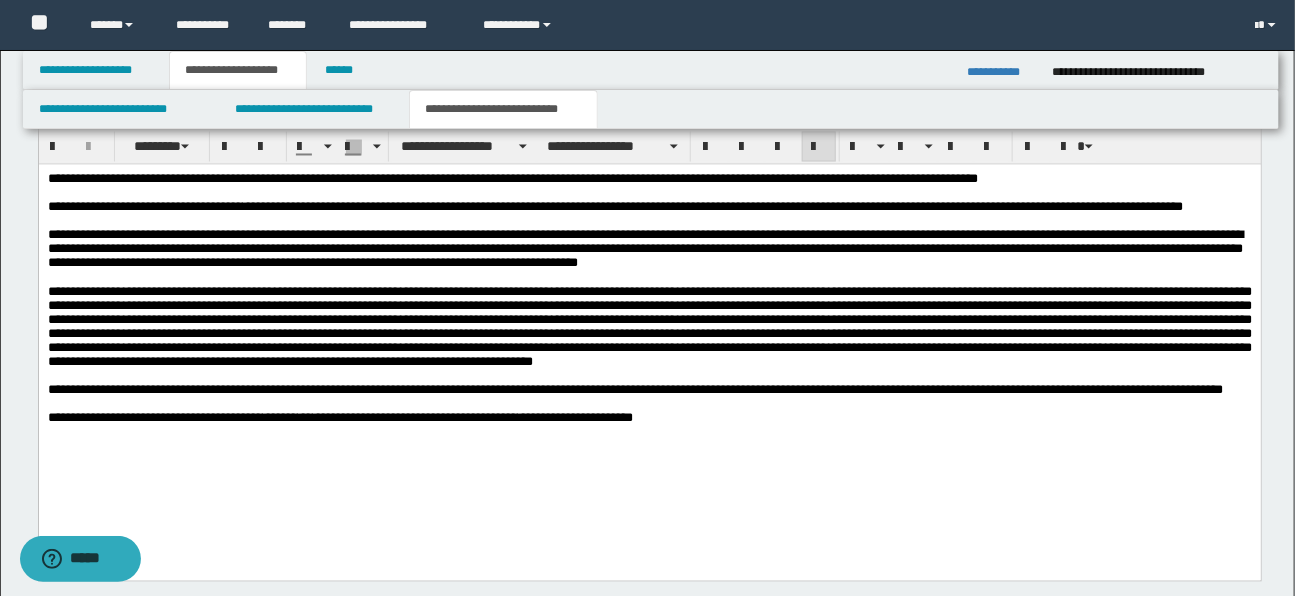 scroll, scrollTop: 1325, scrollLeft: 0, axis: vertical 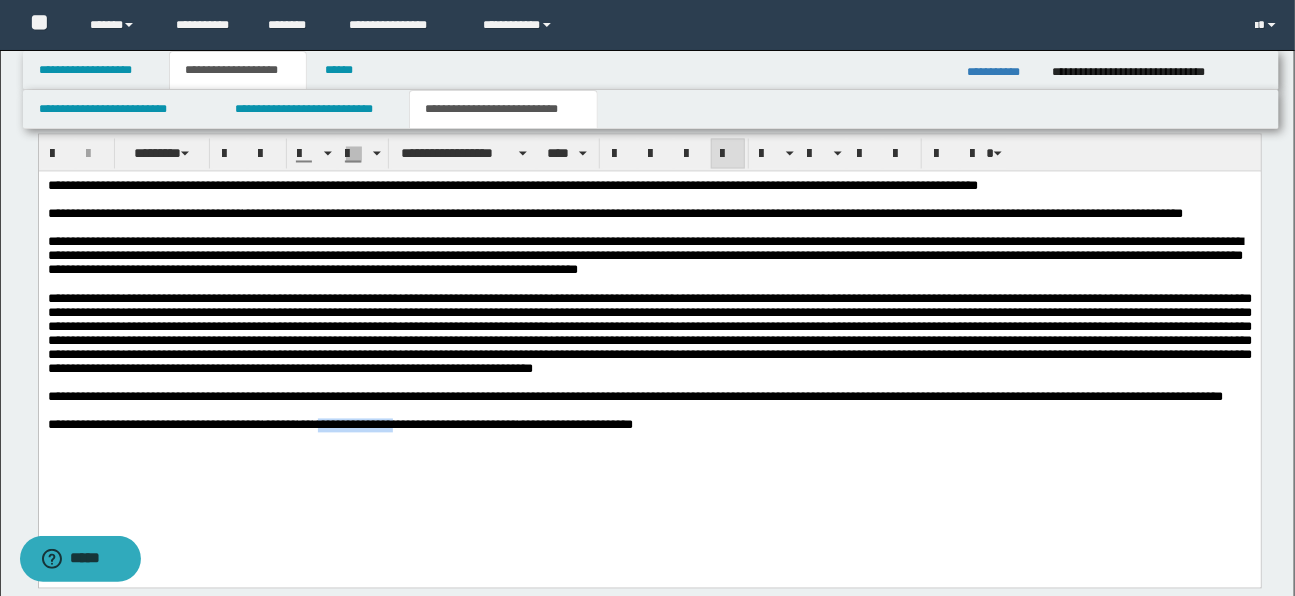drag, startPoint x: 334, startPoint y: 473, endPoint x: 429, endPoint y: 478, distance: 95.131485 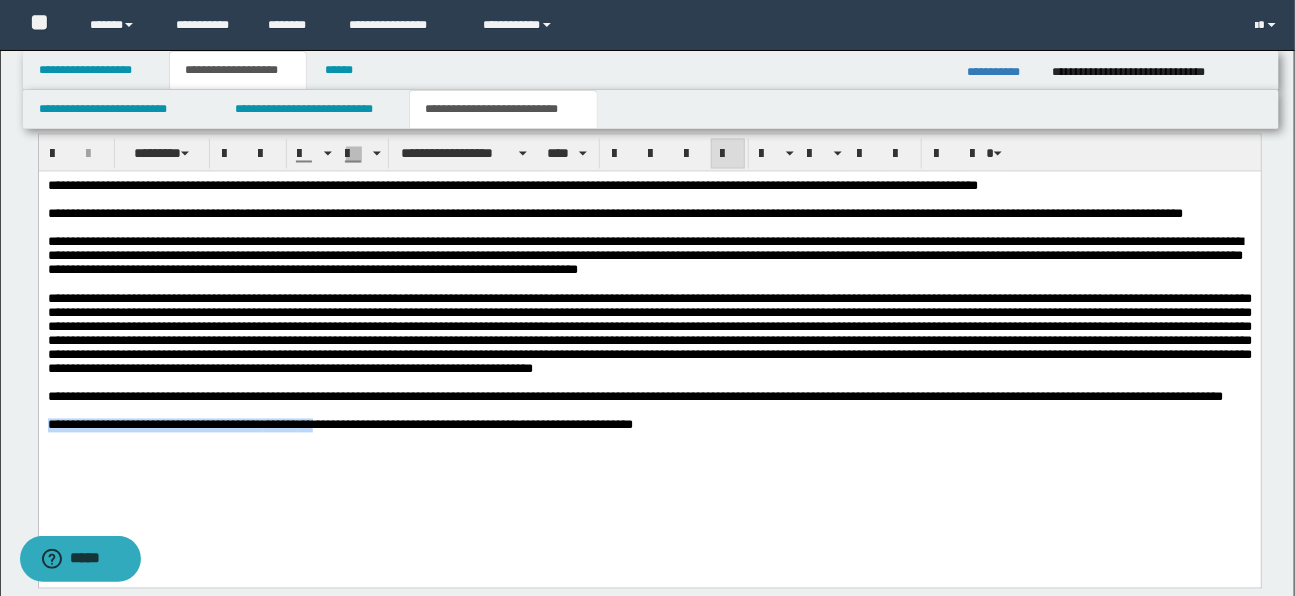 drag, startPoint x: 366, startPoint y: 464, endPoint x: 330, endPoint y: 472, distance: 36.878178 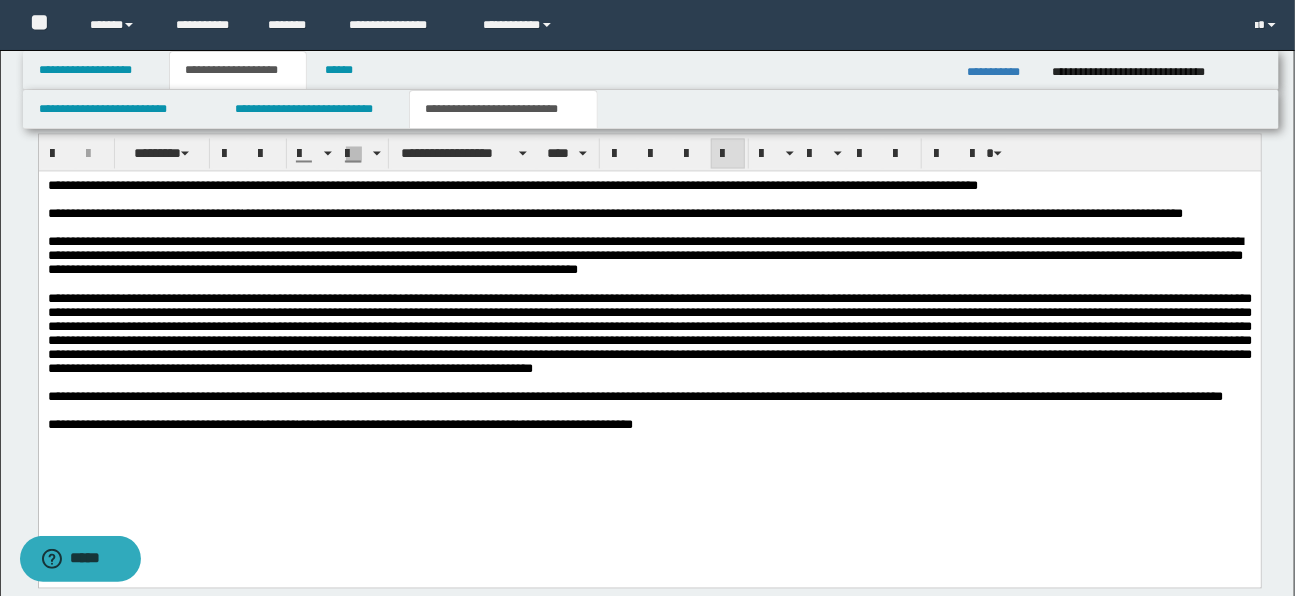 click on "**********" at bounding box center [409, 425] 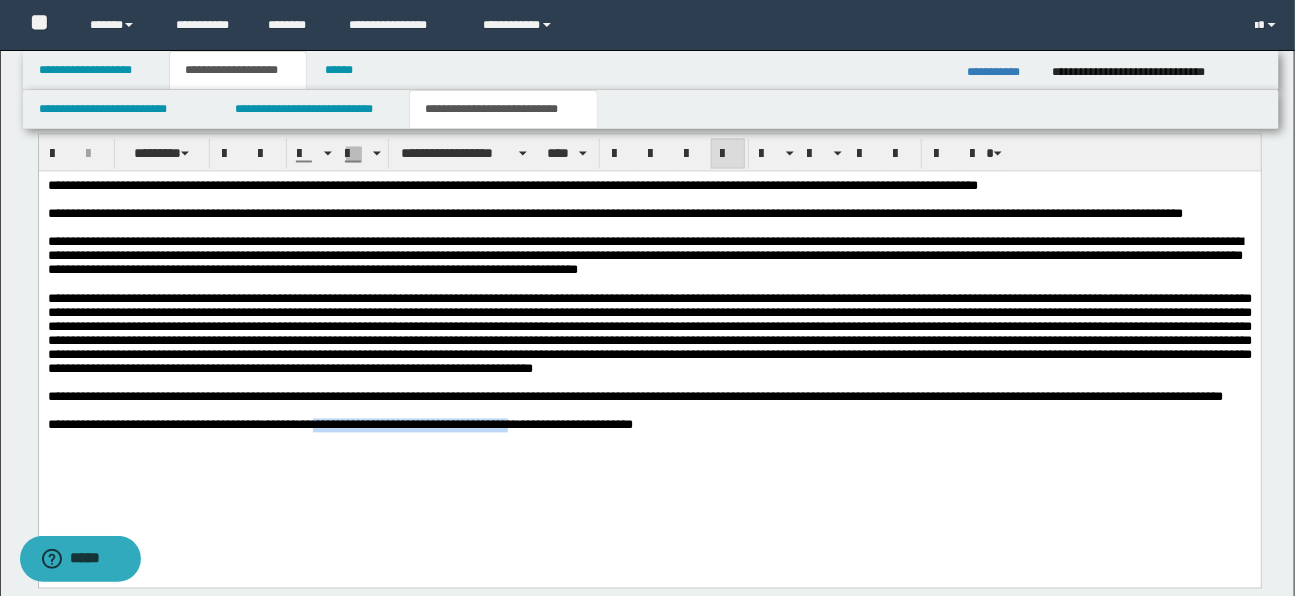 drag, startPoint x: 336, startPoint y: 472, endPoint x: 558, endPoint y: 475, distance: 222.02026 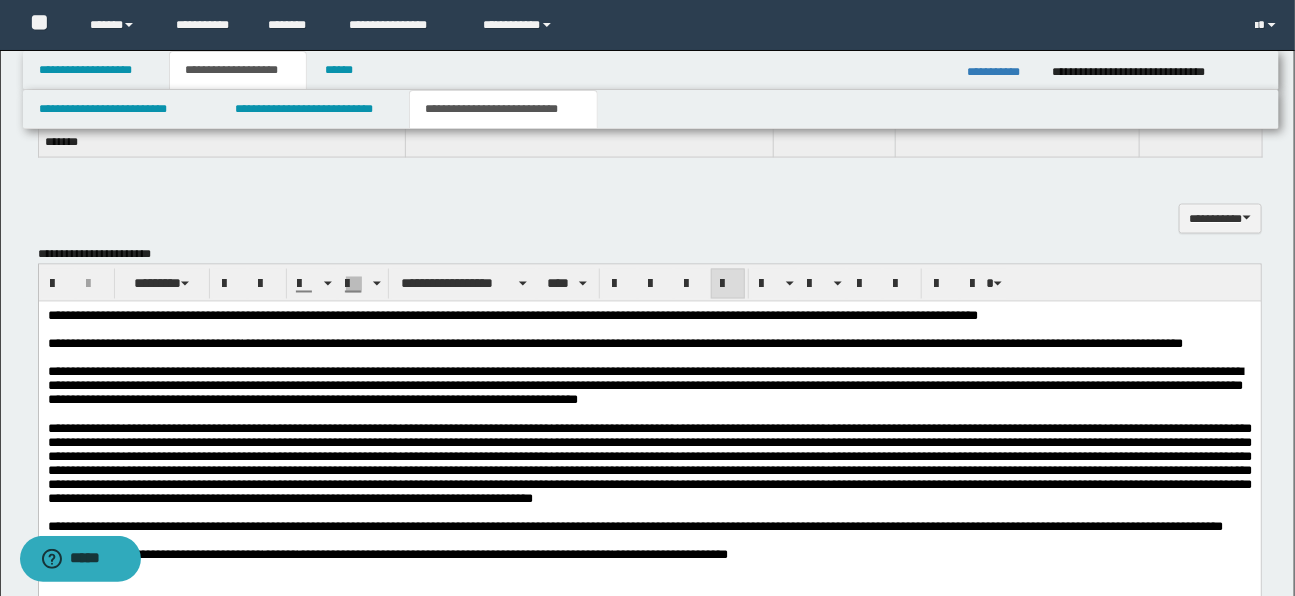 scroll, scrollTop: 1066, scrollLeft: 0, axis: vertical 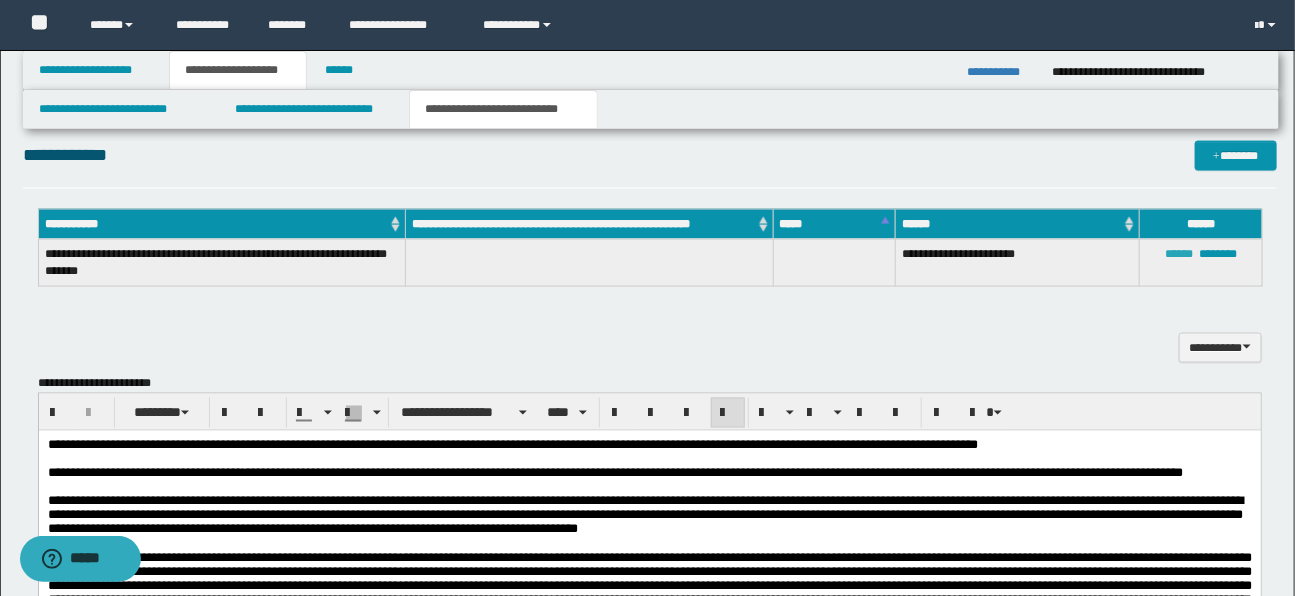 click on "******" at bounding box center (1179, 254) 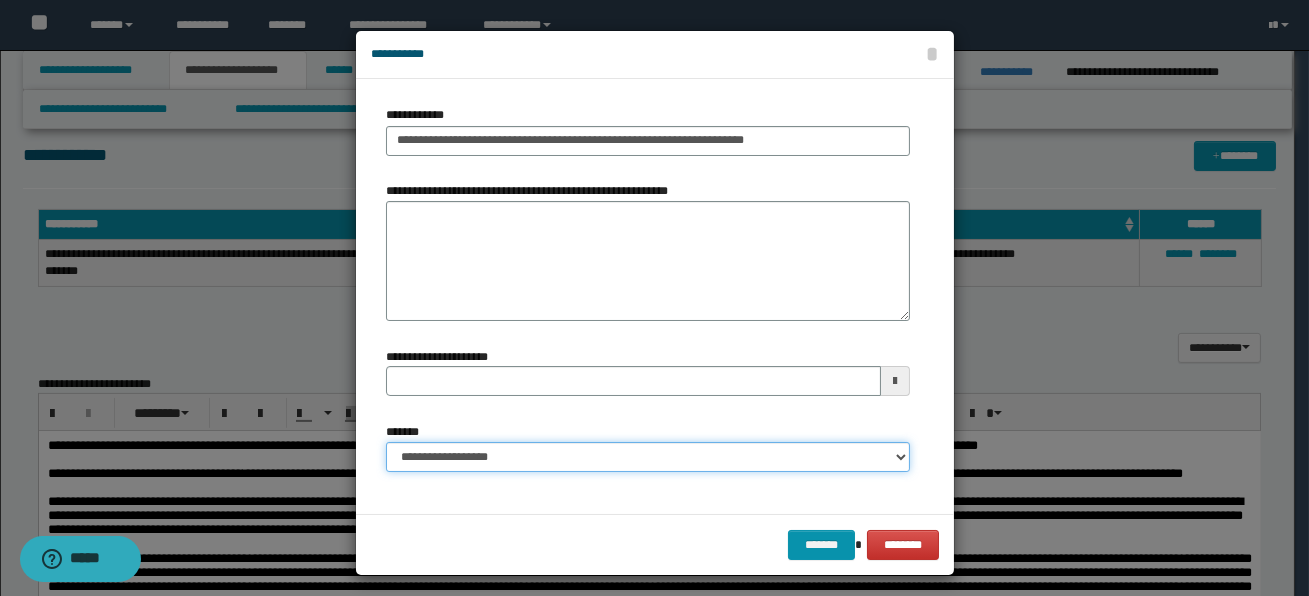 click on "**********" at bounding box center [648, 457] 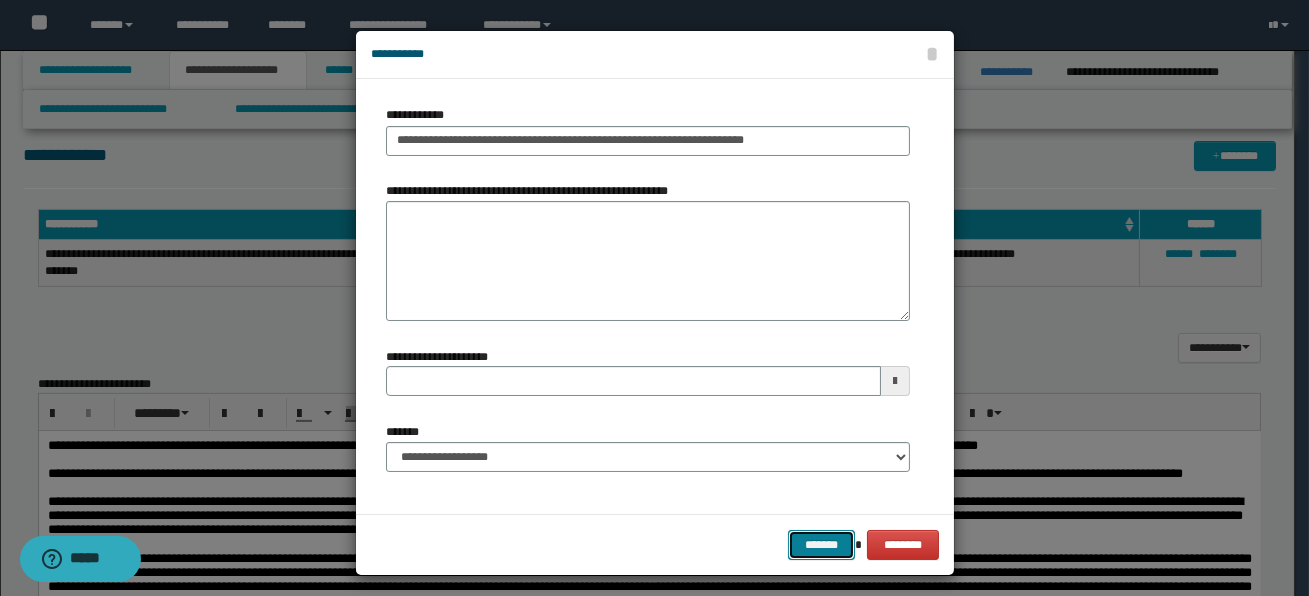 click on "*******" at bounding box center (821, 545) 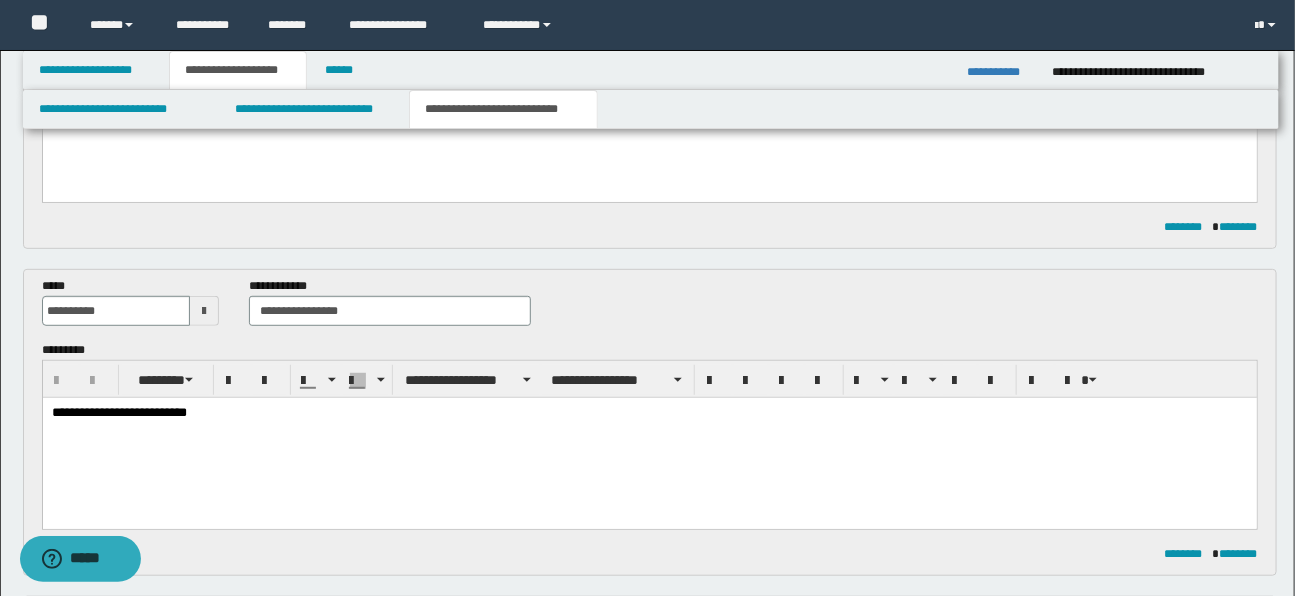 scroll, scrollTop: 519, scrollLeft: 0, axis: vertical 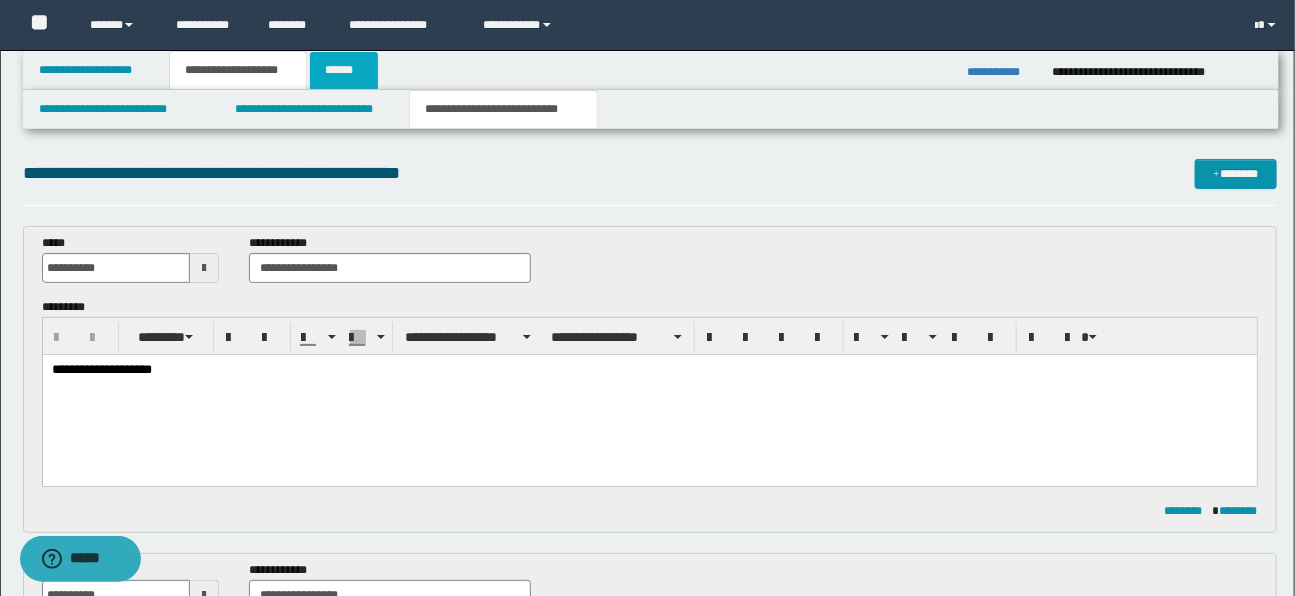 click on "******" at bounding box center [344, 70] 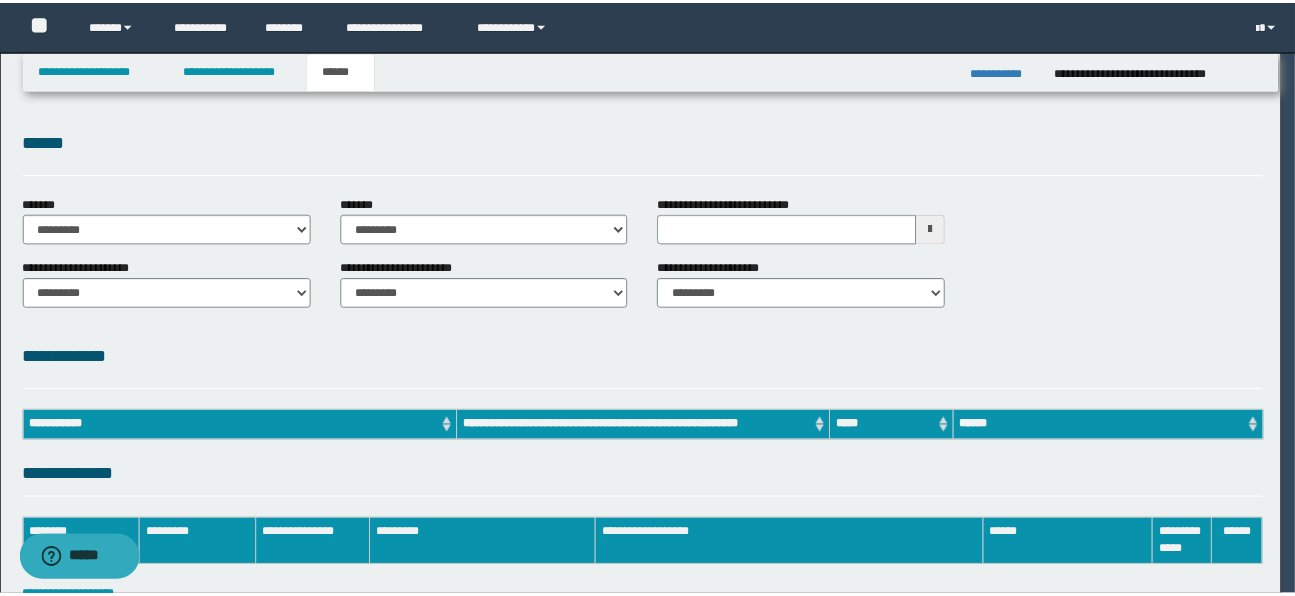 scroll, scrollTop: 0, scrollLeft: 0, axis: both 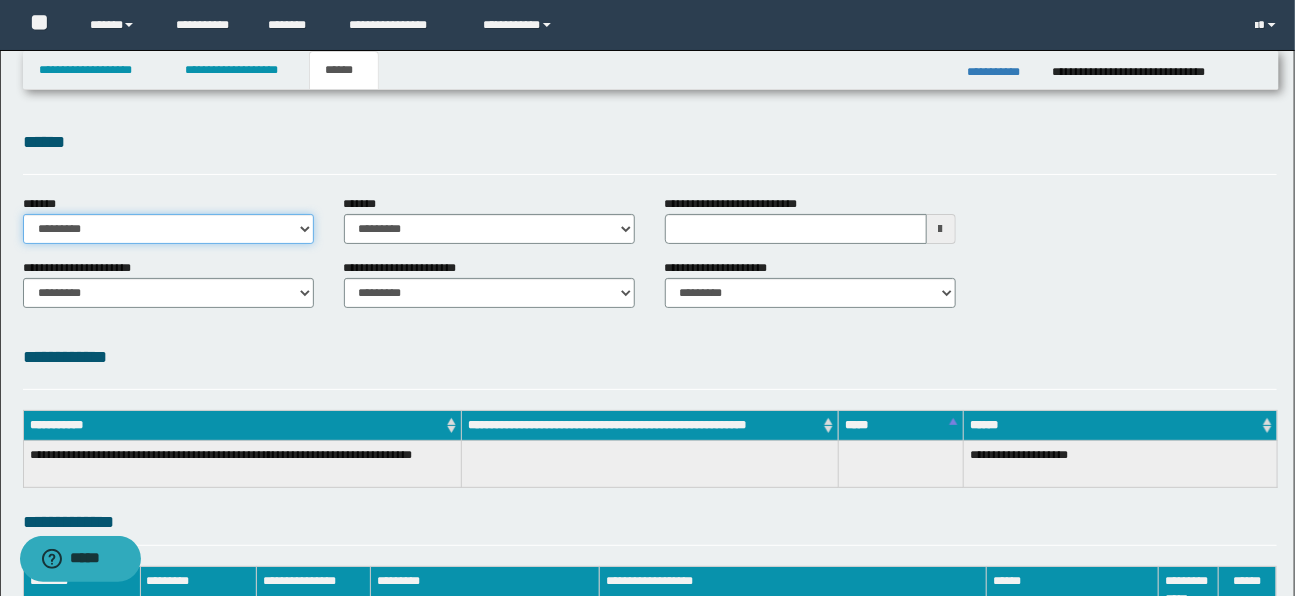 click on "**********" at bounding box center [168, 229] 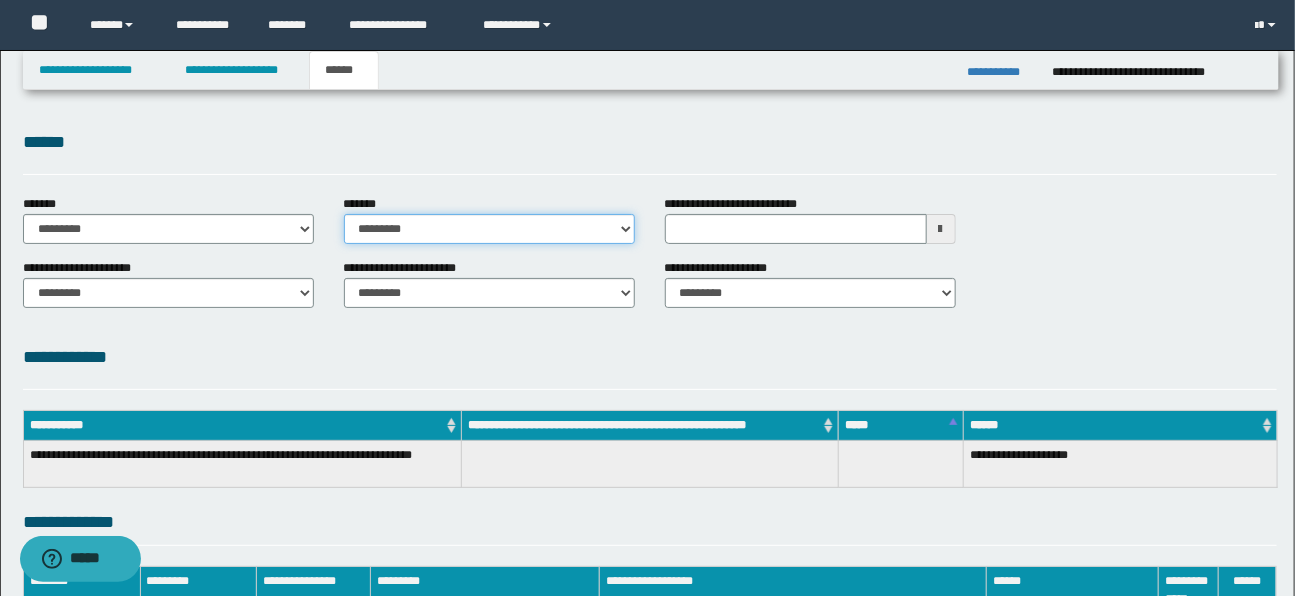 click on "**********" at bounding box center [489, 229] 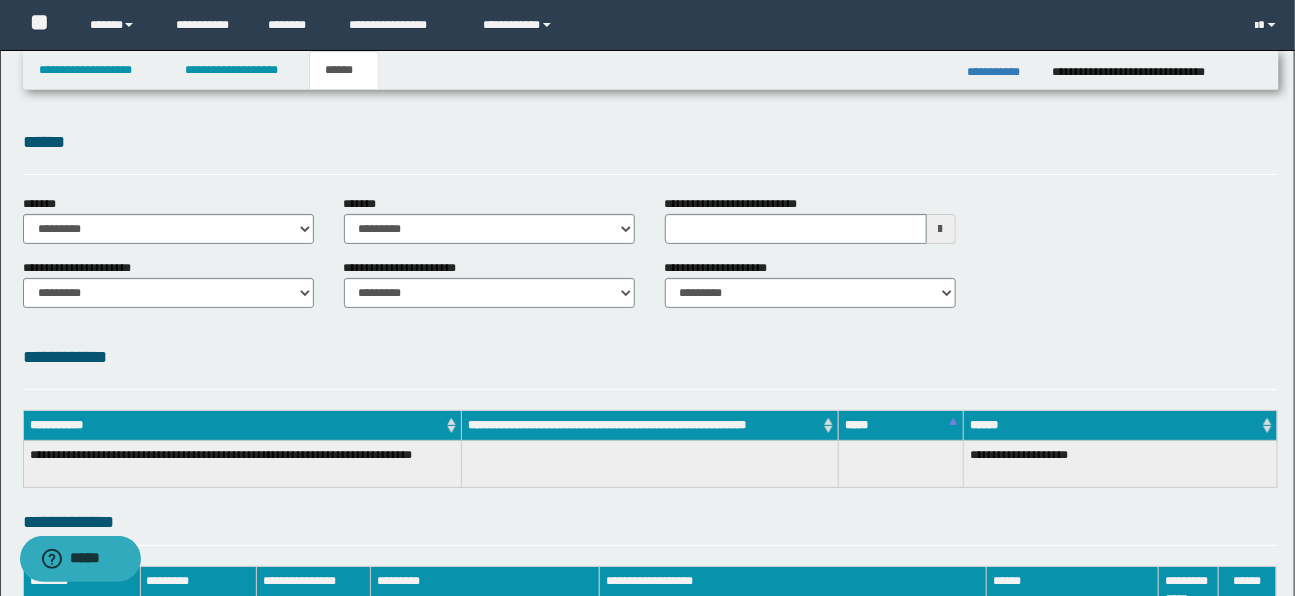 click on "**********" at bounding box center (650, 357) 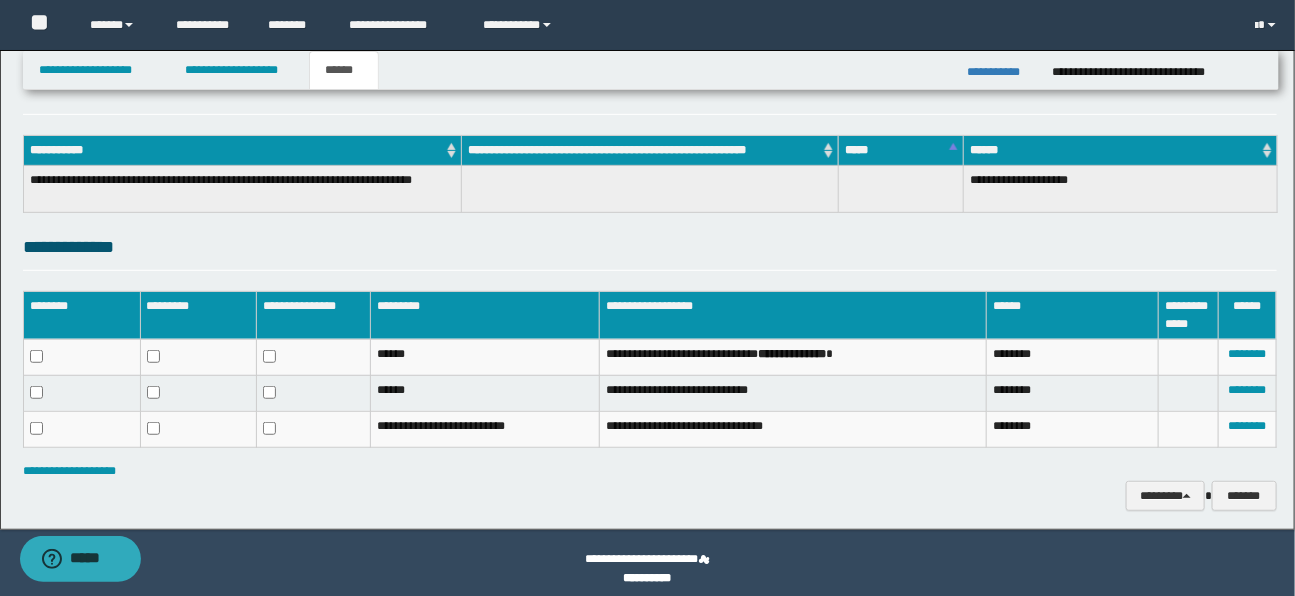 scroll, scrollTop: 286, scrollLeft: 0, axis: vertical 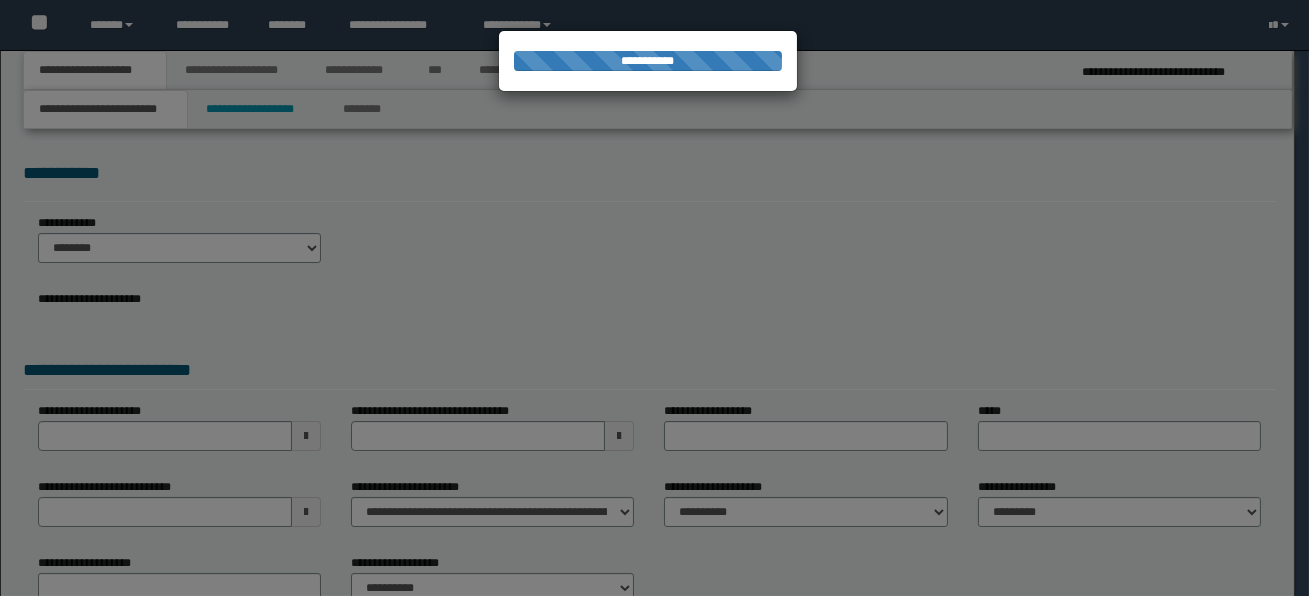 select on "*" 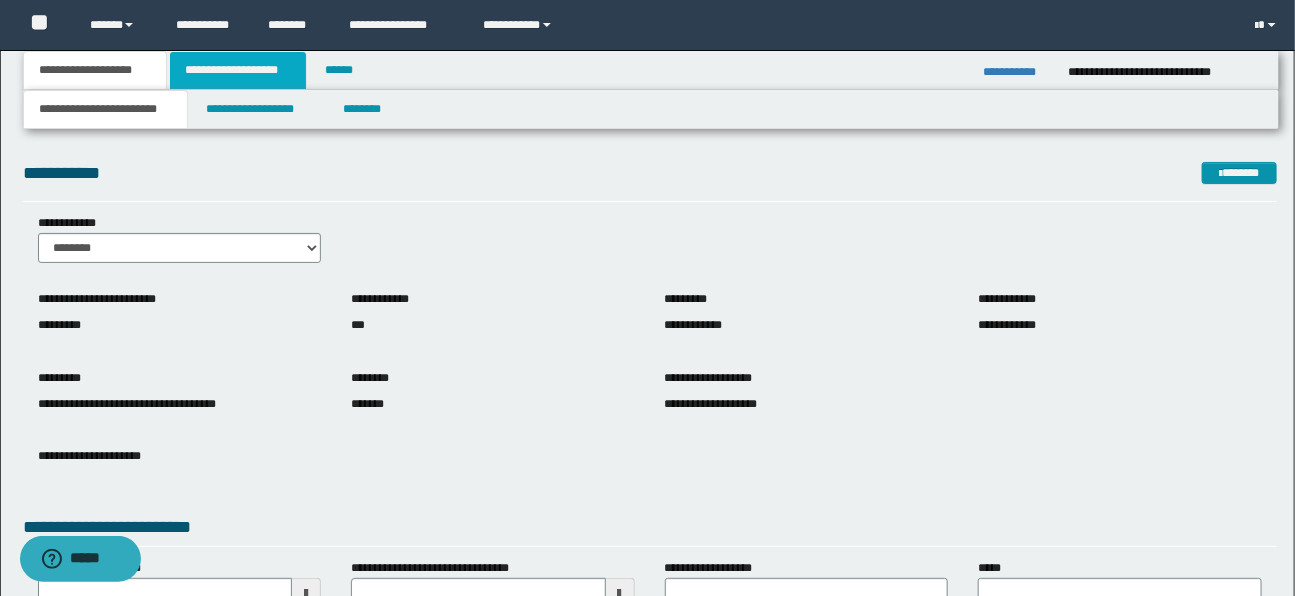 click on "**********" at bounding box center (238, 70) 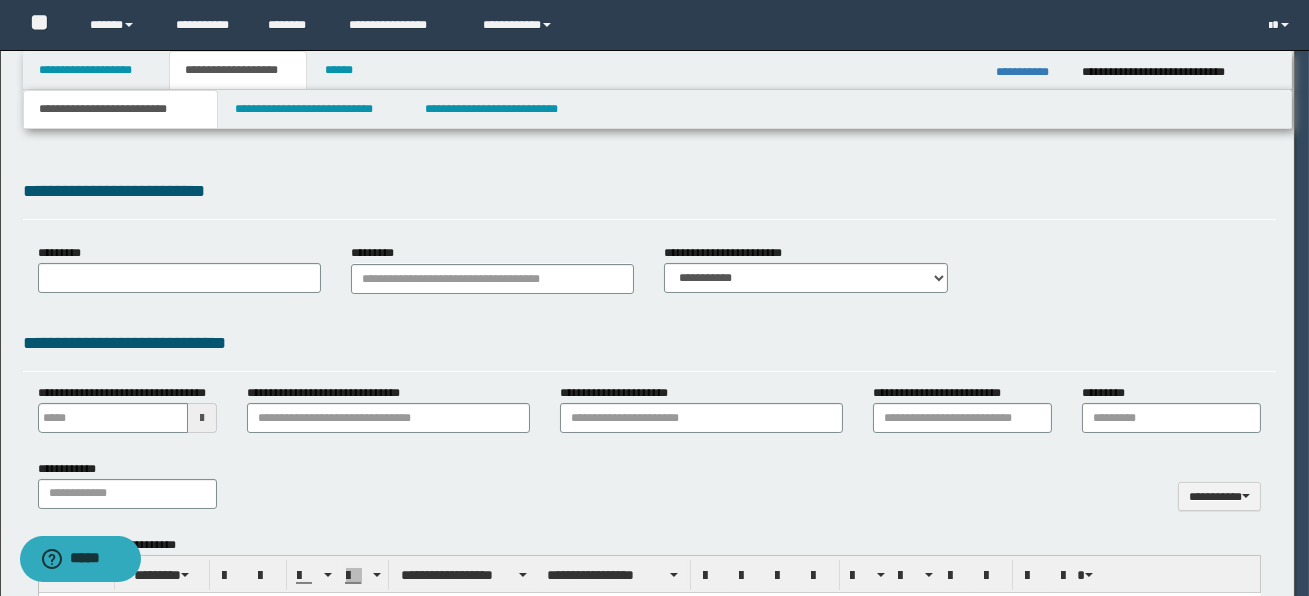 type 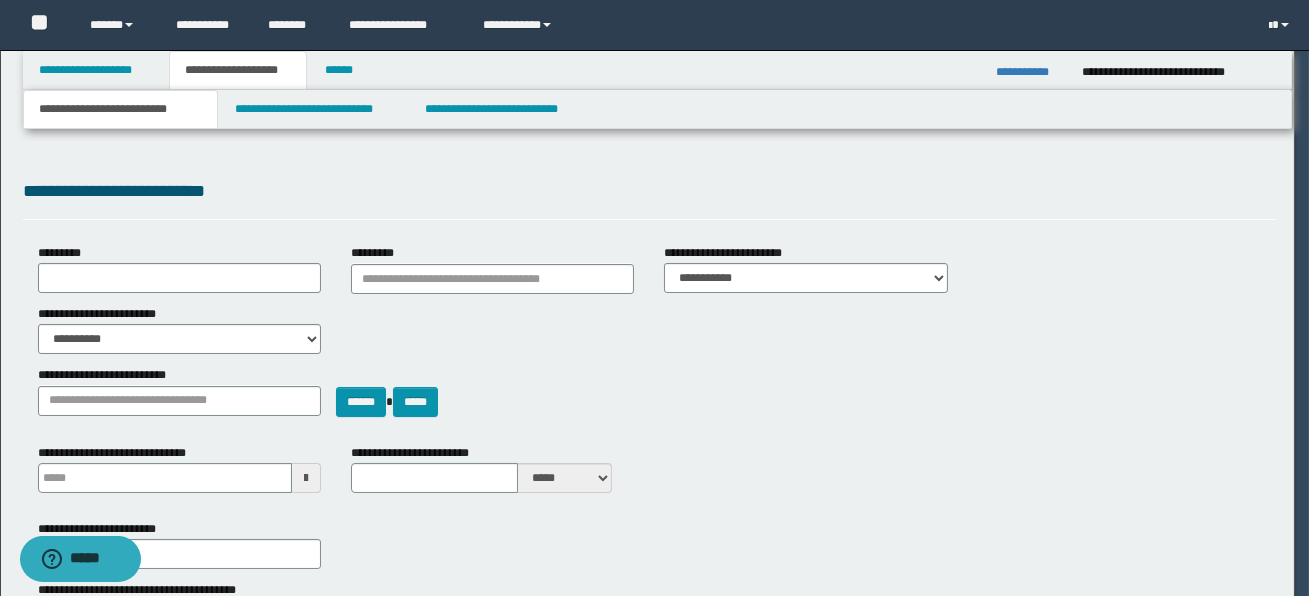 type on "**********" 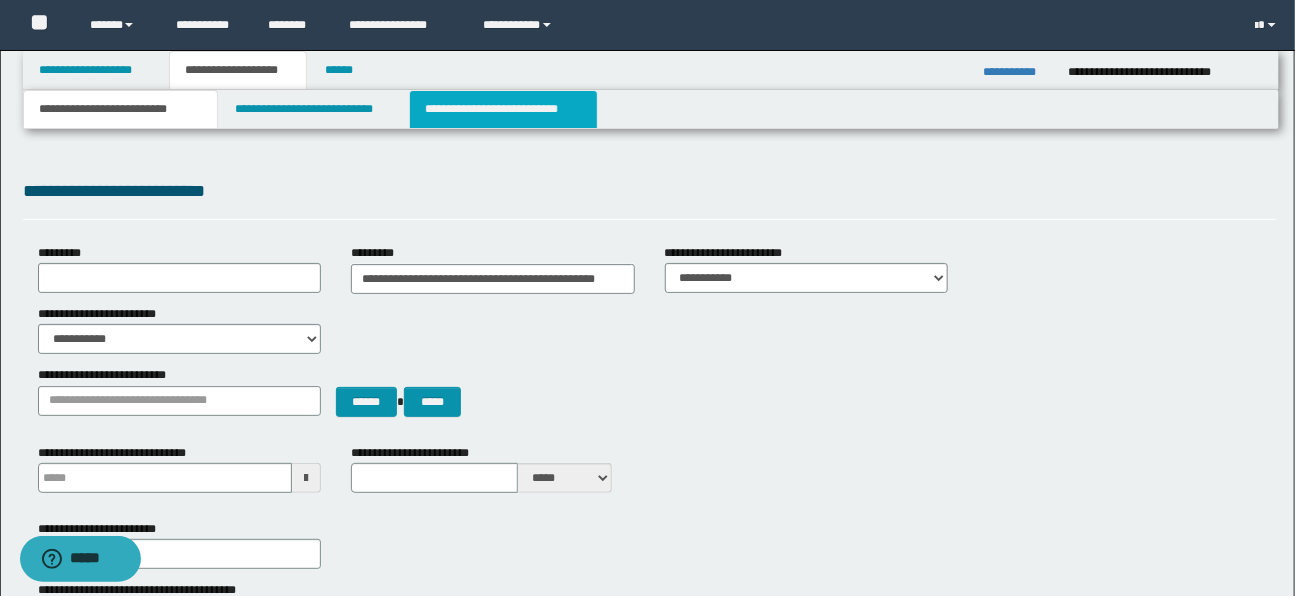click on "**********" at bounding box center (503, 109) 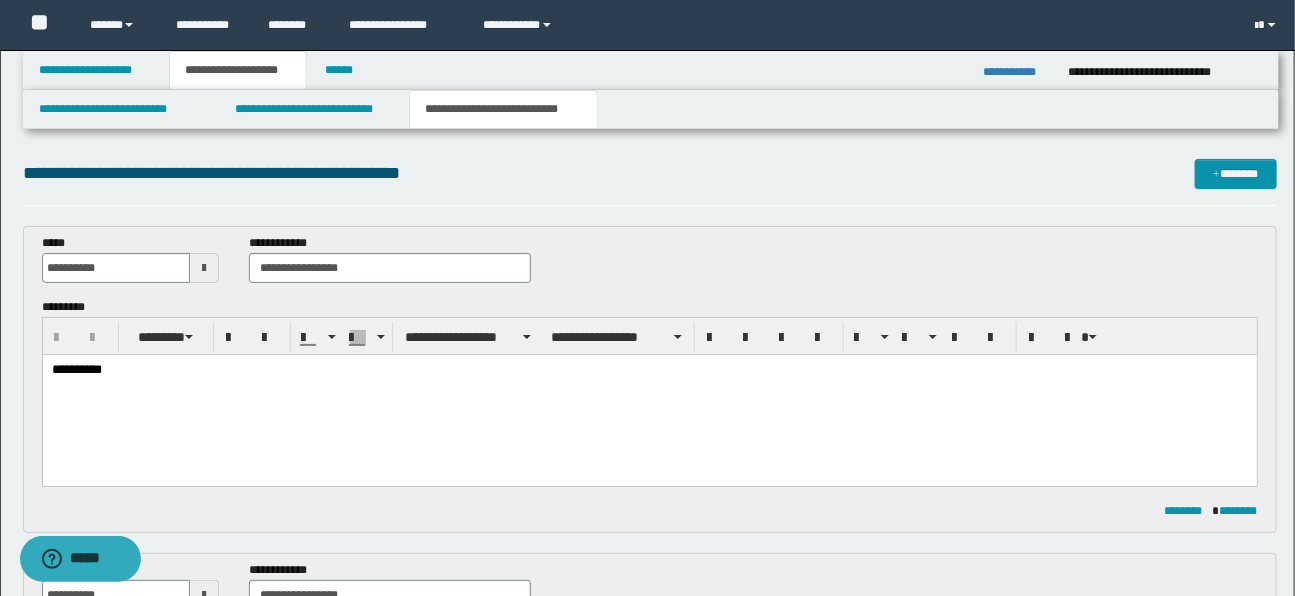 scroll, scrollTop: 0, scrollLeft: 0, axis: both 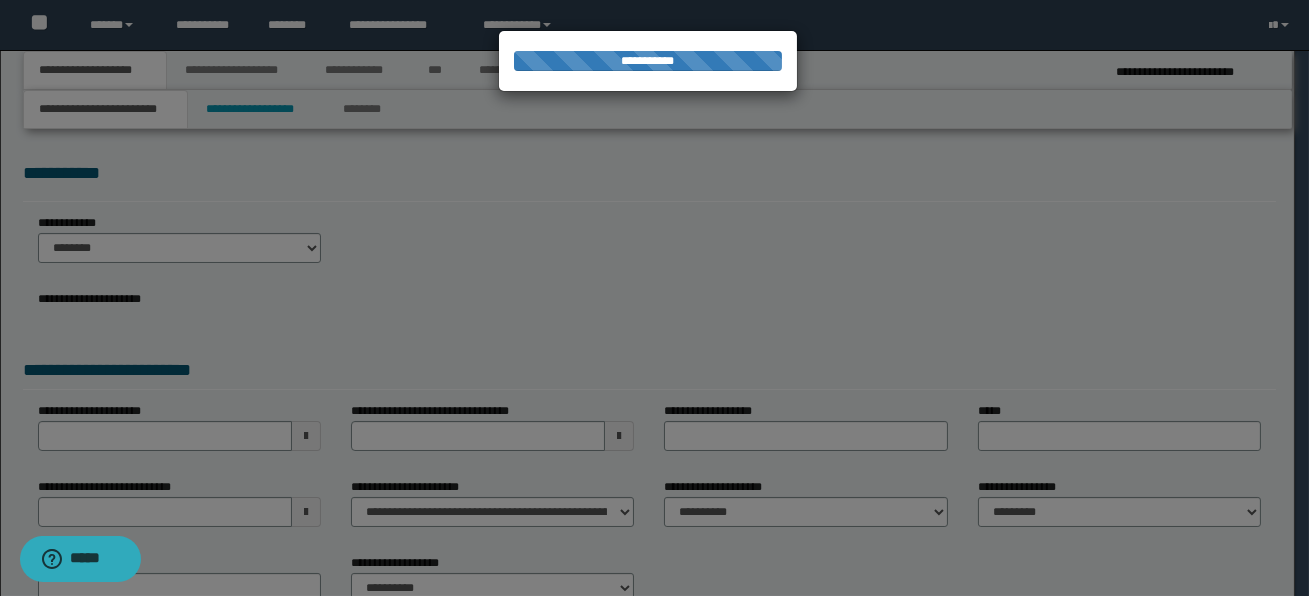 select on "*" 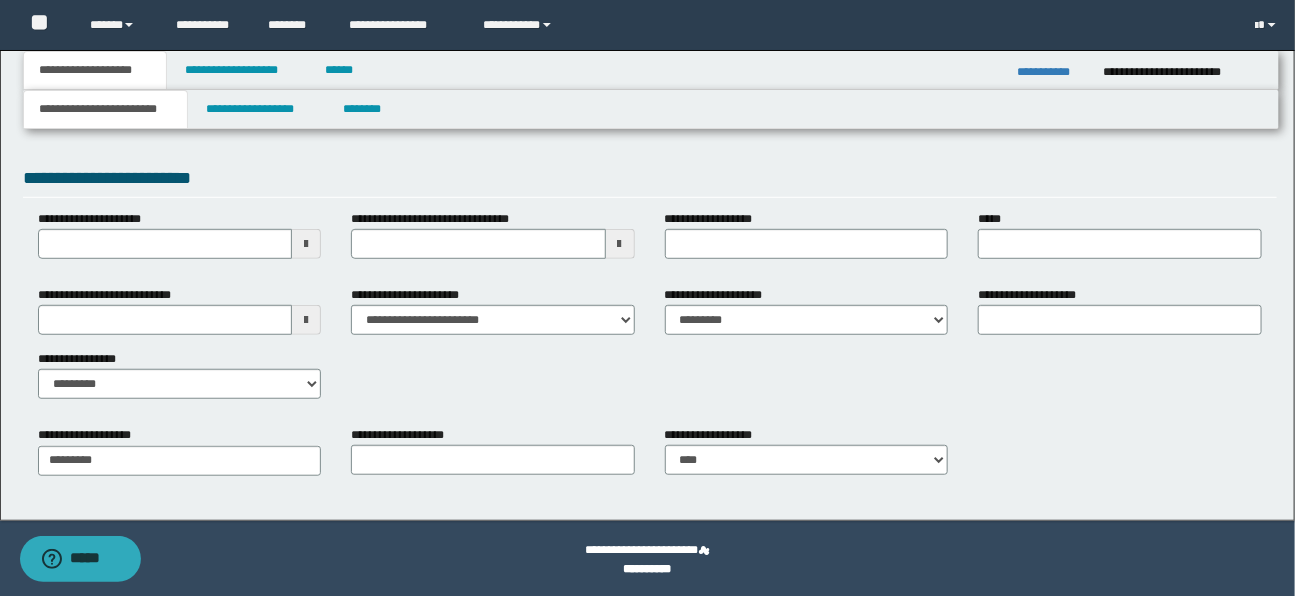 scroll, scrollTop: 350, scrollLeft: 0, axis: vertical 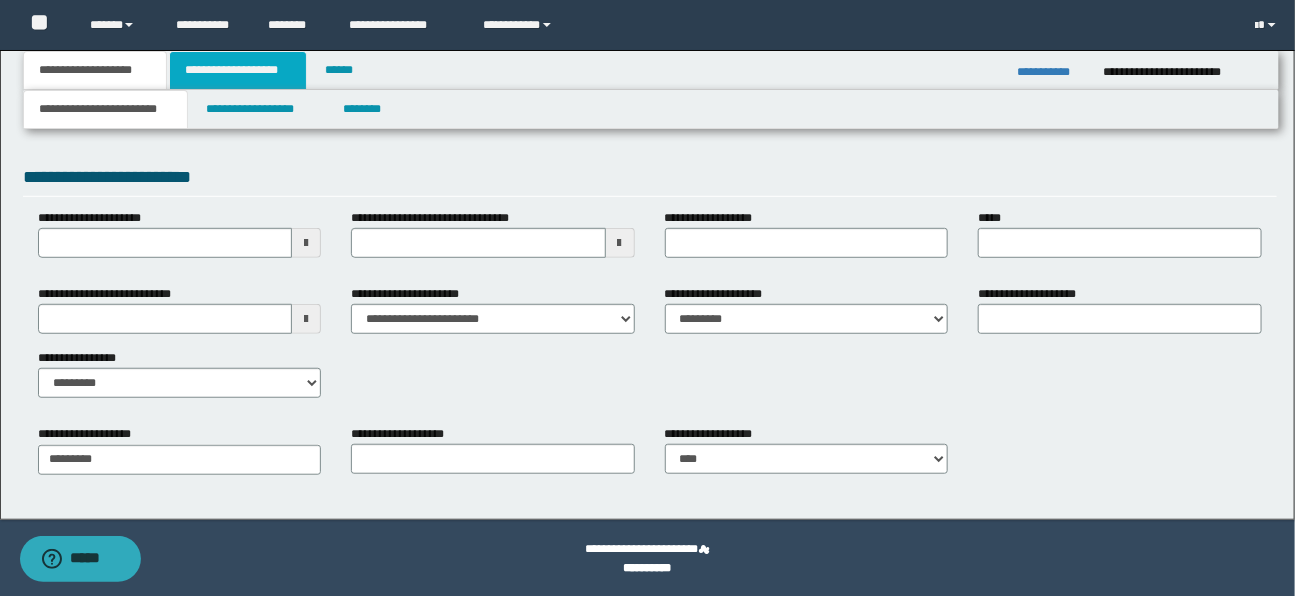 click on "**********" at bounding box center [238, 70] 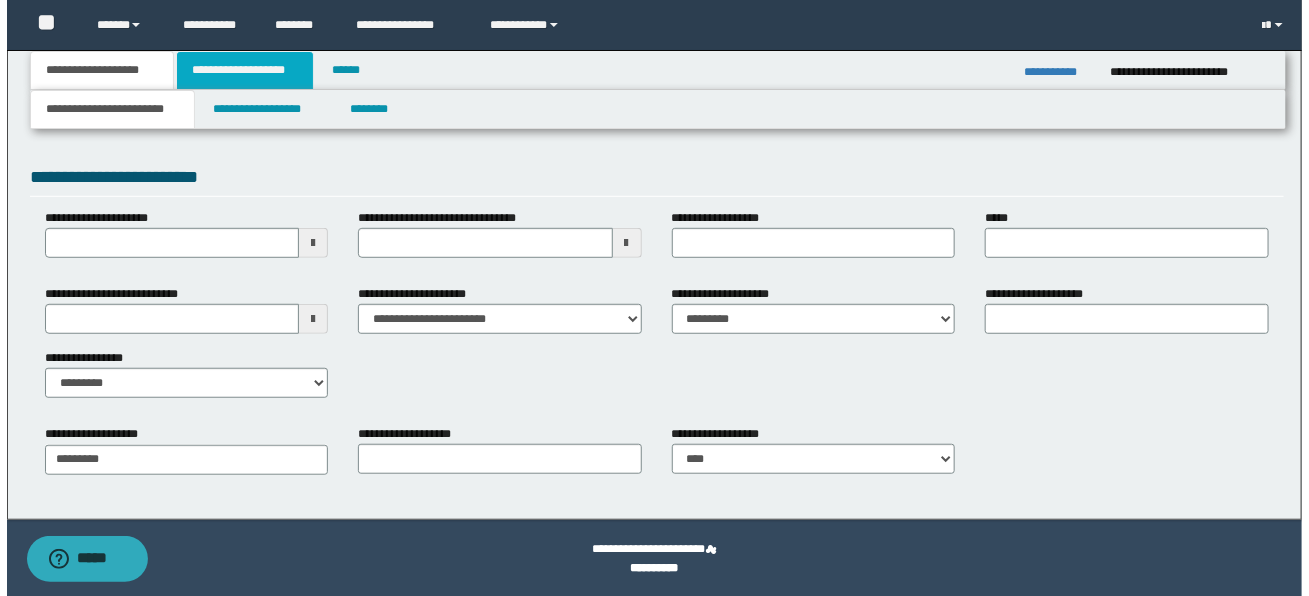 scroll, scrollTop: 0, scrollLeft: 0, axis: both 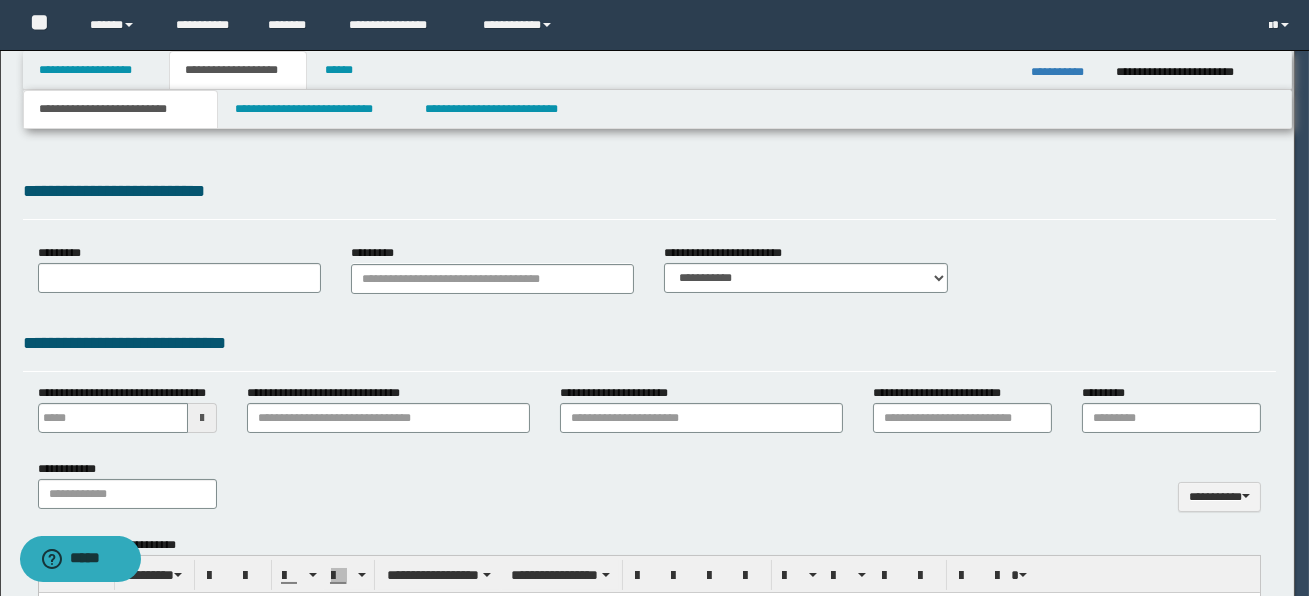 type 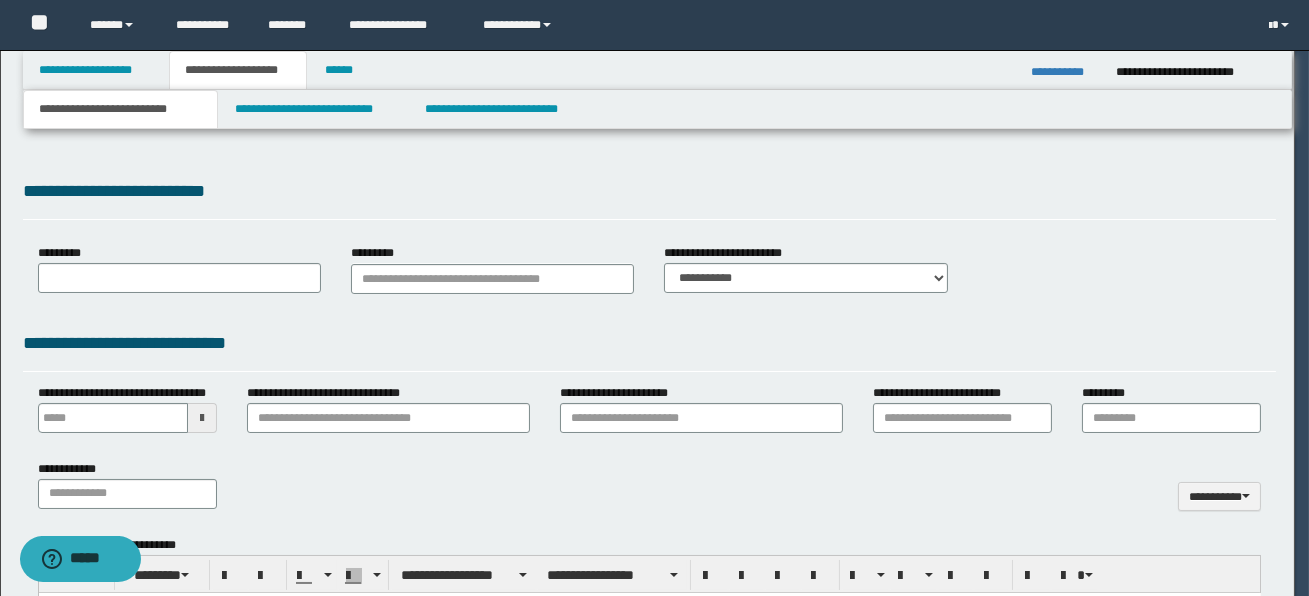 scroll, scrollTop: 0, scrollLeft: 0, axis: both 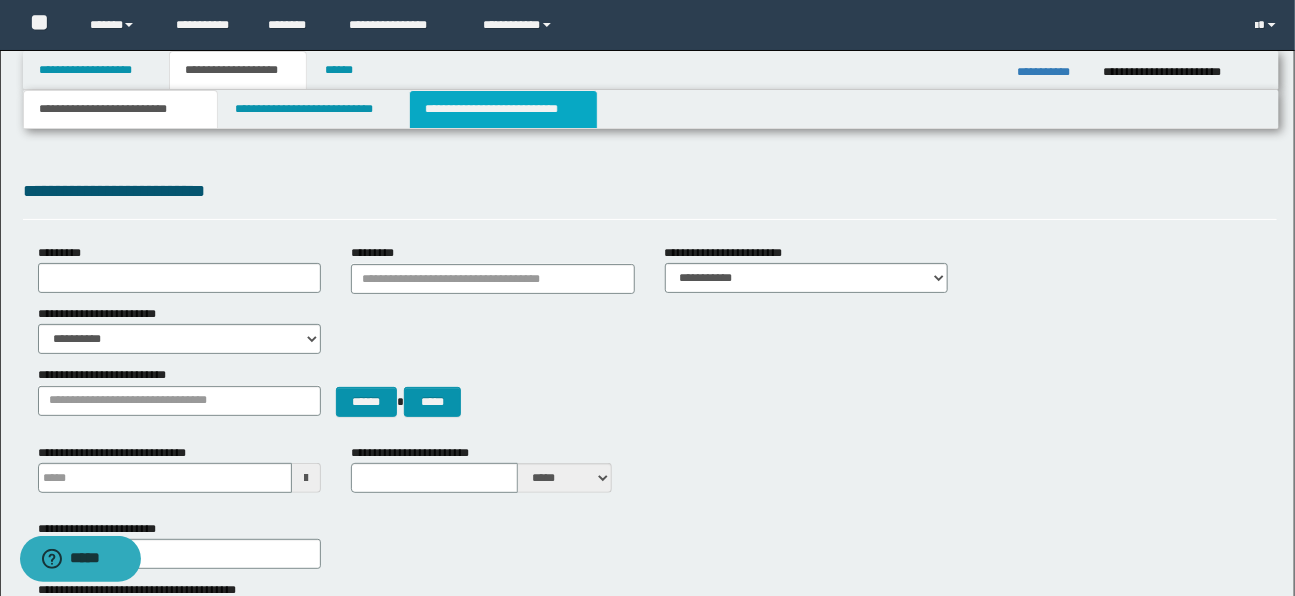 click on "**********" at bounding box center [503, 109] 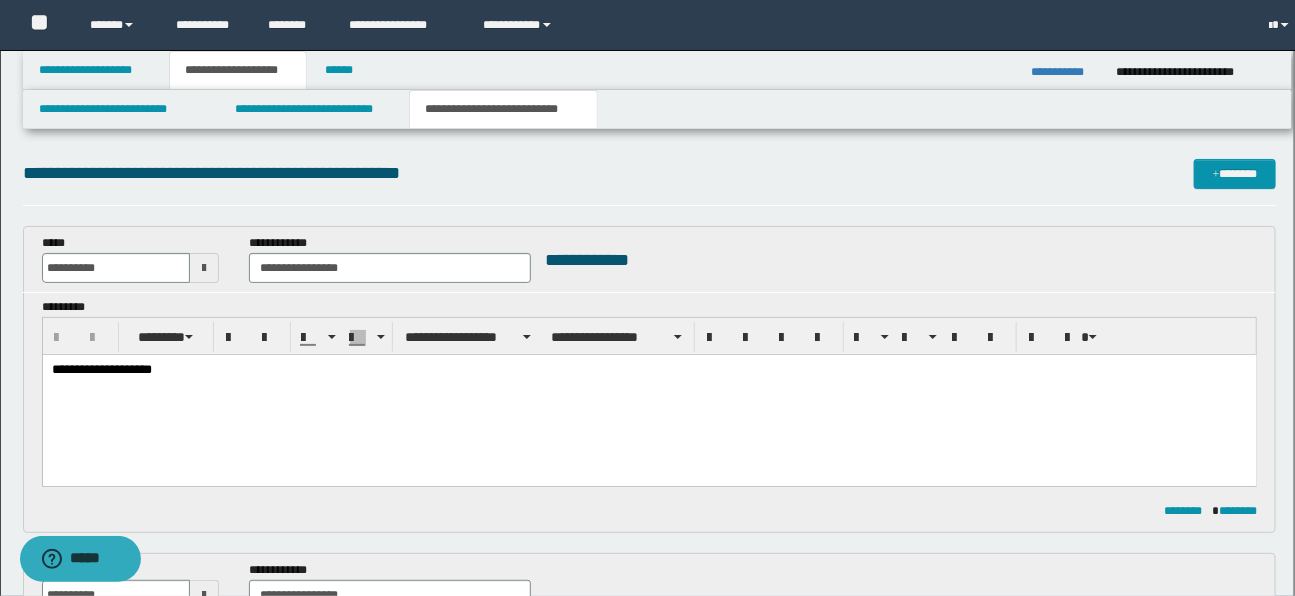 scroll, scrollTop: 0, scrollLeft: 0, axis: both 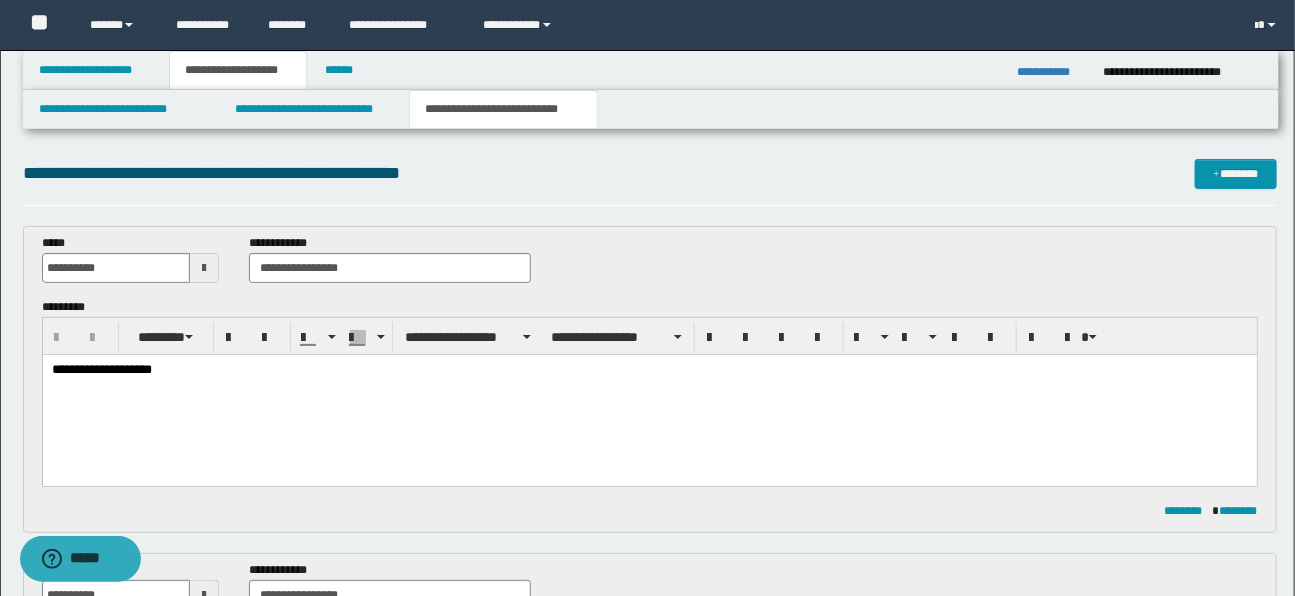 click on "**********" at bounding box center [650, 379] 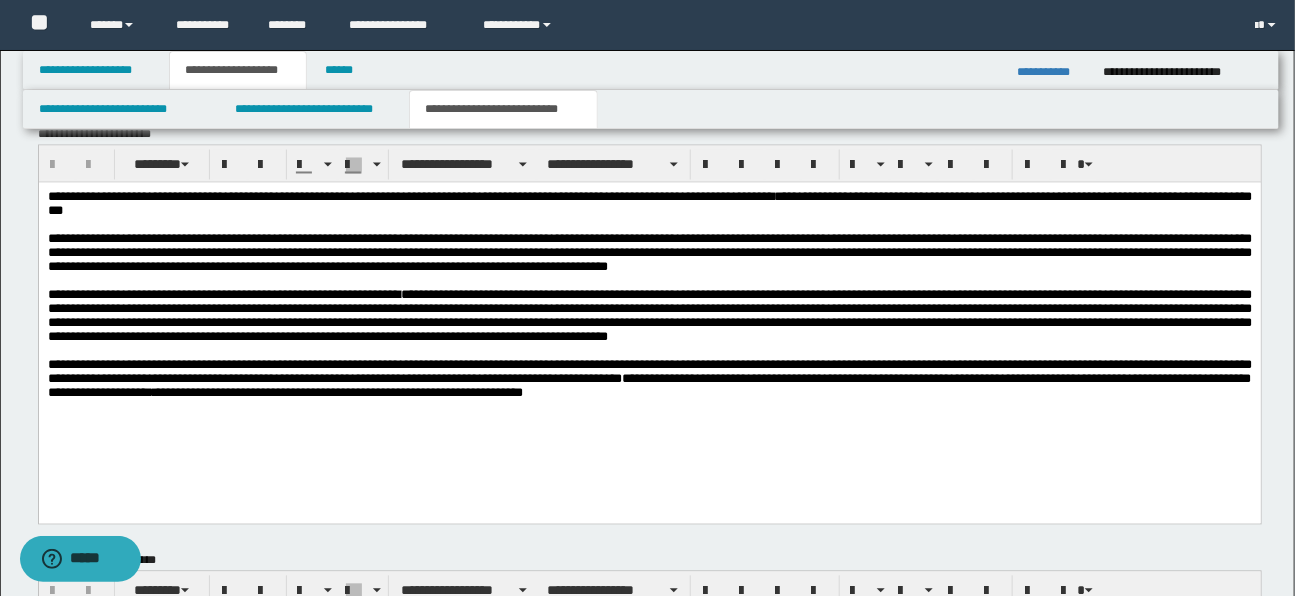 scroll, scrollTop: 1309, scrollLeft: 0, axis: vertical 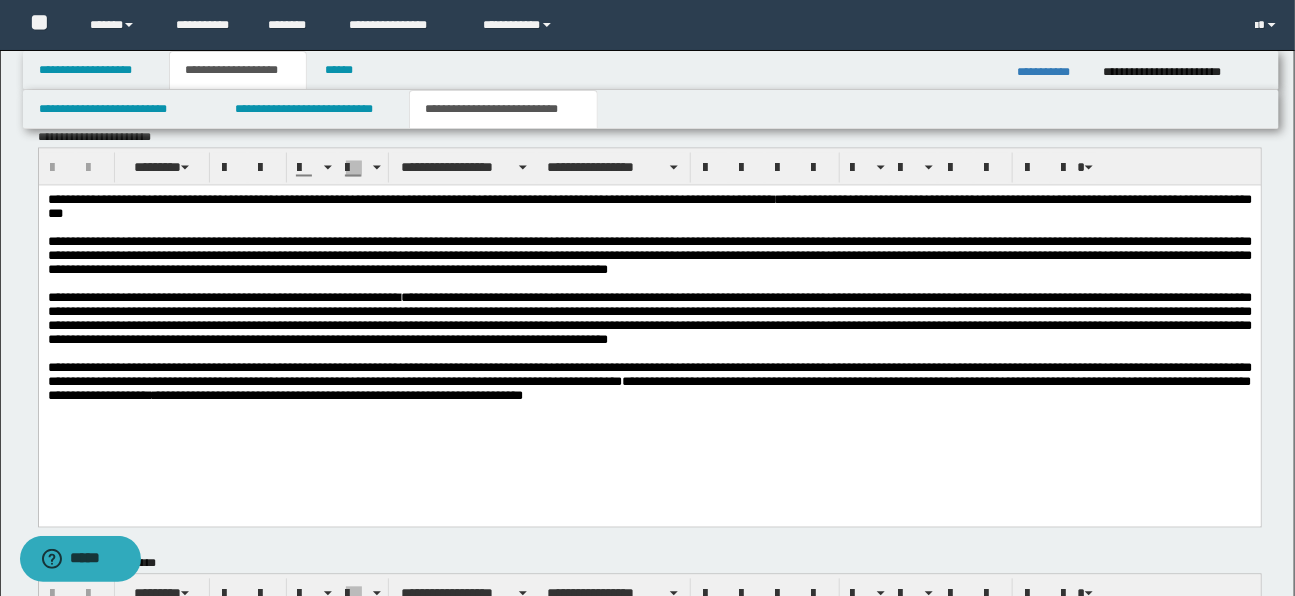 click on "**********" at bounding box center (650, 335) 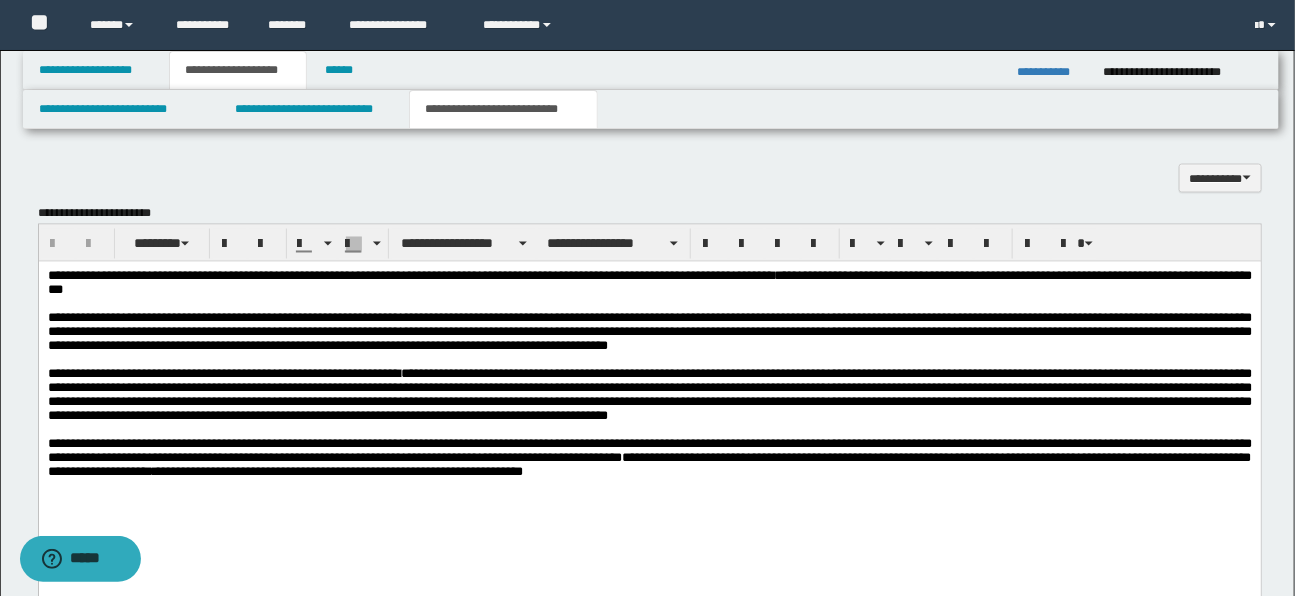 scroll, scrollTop: 1236, scrollLeft: 0, axis: vertical 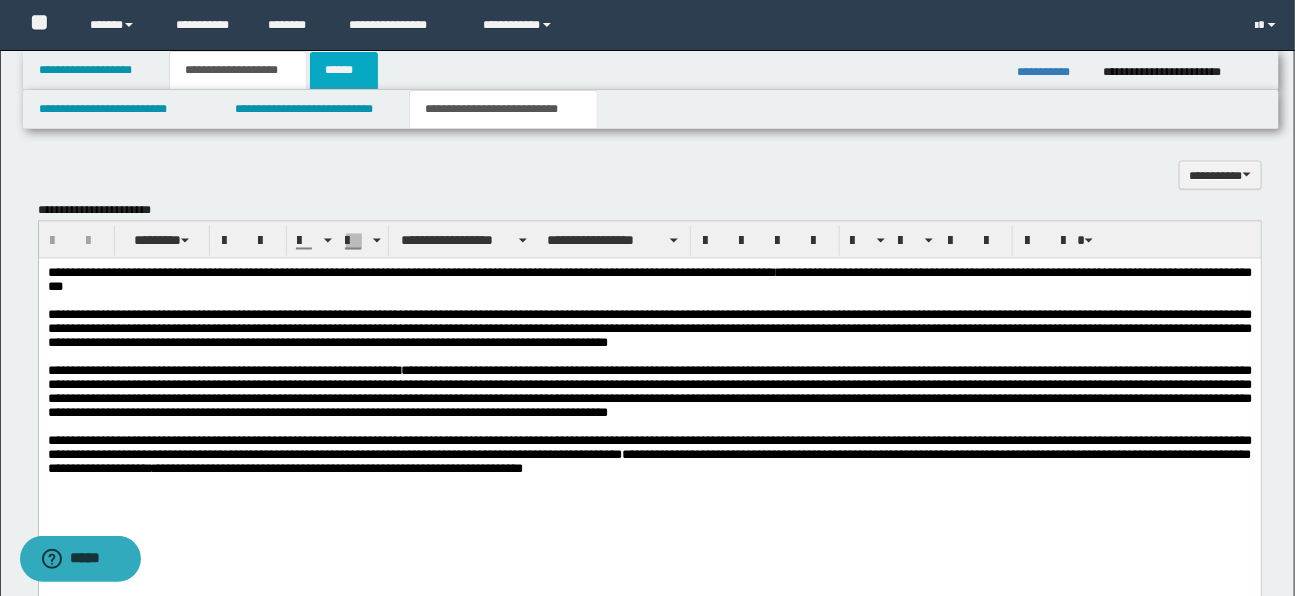 click on "******" at bounding box center [344, 70] 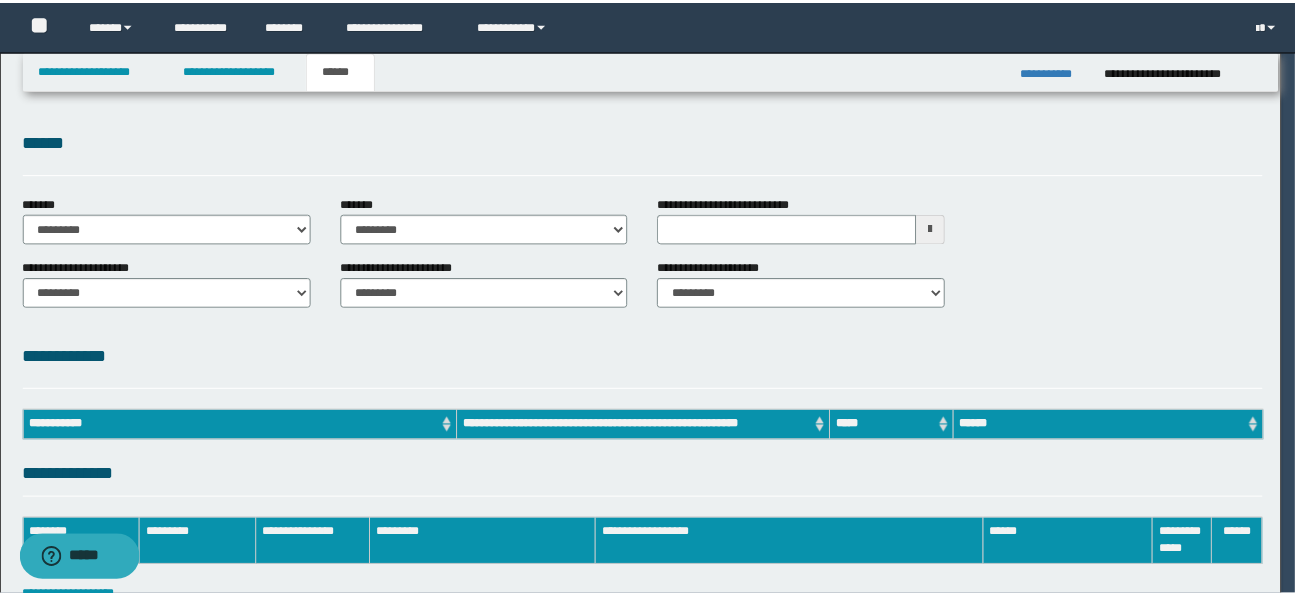 scroll, scrollTop: 0, scrollLeft: 0, axis: both 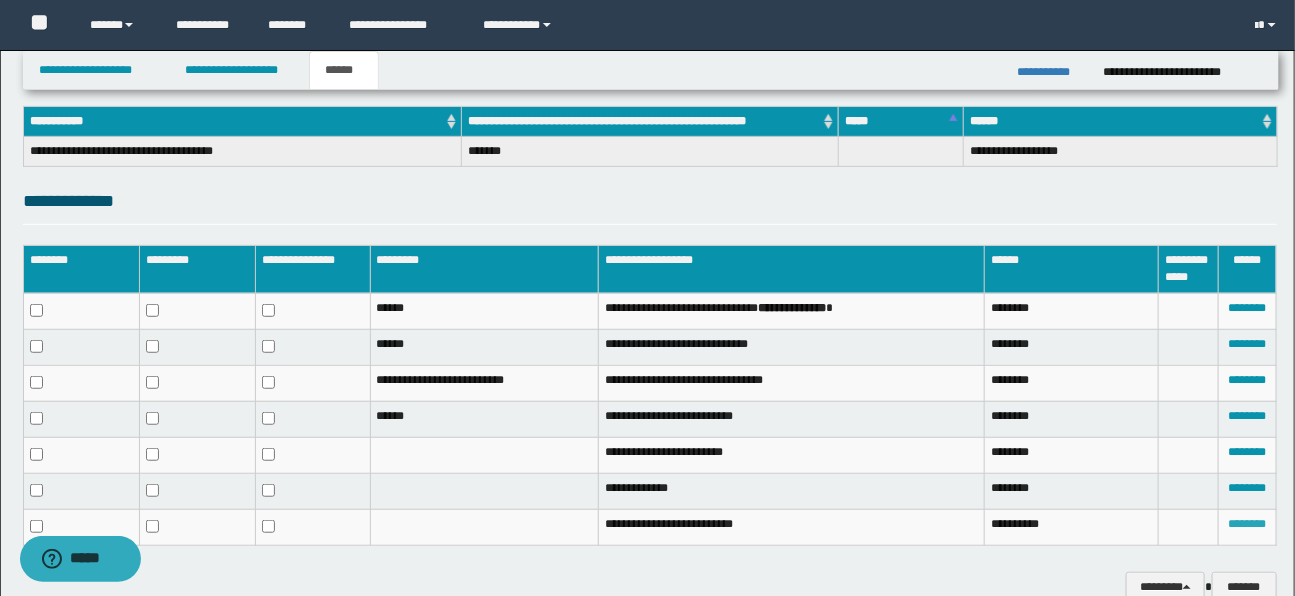 click on "********" at bounding box center (1247, 524) 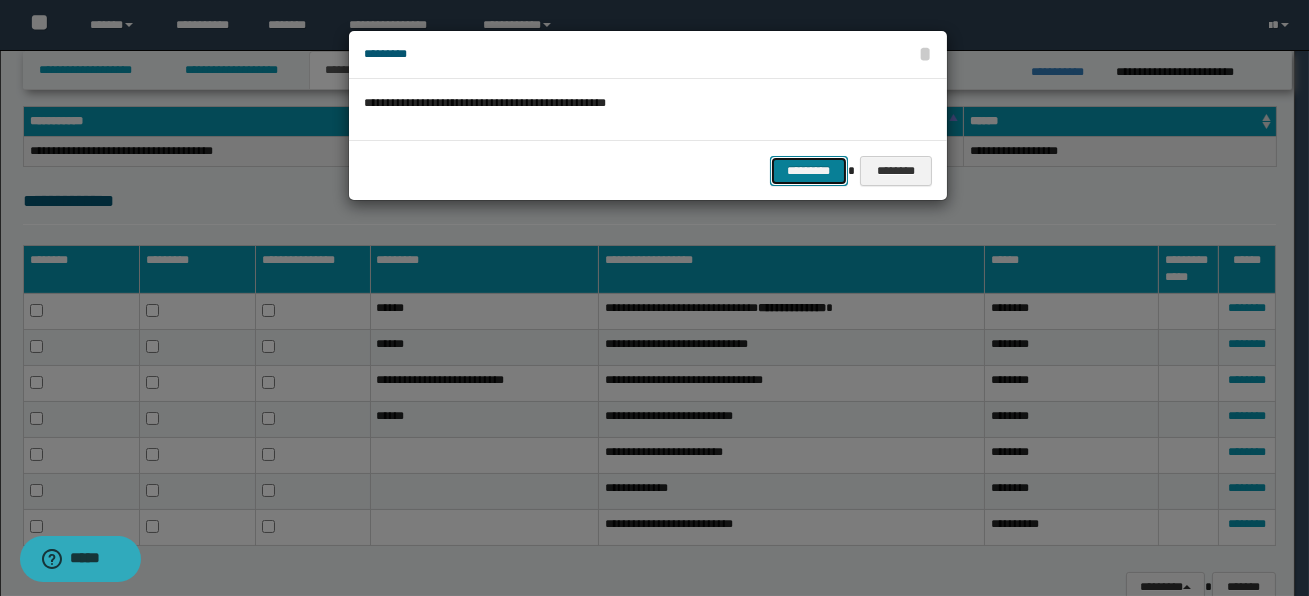 click on "*********" at bounding box center [809, 171] 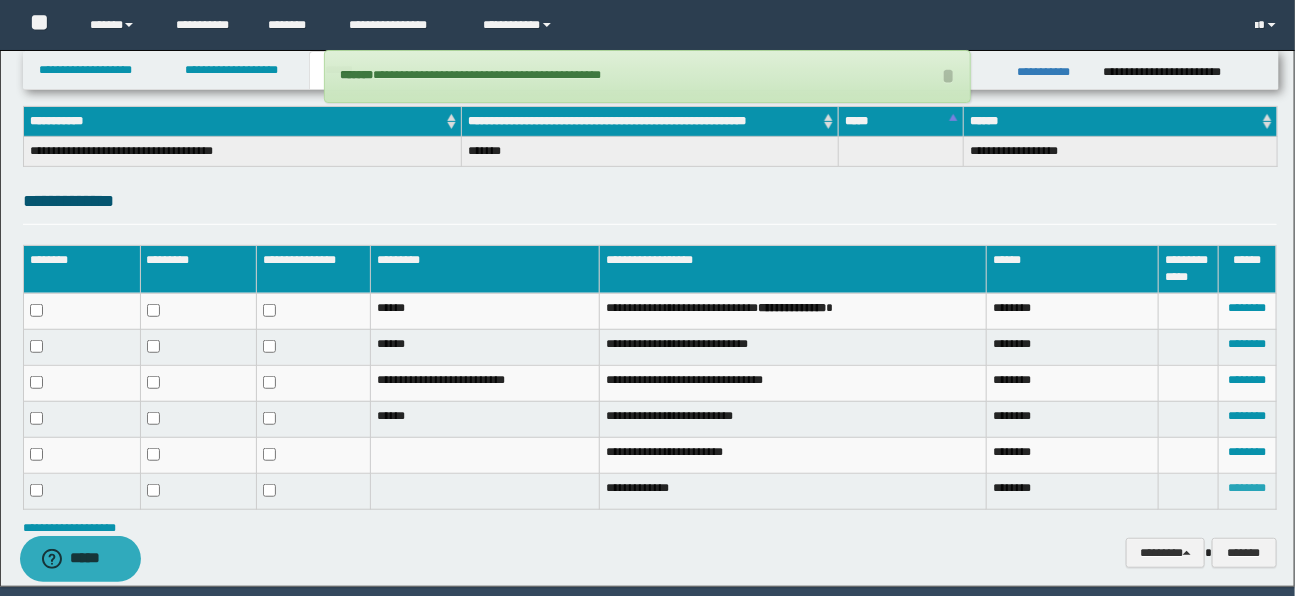 click on "********" at bounding box center (1247, 488) 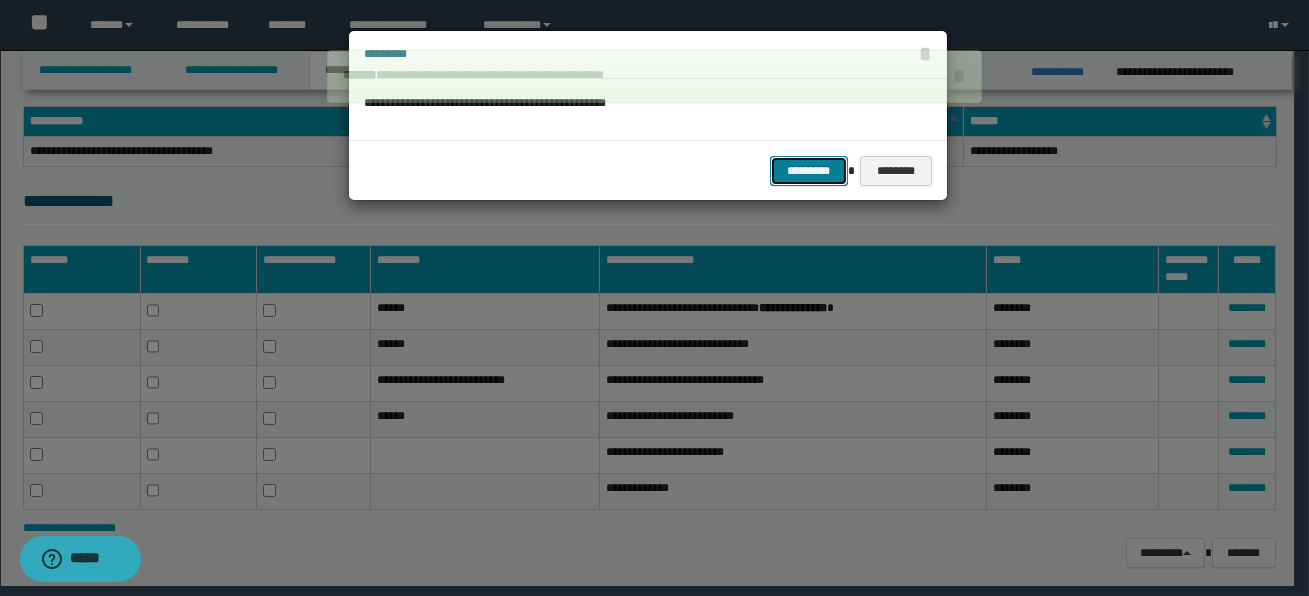 click on "*********" at bounding box center [809, 171] 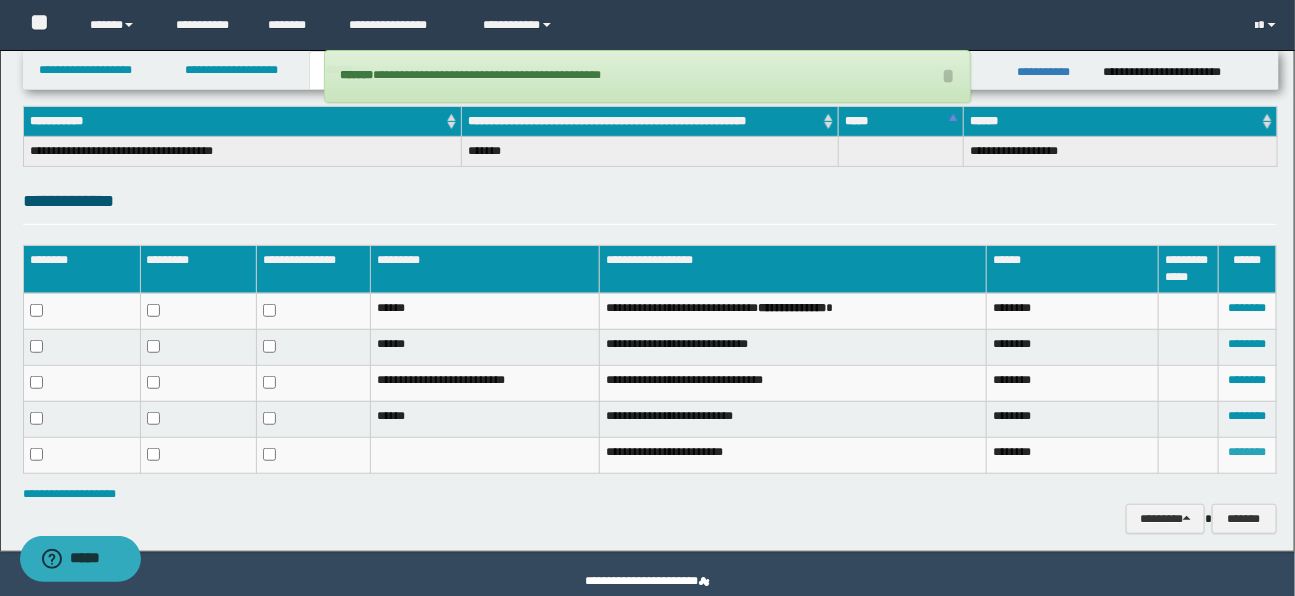 click on "********" at bounding box center [1247, 452] 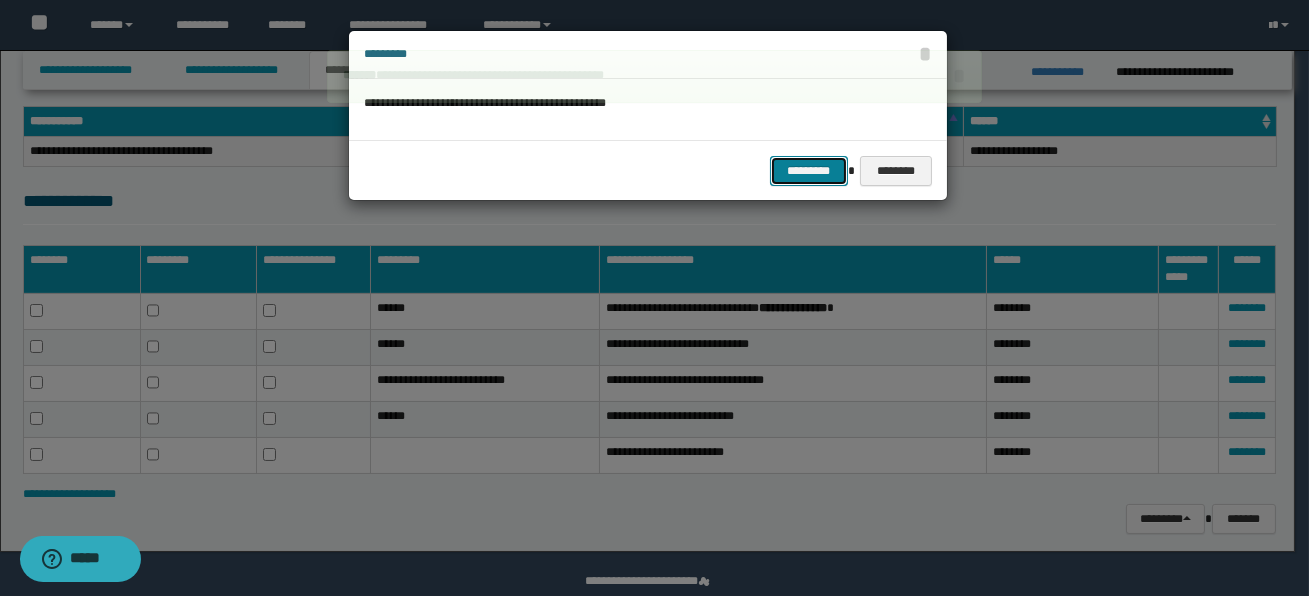 click on "*********" at bounding box center [809, 171] 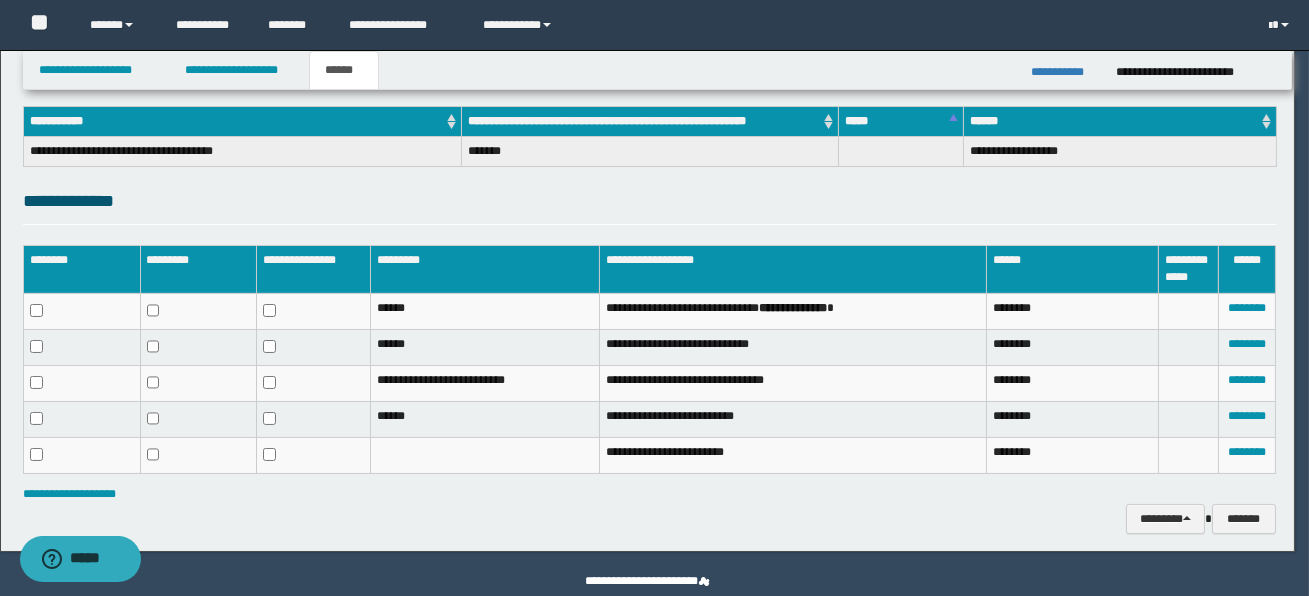 scroll, scrollTop: 303, scrollLeft: 0, axis: vertical 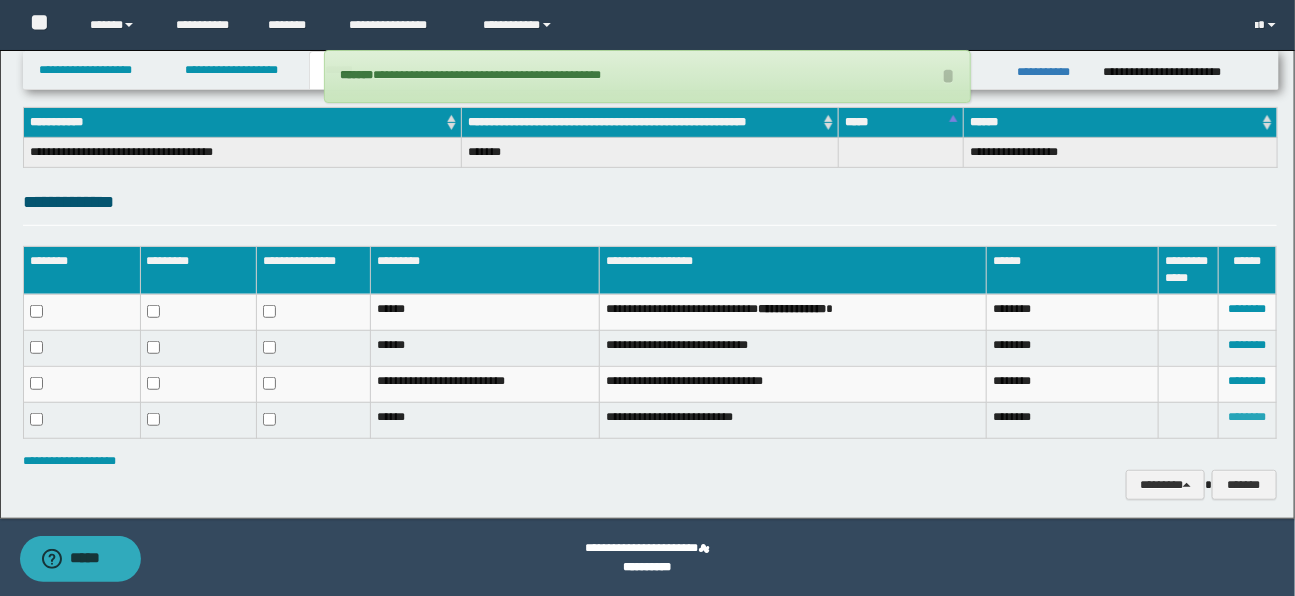 click on "********" at bounding box center (1247, 417) 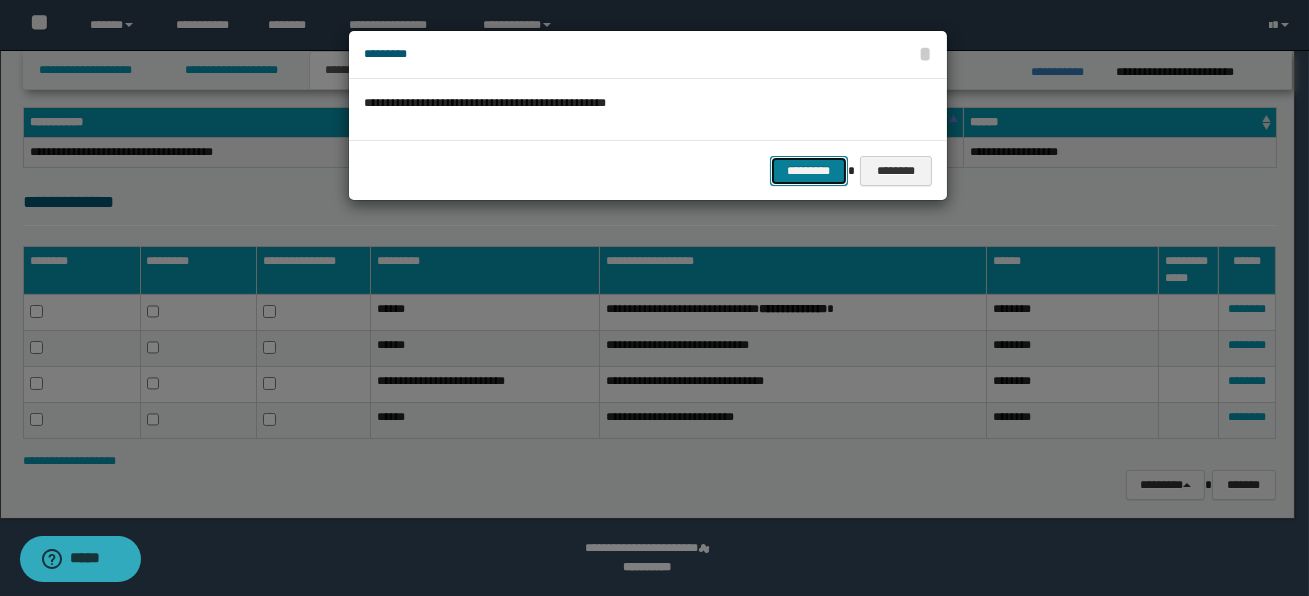 click on "*********" at bounding box center [809, 171] 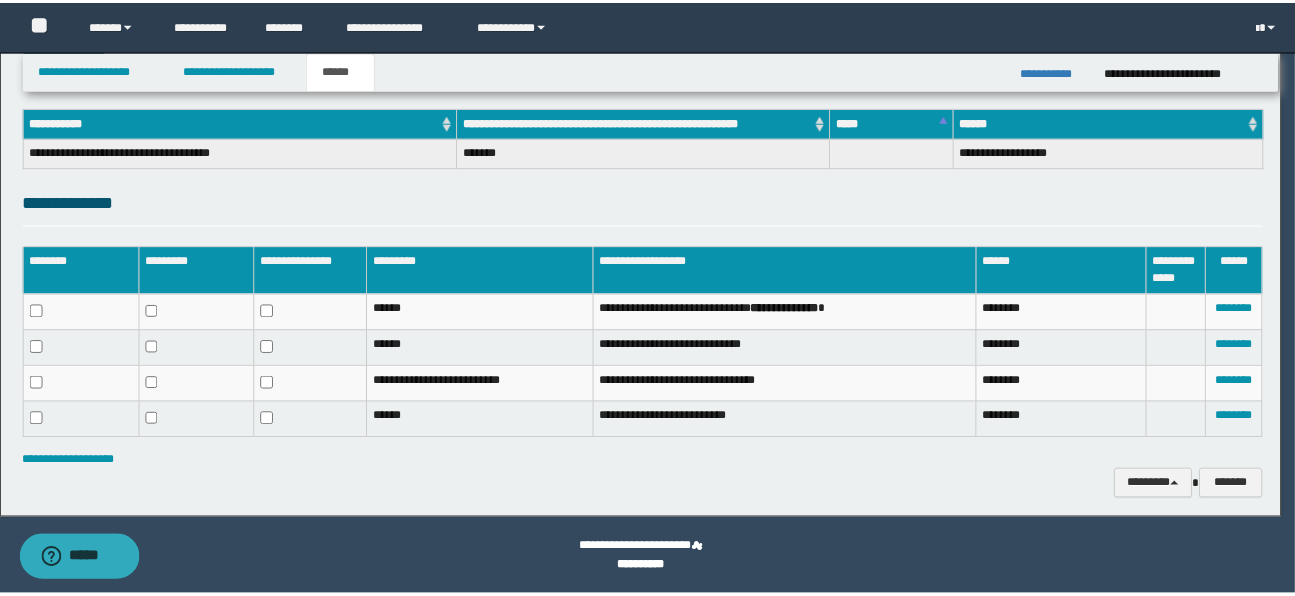 scroll, scrollTop: 269, scrollLeft: 0, axis: vertical 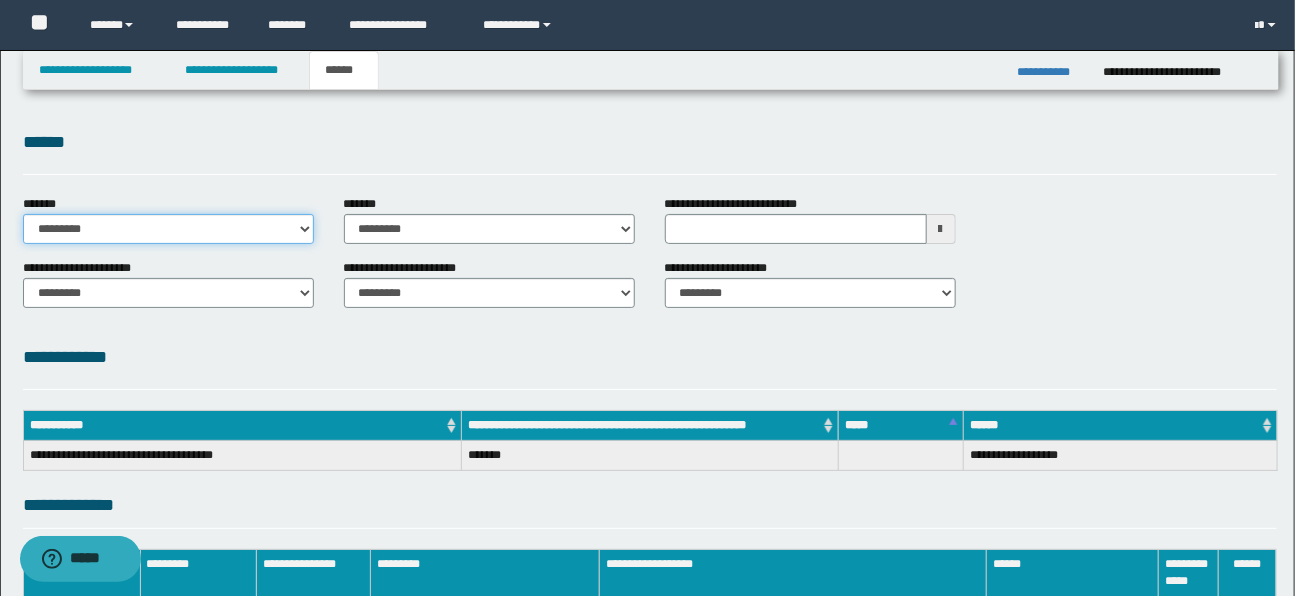 click on "**********" at bounding box center (168, 229) 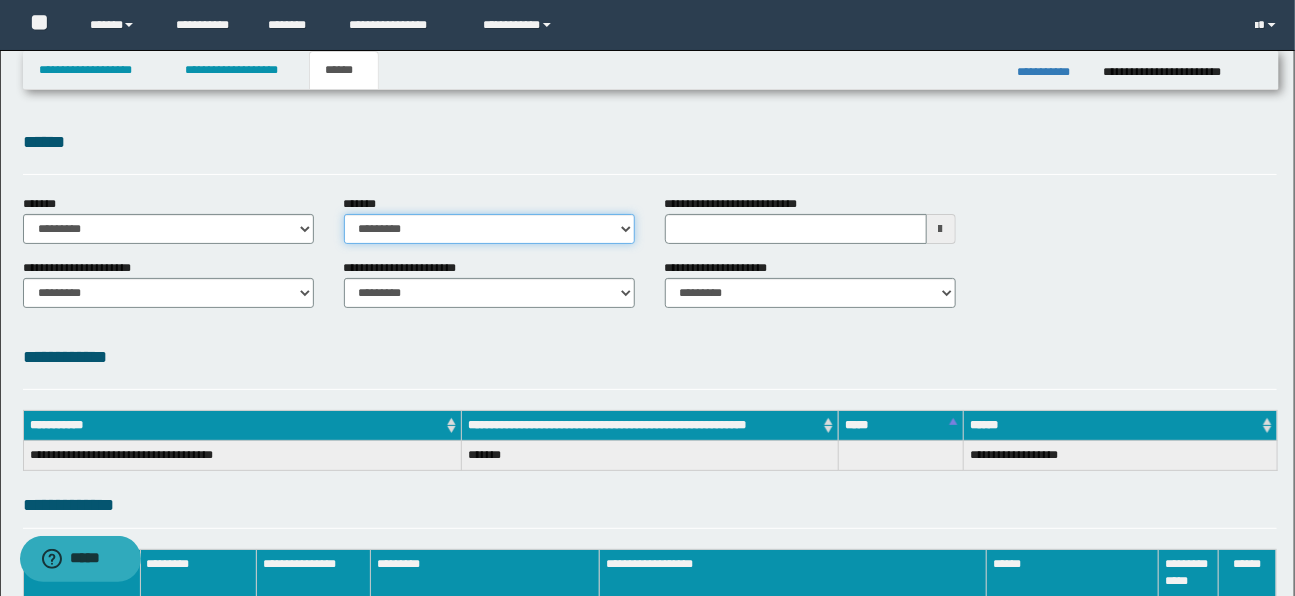 click on "**********" at bounding box center (489, 229) 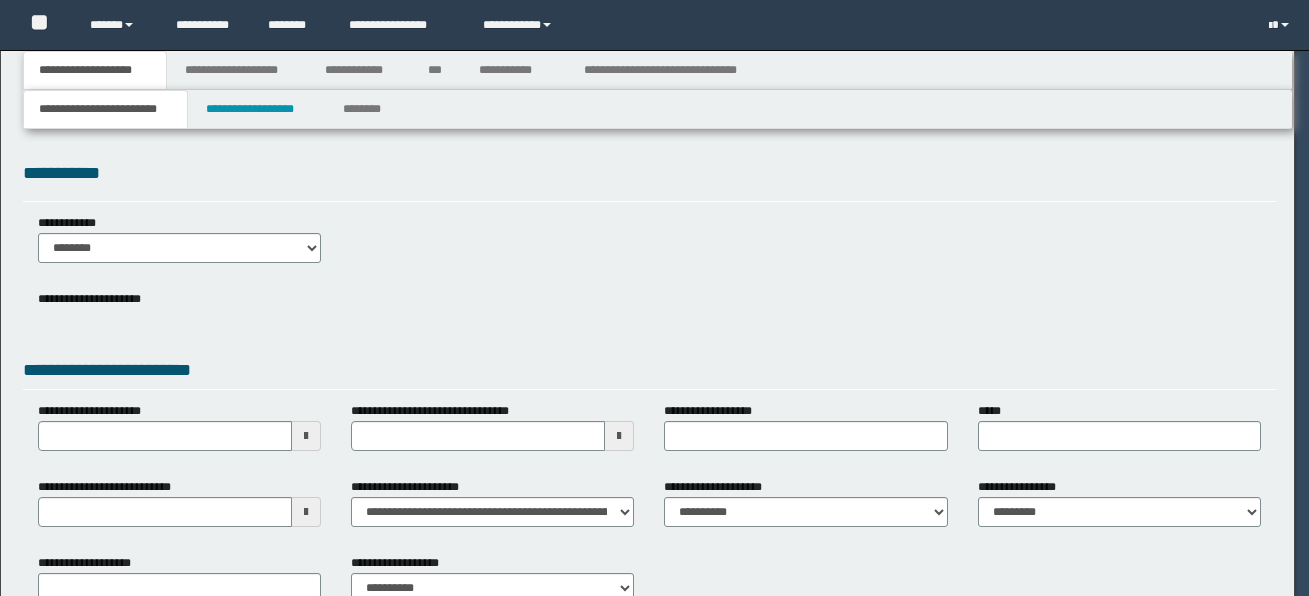 scroll, scrollTop: 0, scrollLeft: 0, axis: both 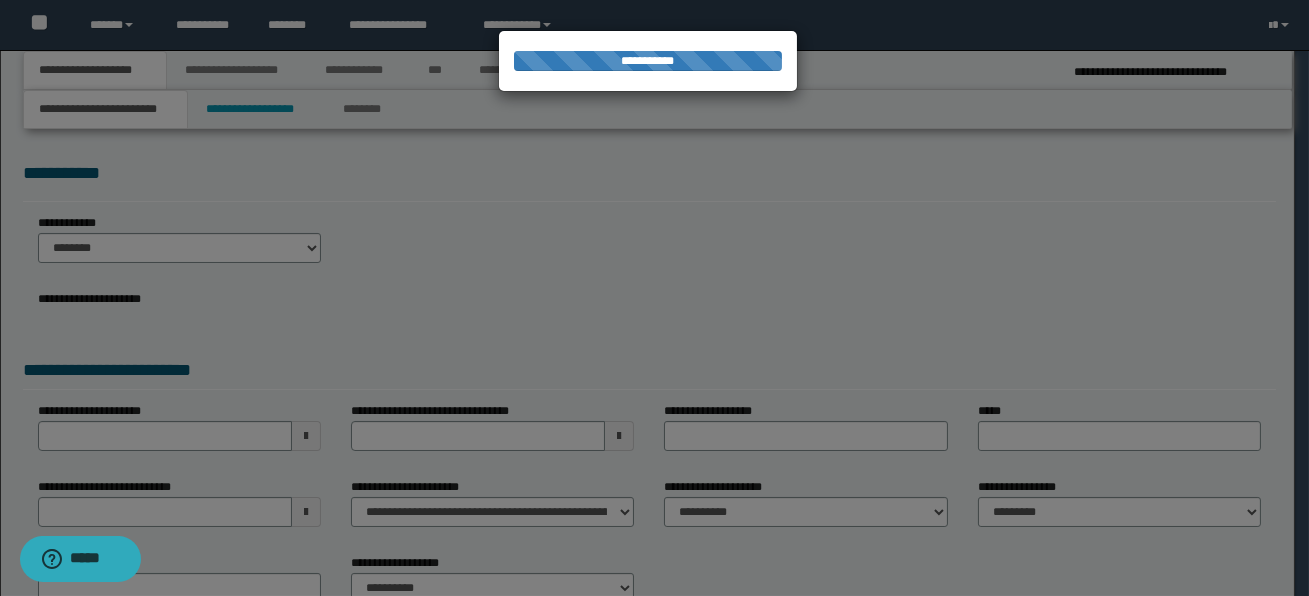 select on "*" 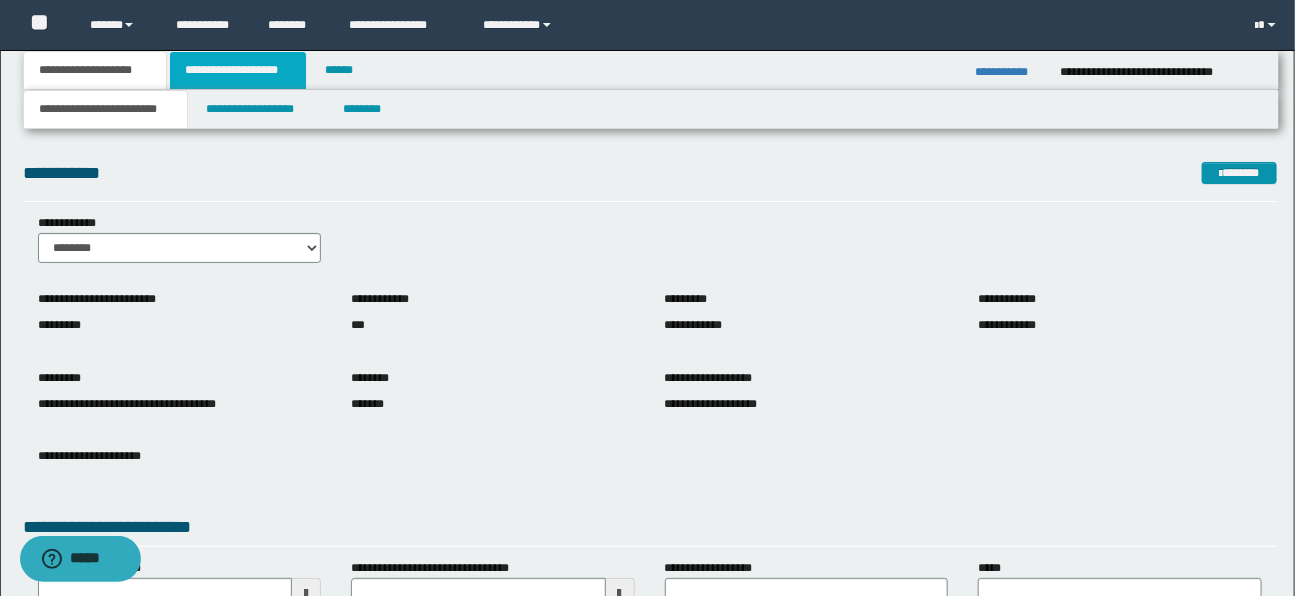 click on "**********" at bounding box center (238, 70) 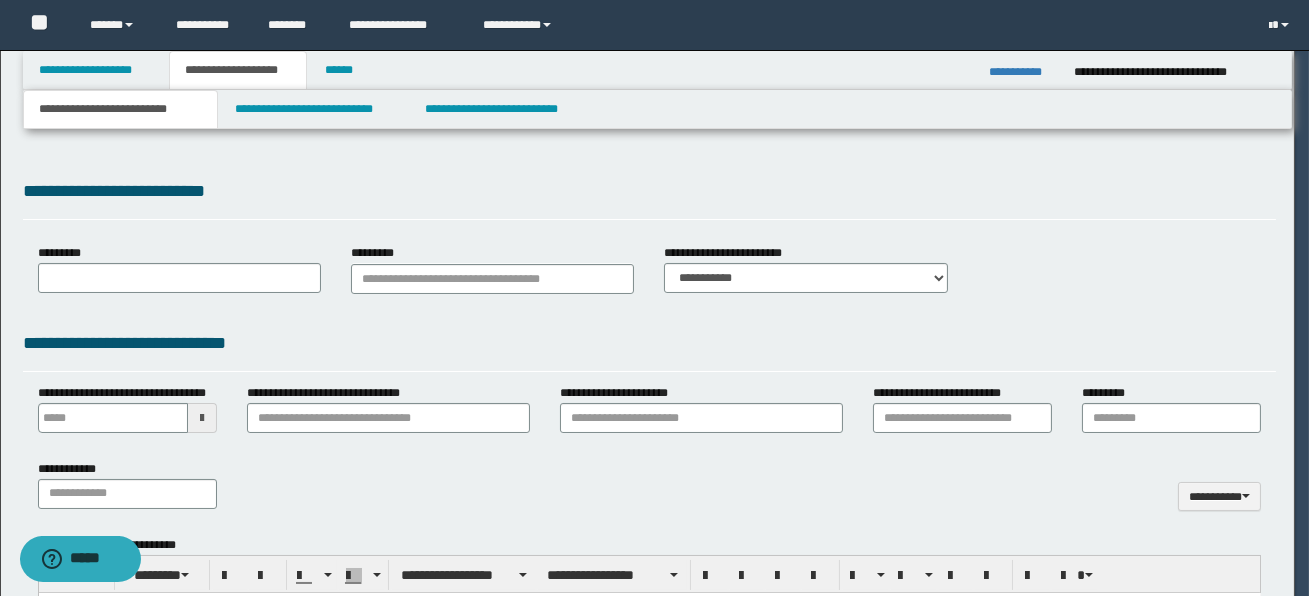 type 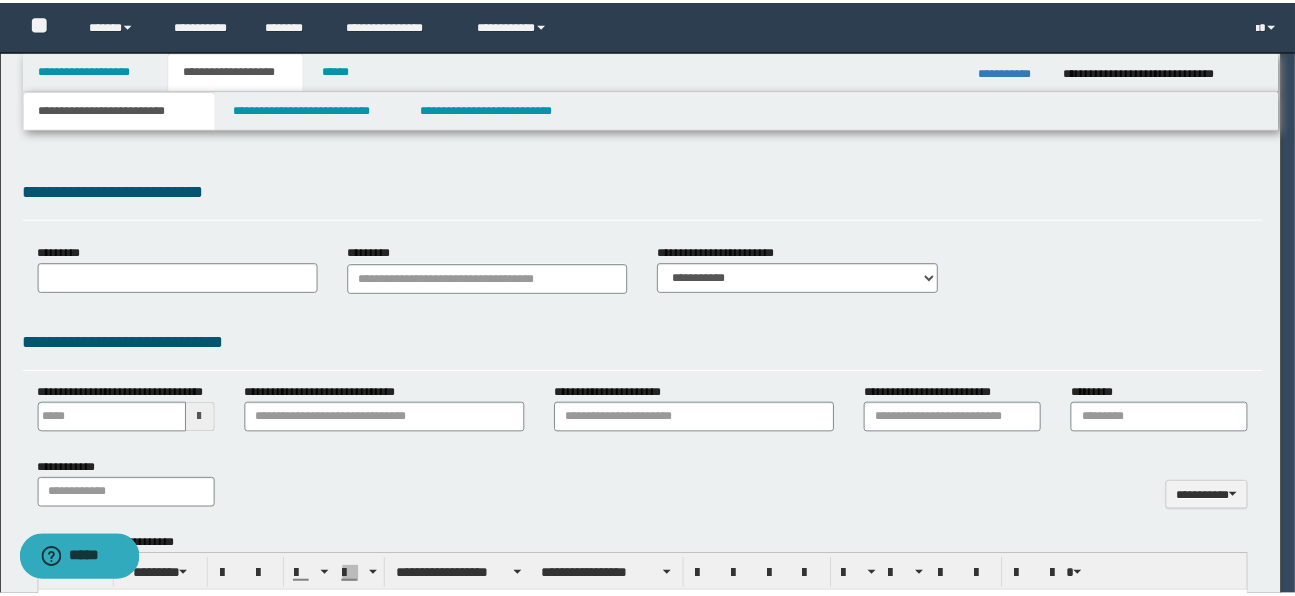 scroll, scrollTop: 0, scrollLeft: 0, axis: both 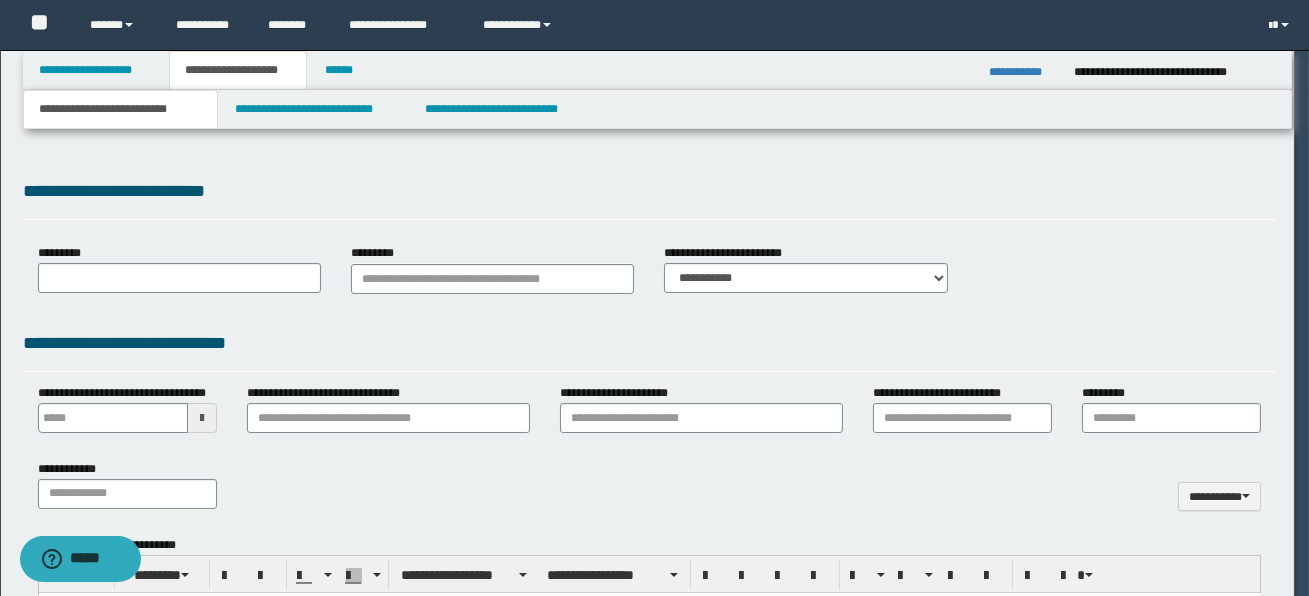 select on "*" 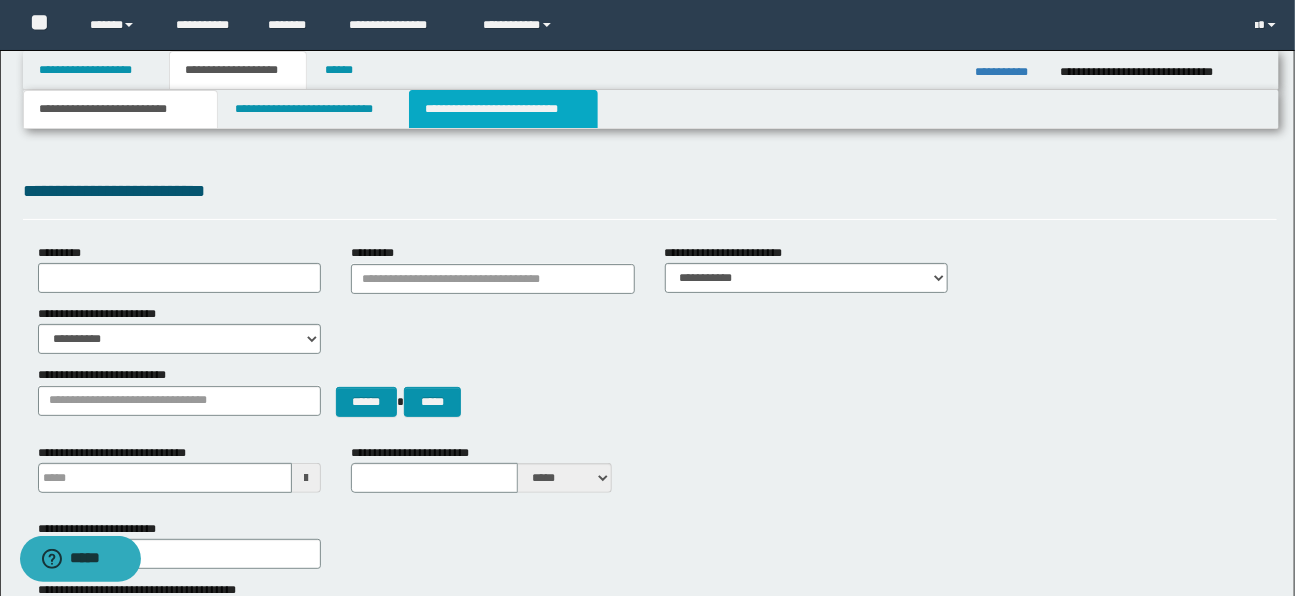 click on "**********" at bounding box center [503, 109] 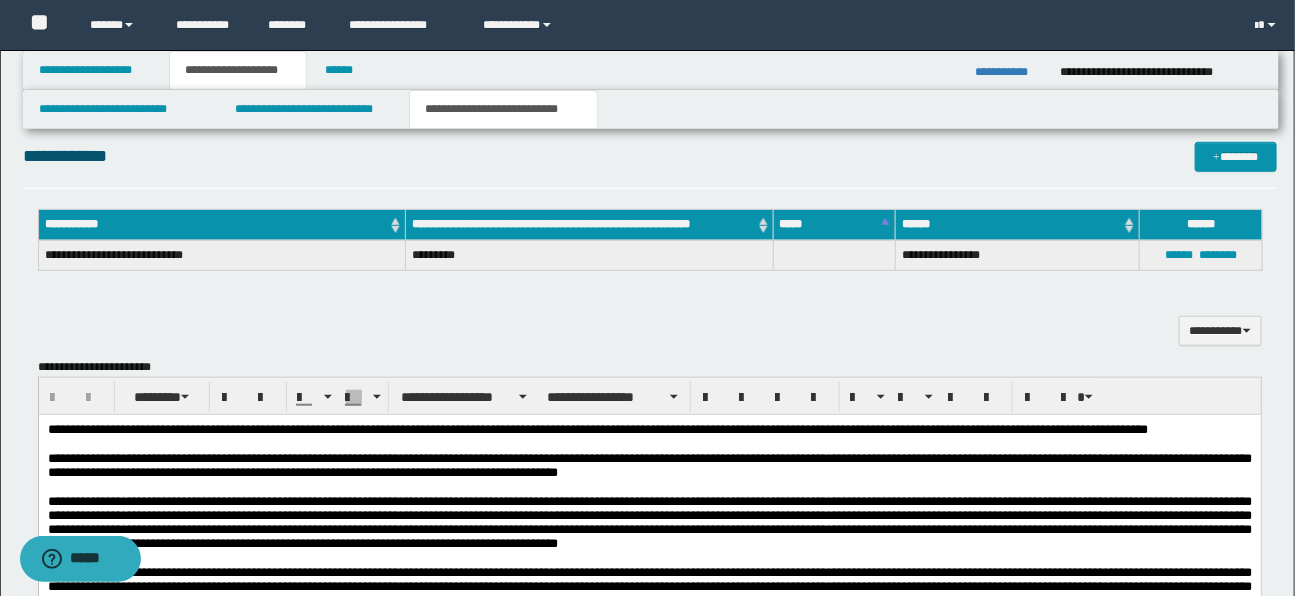 scroll, scrollTop: 472, scrollLeft: 0, axis: vertical 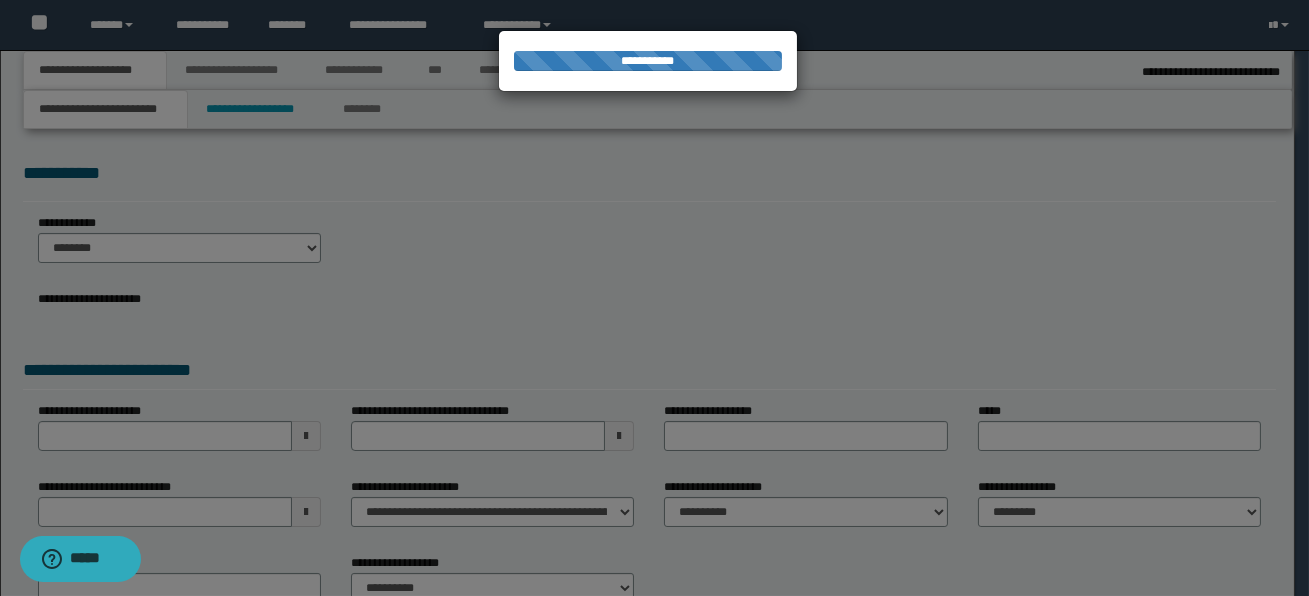select on "*" 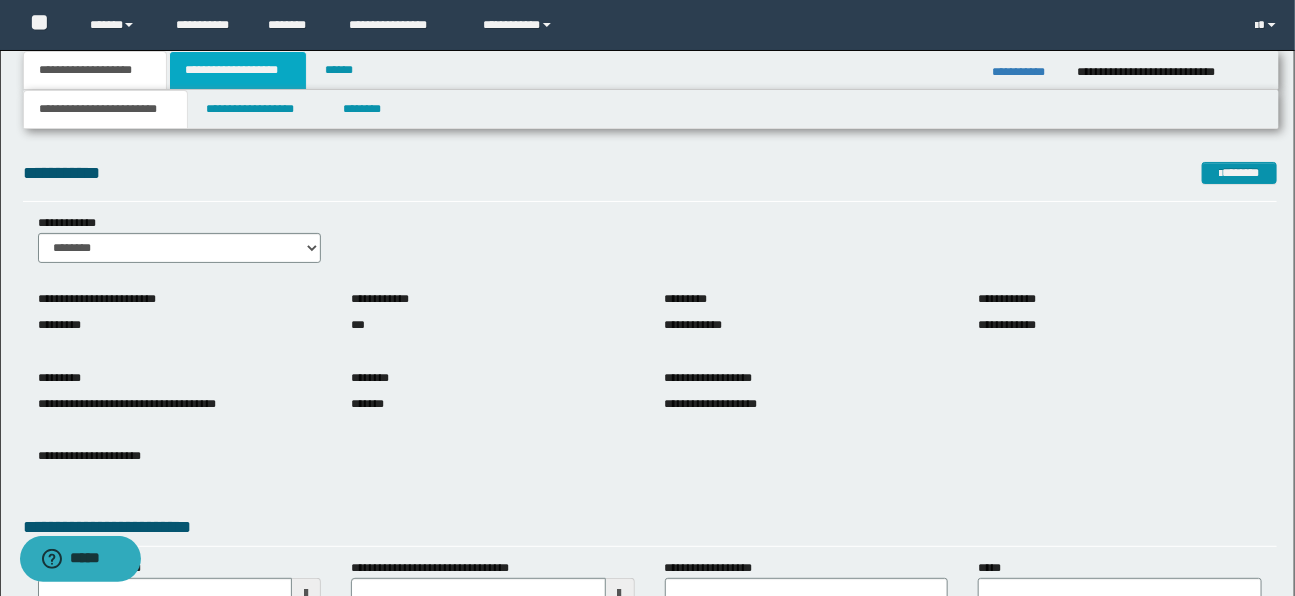 click on "**********" at bounding box center (238, 70) 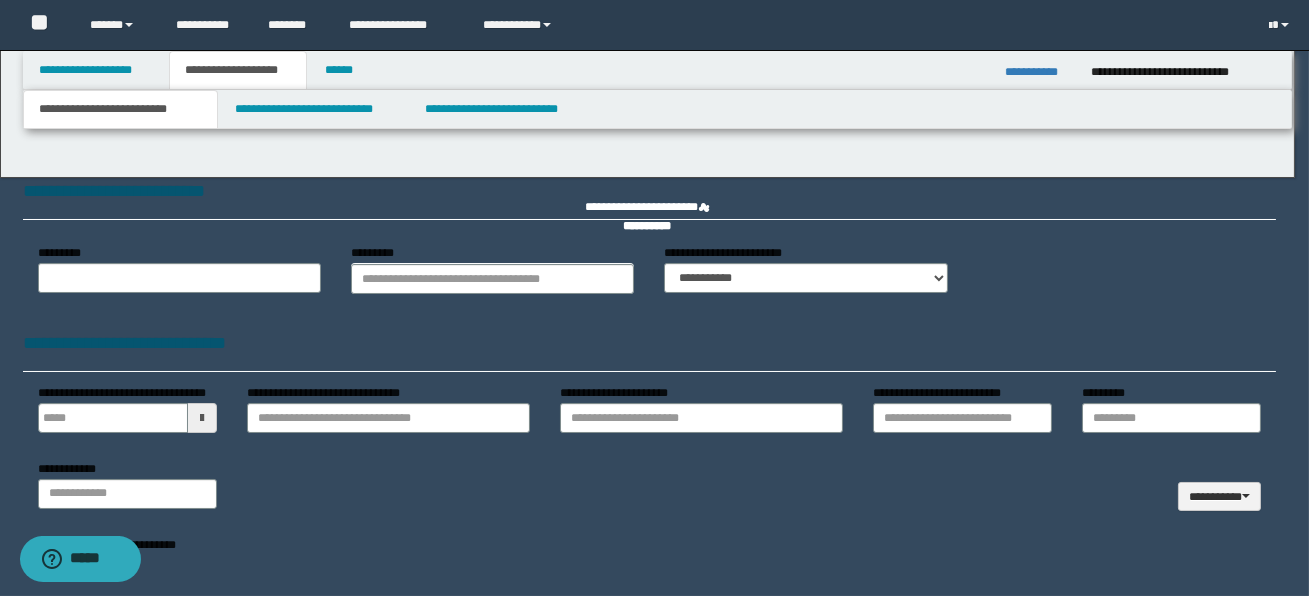 type 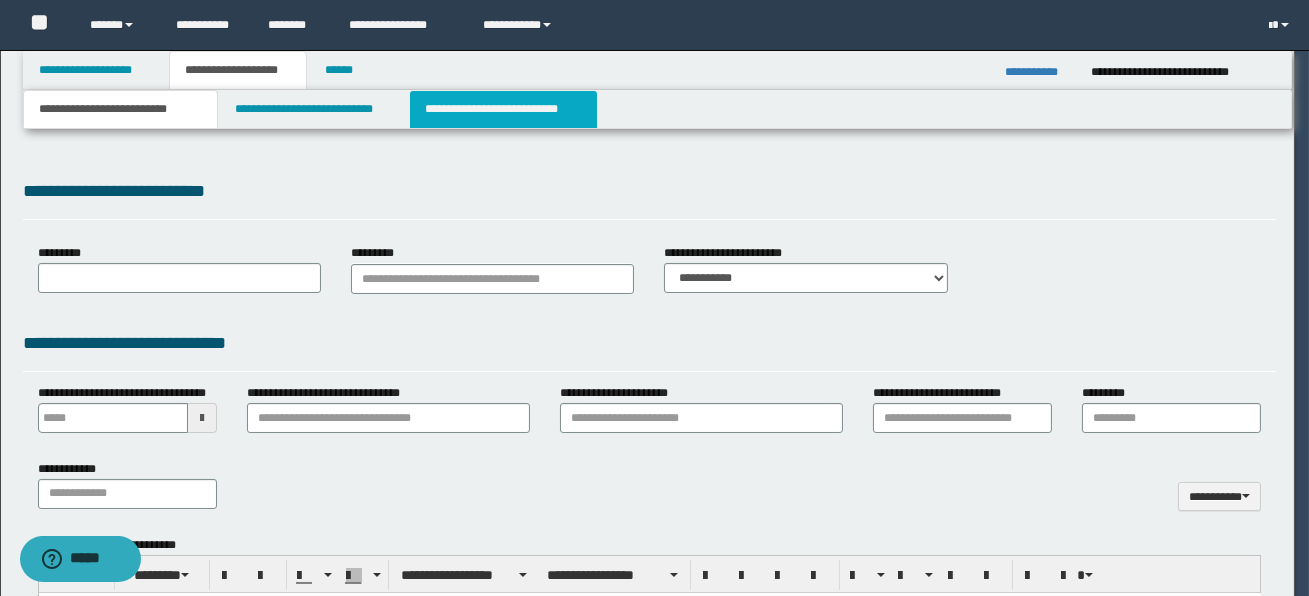 select on "*" 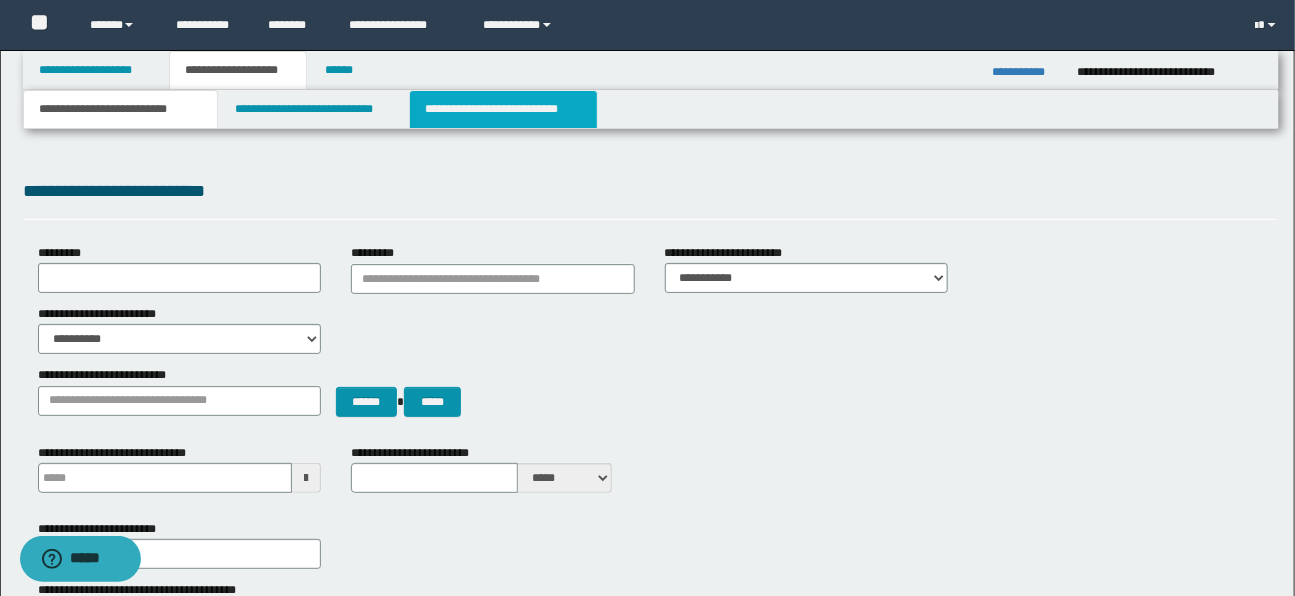 click on "**********" at bounding box center (503, 109) 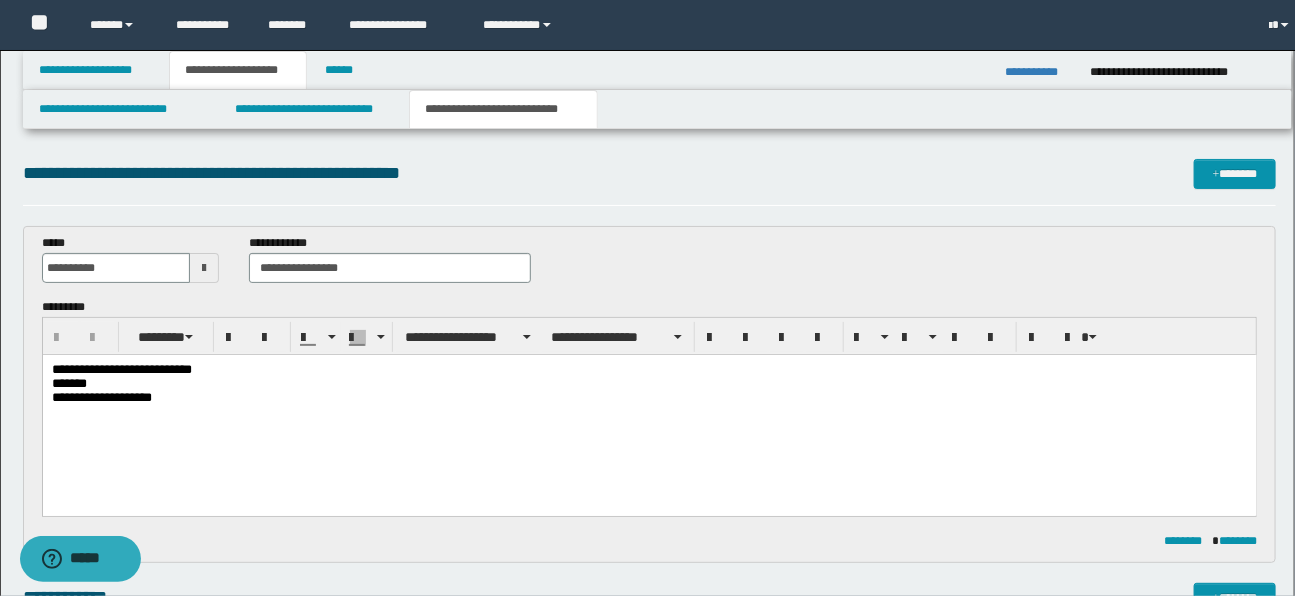scroll, scrollTop: 0, scrollLeft: 0, axis: both 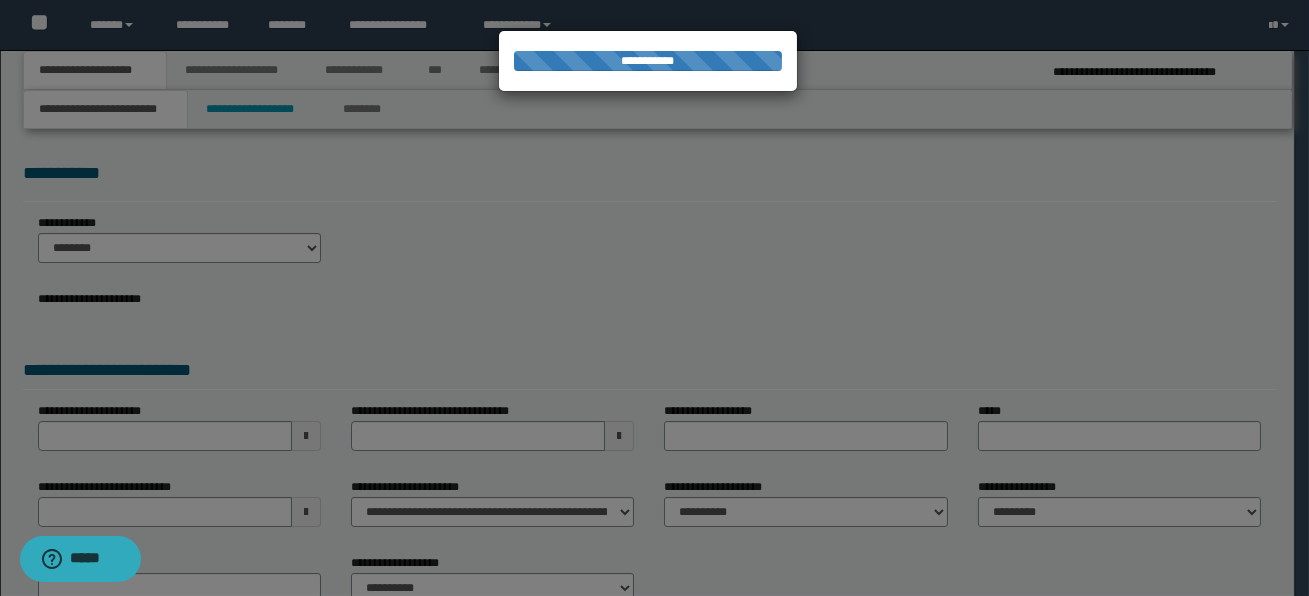 select on "*" 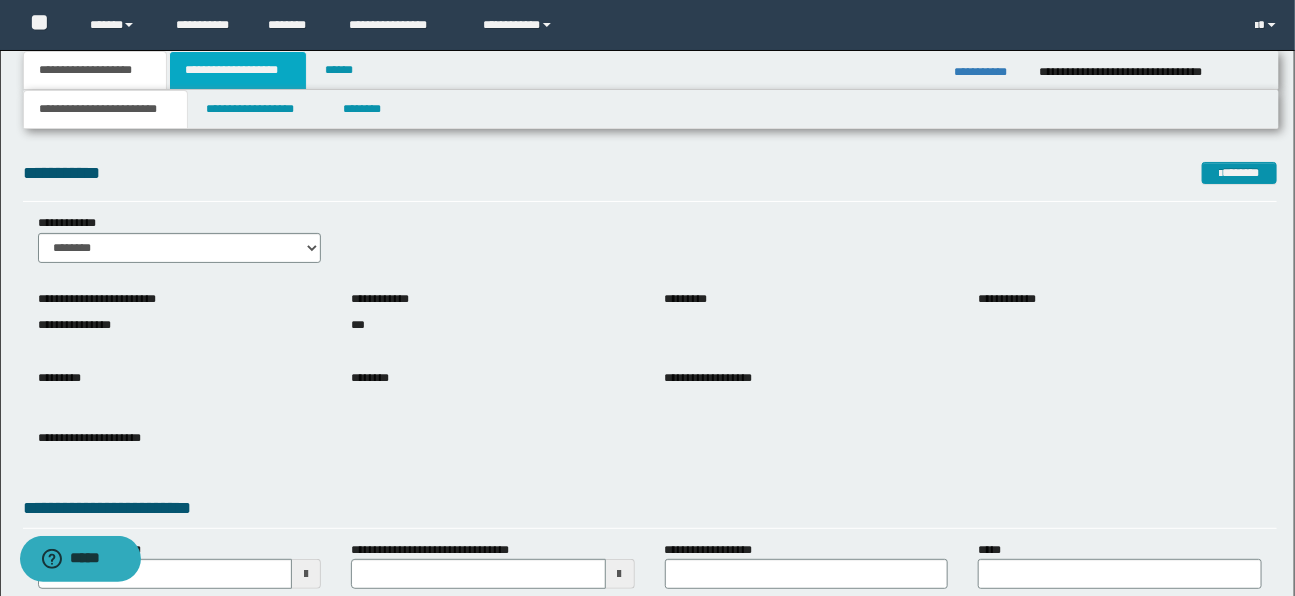 click on "**********" at bounding box center [238, 70] 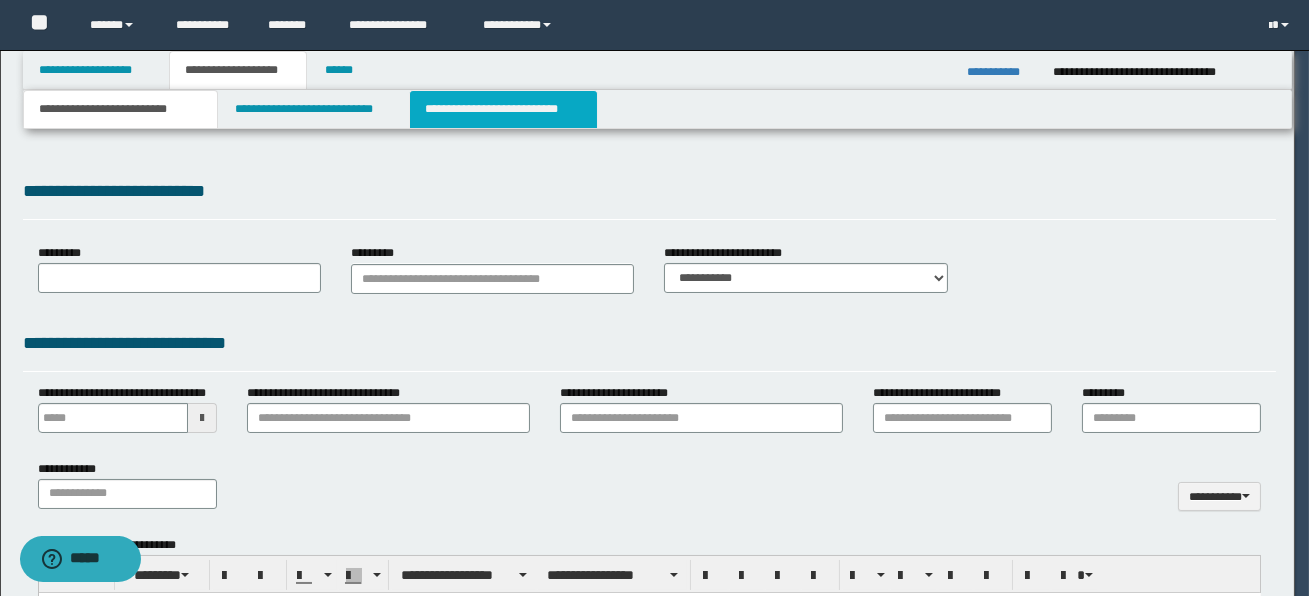 scroll, scrollTop: 0, scrollLeft: 0, axis: both 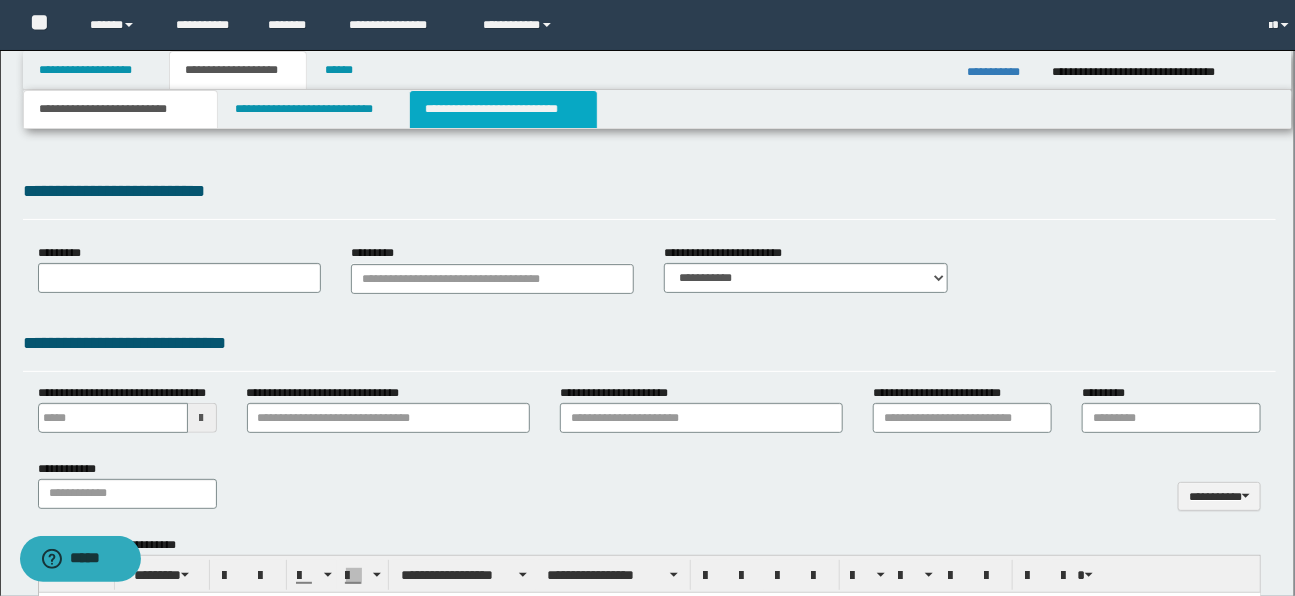 type 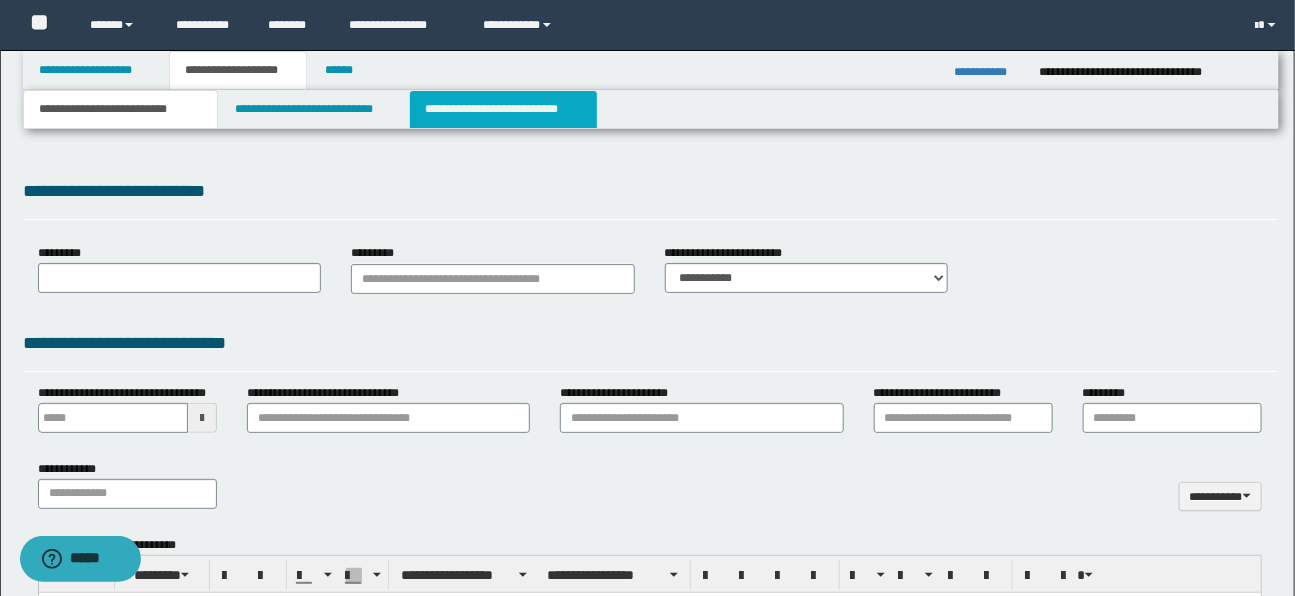 select on "*" 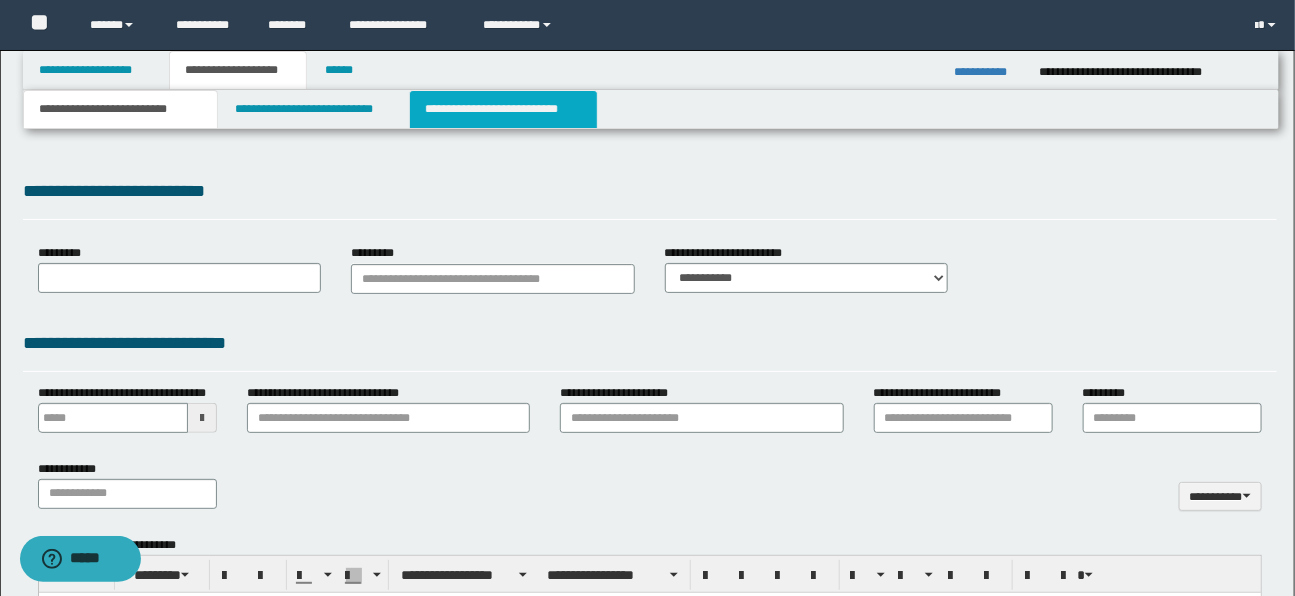 type 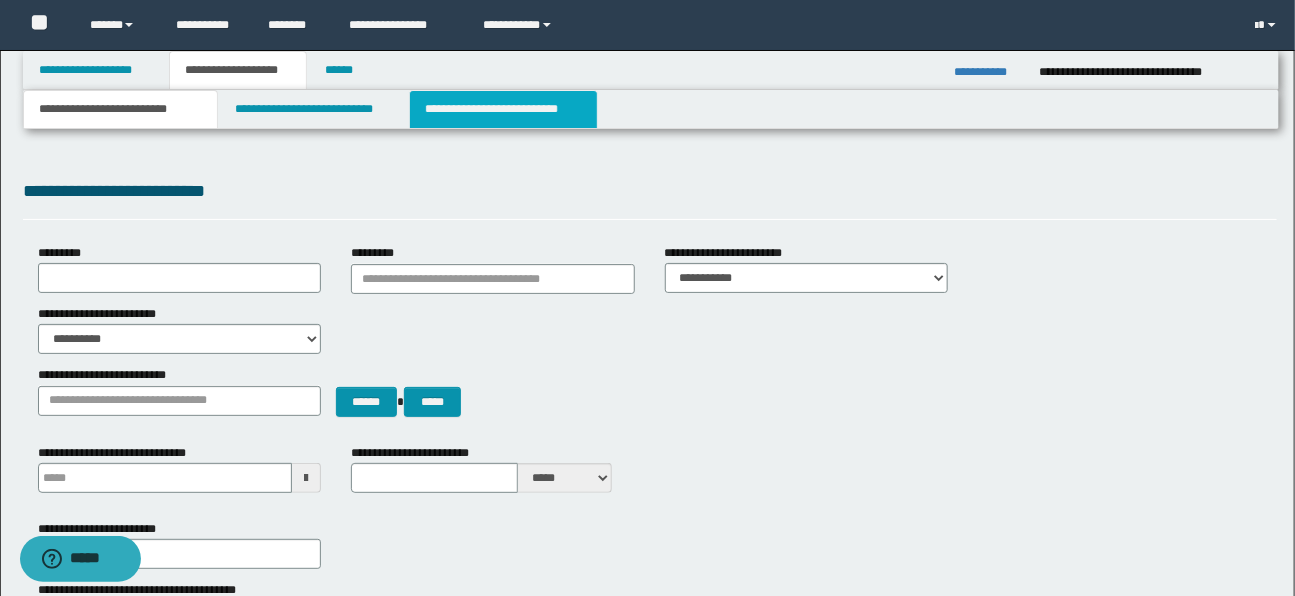 click on "**********" at bounding box center (503, 109) 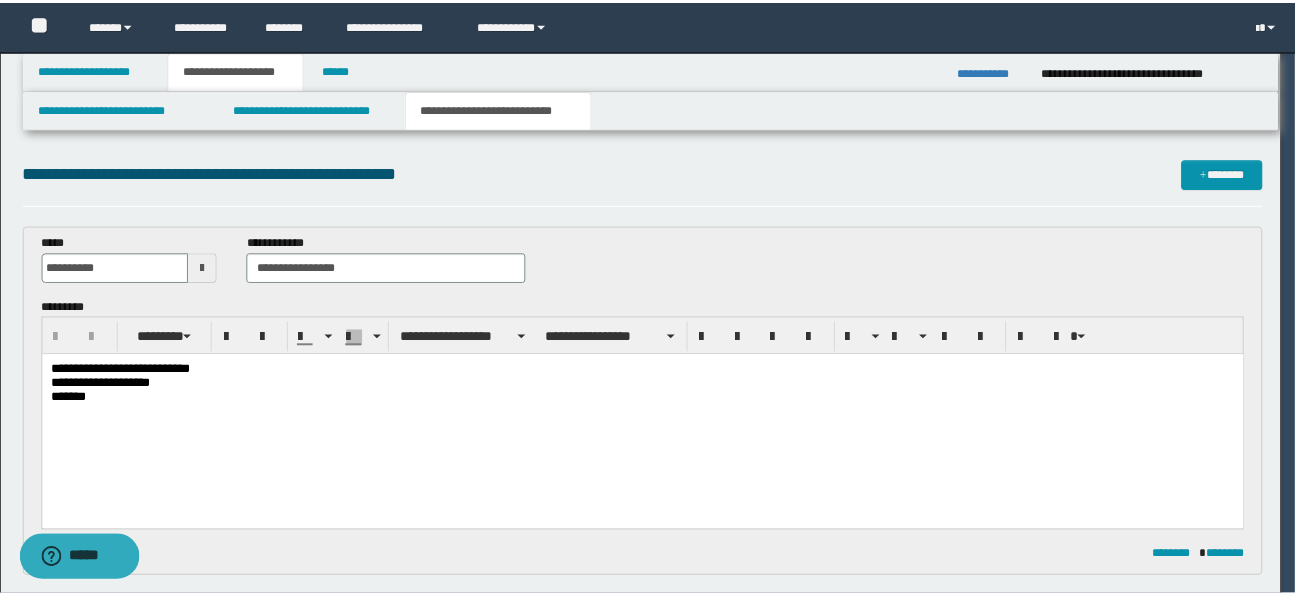 scroll, scrollTop: 0, scrollLeft: 0, axis: both 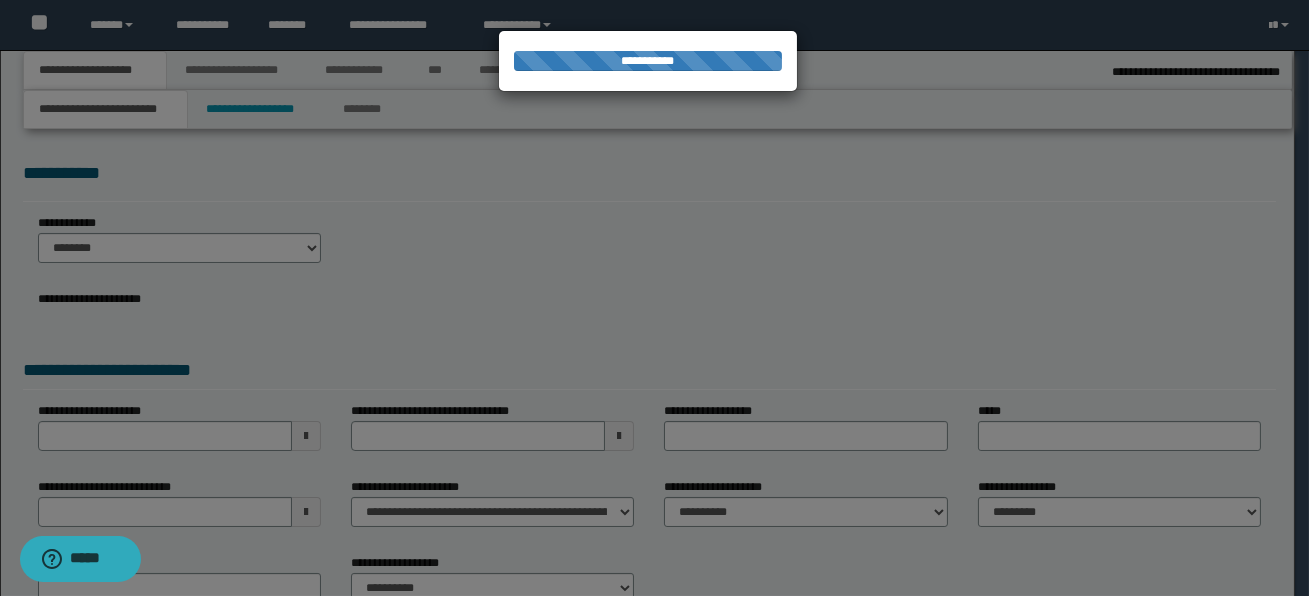 select on "*" 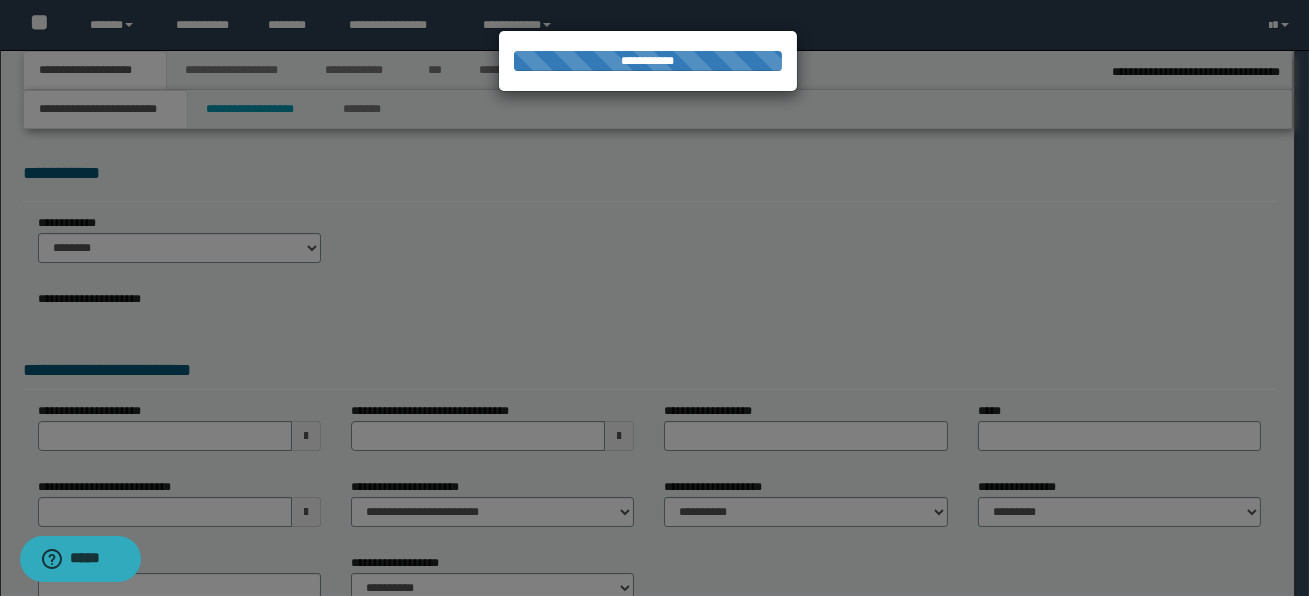 select on "*" 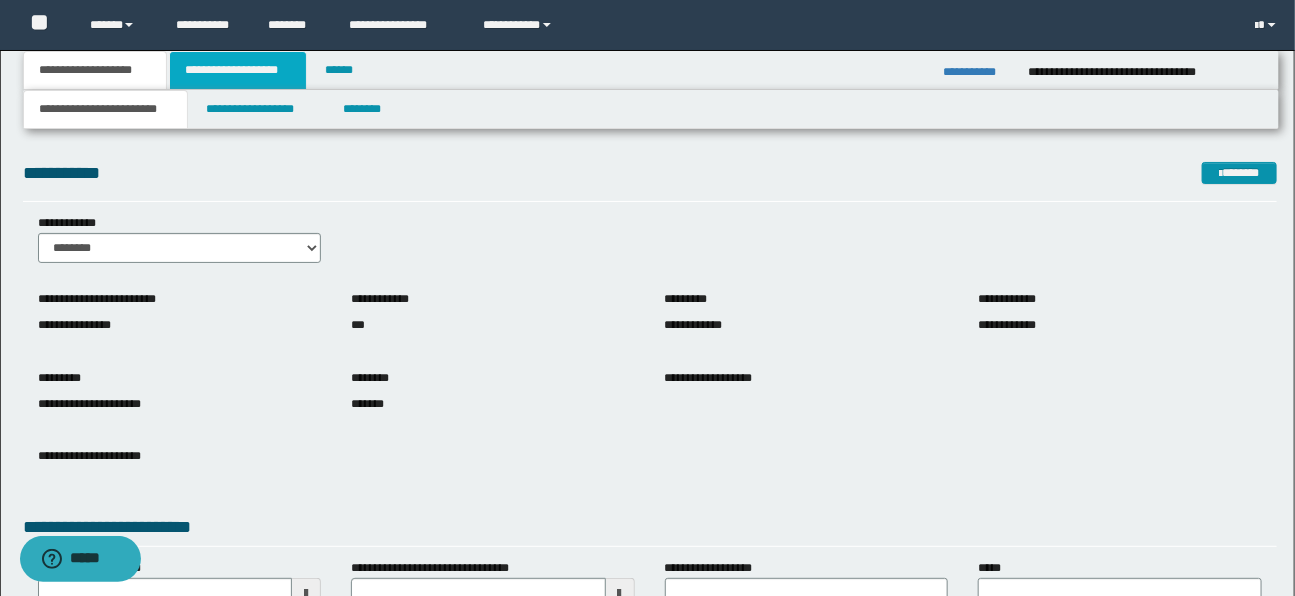click on "**********" at bounding box center (238, 70) 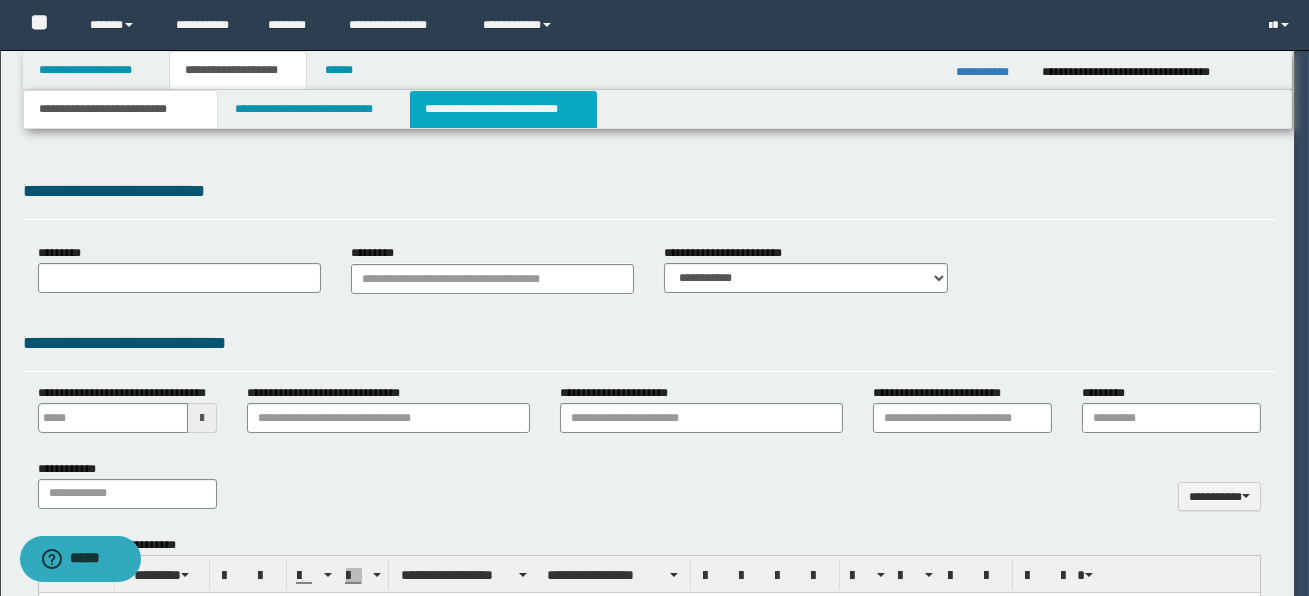 type 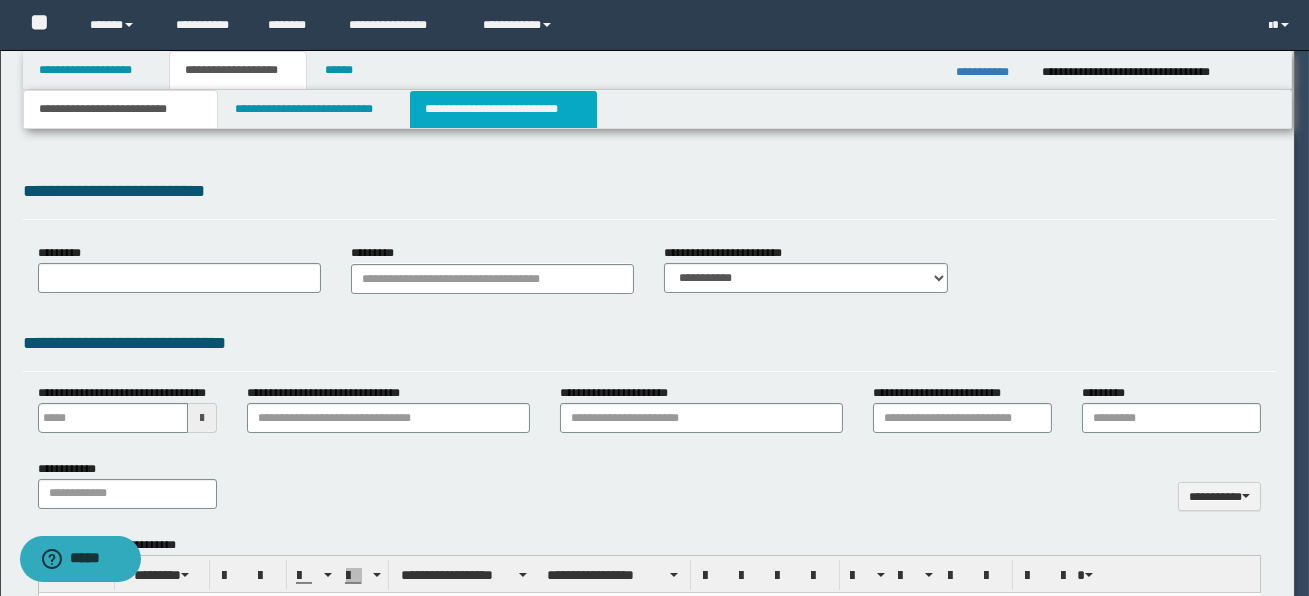 scroll, scrollTop: 0, scrollLeft: 0, axis: both 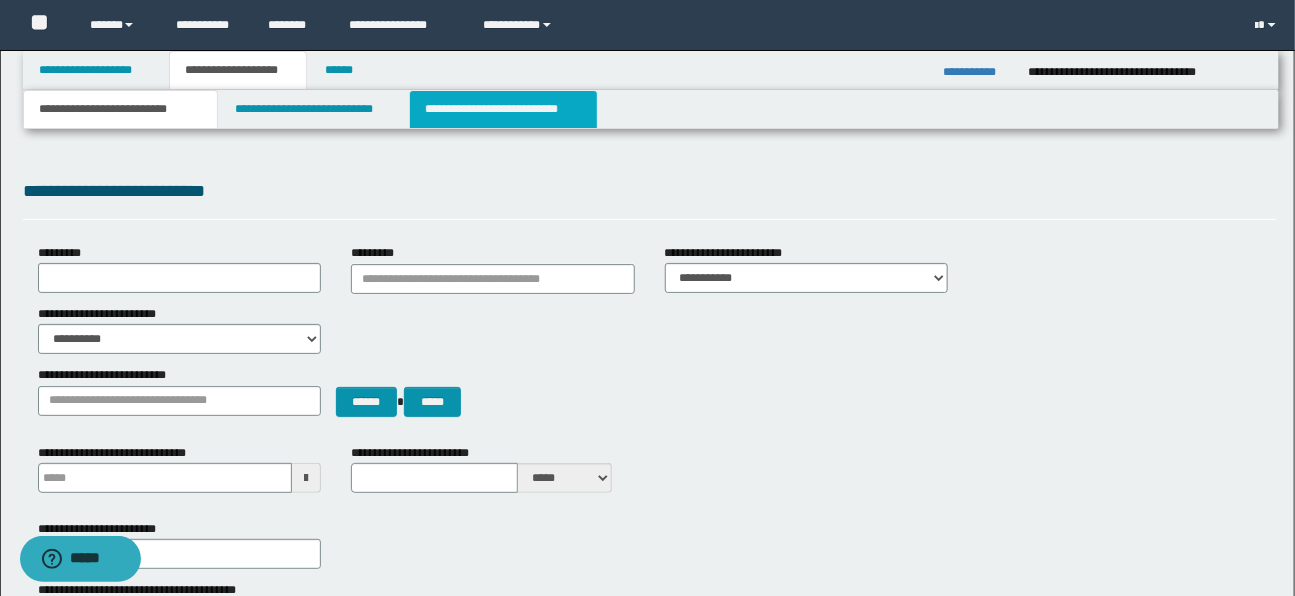 click on "**********" at bounding box center [503, 109] 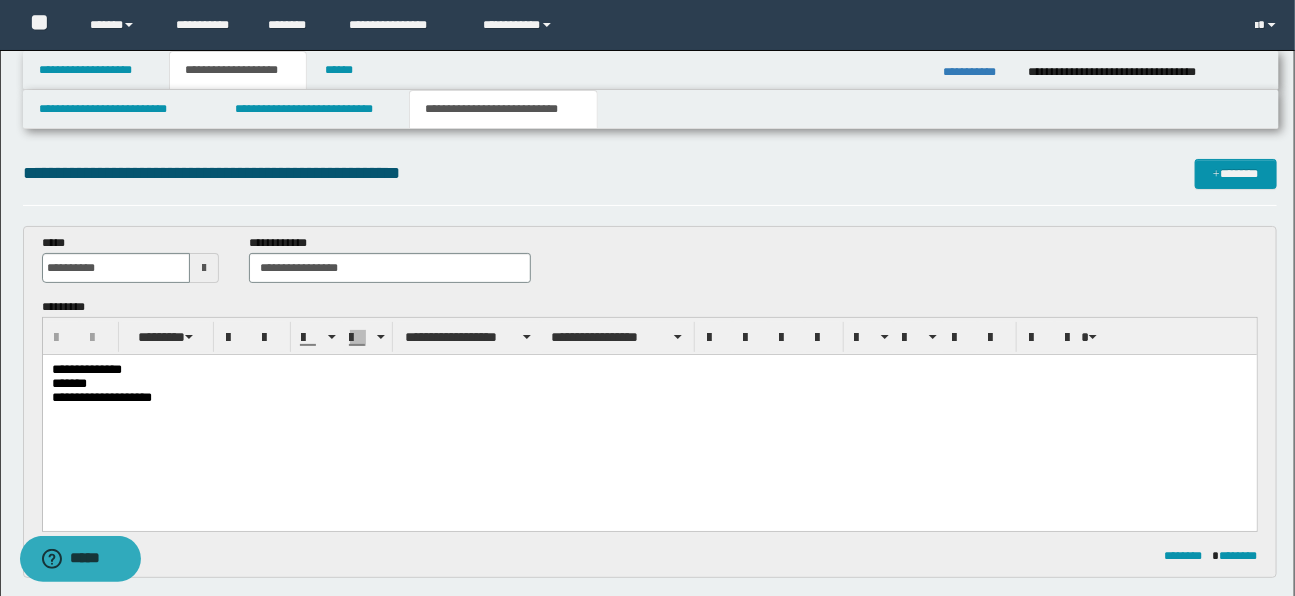 scroll, scrollTop: 0, scrollLeft: 0, axis: both 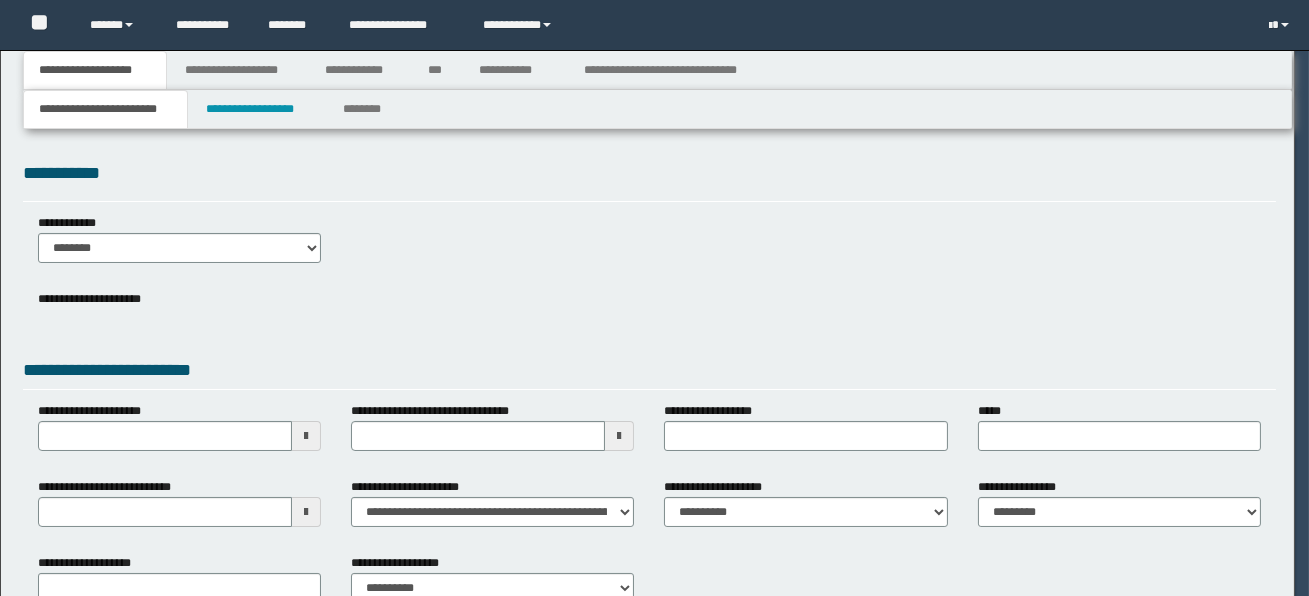 select on "*" 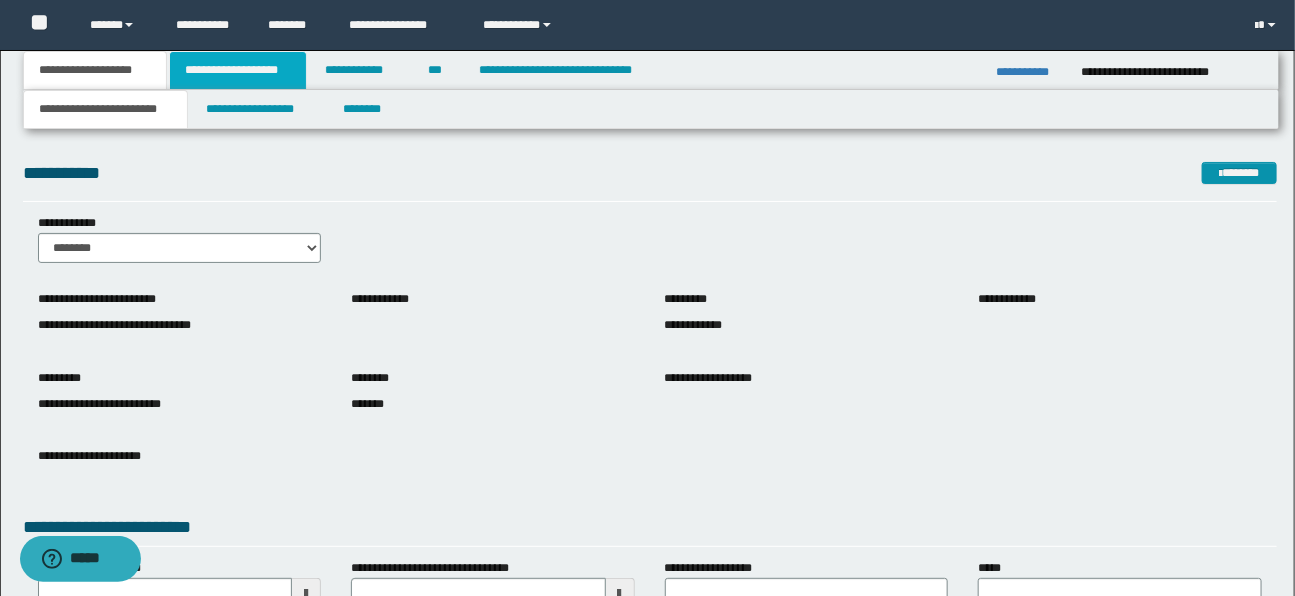 click on "**********" at bounding box center [238, 70] 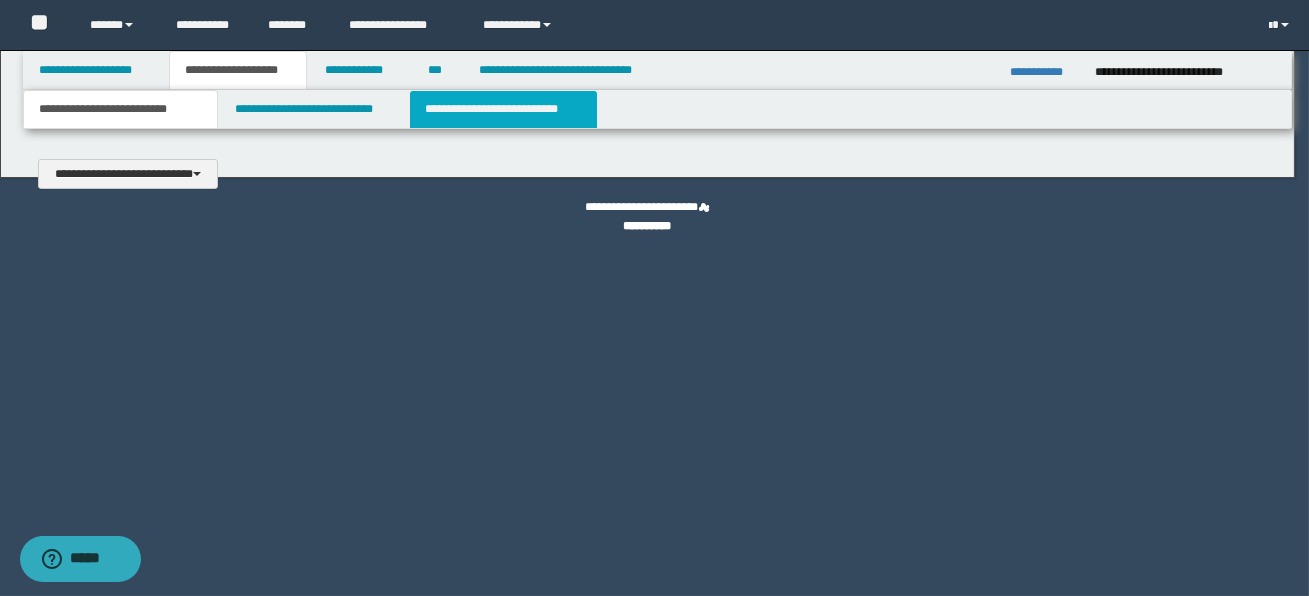 type 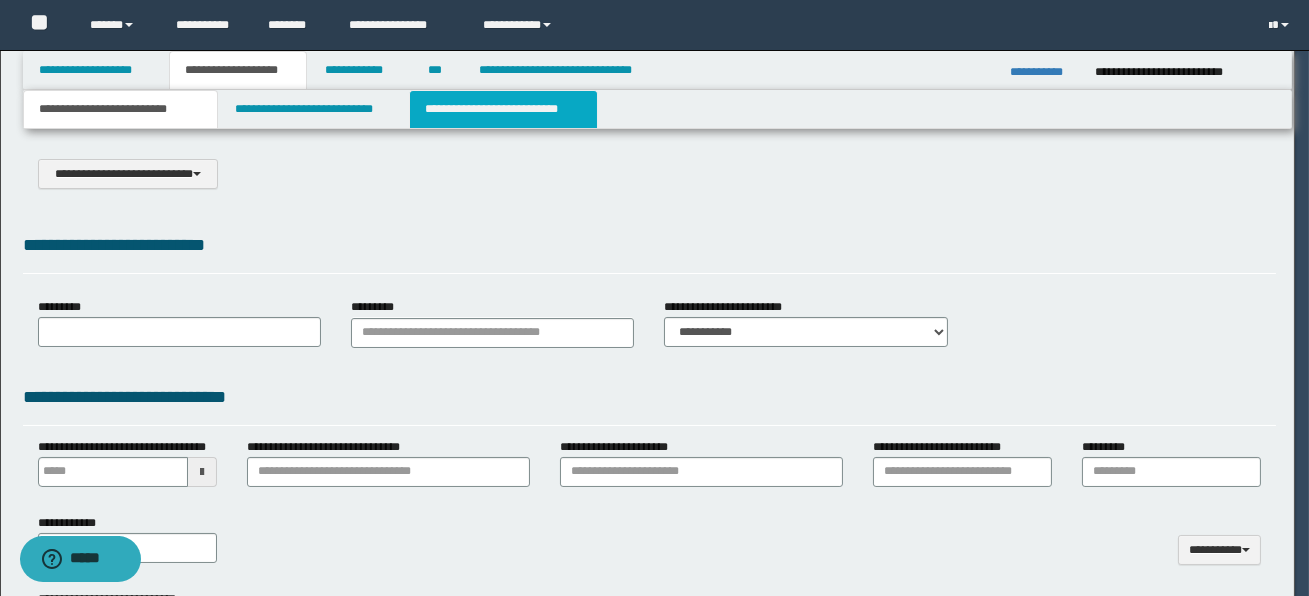 select on "*" 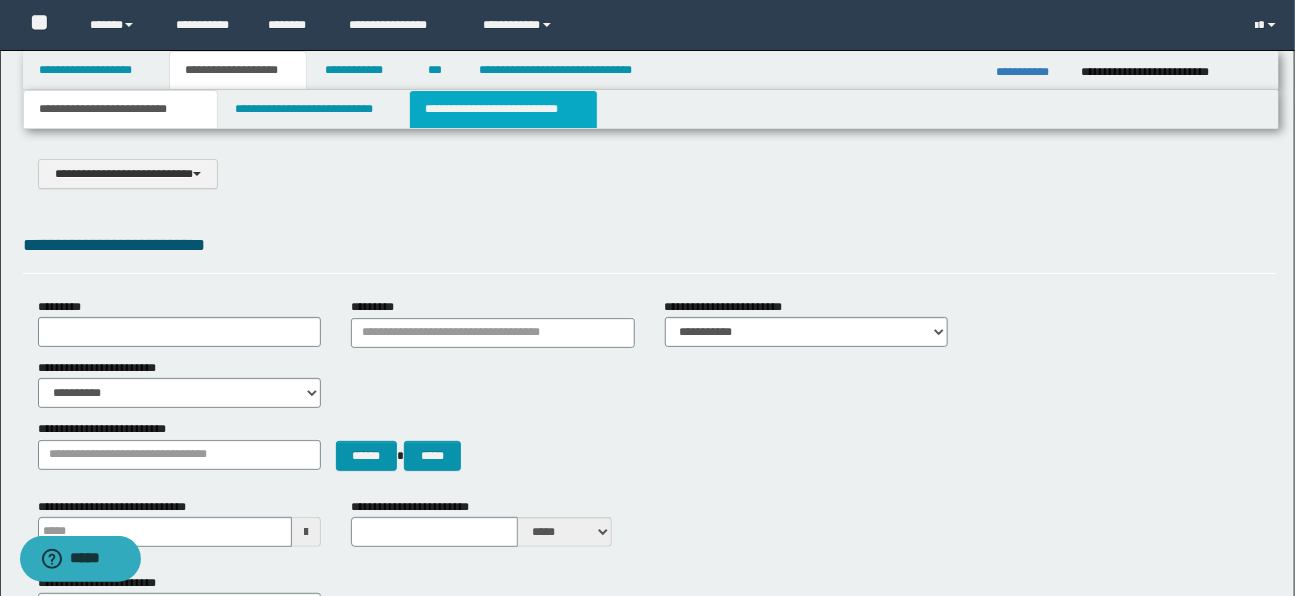 click on "**********" at bounding box center (503, 109) 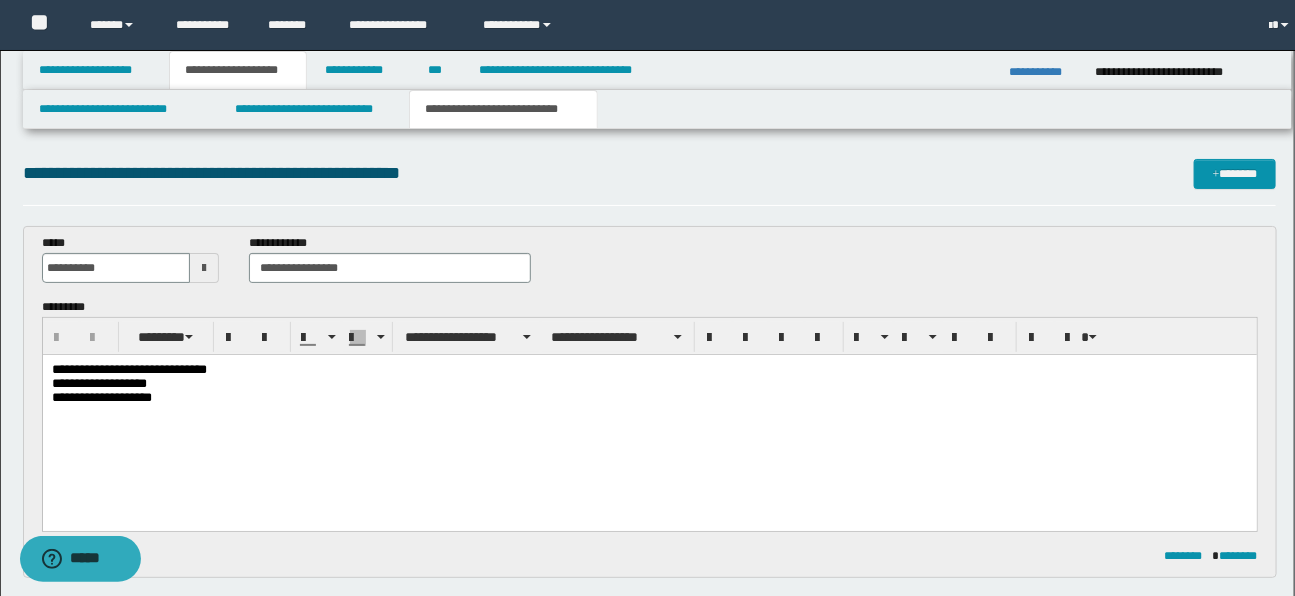 scroll, scrollTop: 0, scrollLeft: 0, axis: both 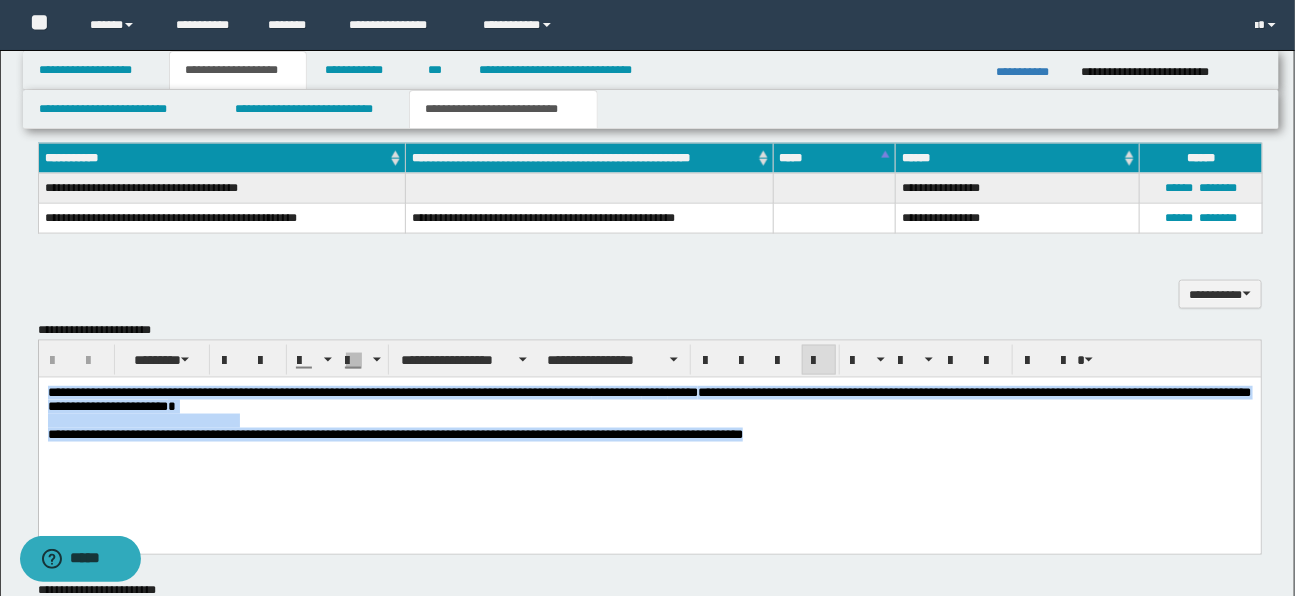 drag, startPoint x: 48, startPoint y: 399, endPoint x: 802, endPoint y: 441, distance: 755.1689 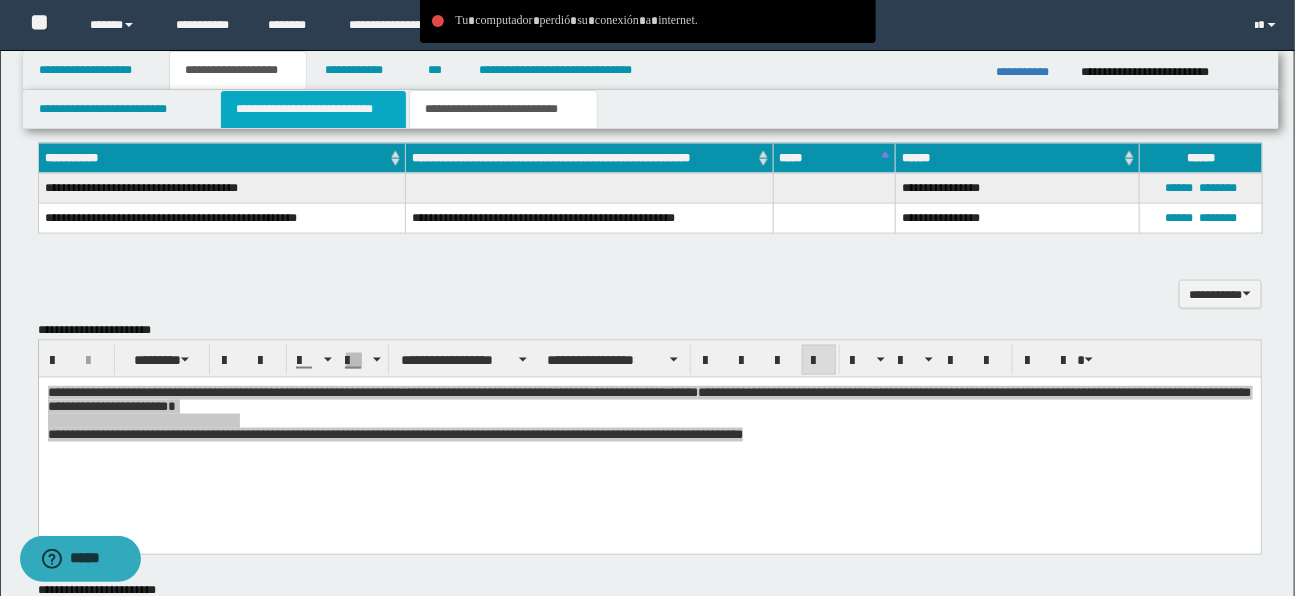 click on "**********" at bounding box center (313, 109) 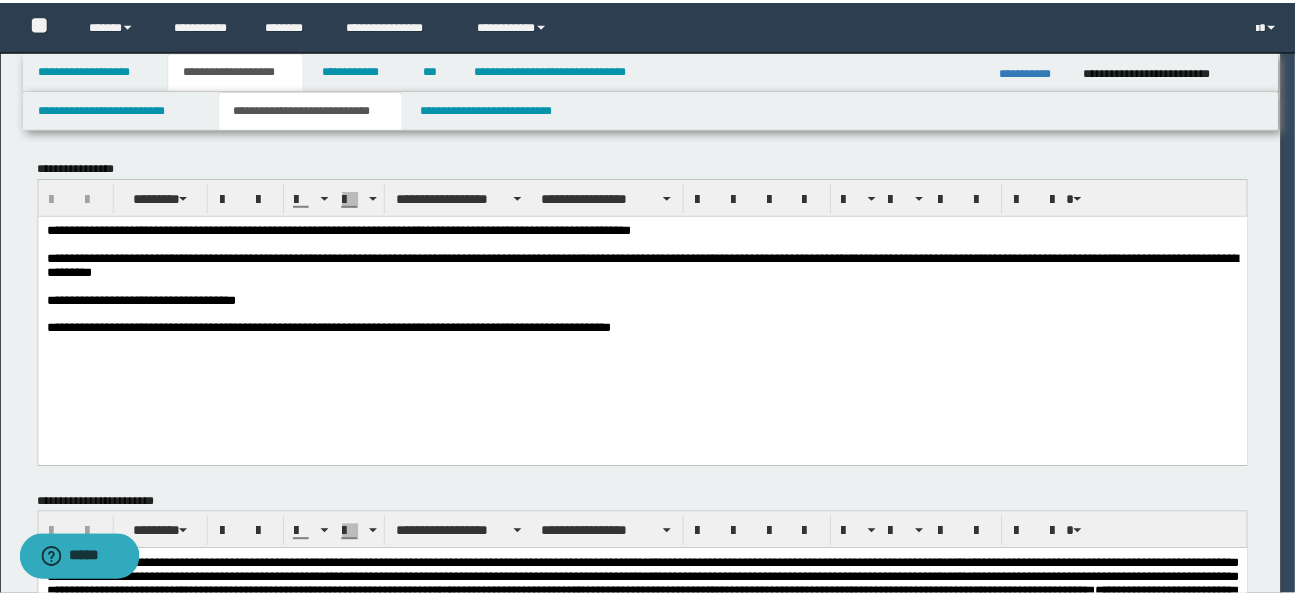 scroll, scrollTop: 0, scrollLeft: 0, axis: both 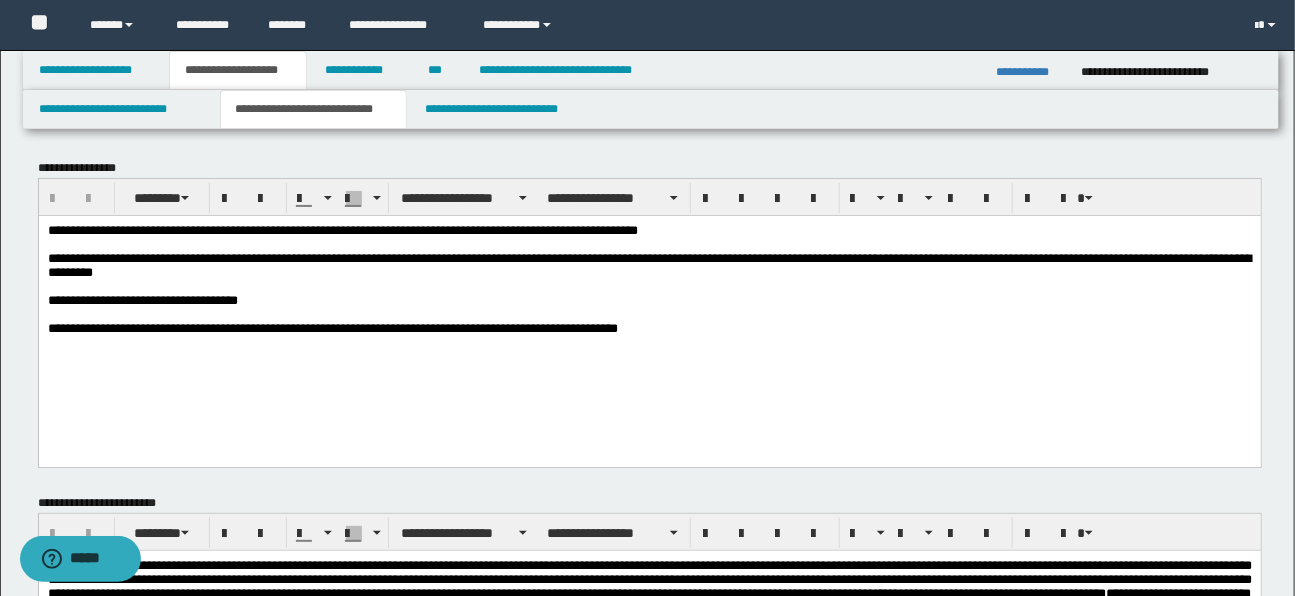 click on "**********" at bounding box center (650, 320) 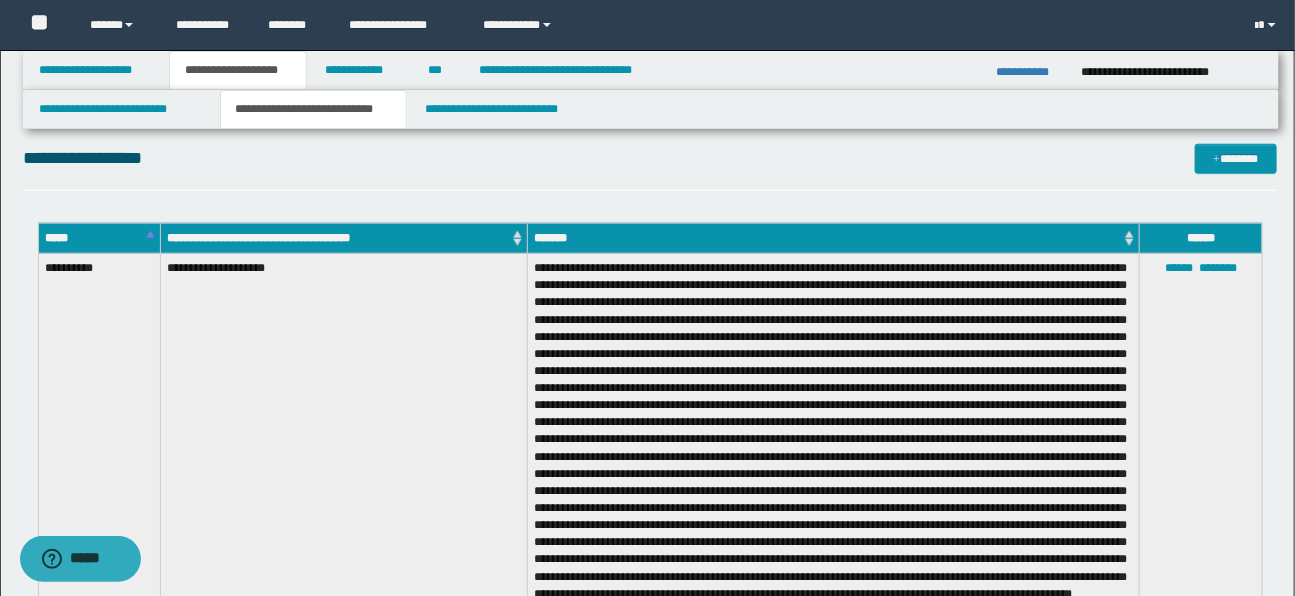 scroll, scrollTop: 727, scrollLeft: 0, axis: vertical 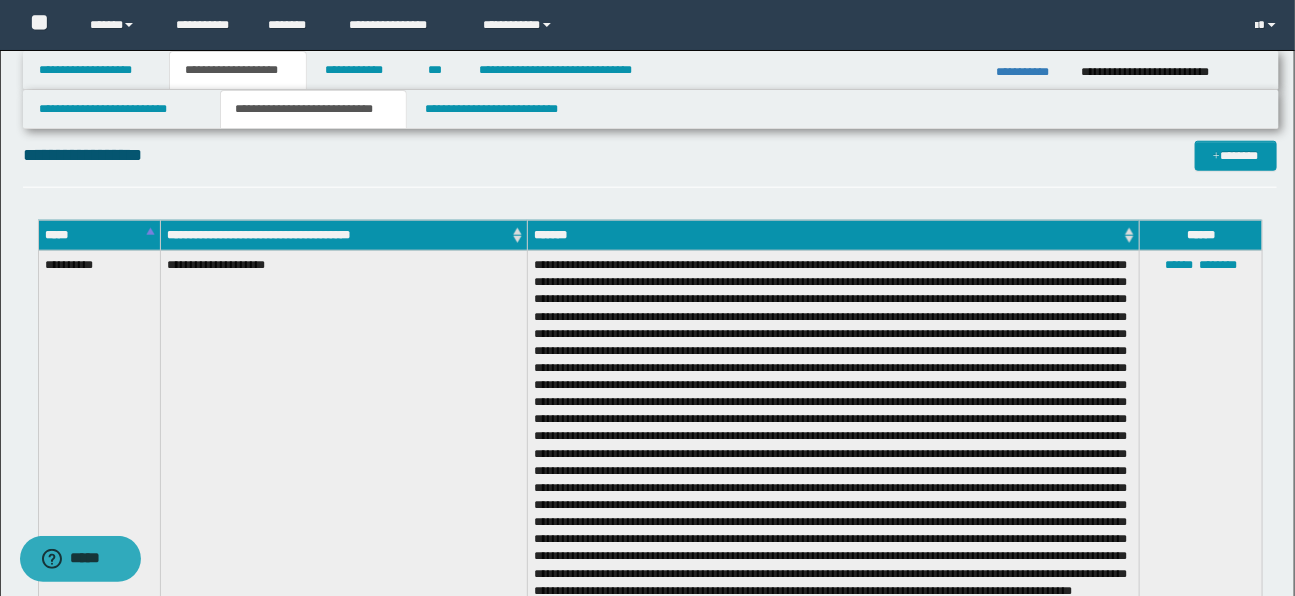 click on "**********" at bounding box center [650, 1151] 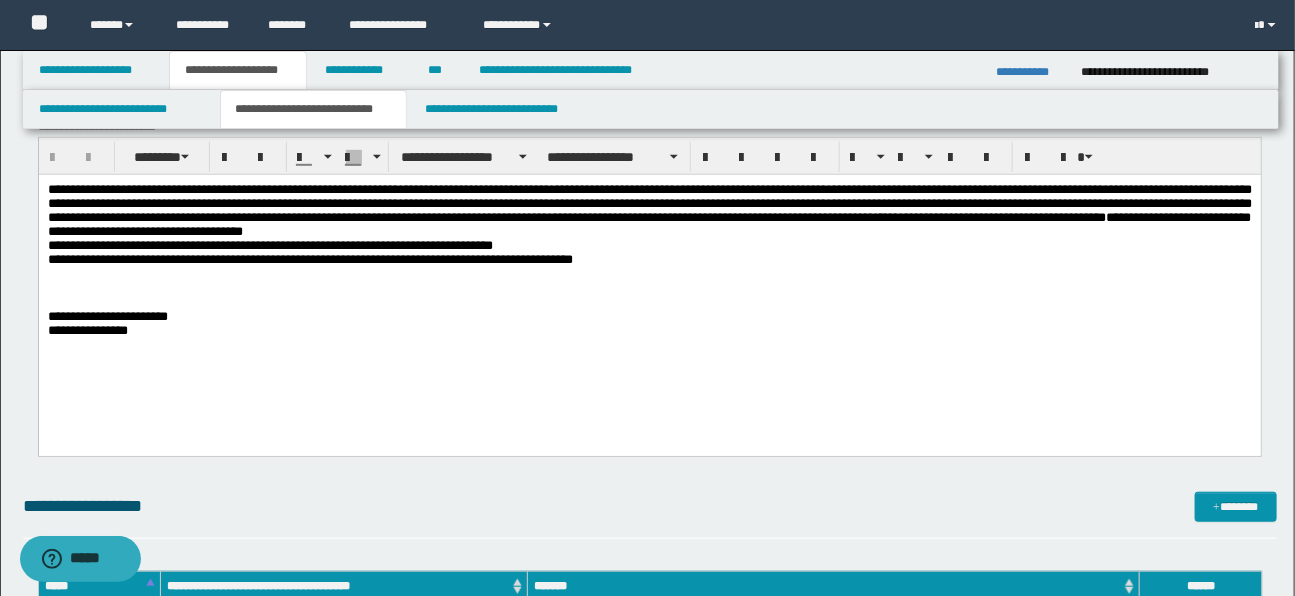 scroll, scrollTop: 363, scrollLeft: 0, axis: vertical 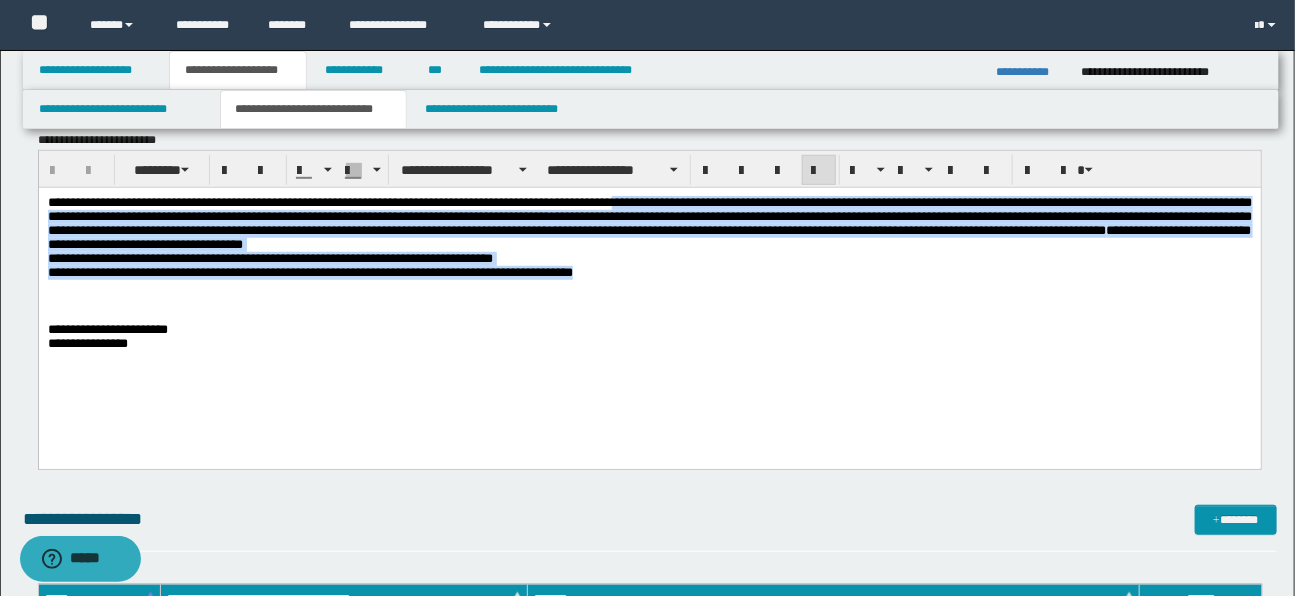 drag, startPoint x: 657, startPoint y: 205, endPoint x: 701, endPoint y: 282, distance: 88.68484 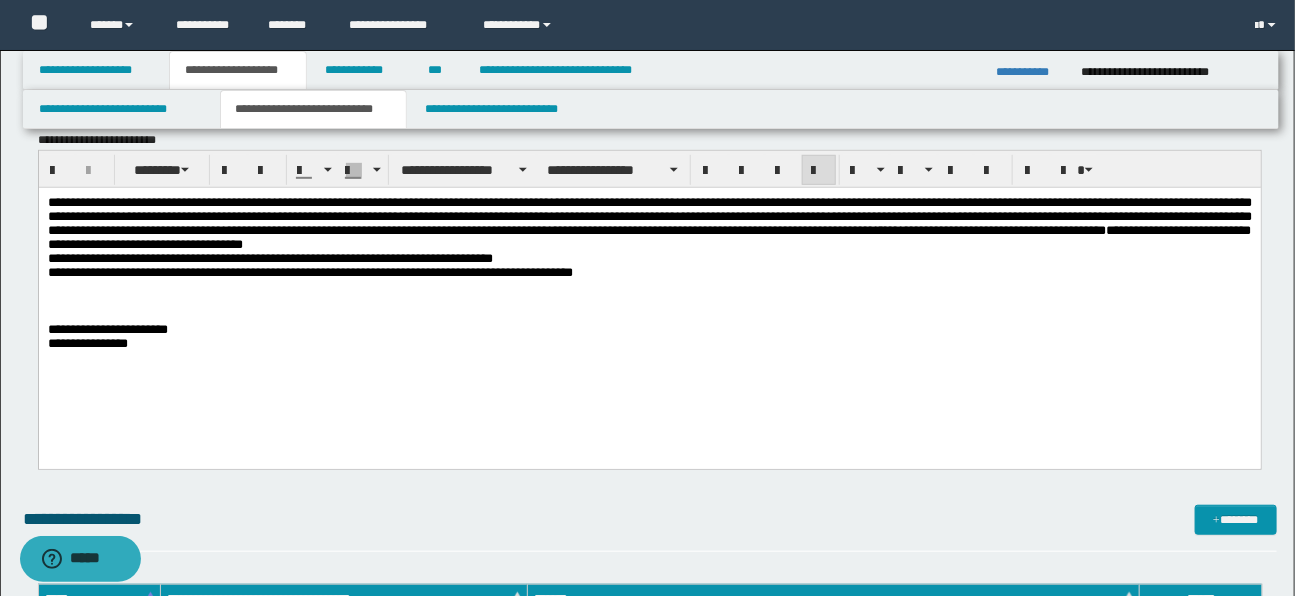click on "**********" at bounding box center (650, 307) 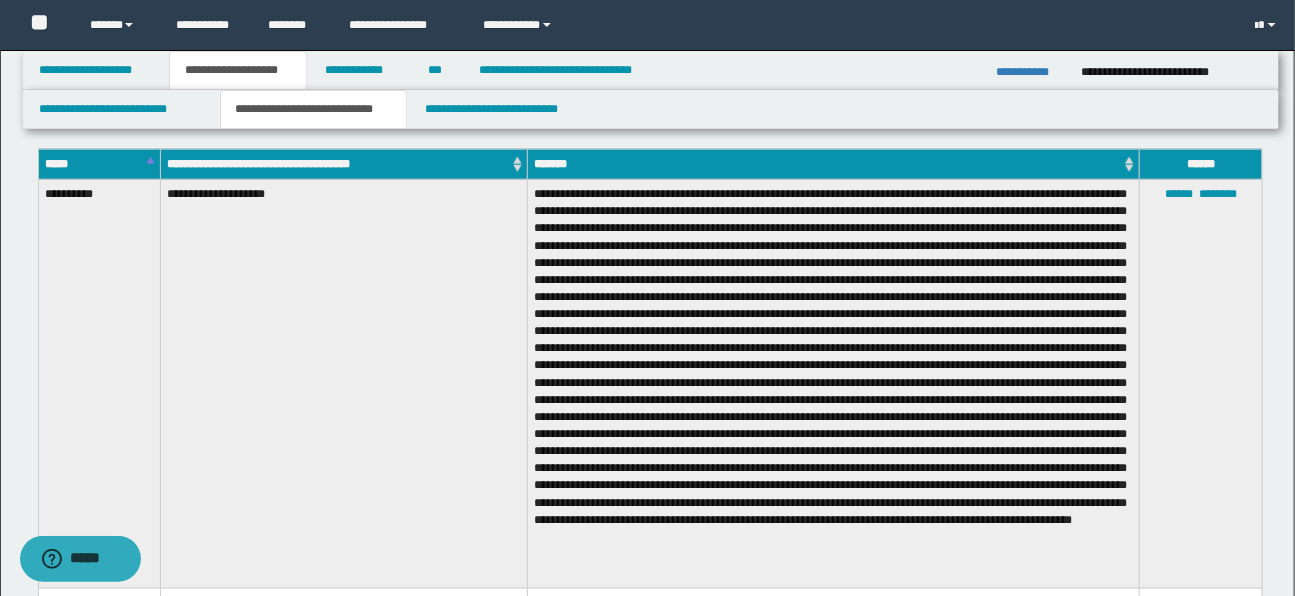 scroll, scrollTop: 800, scrollLeft: 0, axis: vertical 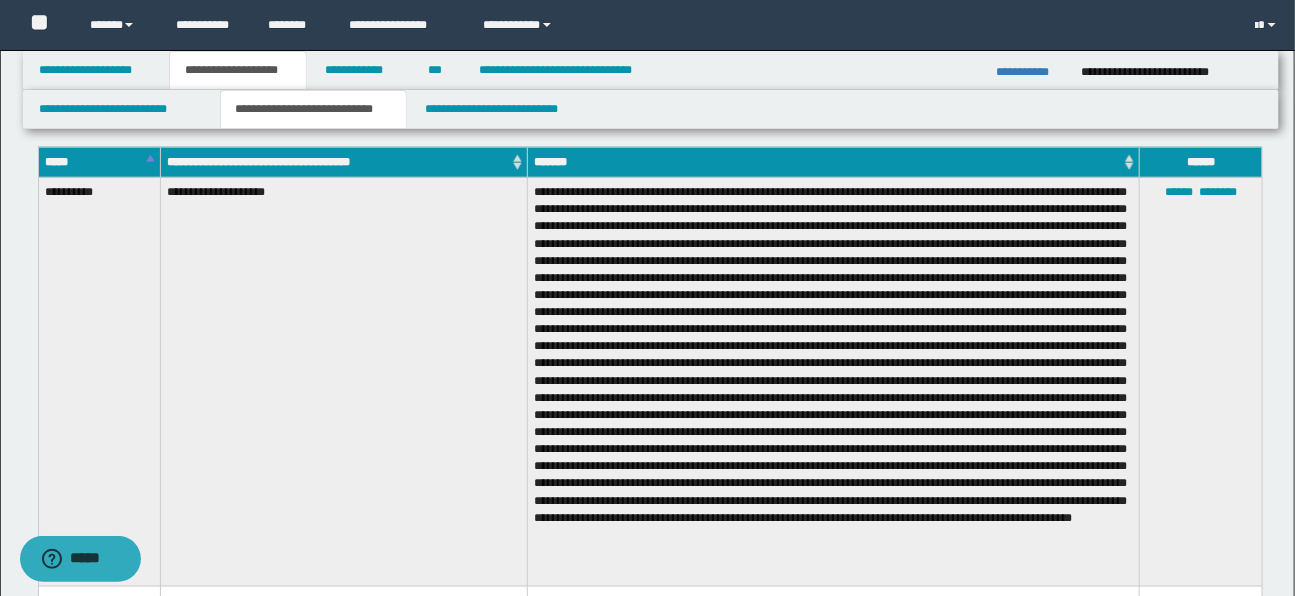 click on "**********" at bounding box center [647, 1120] 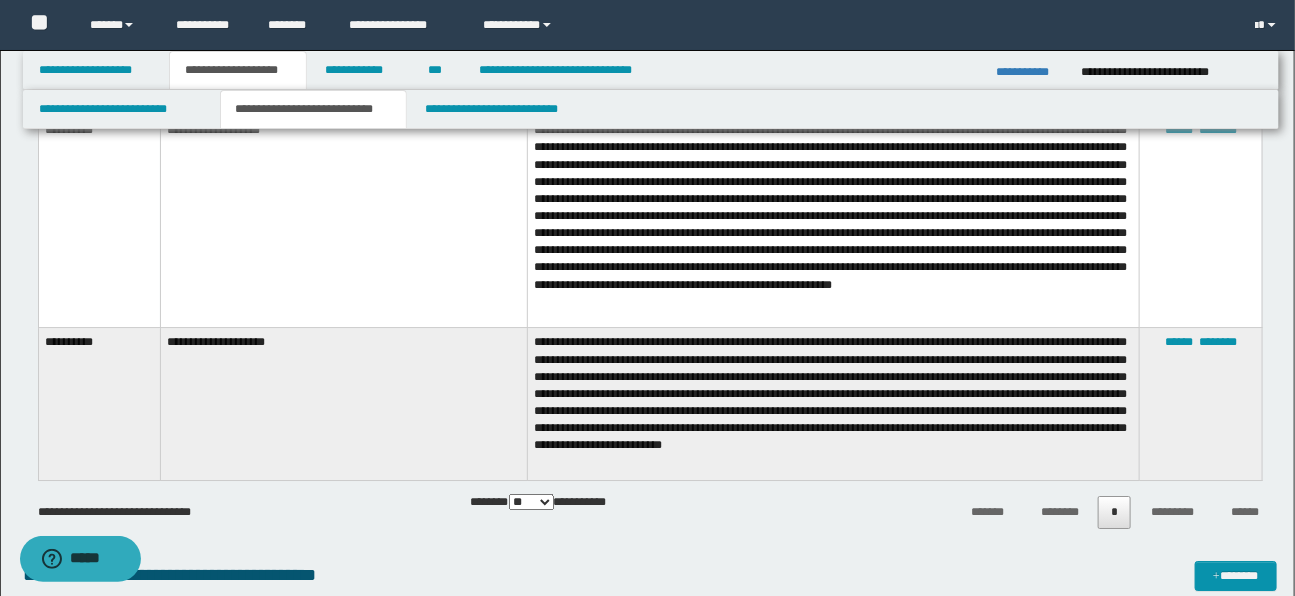 scroll, scrollTop: 2363, scrollLeft: 0, axis: vertical 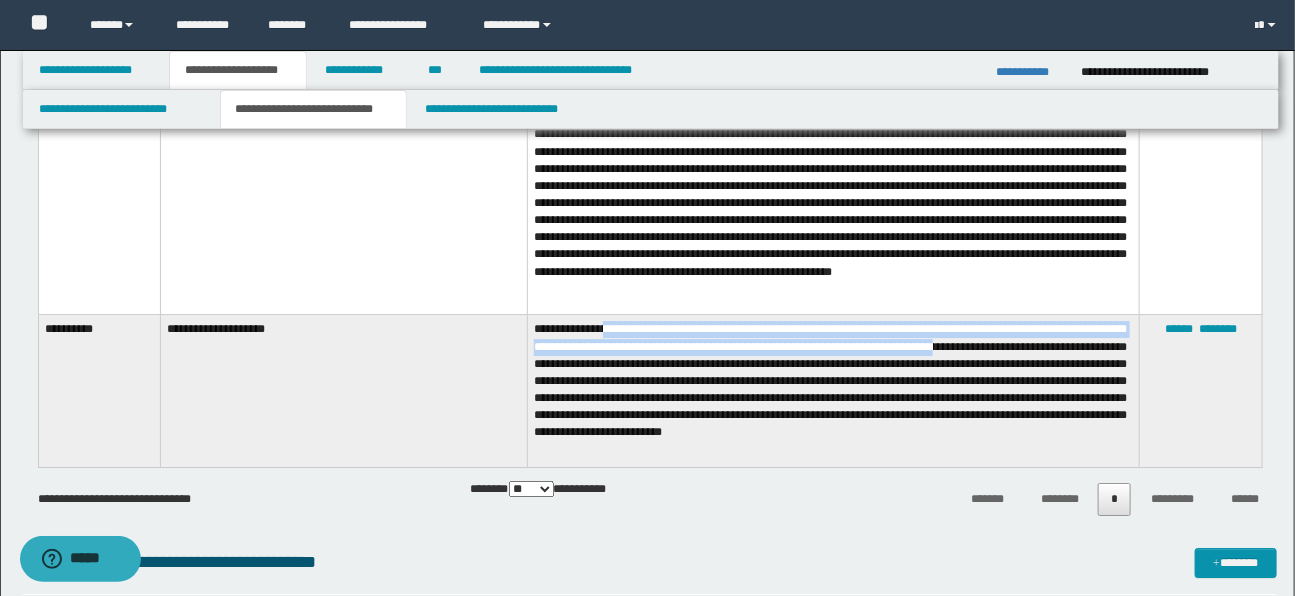 drag, startPoint x: 616, startPoint y: 332, endPoint x: 1125, endPoint y: 345, distance: 509.166 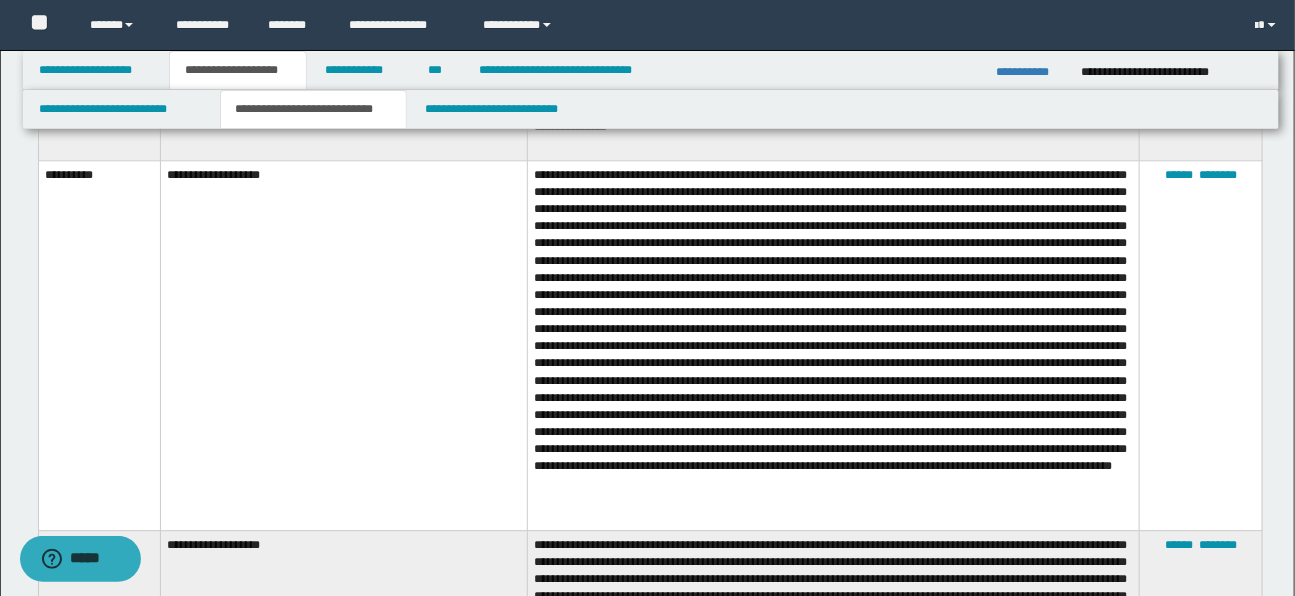 scroll, scrollTop: 1802, scrollLeft: 0, axis: vertical 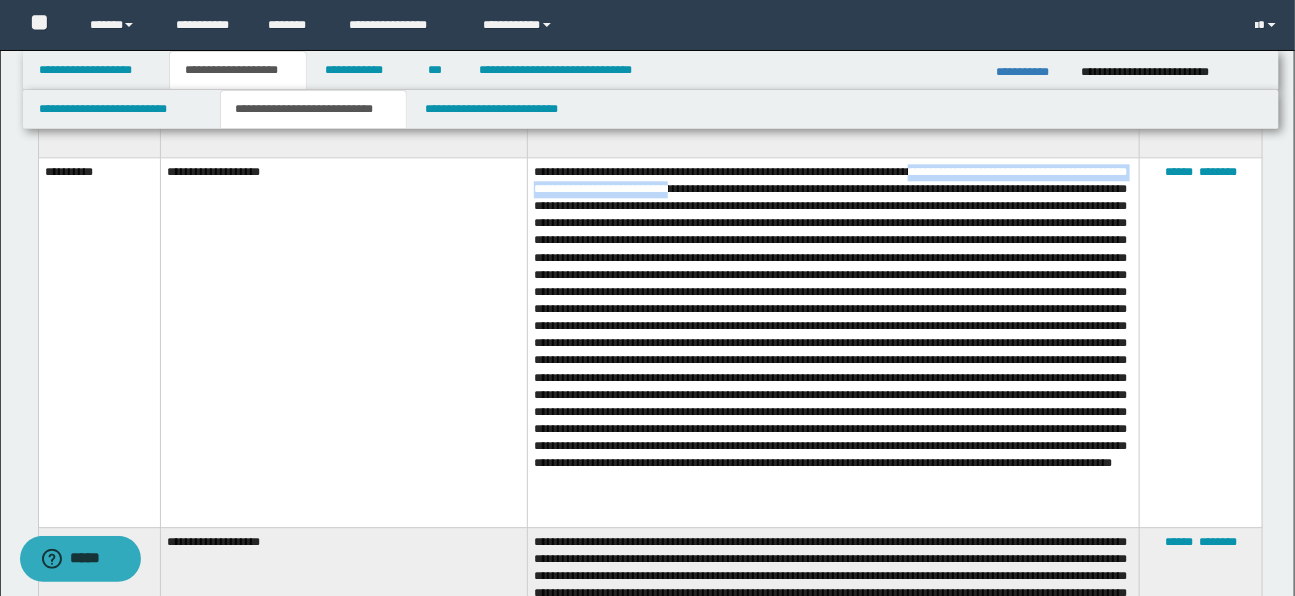 drag, startPoint x: 941, startPoint y: 164, endPoint x: 767, endPoint y: 183, distance: 175.03429 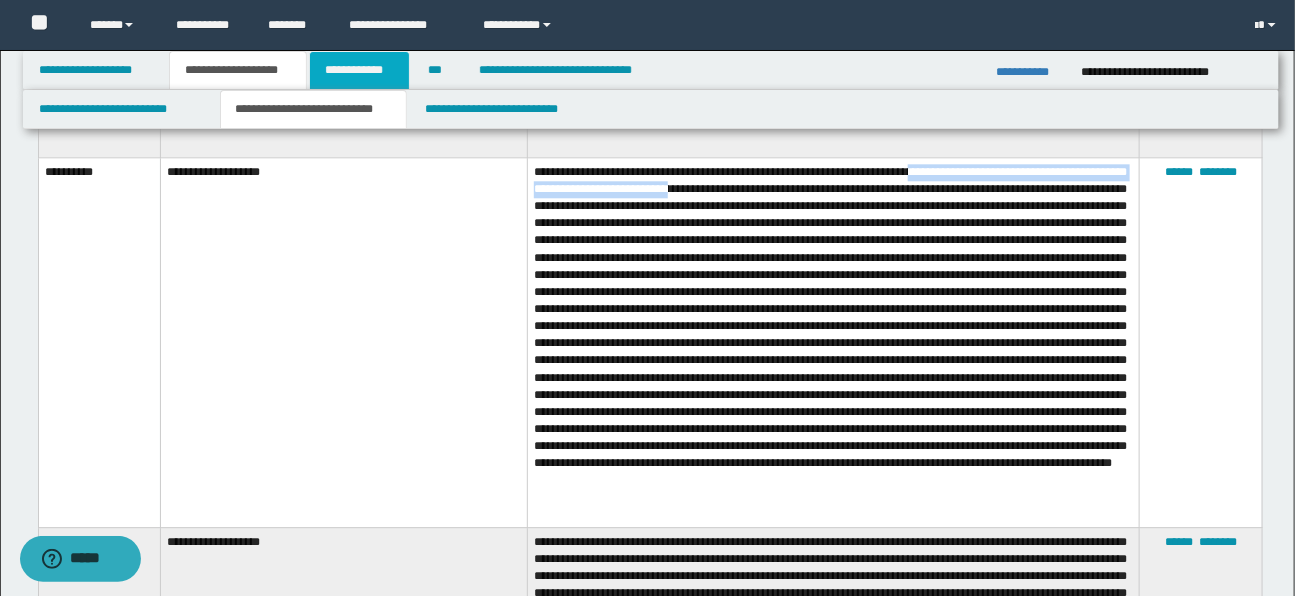 click on "**********" at bounding box center [359, 70] 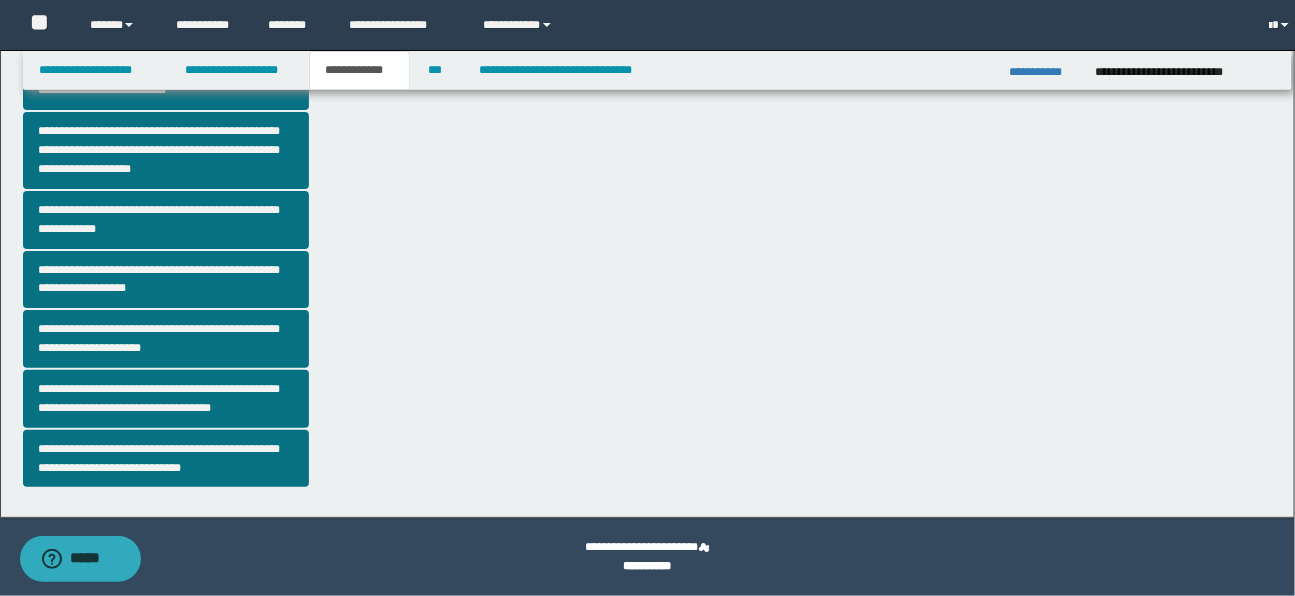 scroll, scrollTop: 552, scrollLeft: 0, axis: vertical 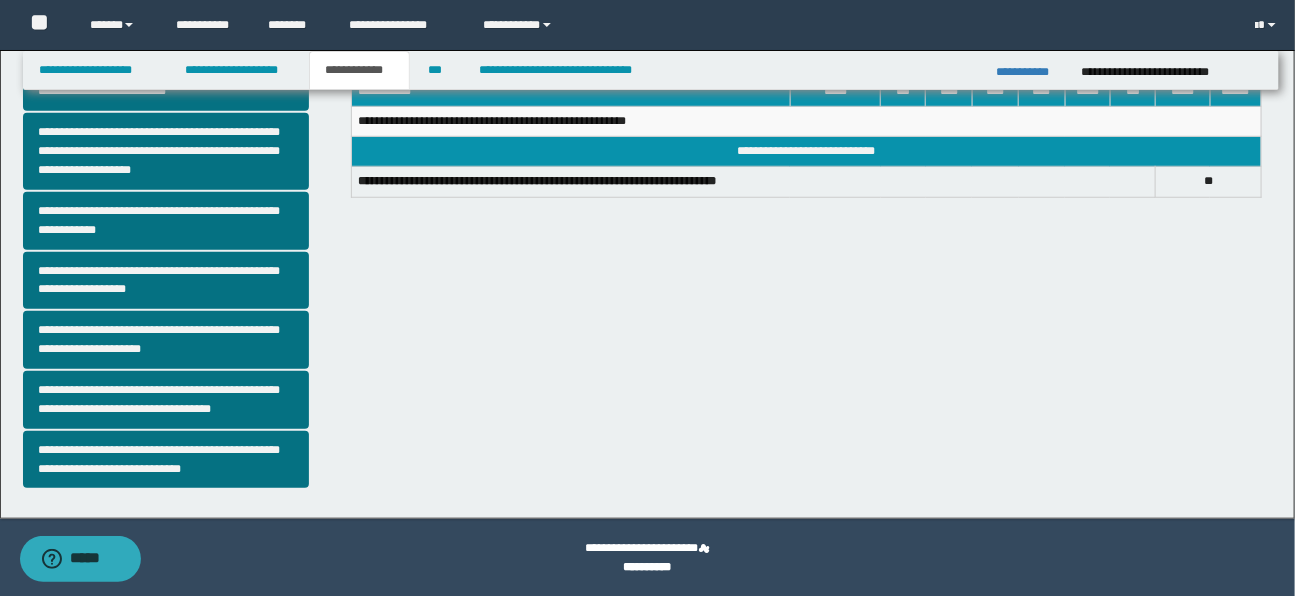 click on "**********" at bounding box center (180, 32) 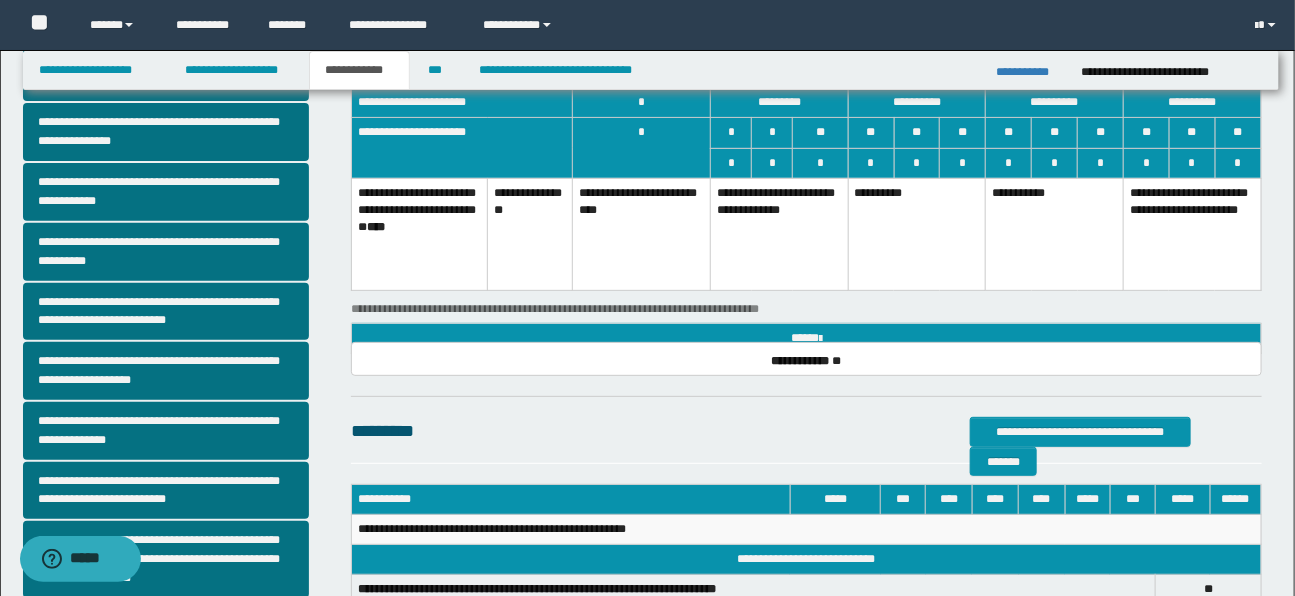 scroll, scrollTop: 145, scrollLeft: 0, axis: vertical 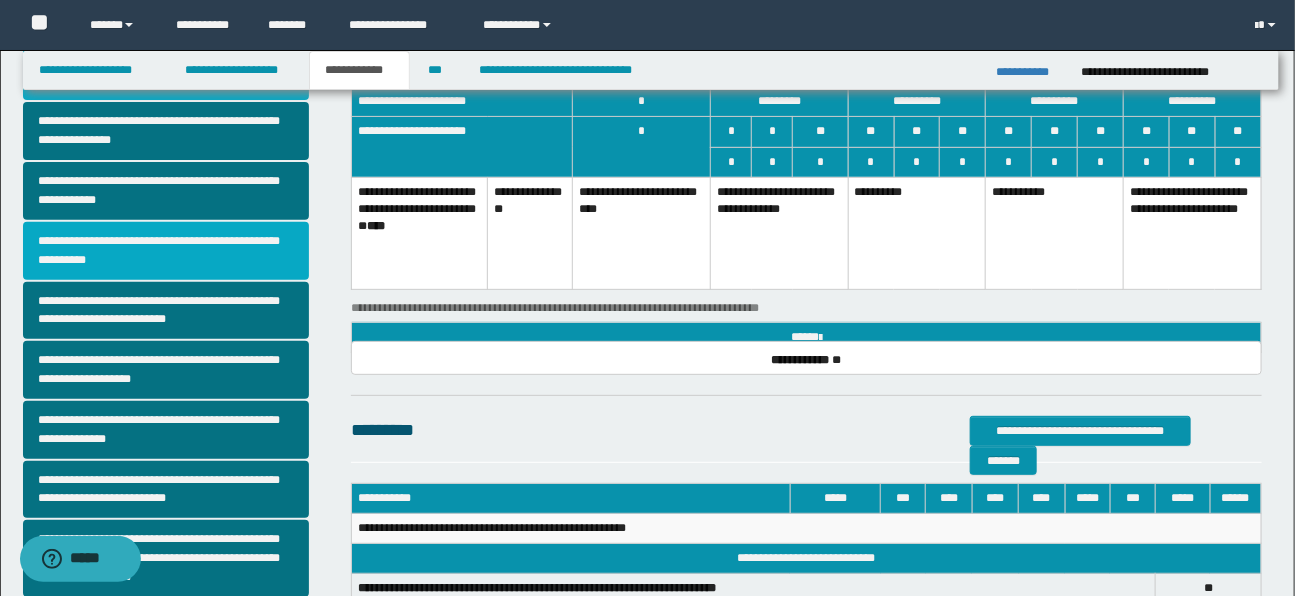 click on "**********" at bounding box center [166, 251] 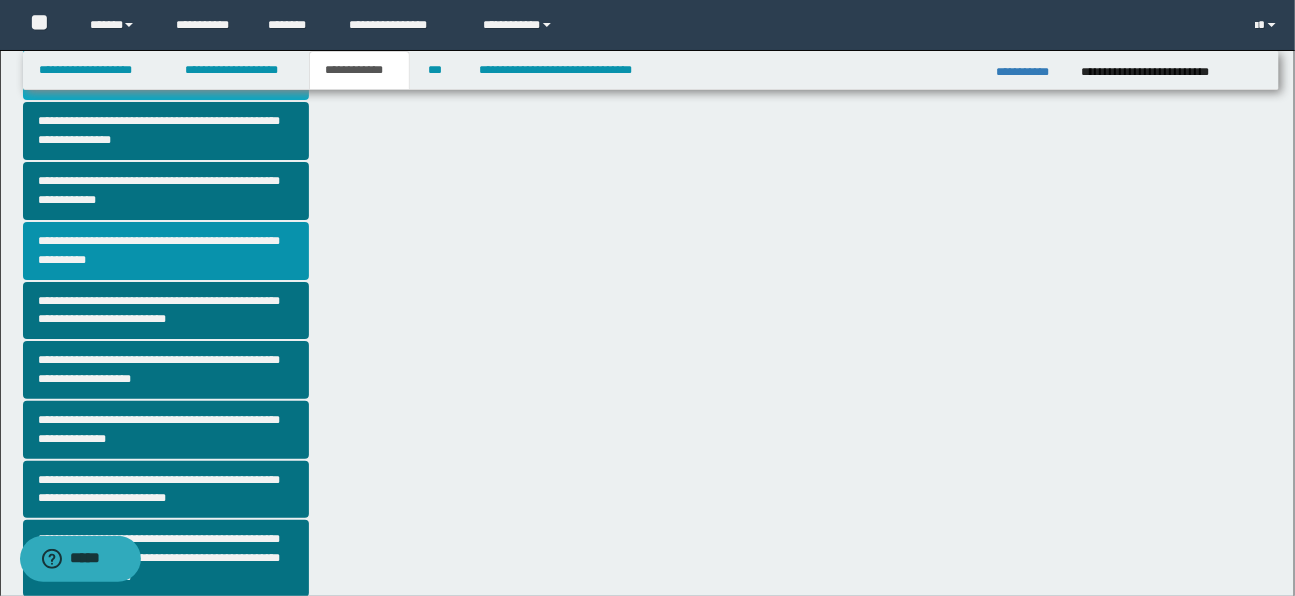 scroll, scrollTop: 0, scrollLeft: 0, axis: both 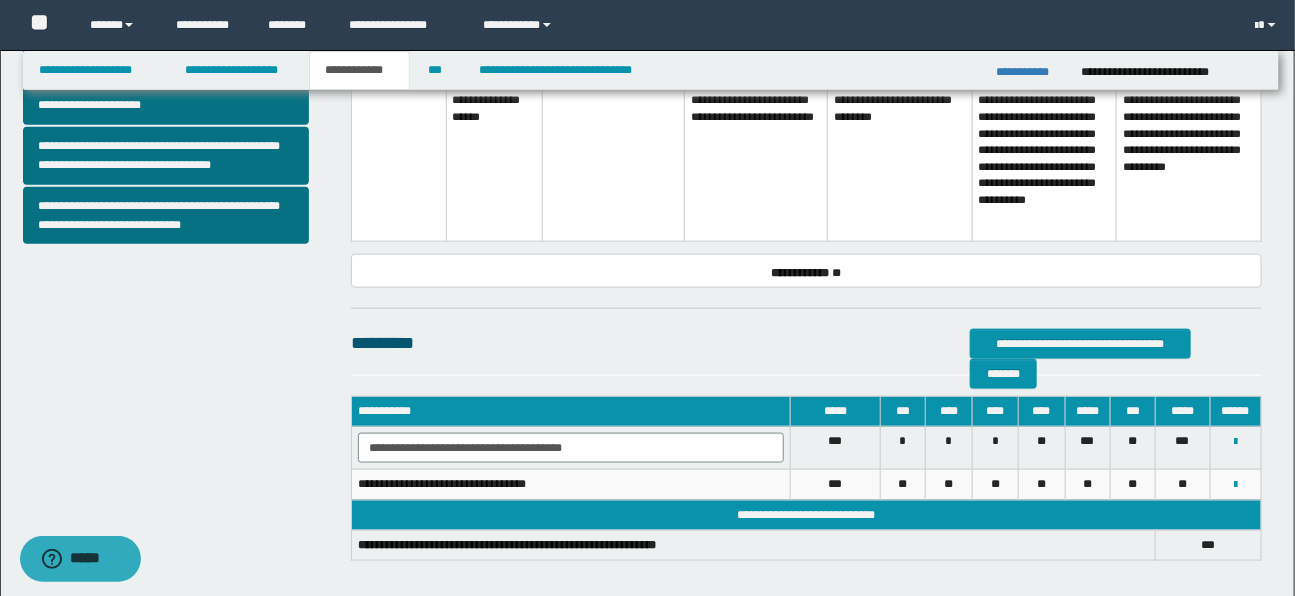 click on "**********" at bounding box center [650, -44] 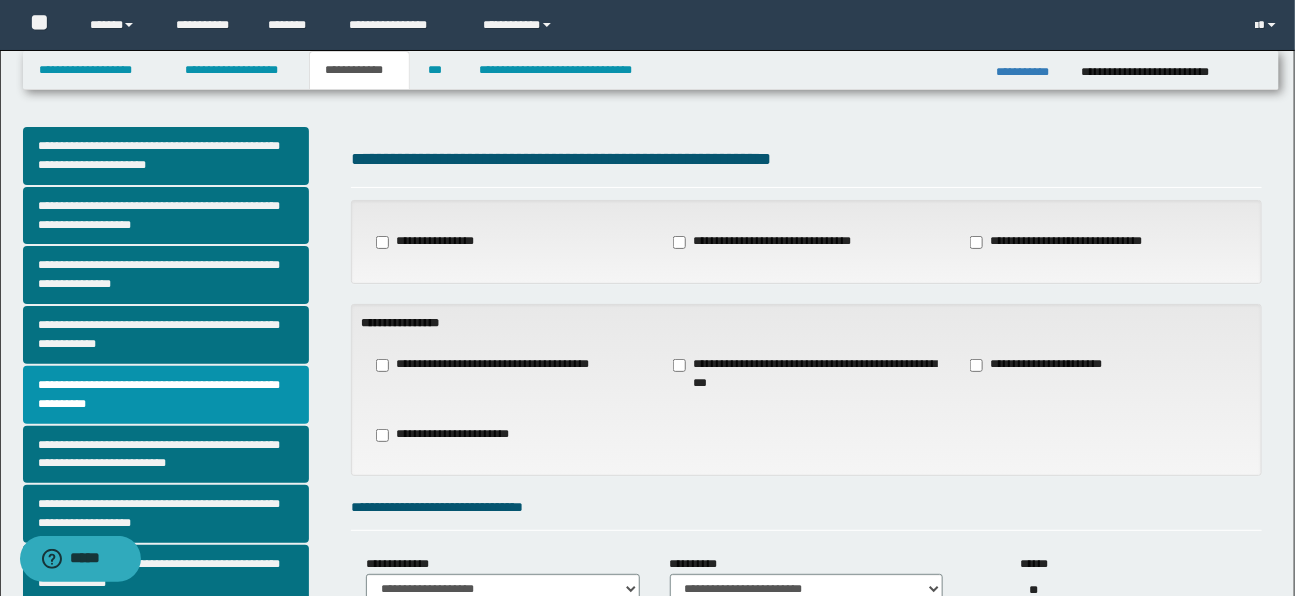 scroll, scrollTop: 0, scrollLeft: 0, axis: both 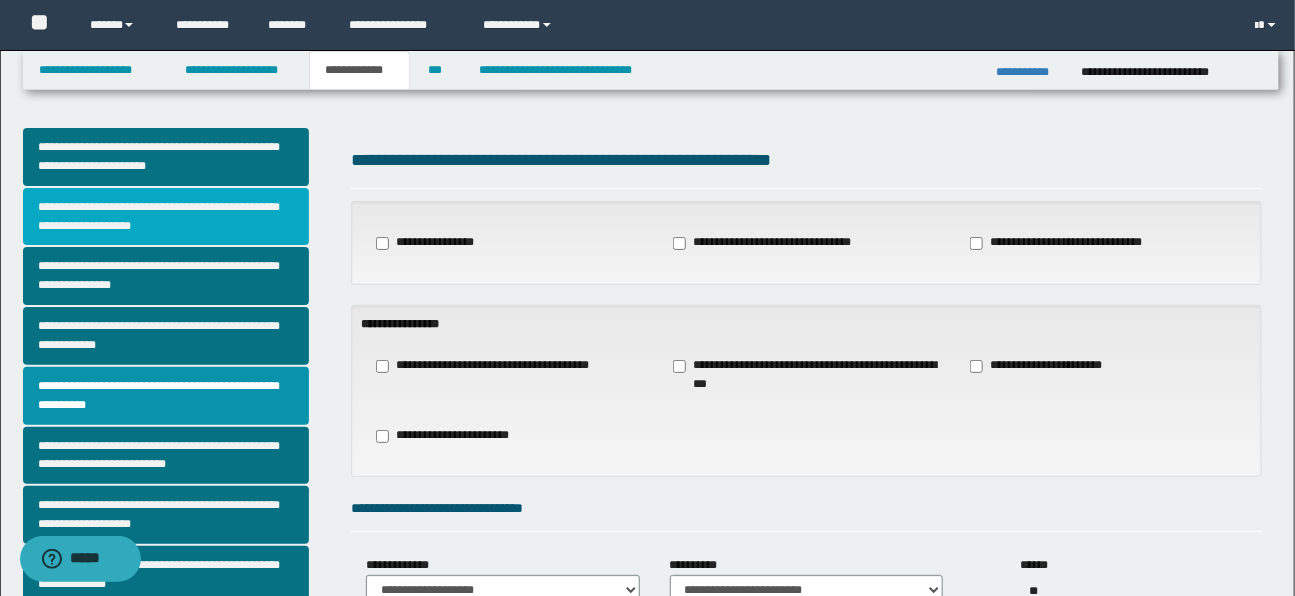 click on "**********" at bounding box center [166, 217] 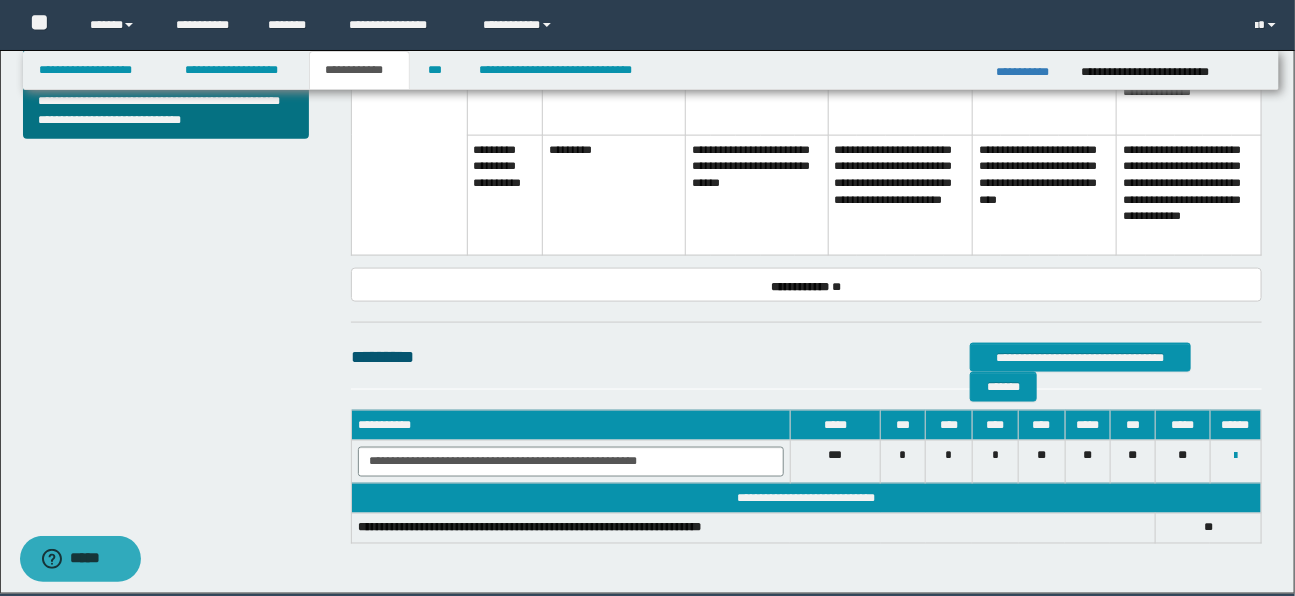 scroll, scrollTop: 924, scrollLeft: 0, axis: vertical 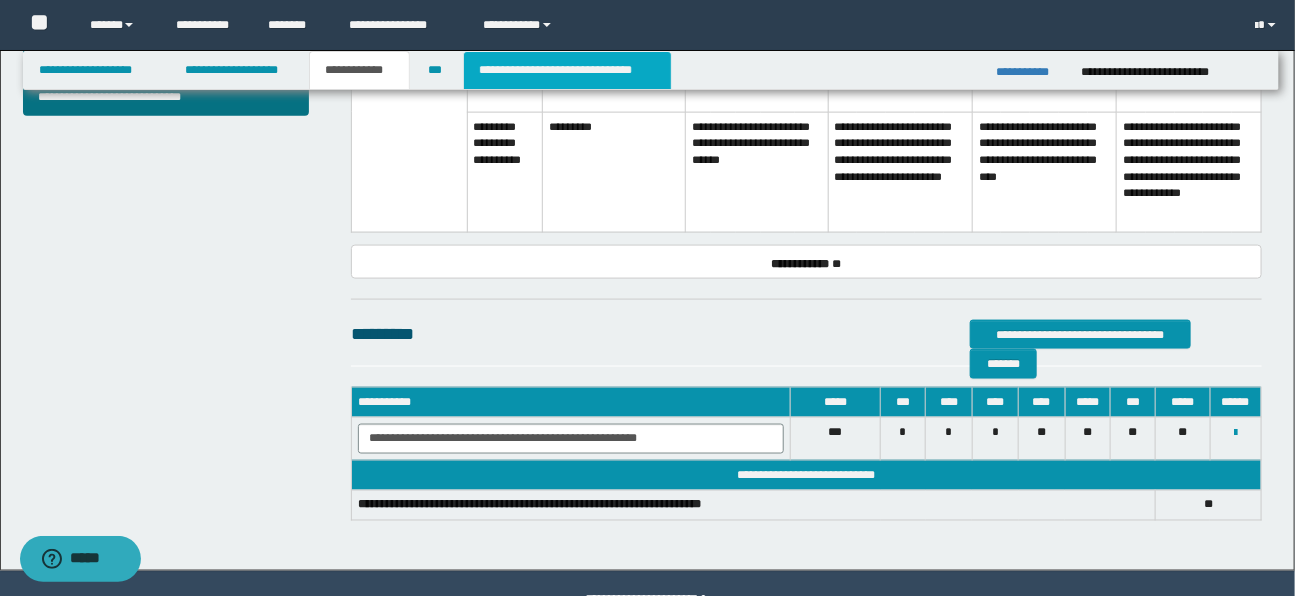click on "**********" at bounding box center [567, 70] 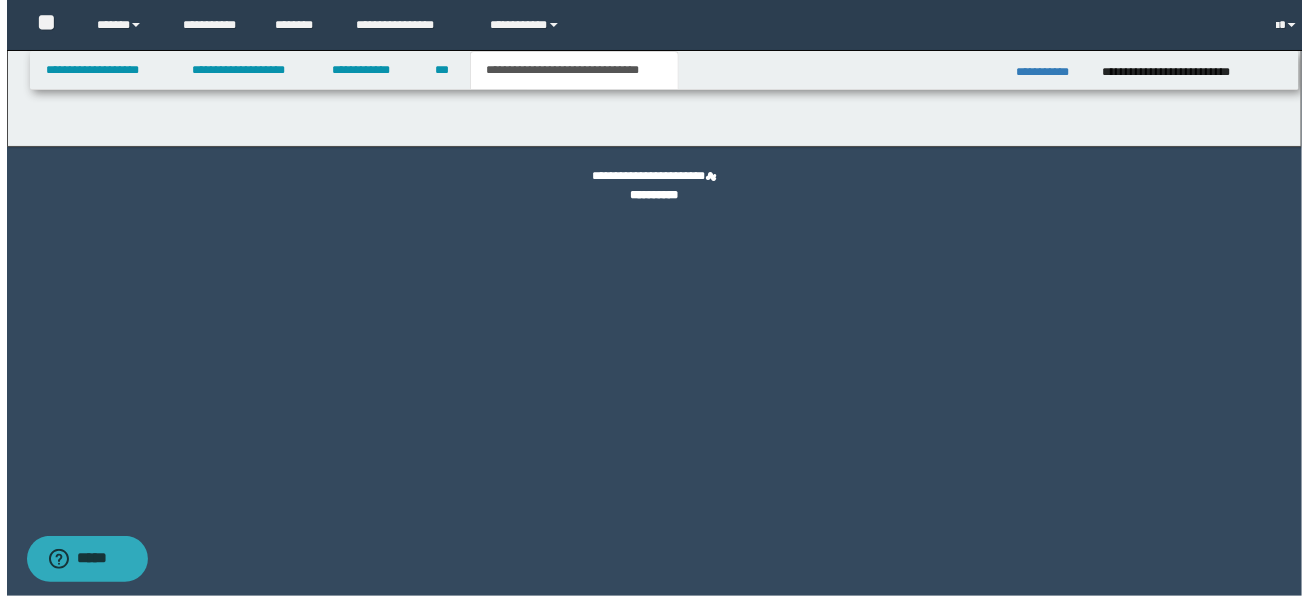 scroll, scrollTop: 0, scrollLeft: 0, axis: both 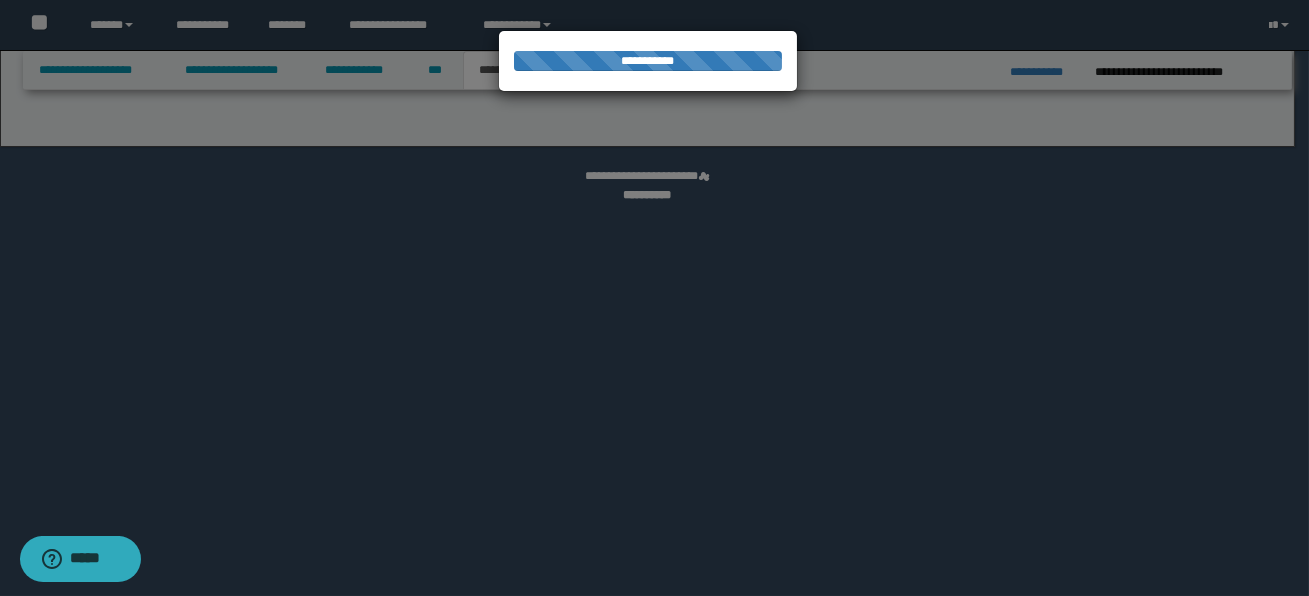 select on "*" 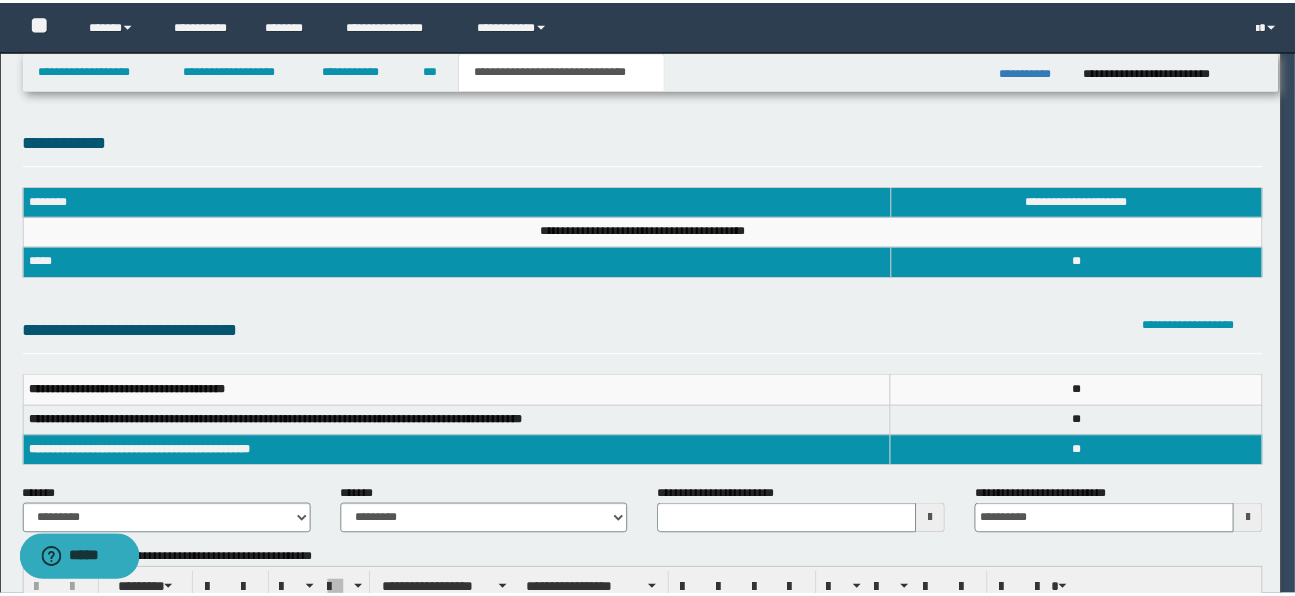 scroll, scrollTop: 0, scrollLeft: 0, axis: both 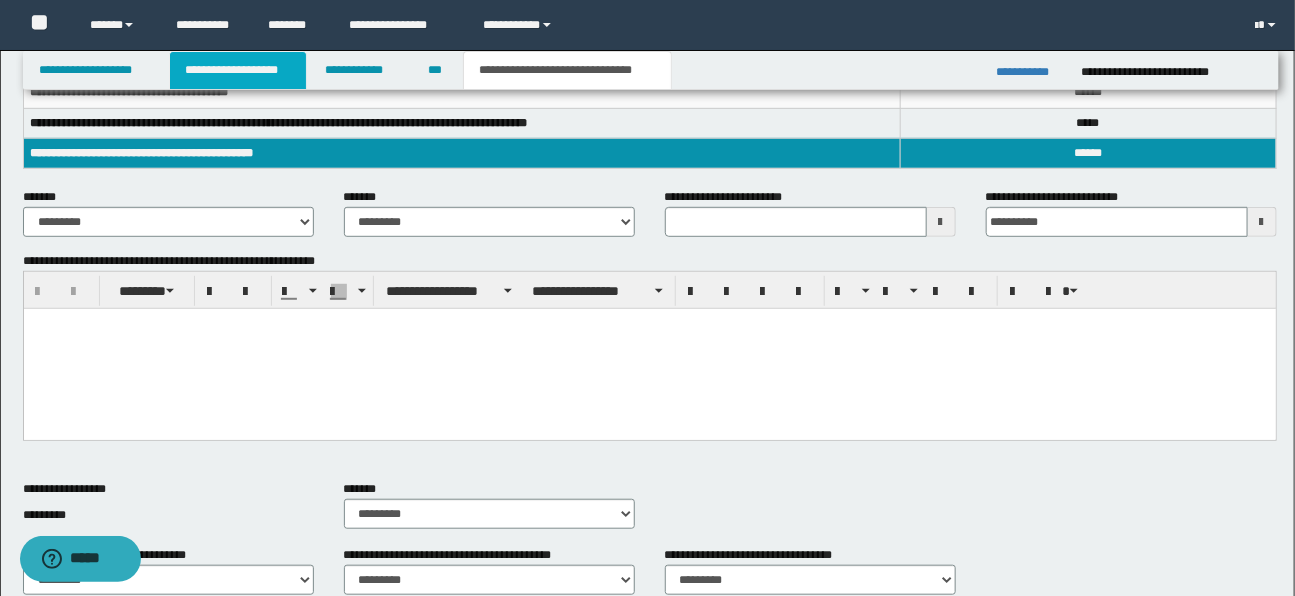 click on "**********" at bounding box center [238, 70] 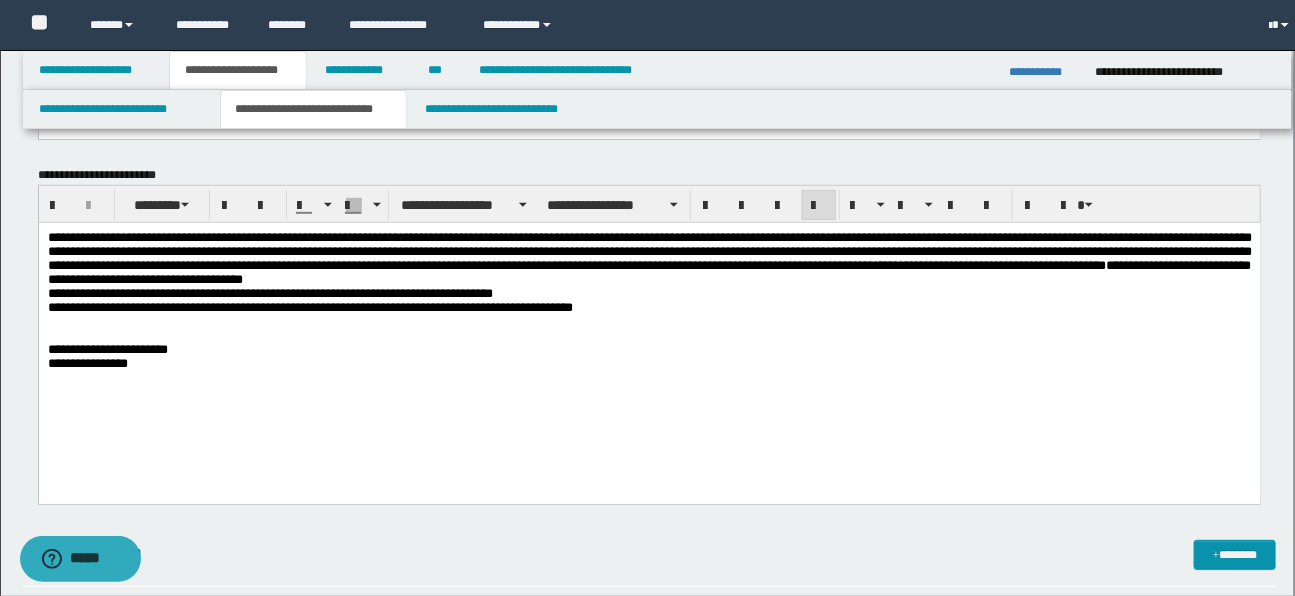 scroll, scrollTop: 360, scrollLeft: 0, axis: vertical 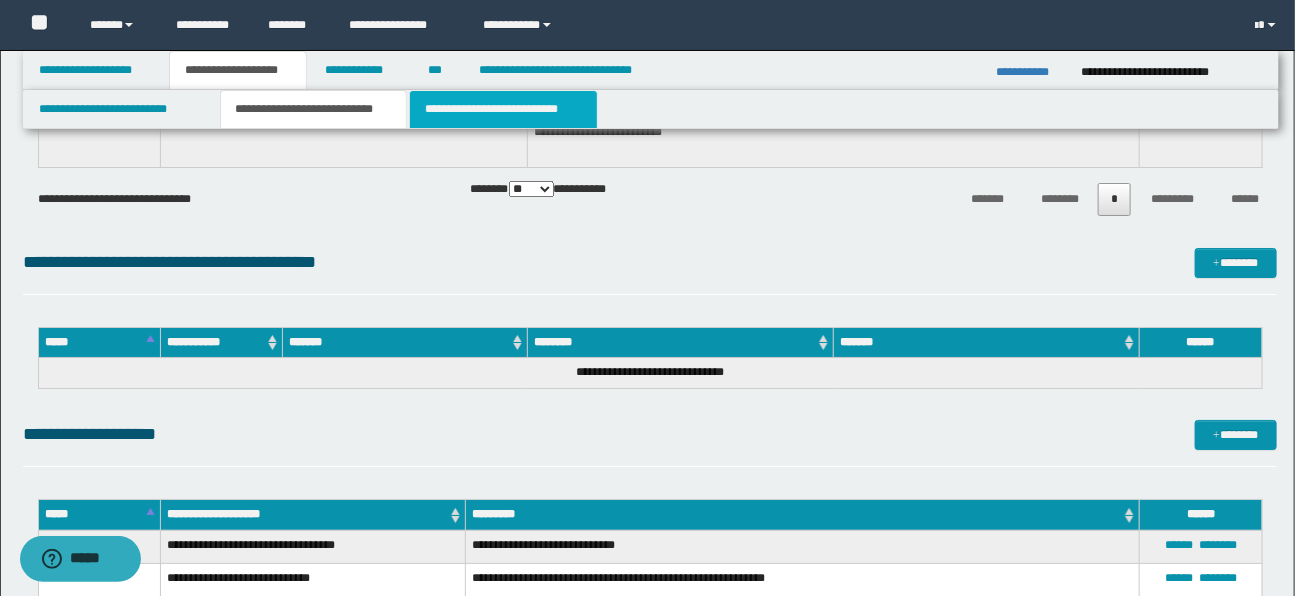click on "**********" at bounding box center (503, 109) 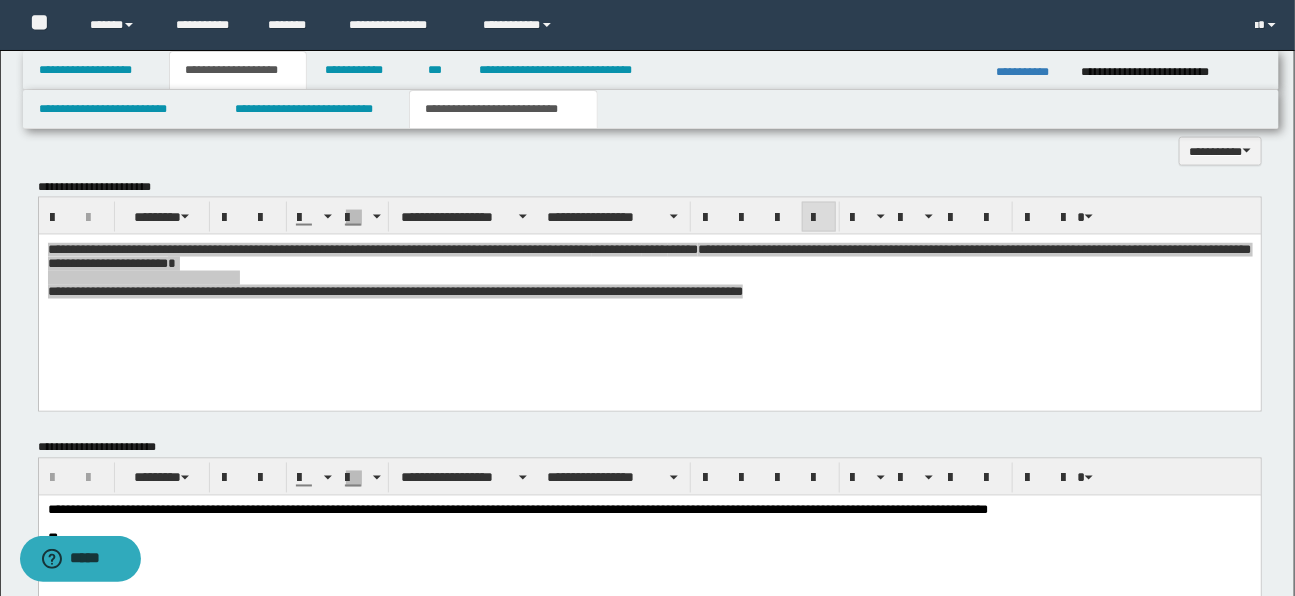 scroll, scrollTop: 1074, scrollLeft: 0, axis: vertical 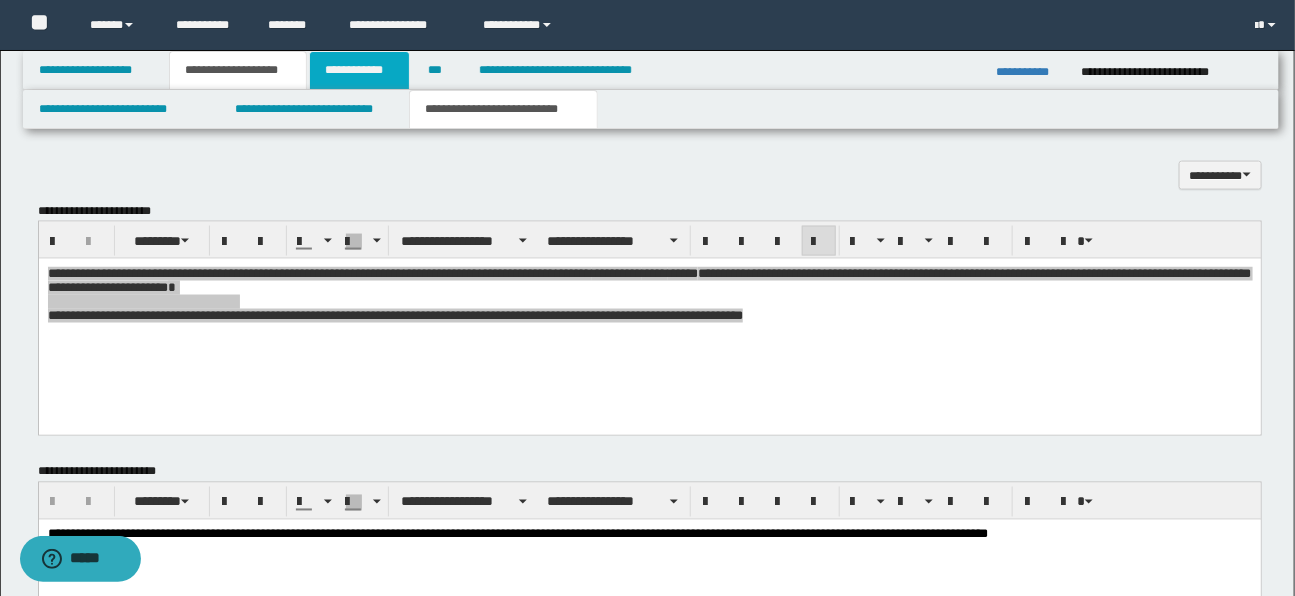 click on "**********" at bounding box center [359, 70] 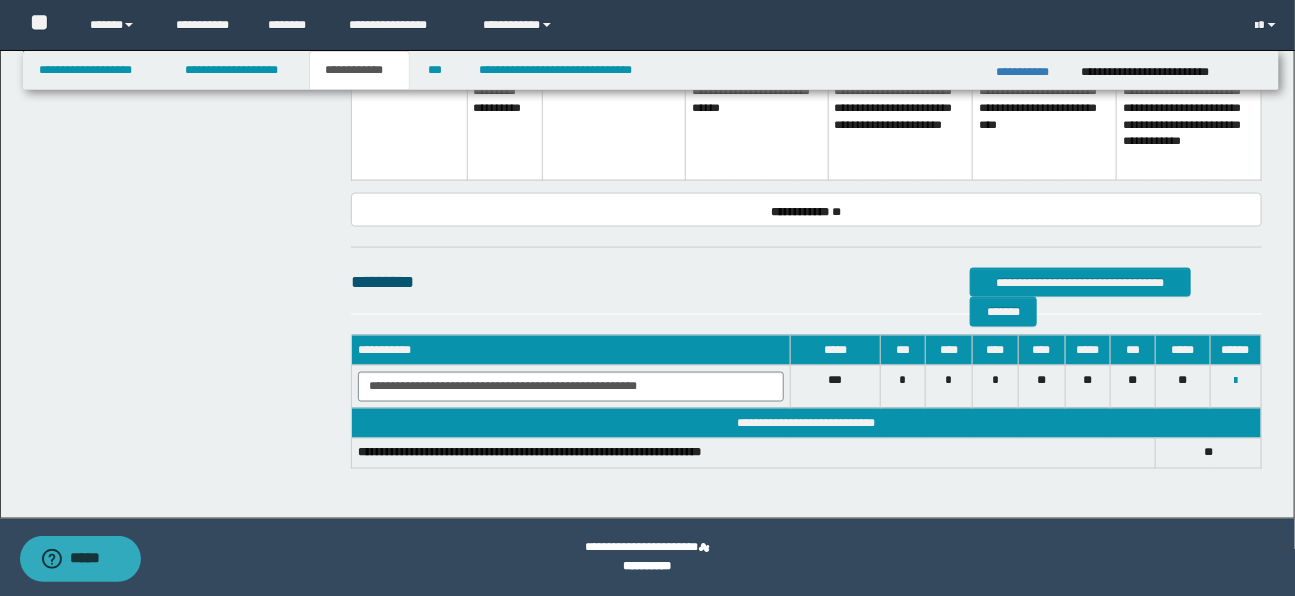 click on "**********" at bounding box center [650, -180] 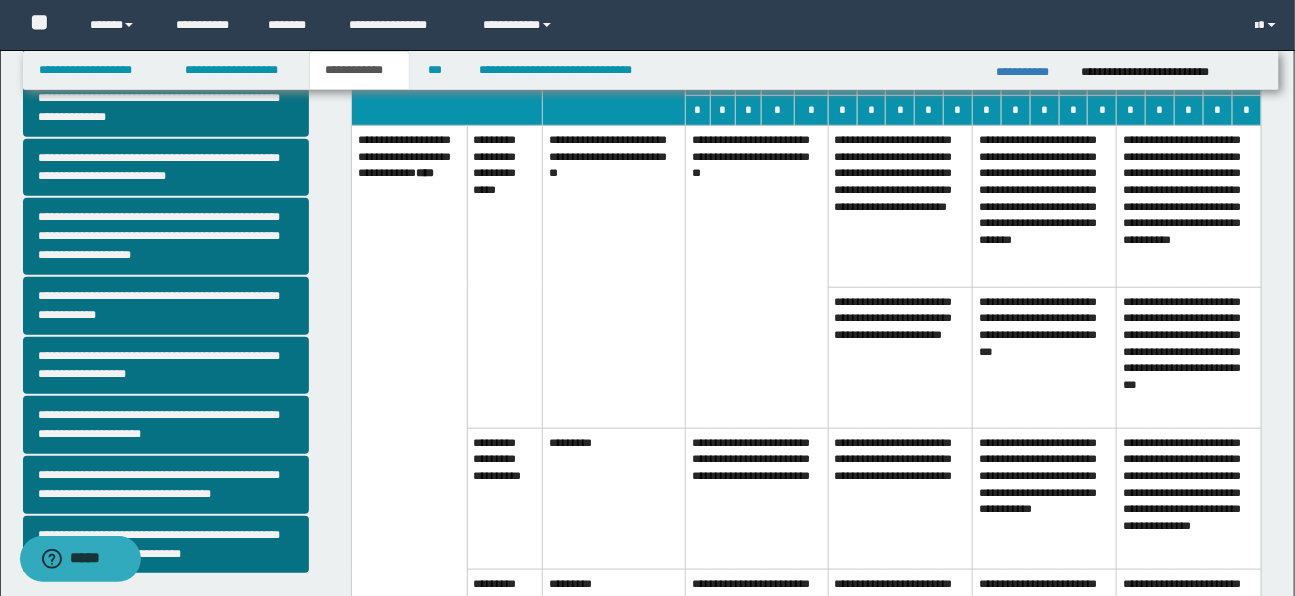 scroll, scrollTop: 504, scrollLeft: 0, axis: vertical 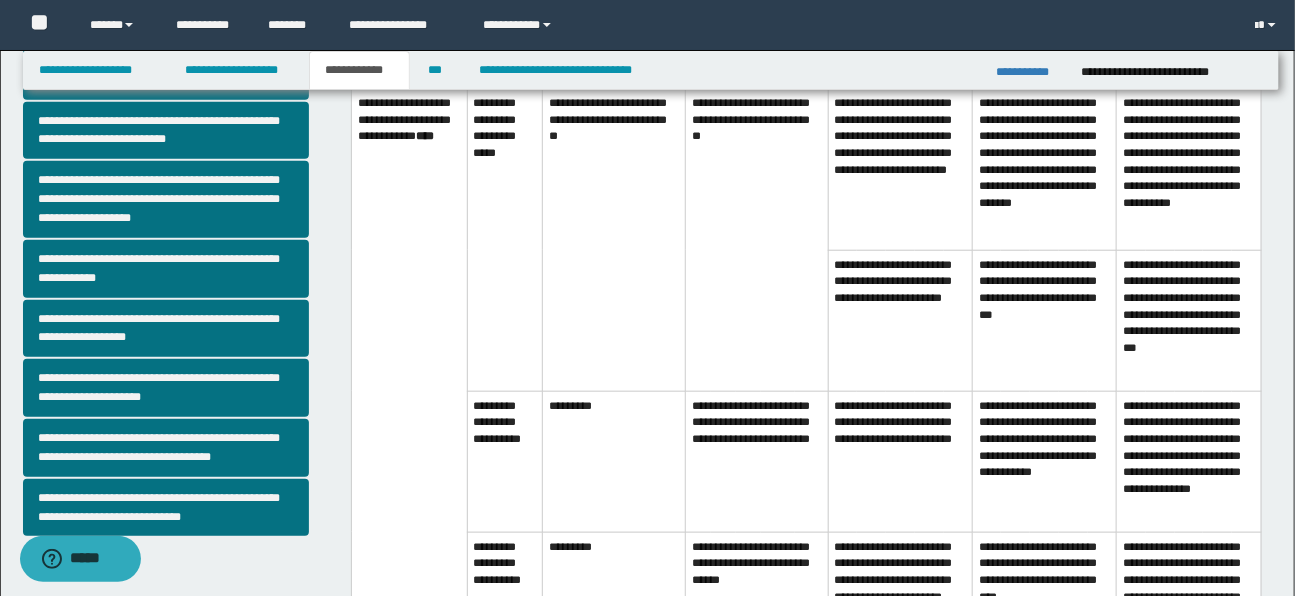 click on "**********" at bounding box center [180, 80] 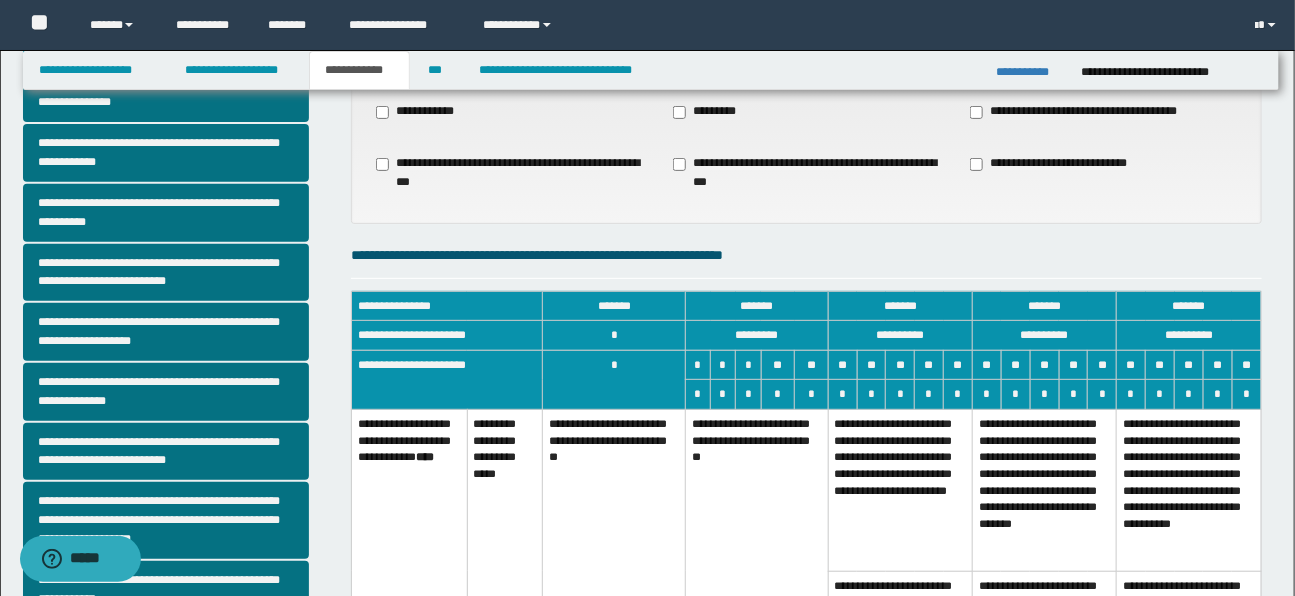 scroll, scrollTop: 181, scrollLeft: 0, axis: vertical 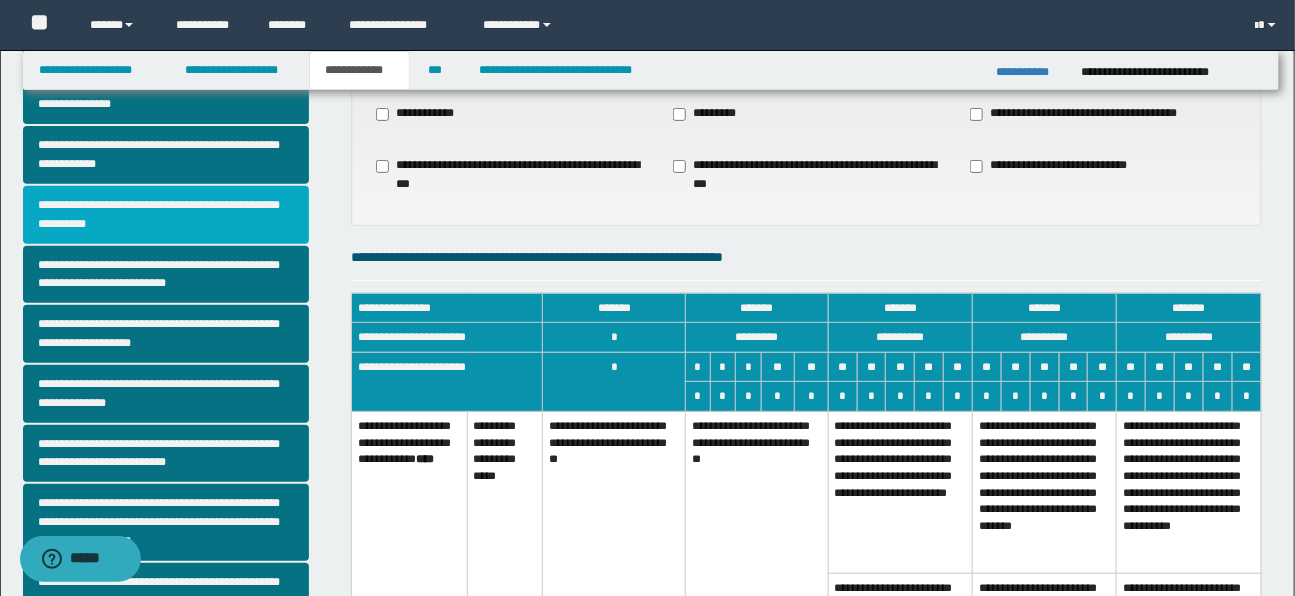 click on "**********" at bounding box center [166, 215] 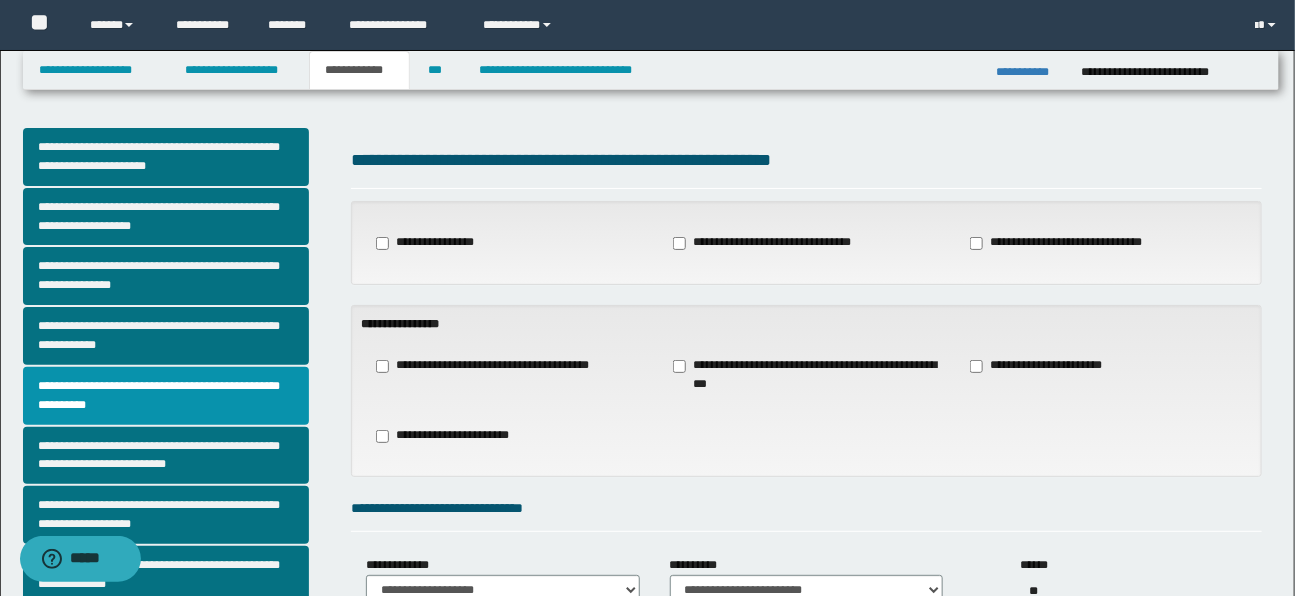 click on "**********" at bounding box center (806, 391) 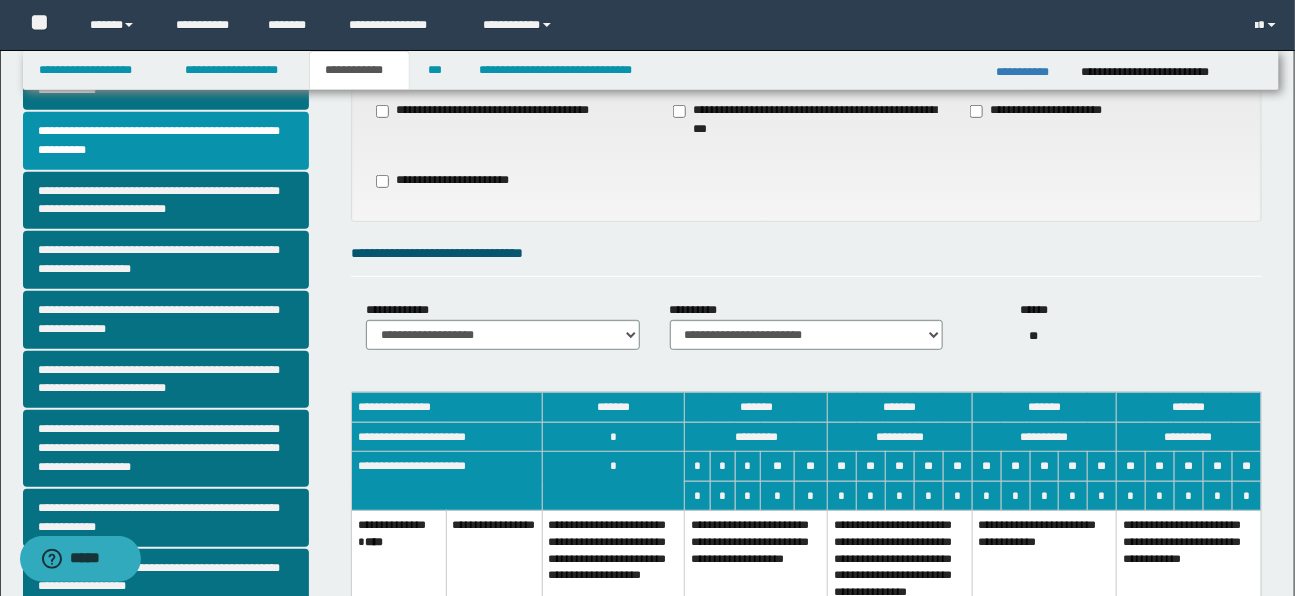 scroll, scrollTop: 290, scrollLeft: 0, axis: vertical 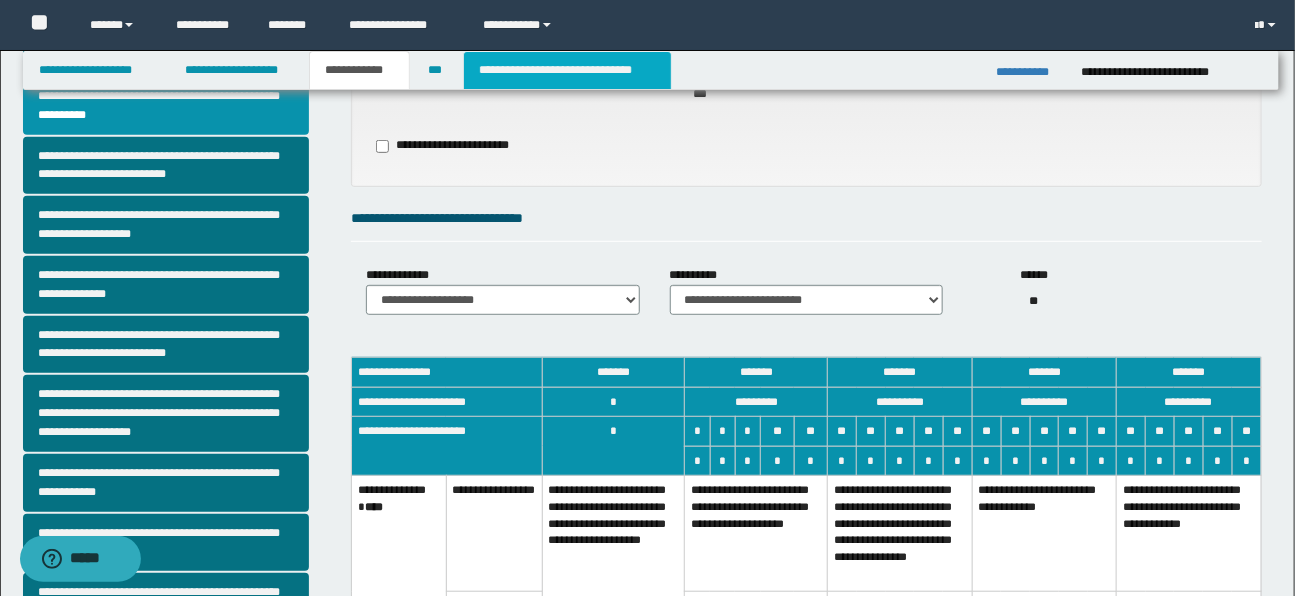 click on "**********" at bounding box center (567, 70) 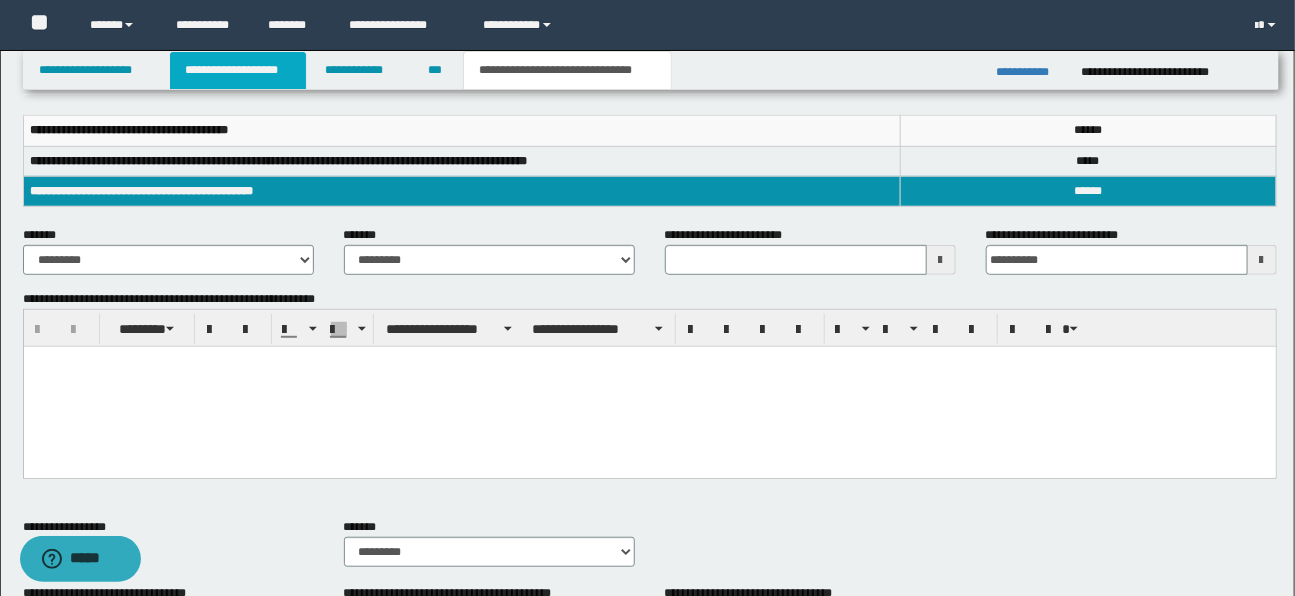 click on "**********" at bounding box center [238, 70] 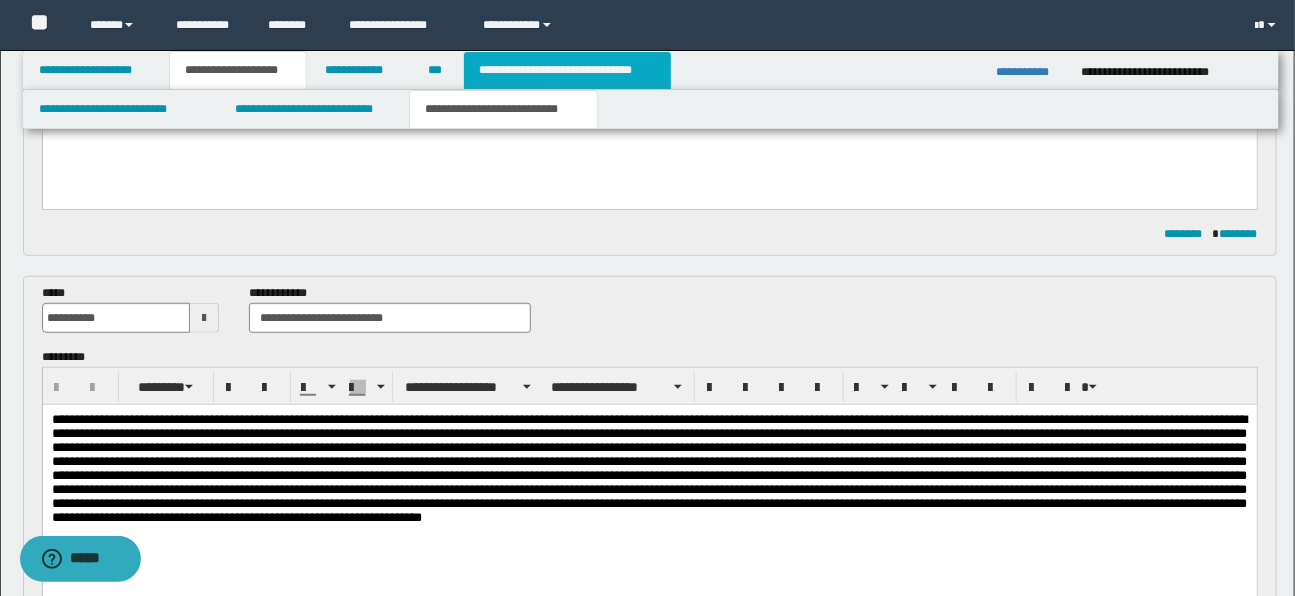 click on "**********" at bounding box center [567, 70] 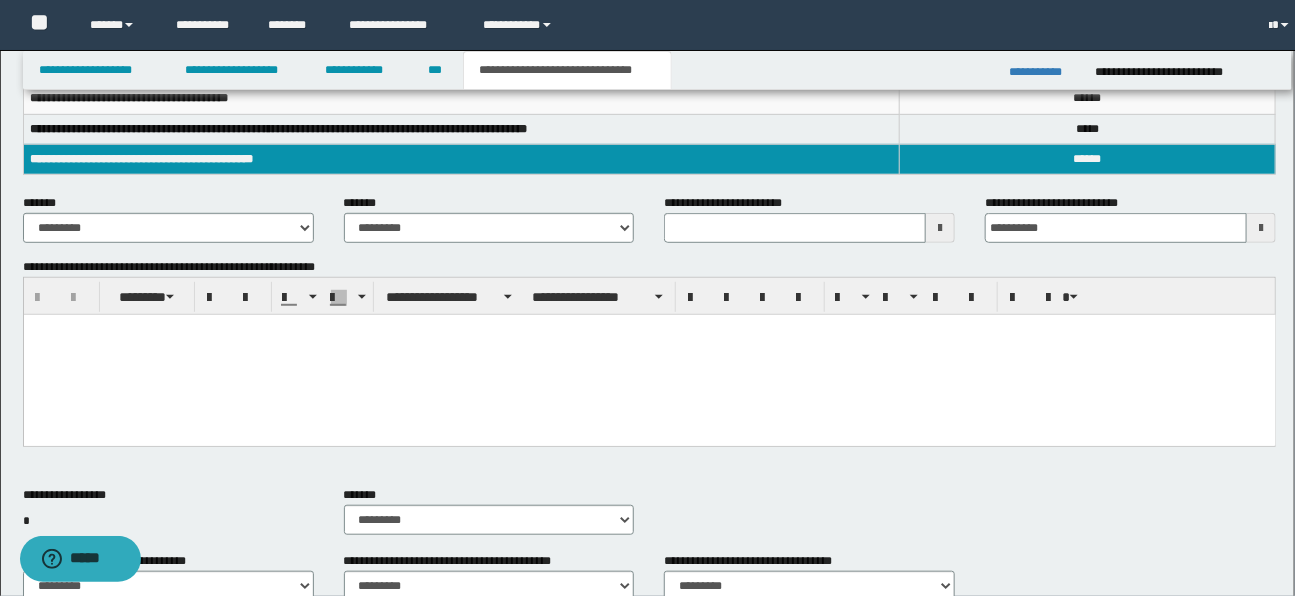 scroll, scrollTop: 290, scrollLeft: 0, axis: vertical 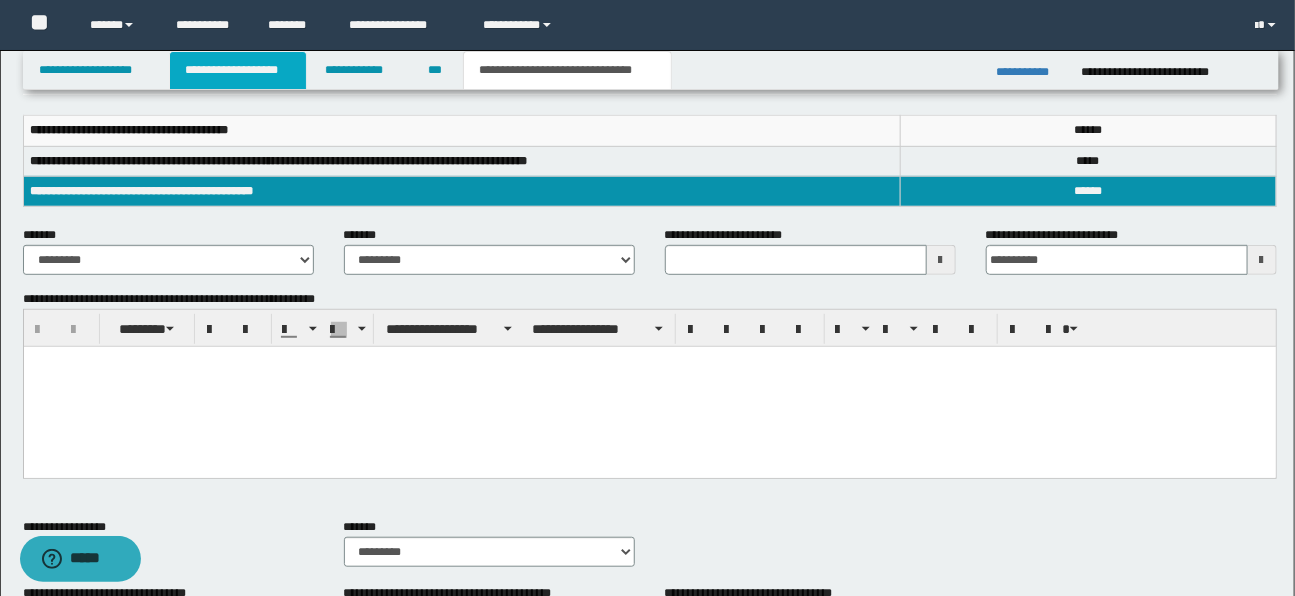 click on "**********" at bounding box center [238, 70] 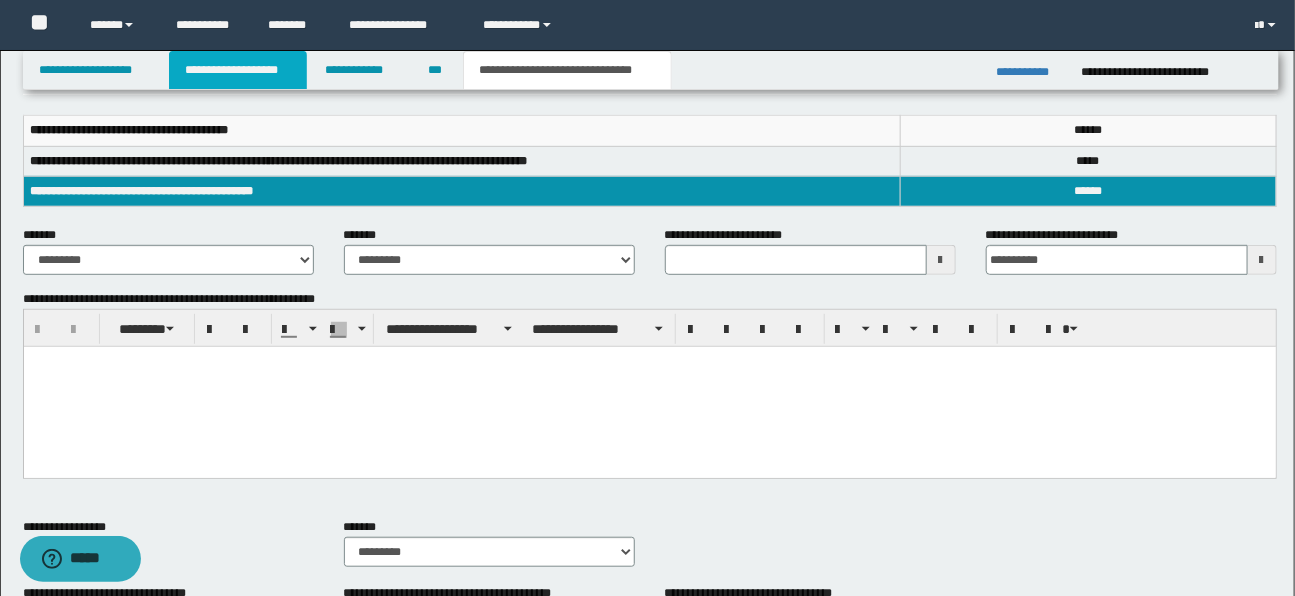 scroll, scrollTop: 322, scrollLeft: 0, axis: vertical 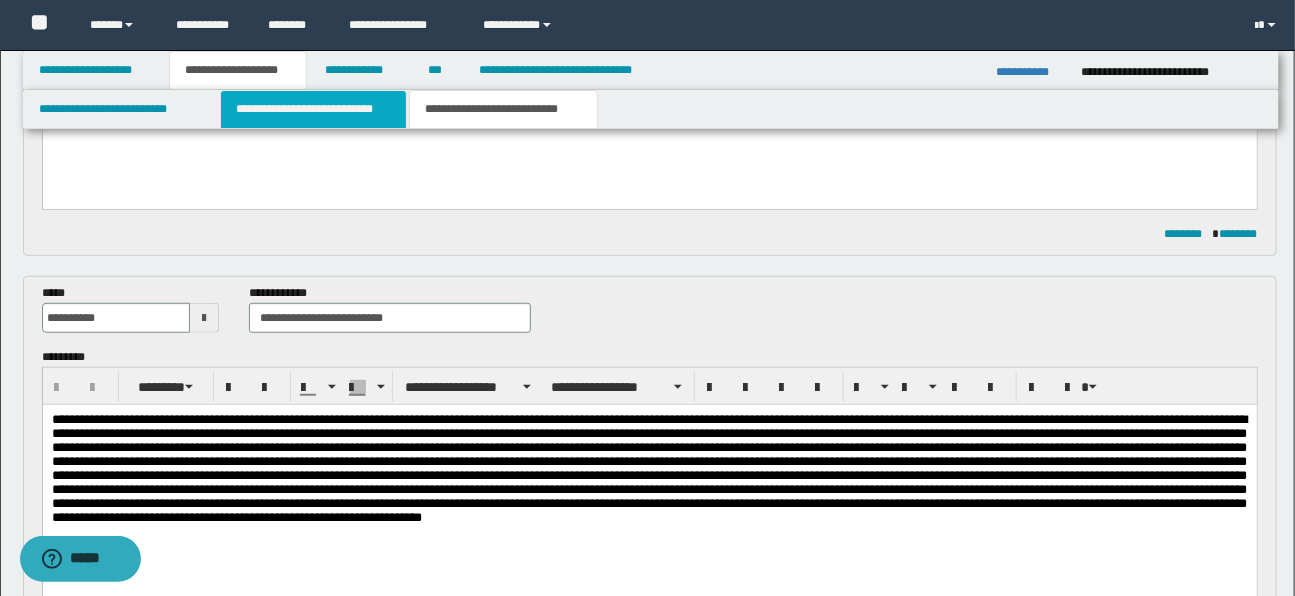 click on "**********" at bounding box center [313, 109] 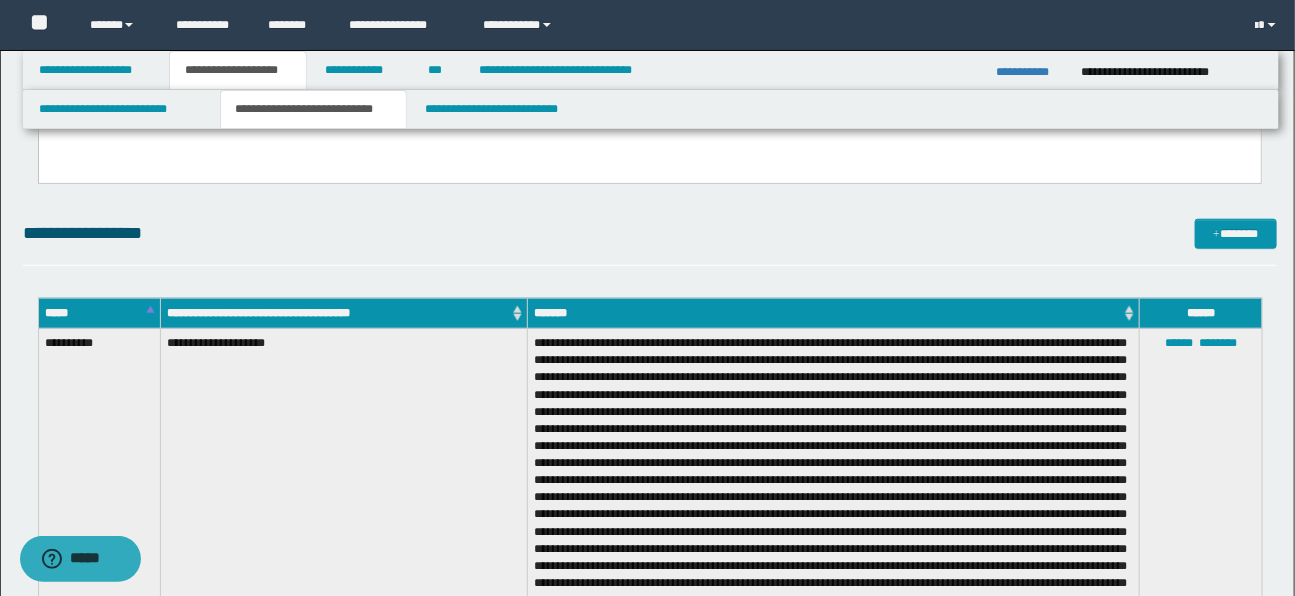 scroll, scrollTop: 685, scrollLeft: 0, axis: vertical 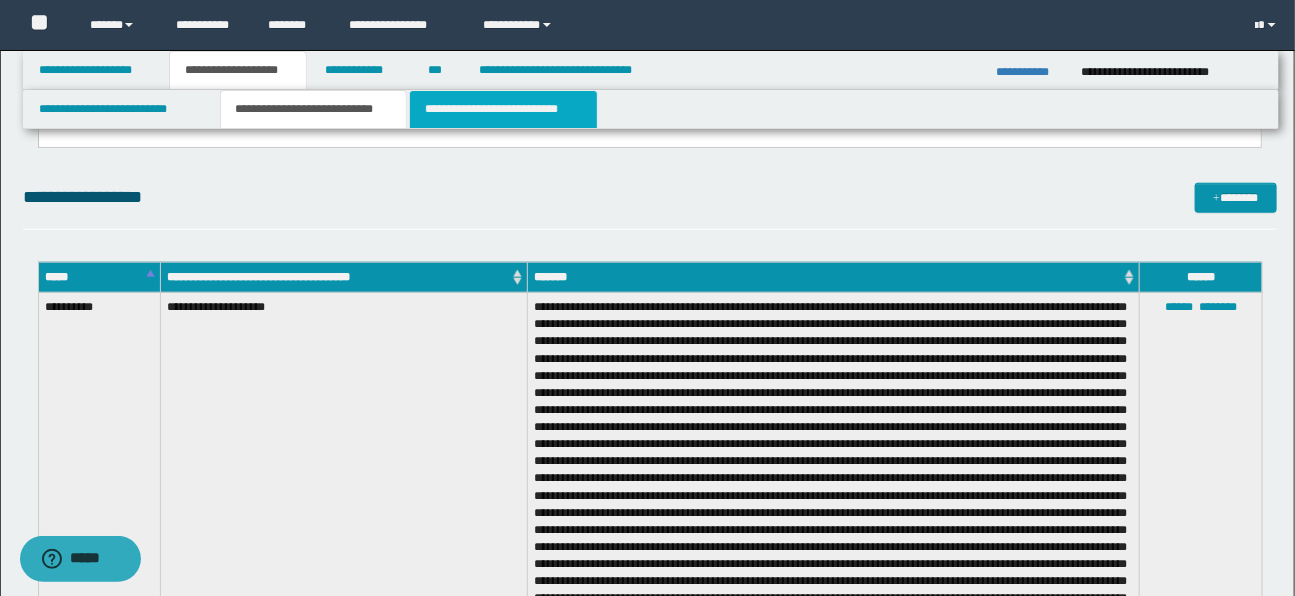 click on "**********" at bounding box center (503, 109) 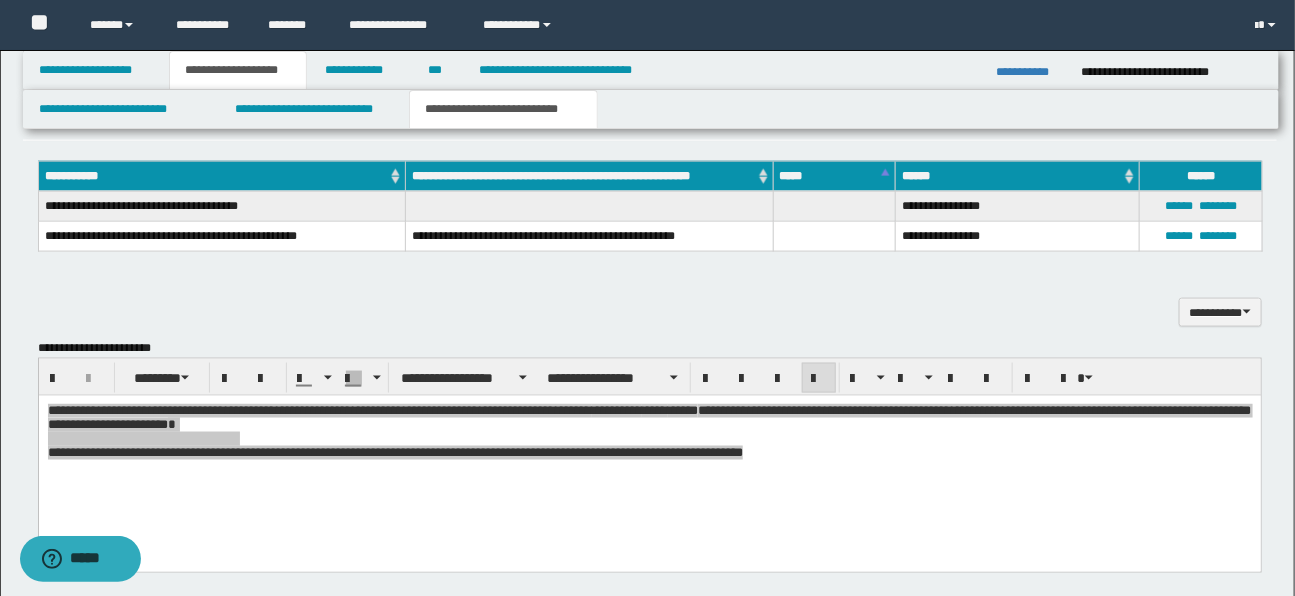 scroll, scrollTop: 940, scrollLeft: 0, axis: vertical 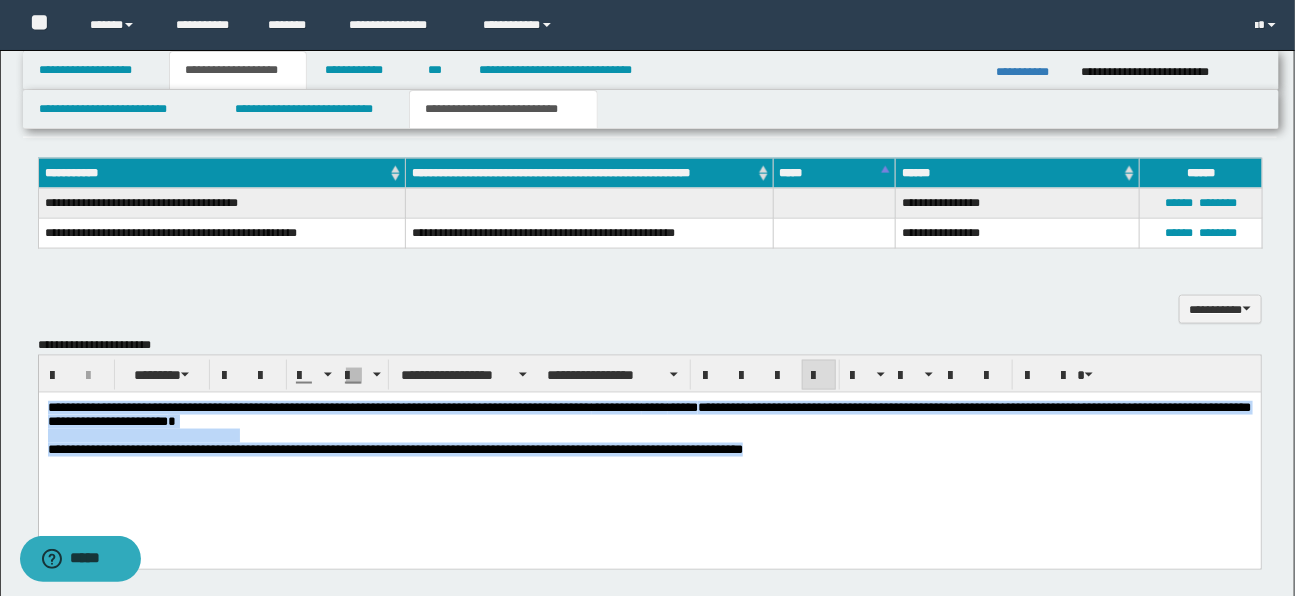 click at bounding box center [141, 435] 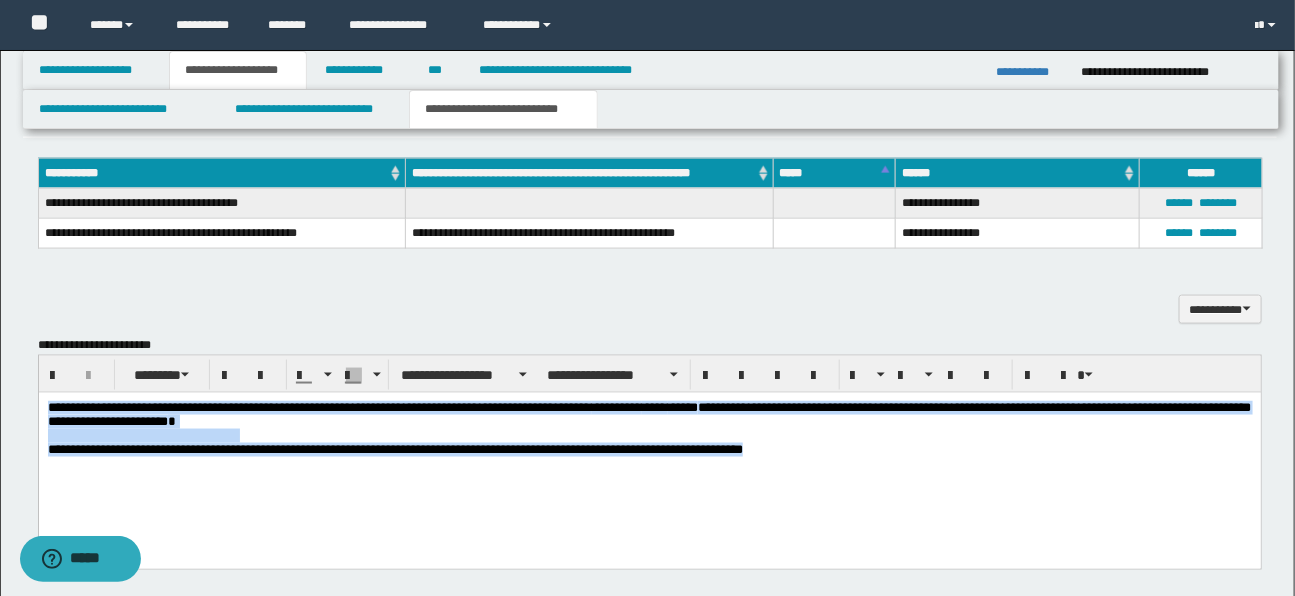 paste 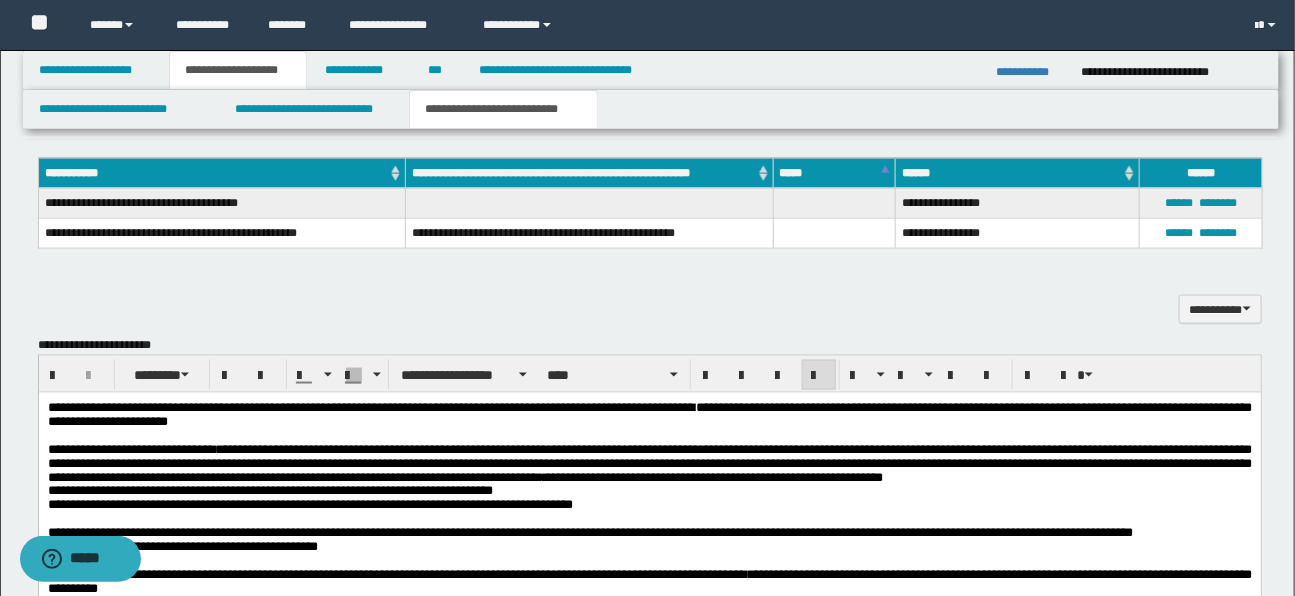 click on "**********" at bounding box center (649, 463) 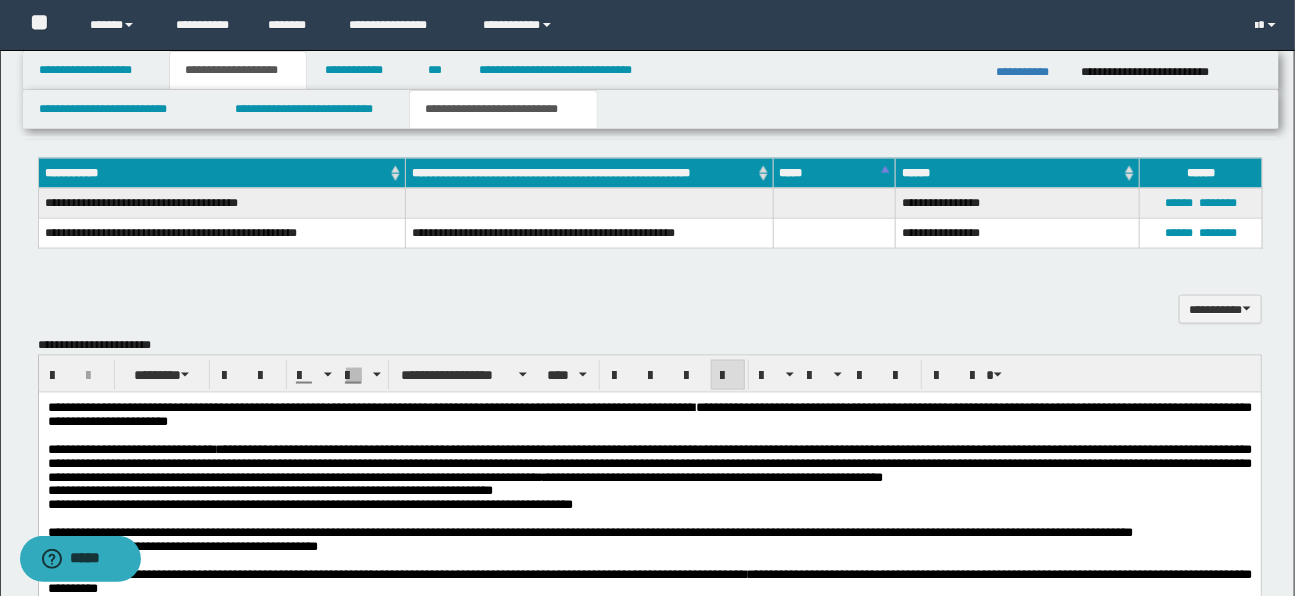 scroll, scrollTop: 953, scrollLeft: 0, axis: vertical 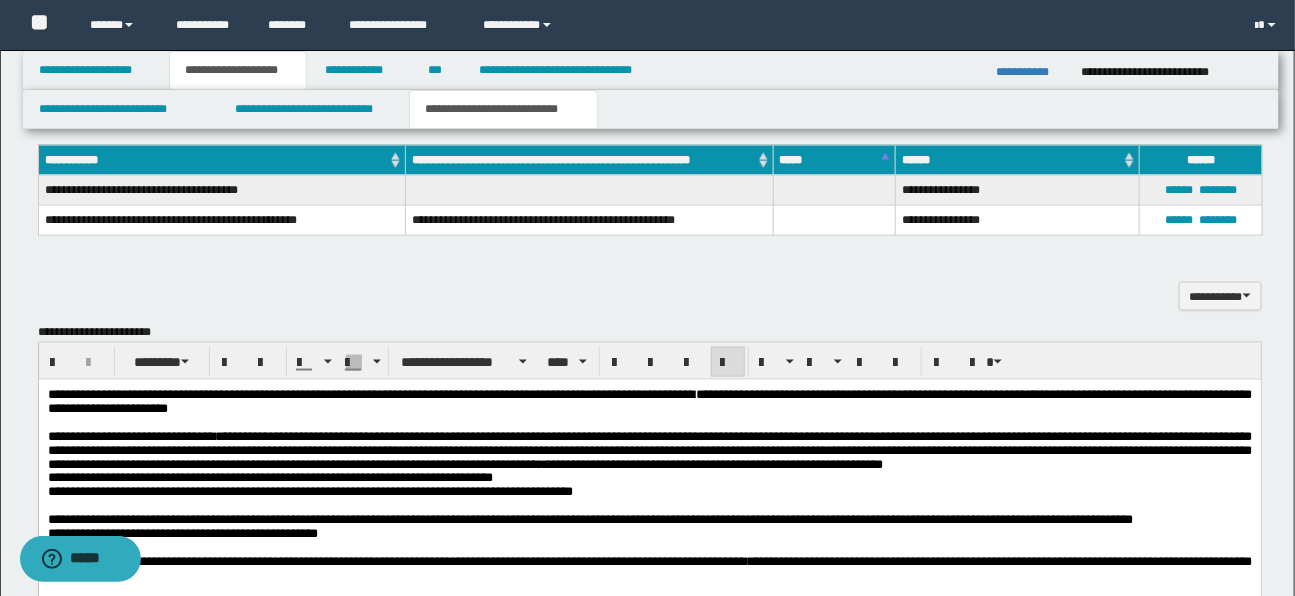 drag, startPoint x: 278, startPoint y: 544, endPoint x: 344, endPoint y: 547, distance: 66.068146 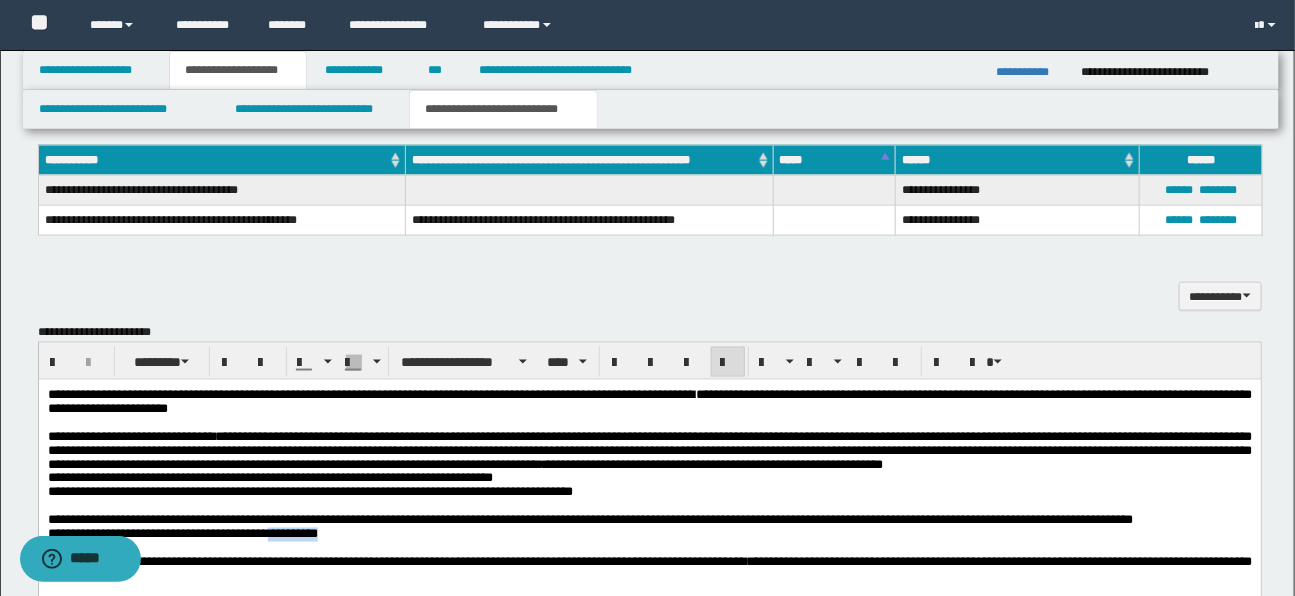 drag, startPoint x: 275, startPoint y: 545, endPoint x: 342, endPoint y: 546, distance: 67.00746 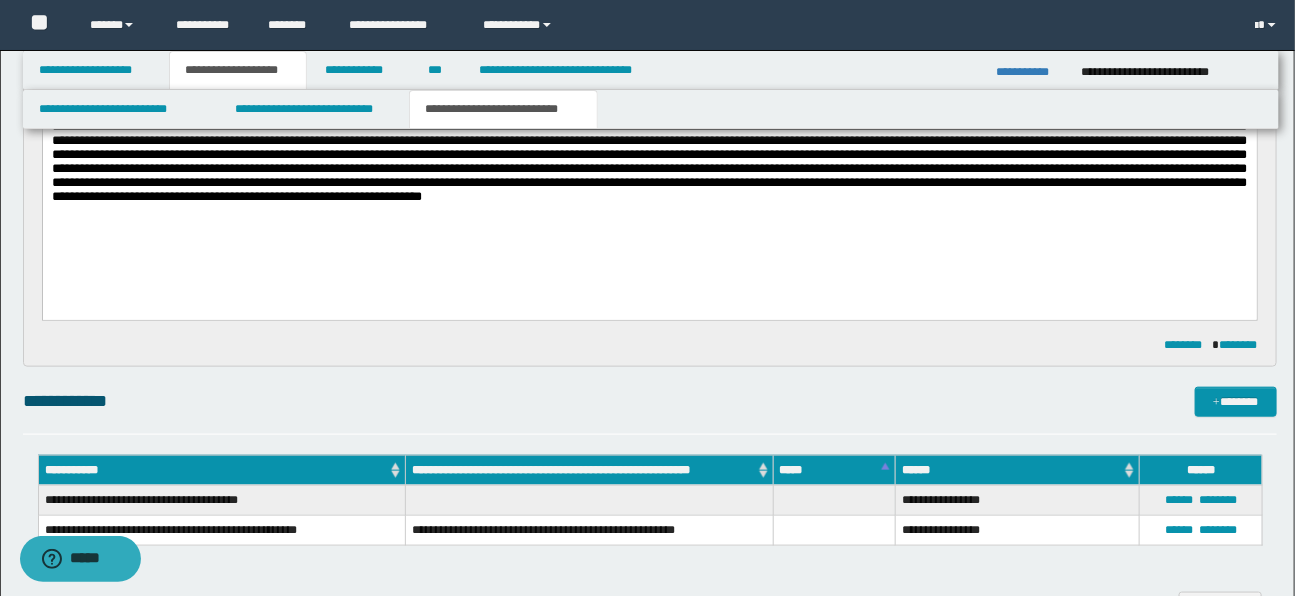 scroll, scrollTop: 432, scrollLeft: 0, axis: vertical 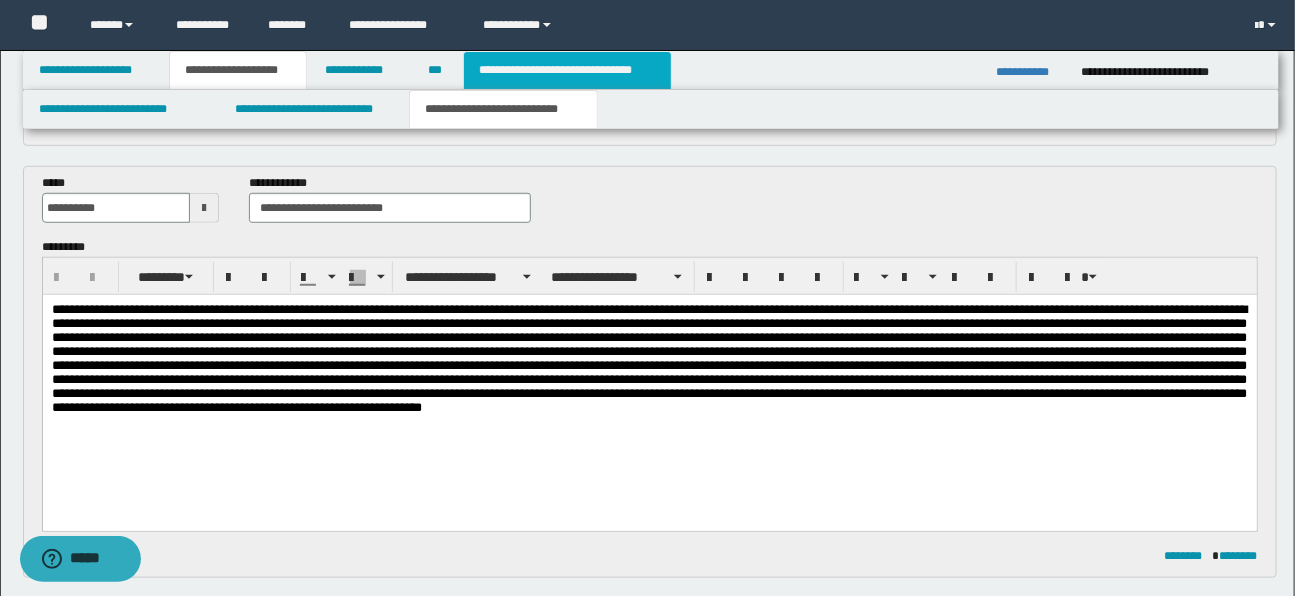 click on "**********" at bounding box center (567, 70) 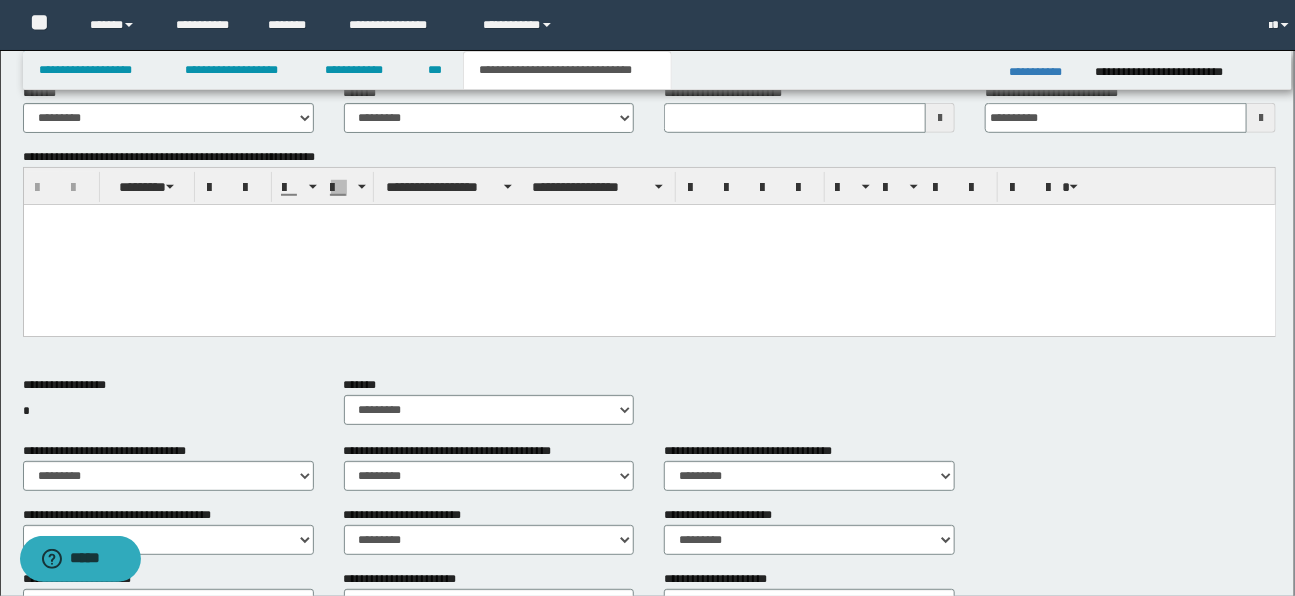 scroll, scrollTop: 401, scrollLeft: 0, axis: vertical 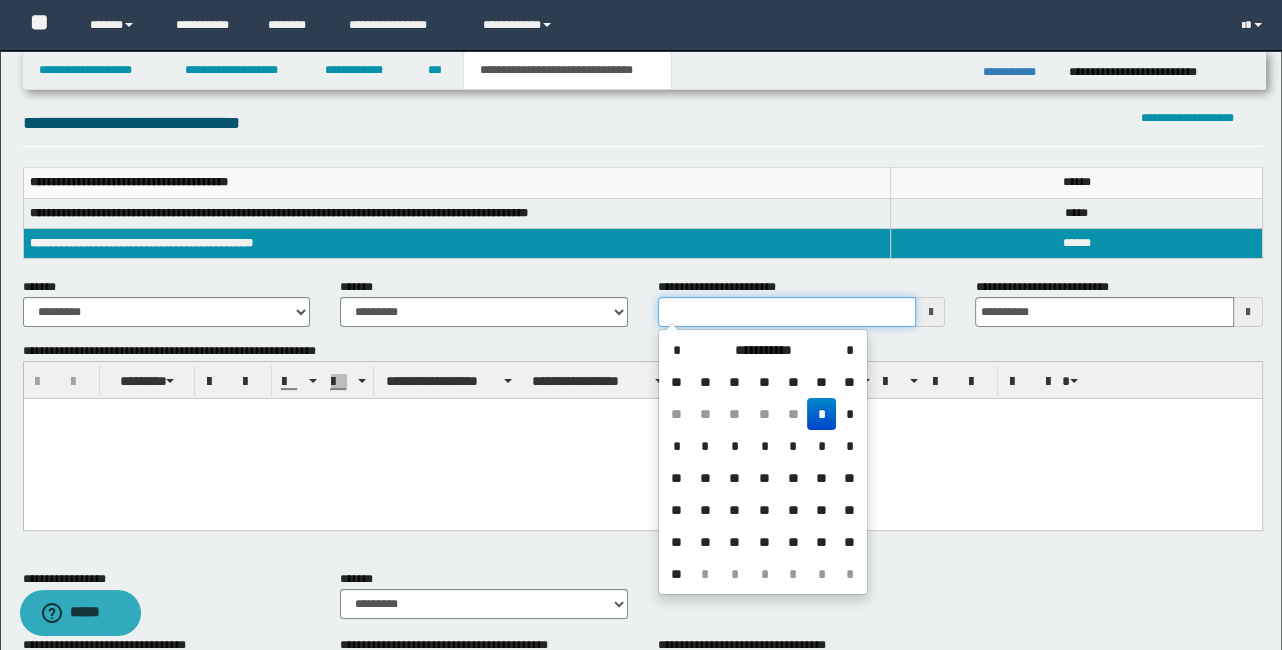 click on "**********" at bounding box center (787, 312) 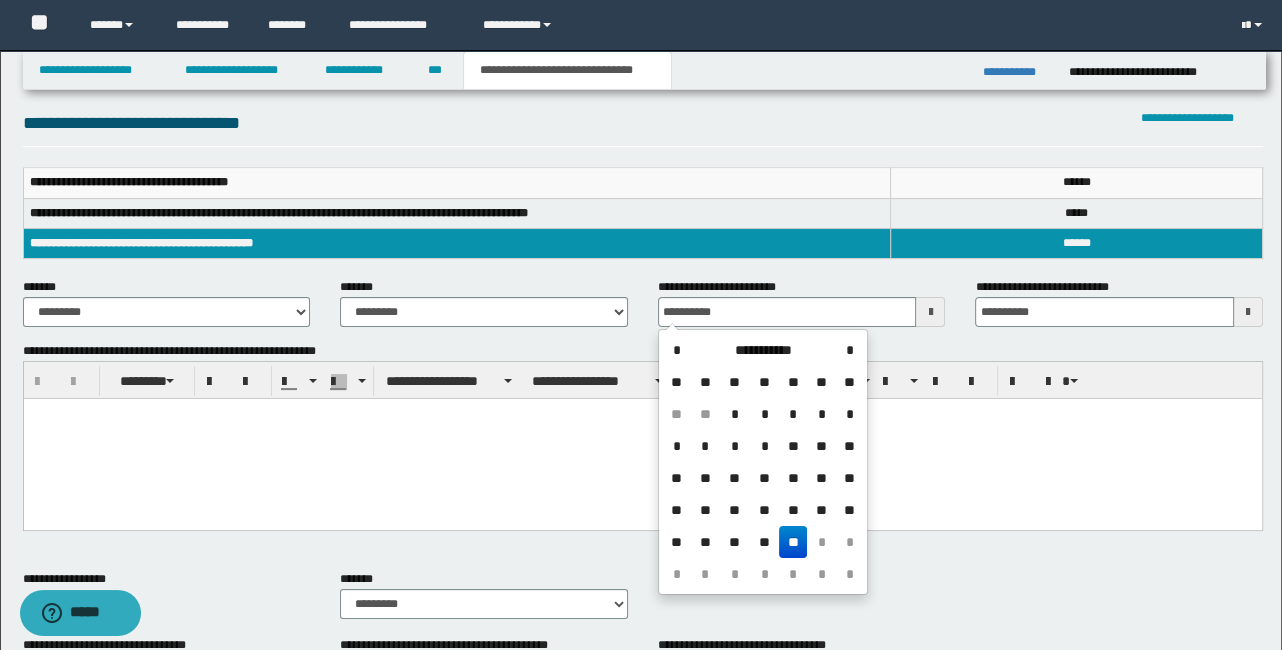 click at bounding box center [642, 439] 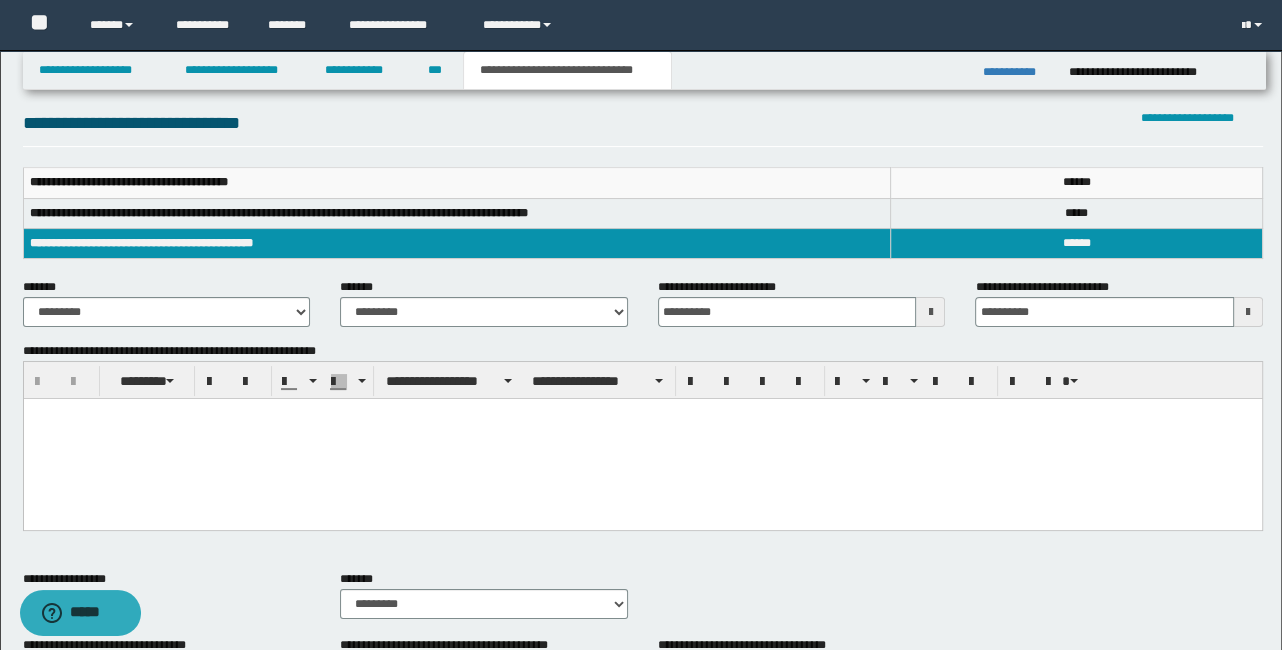 click at bounding box center [642, 439] 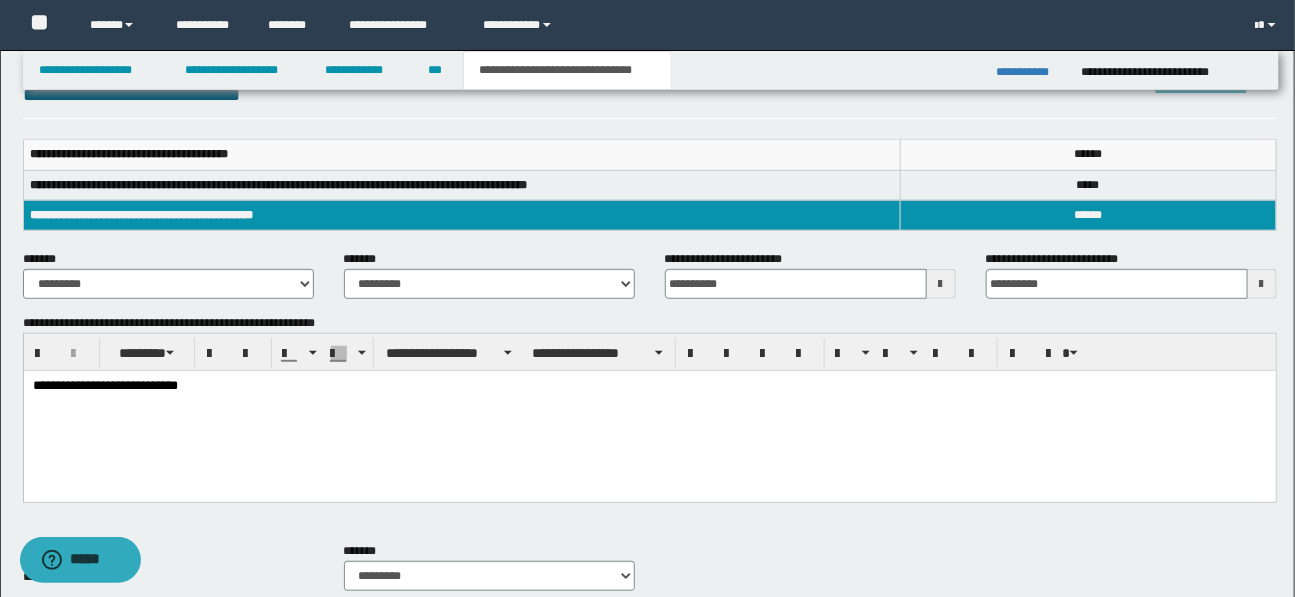 scroll, scrollTop: 173, scrollLeft: 0, axis: vertical 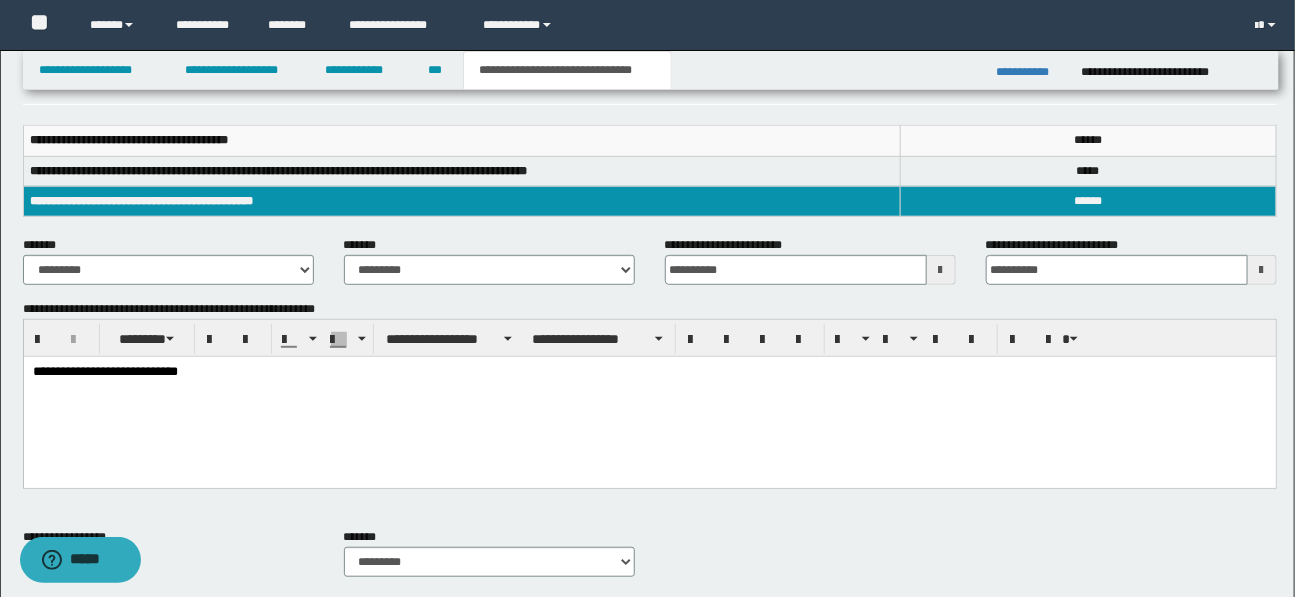 click on "**********" at bounding box center [649, 372] 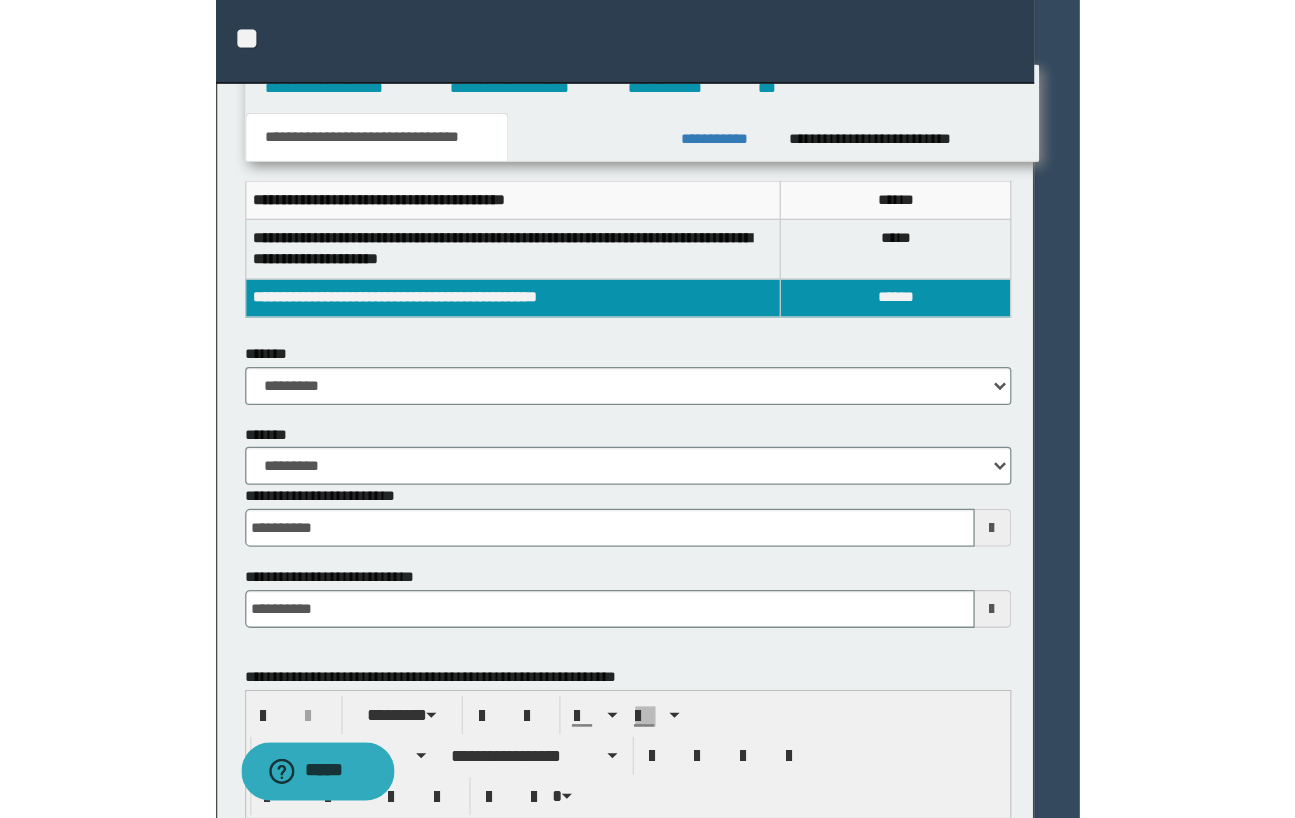 scroll, scrollTop: 297, scrollLeft: 0, axis: vertical 